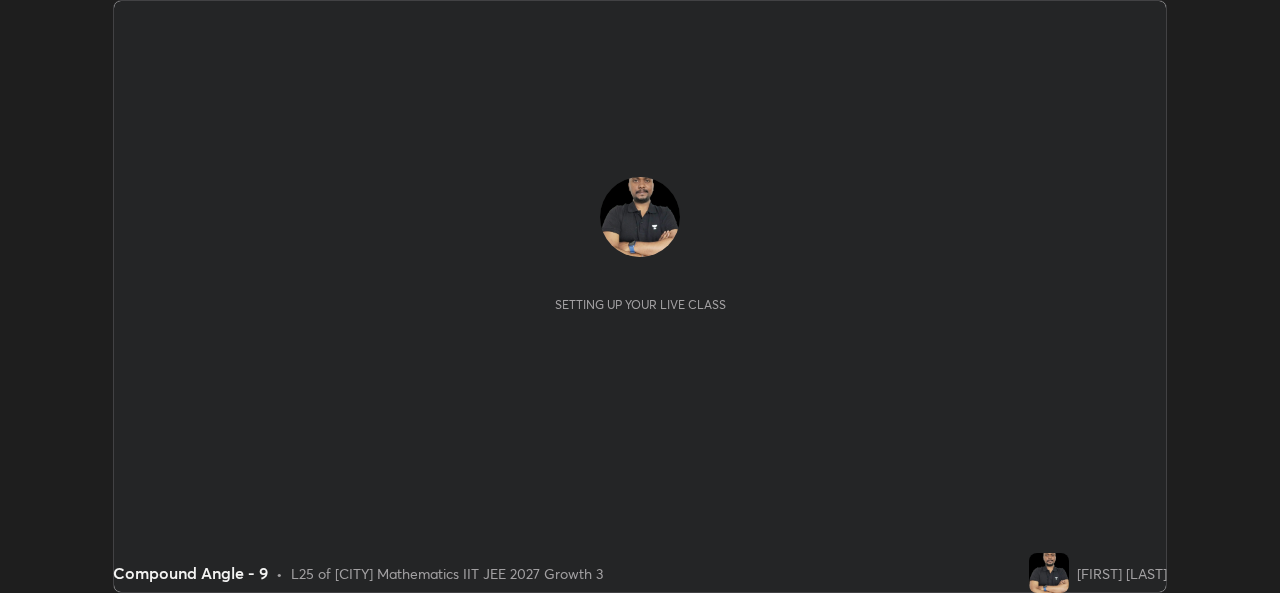 scroll, scrollTop: 0, scrollLeft: 0, axis: both 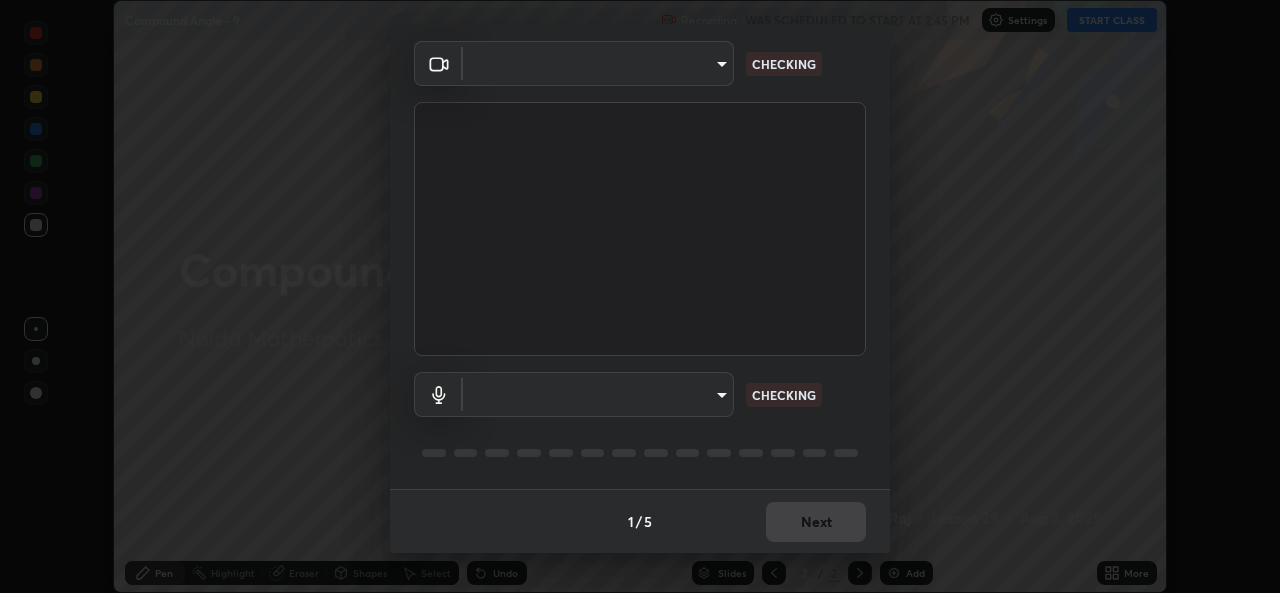 type on "b83fcbaa5aa05f3d9abd7ba45b5566f5f8b9b0dc3c34ab685f1834583bd00222" 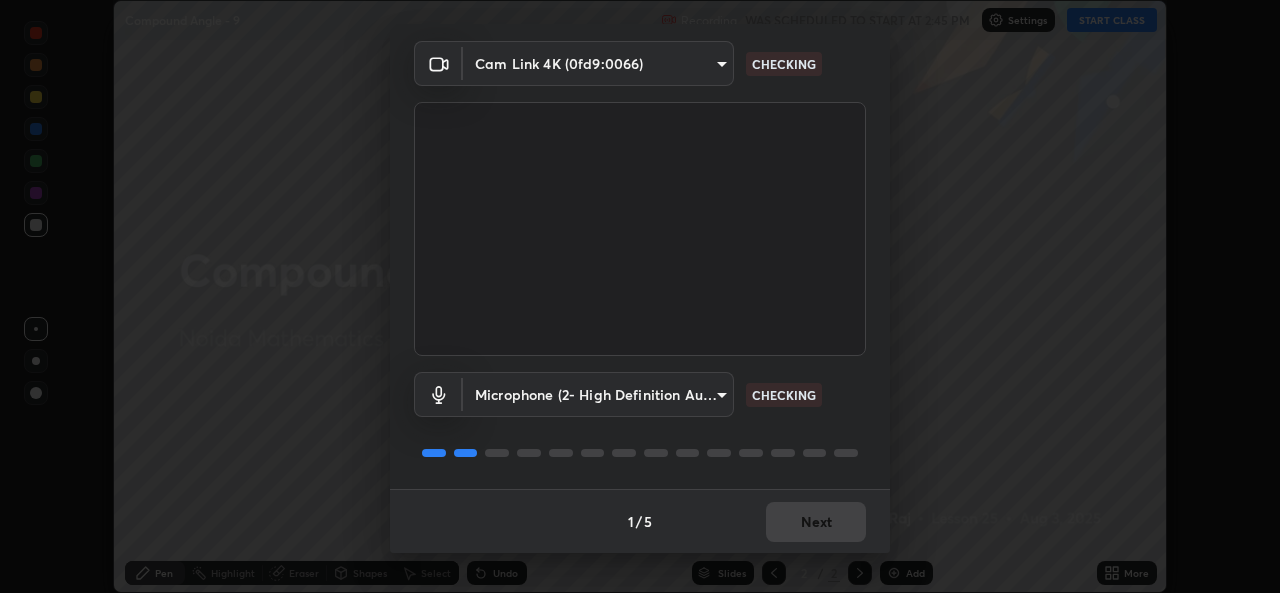 click on "1 / 5 Next" at bounding box center (640, 521) 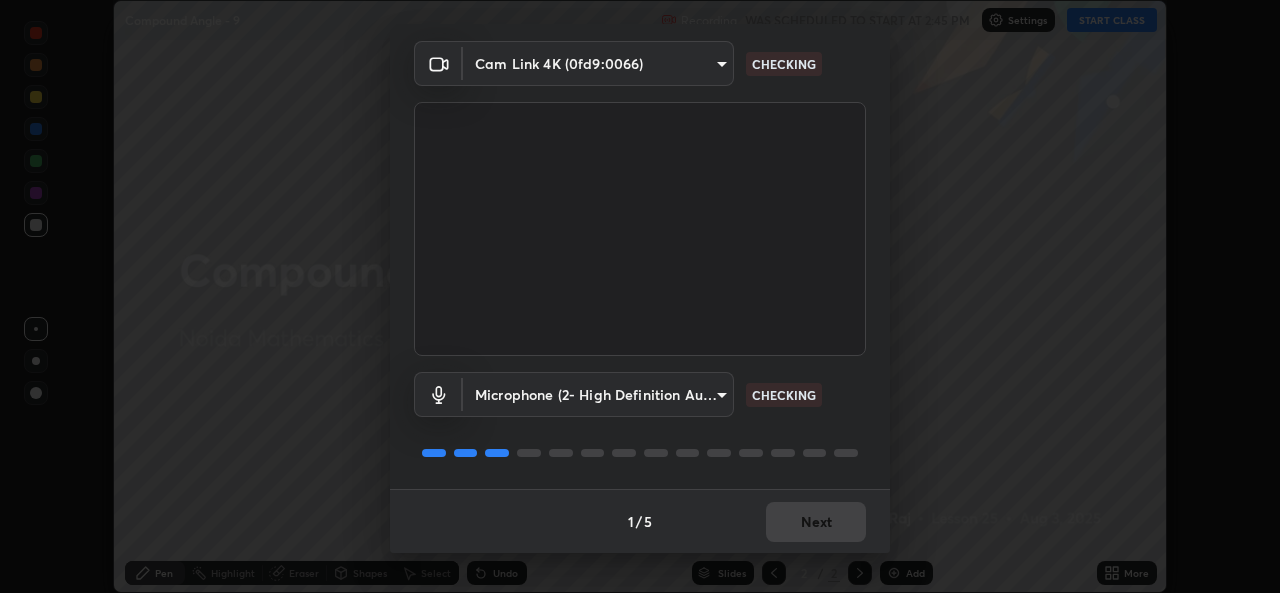 click on "1 / 5 Next" at bounding box center (640, 521) 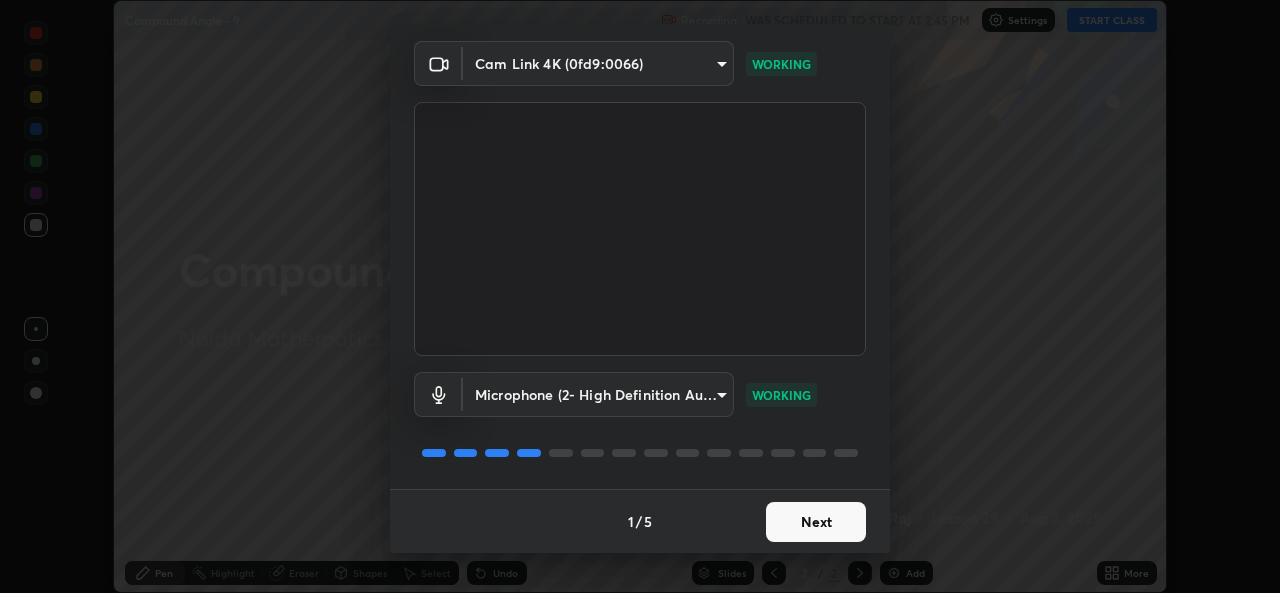 click on "Next" at bounding box center [816, 522] 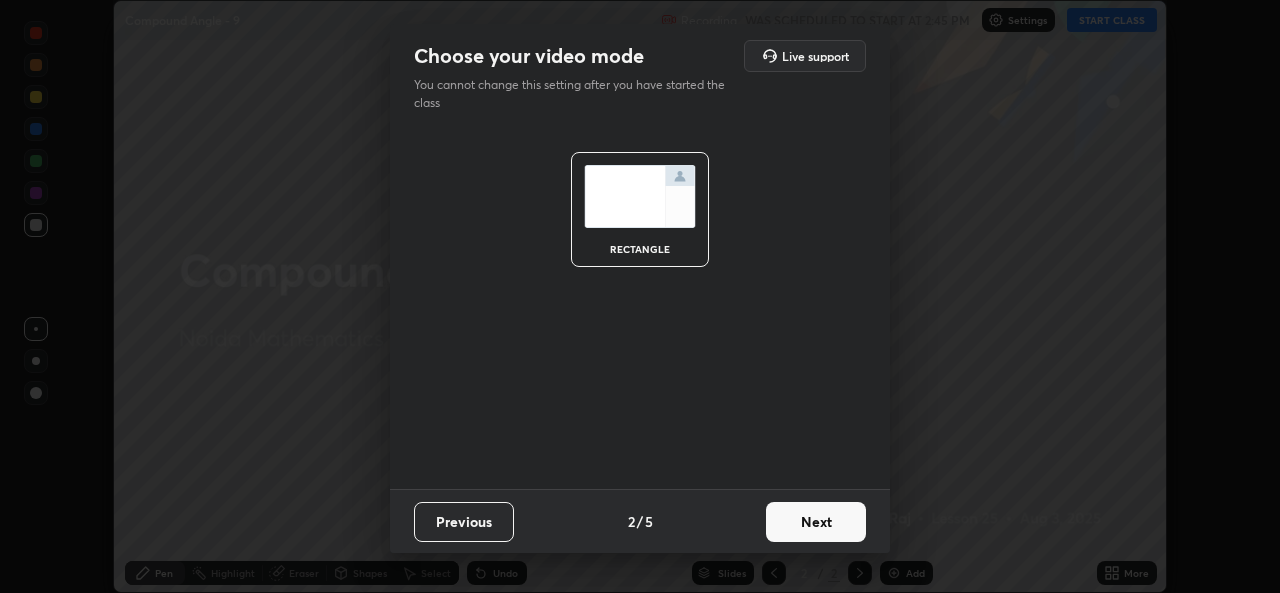 scroll, scrollTop: 0, scrollLeft: 0, axis: both 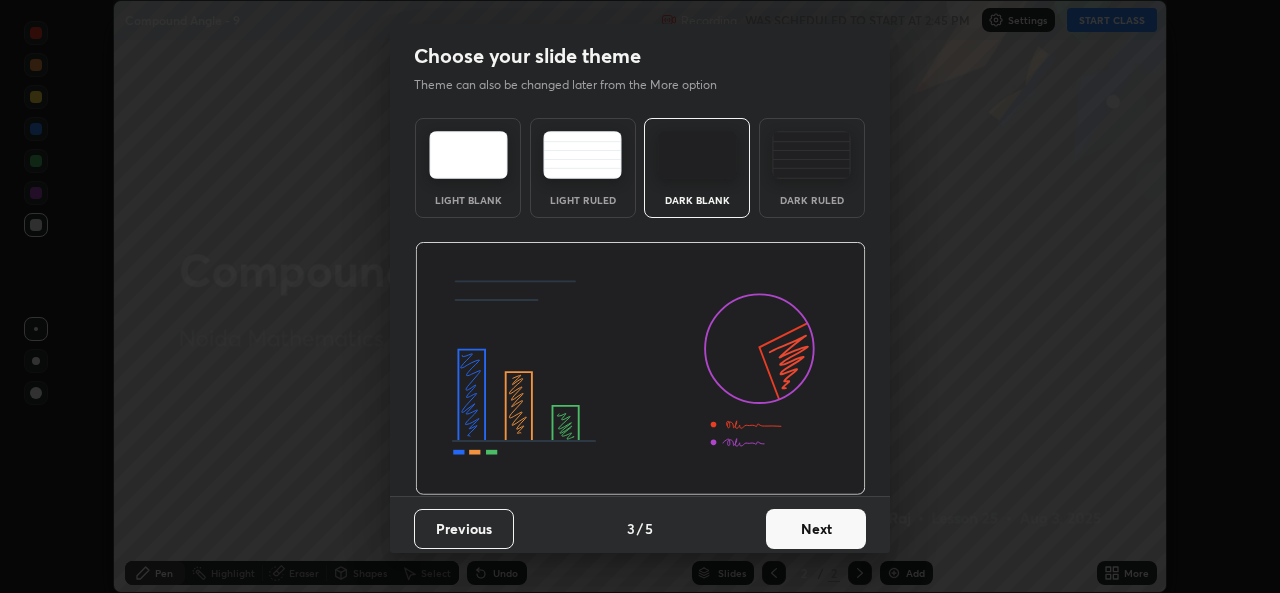 click on "Next" at bounding box center [816, 529] 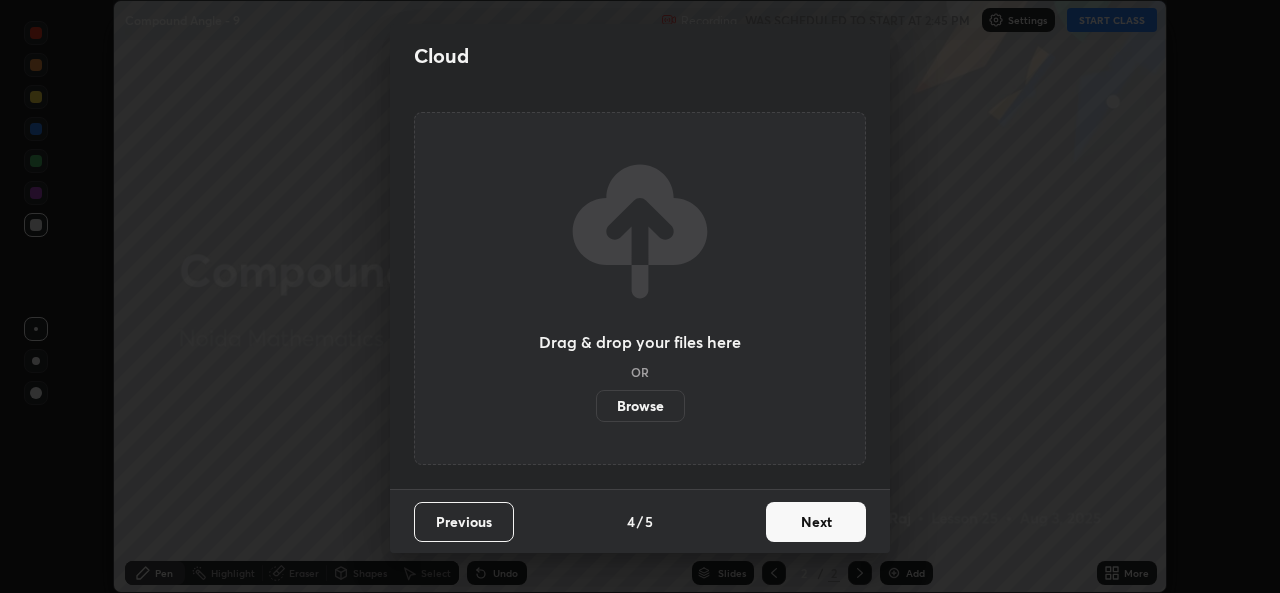 click on "Next" at bounding box center [816, 522] 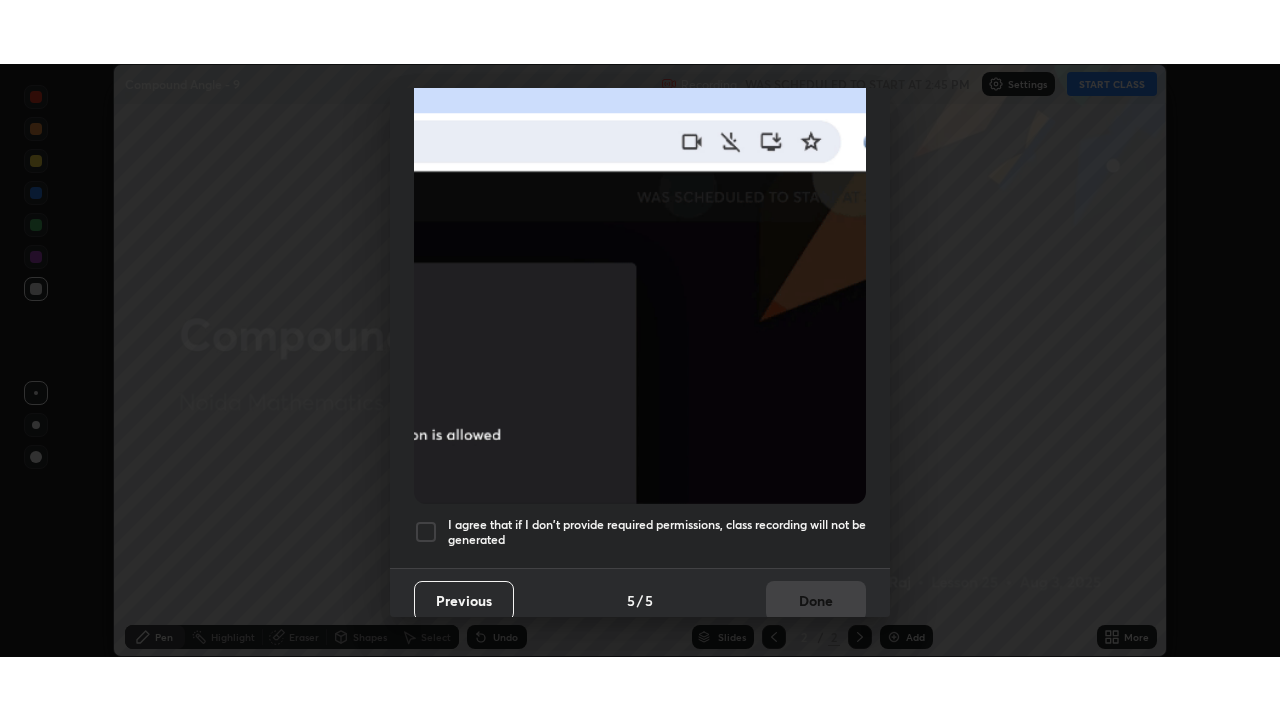 scroll, scrollTop: 471, scrollLeft: 0, axis: vertical 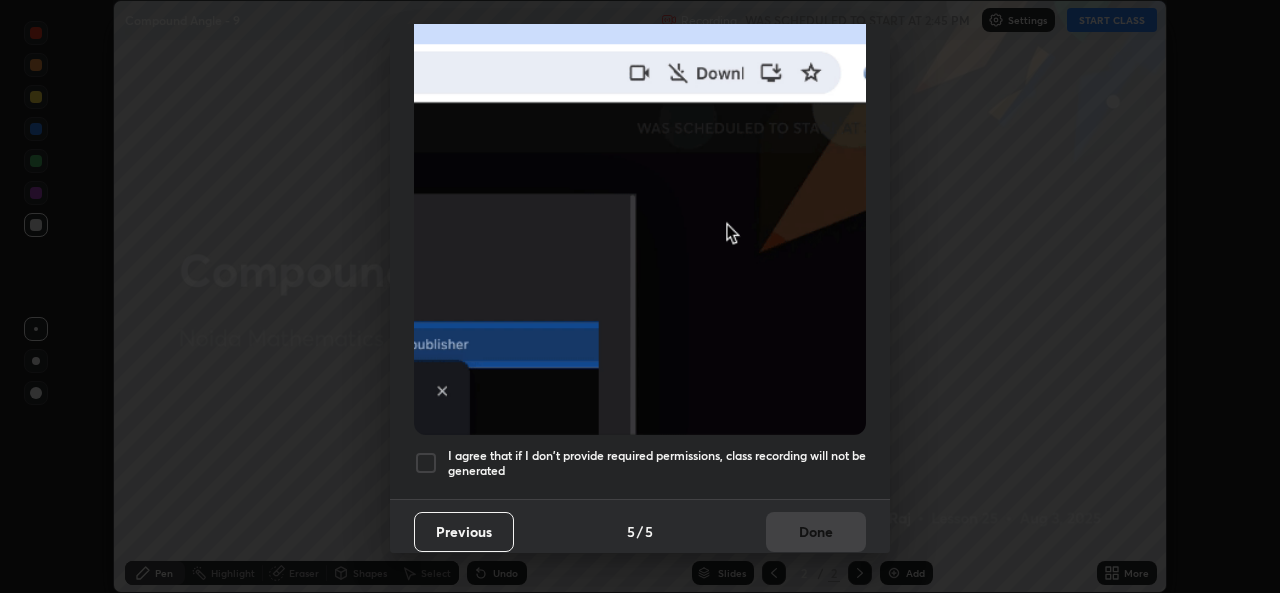click on "I agree that if I don't provide required permissions, class recording will not be generated" at bounding box center [657, 463] 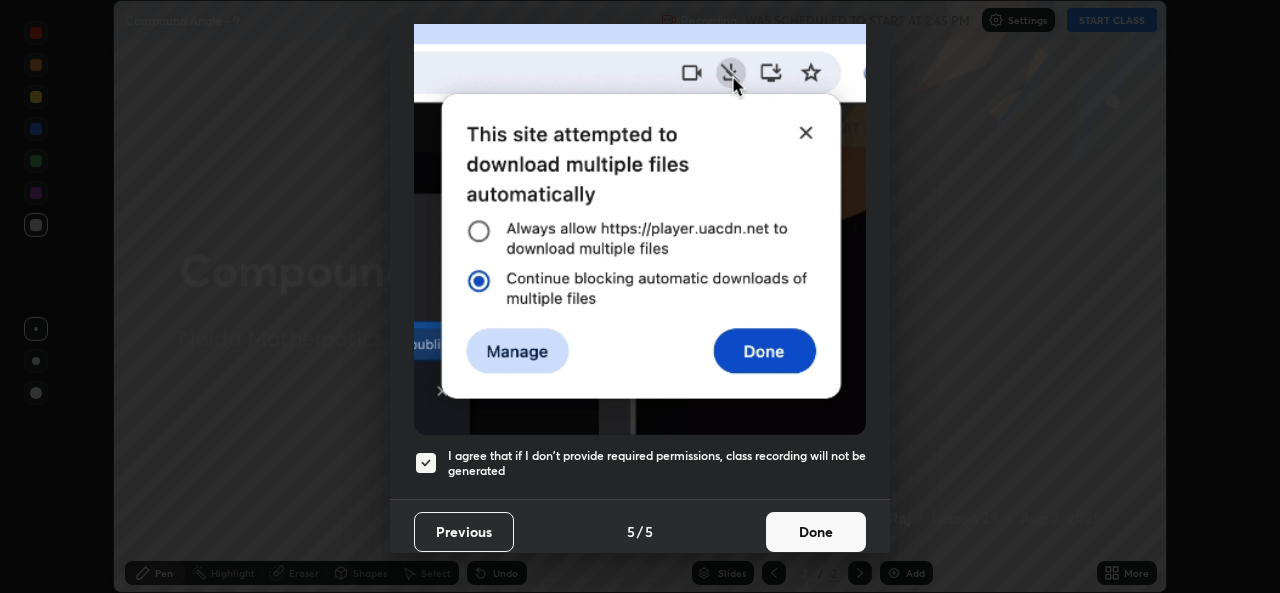 click on "Done" at bounding box center [816, 532] 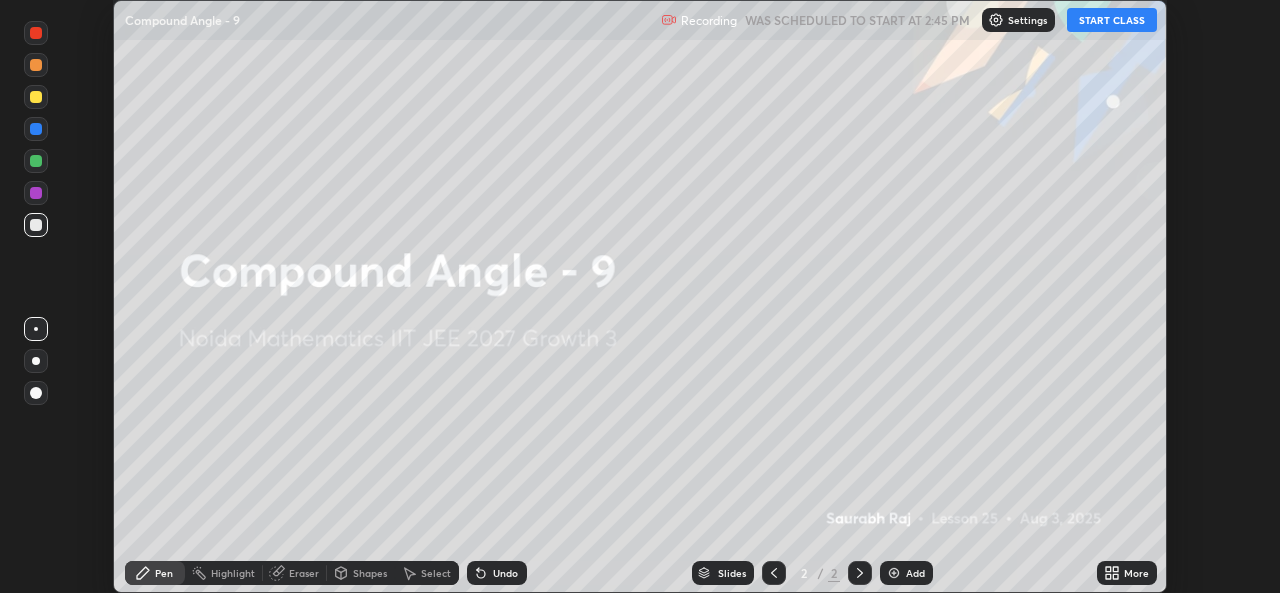 click 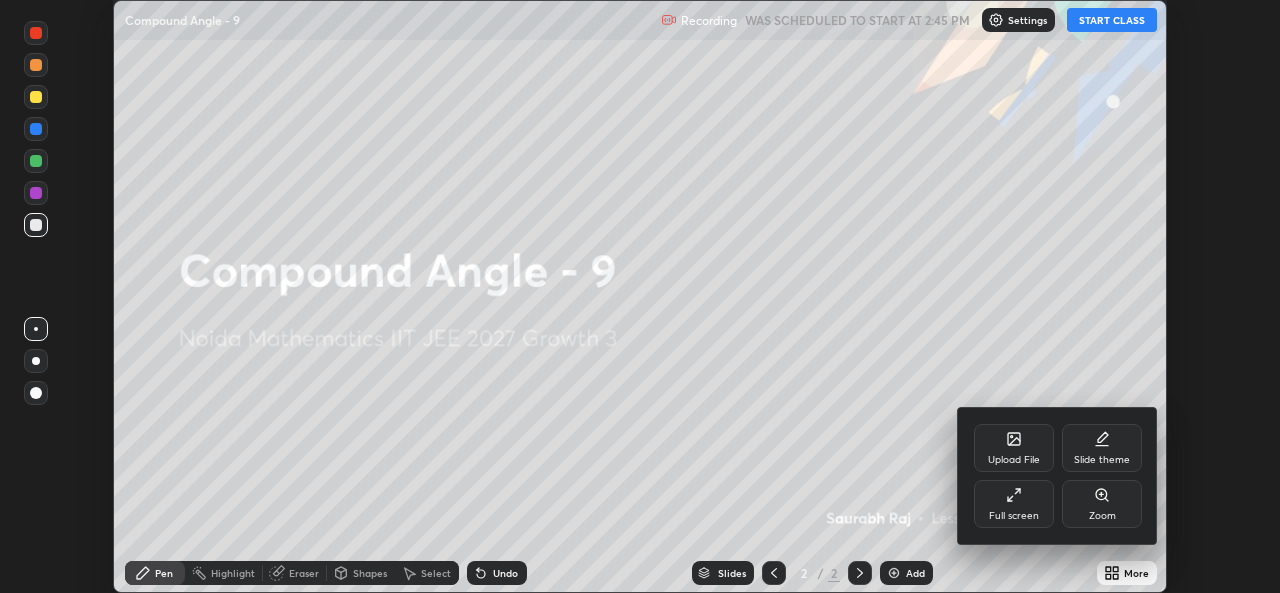 click on "Full screen" at bounding box center (1014, 504) 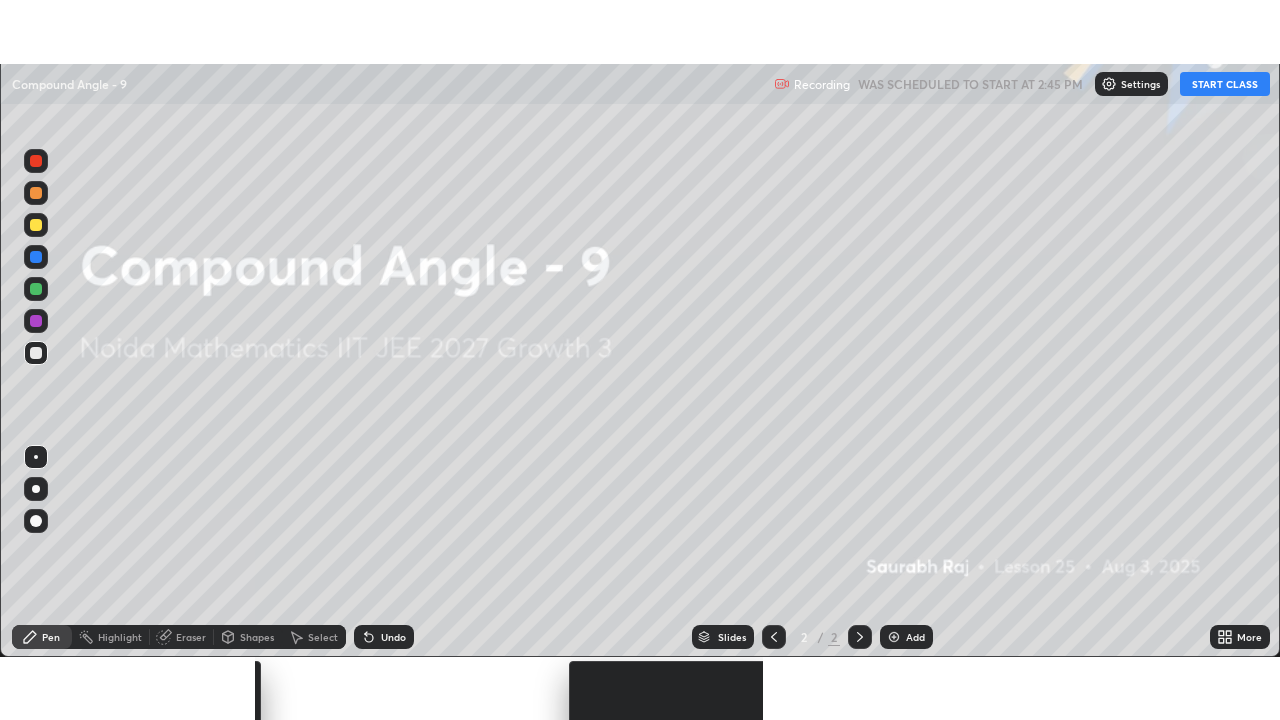 scroll, scrollTop: 99280, scrollLeft: 98720, axis: both 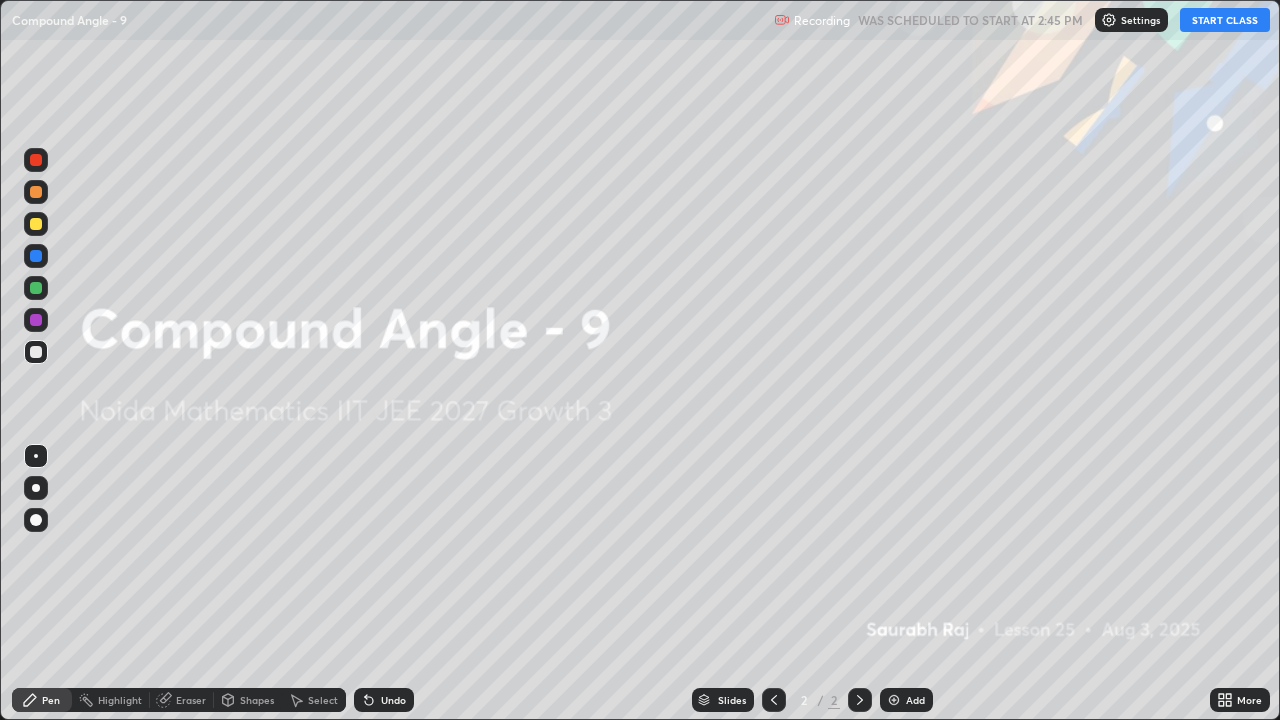 click on "START CLASS" at bounding box center [1225, 20] 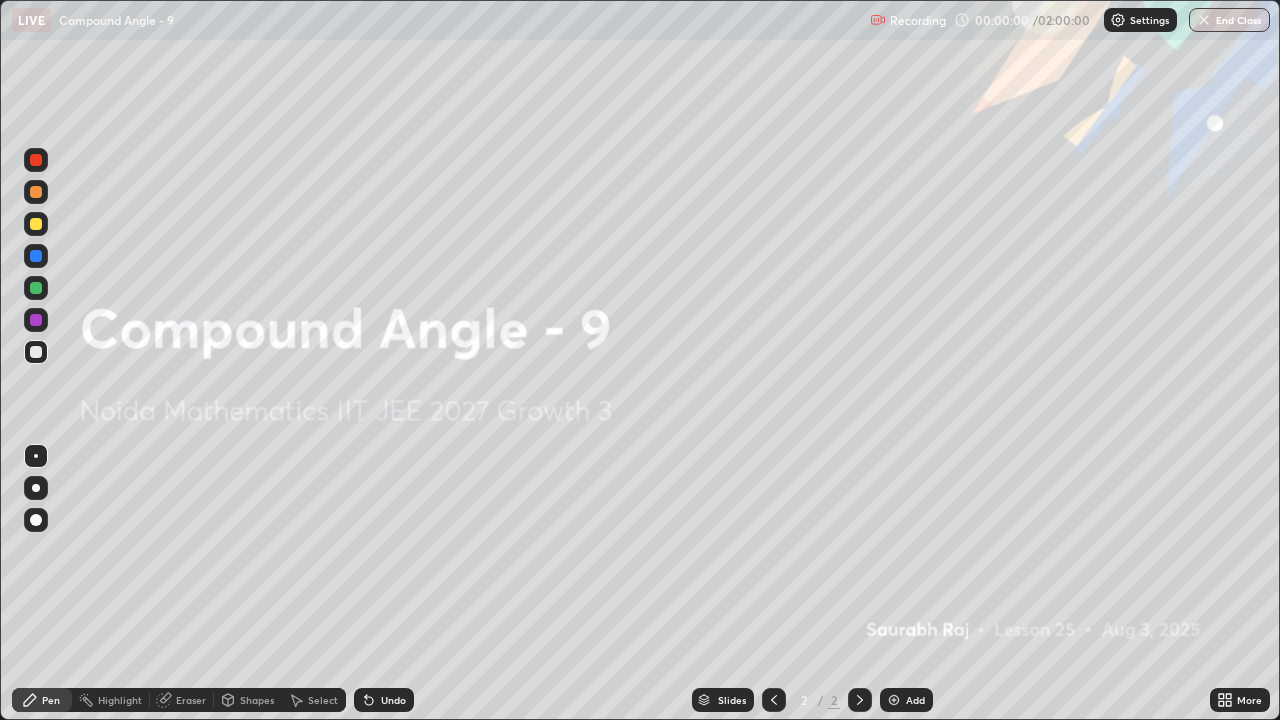 click on "Add" at bounding box center (915, 700) 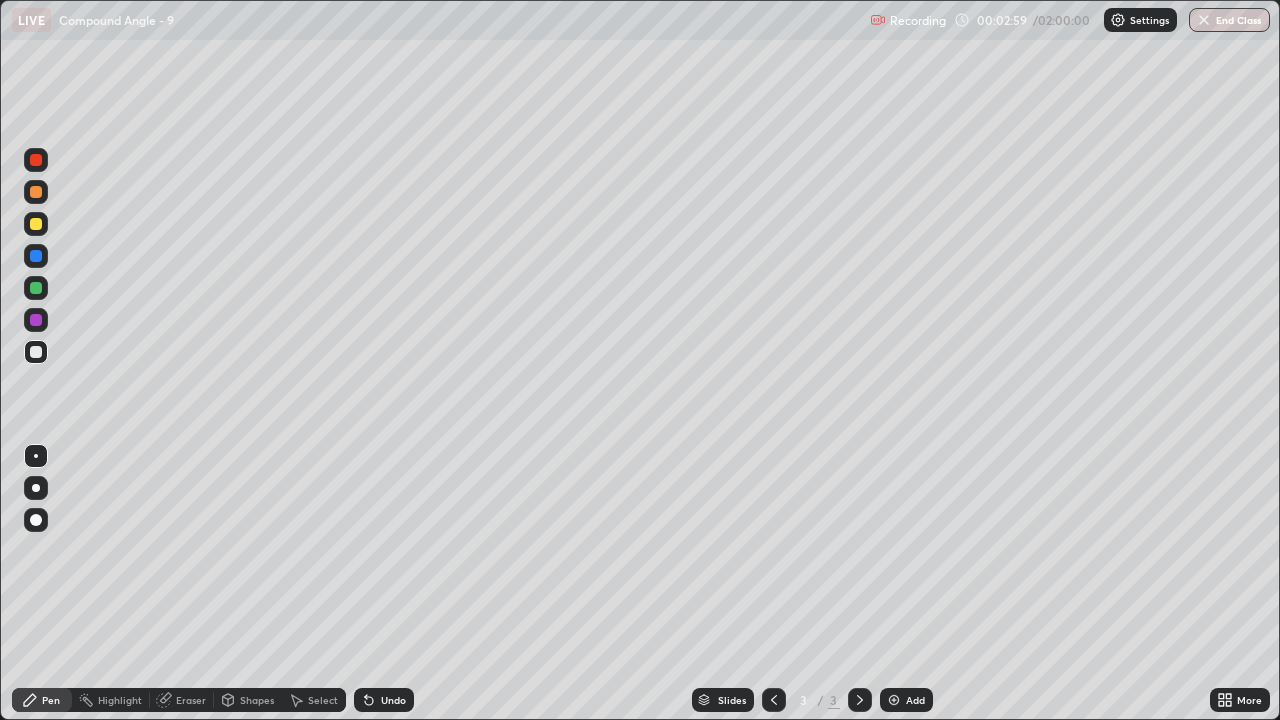 click at bounding box center (36, 288) 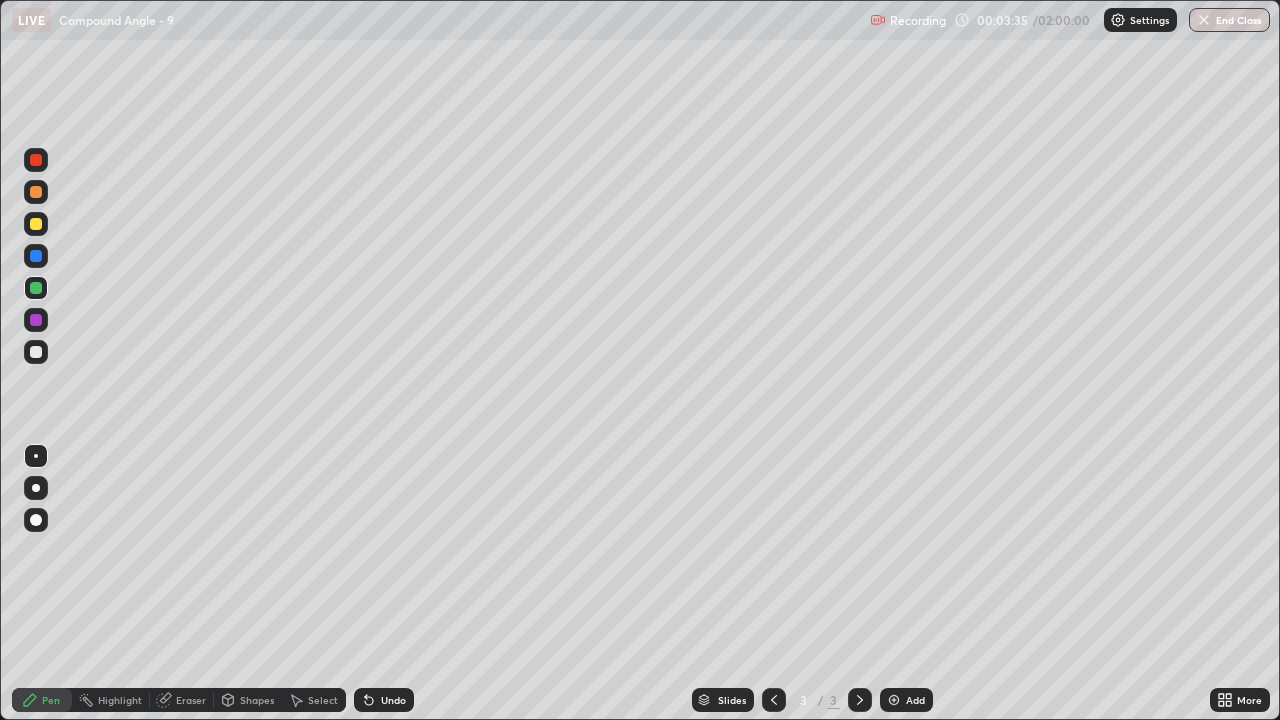 click at bounding box center (36, 352) 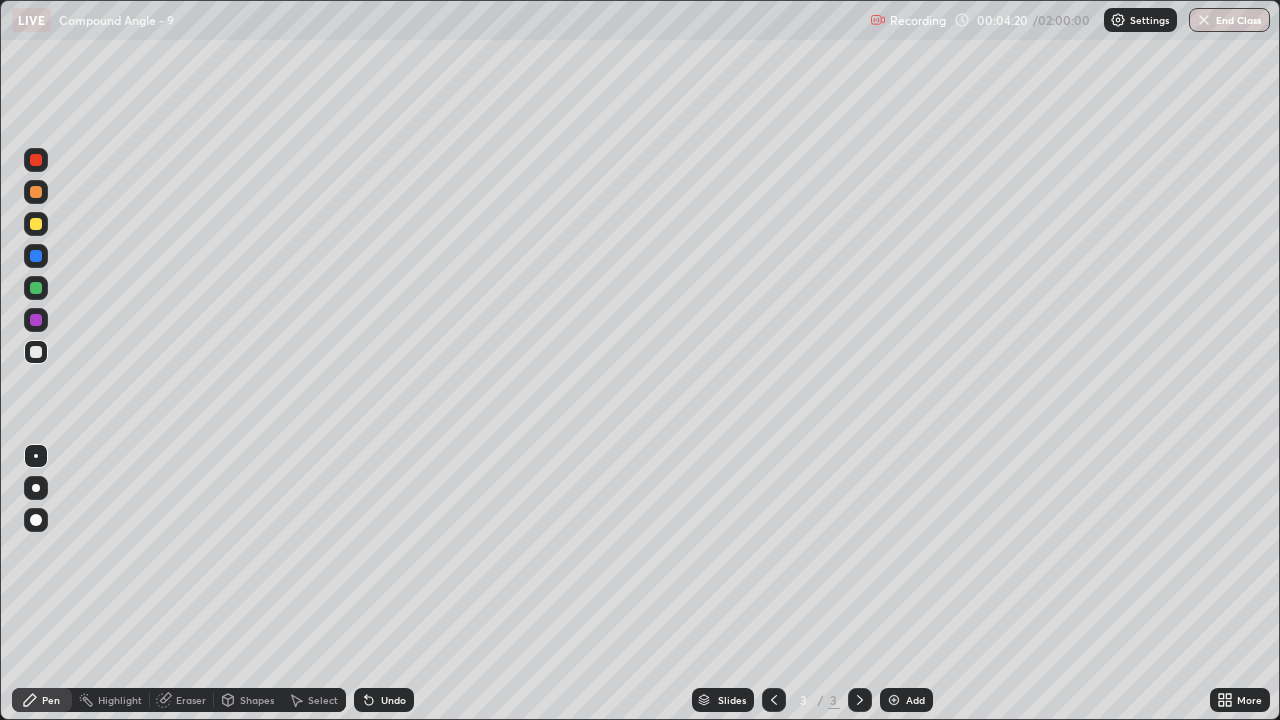 click on "Undo" at bounding box center [393, 700] 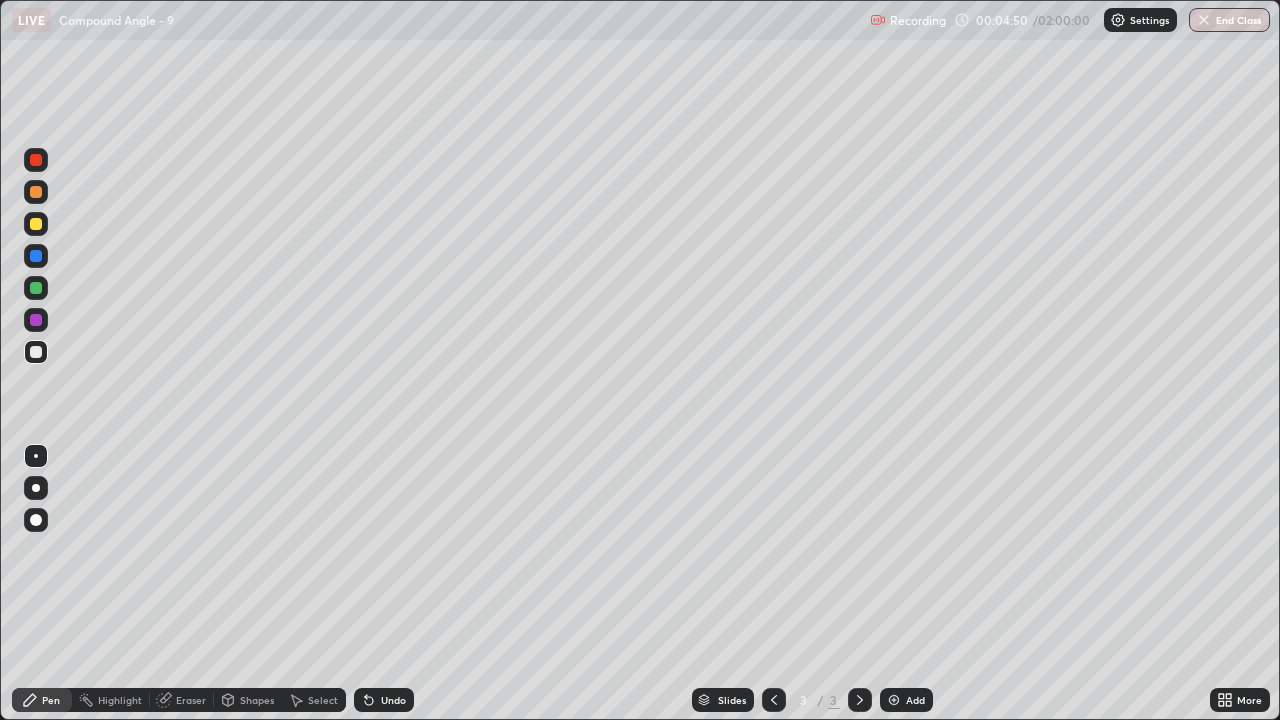 click on "Undo" at bounding box center [384, 700] 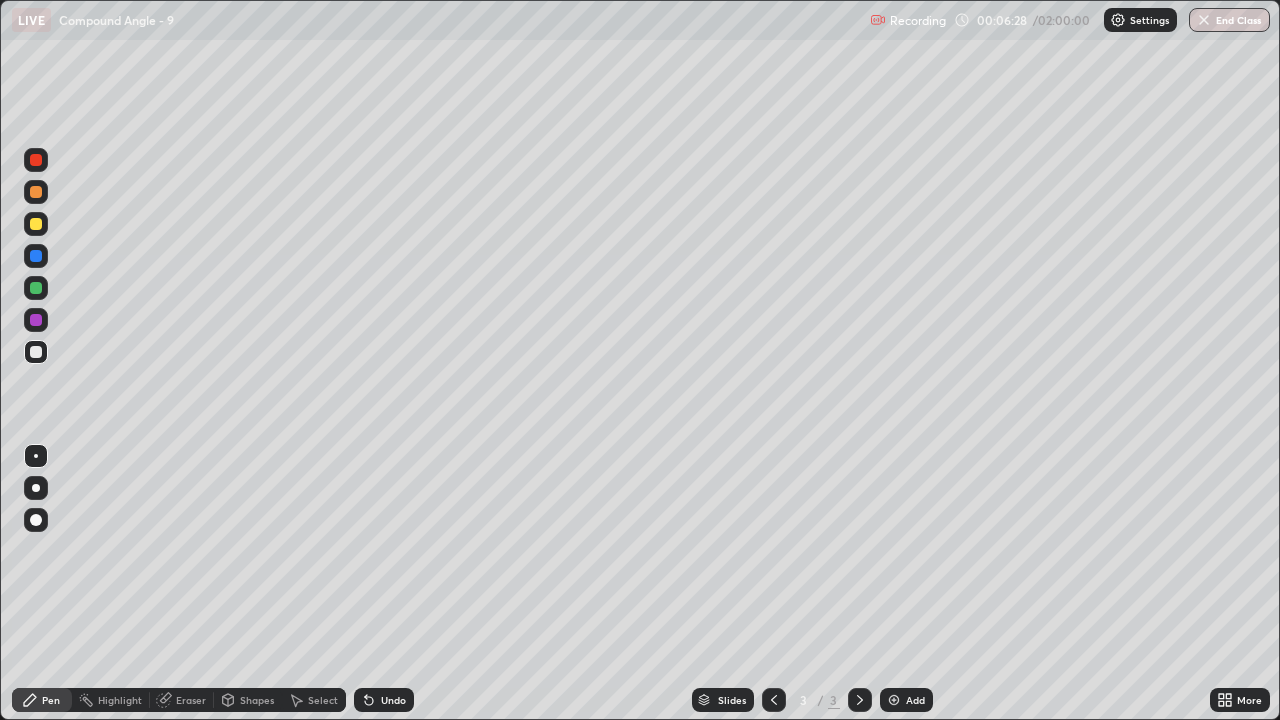 click at bounding box center [36, 320] 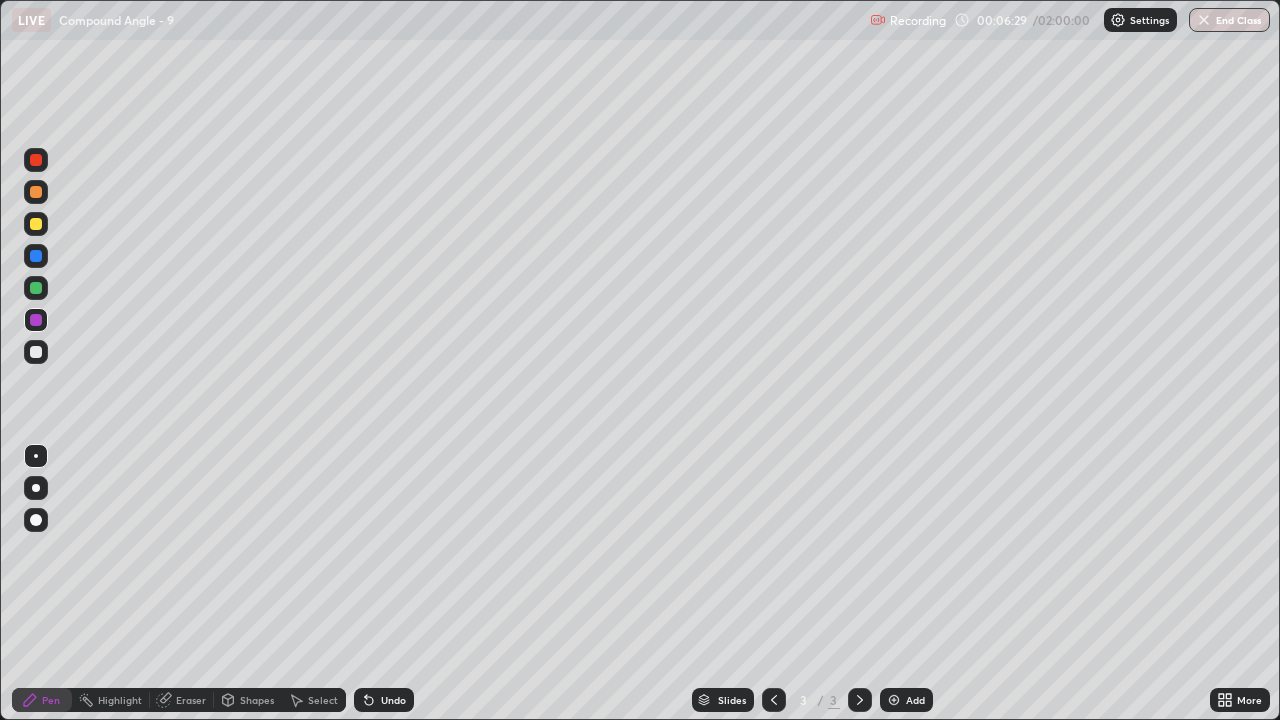 click at bounding box center [36, 352] 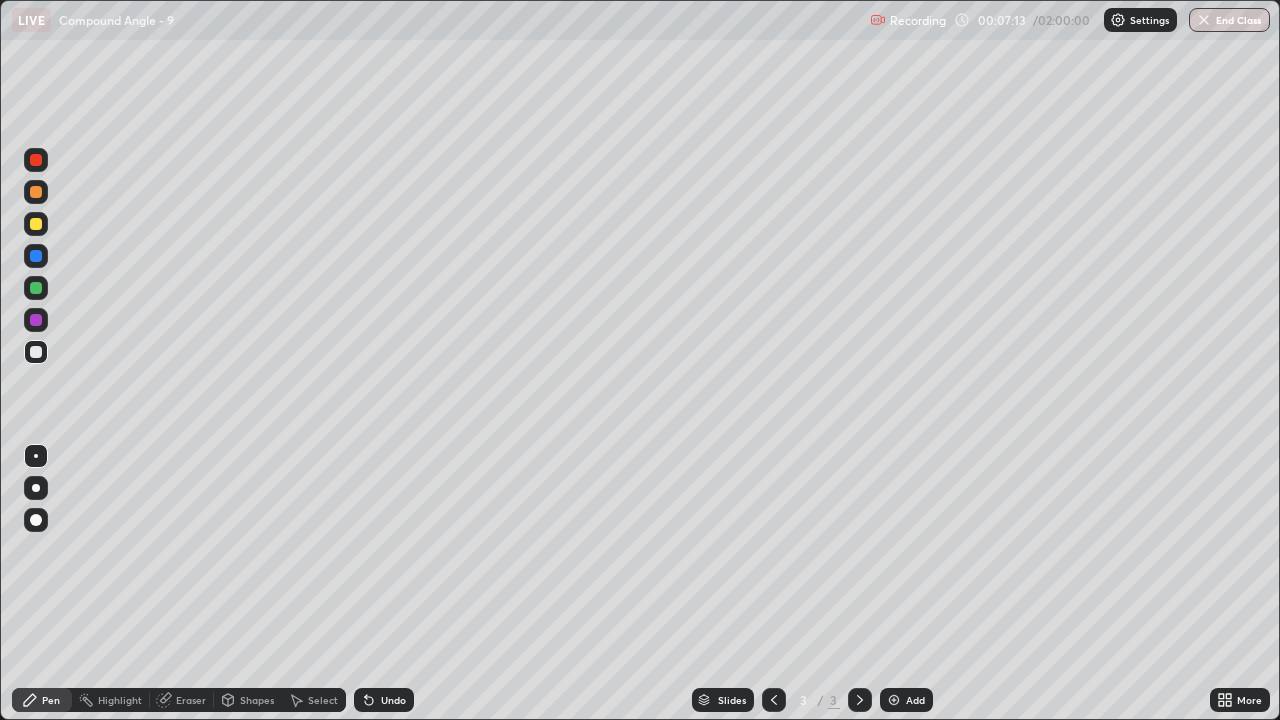 click on "Eraser" at bounding box center (191, 700) 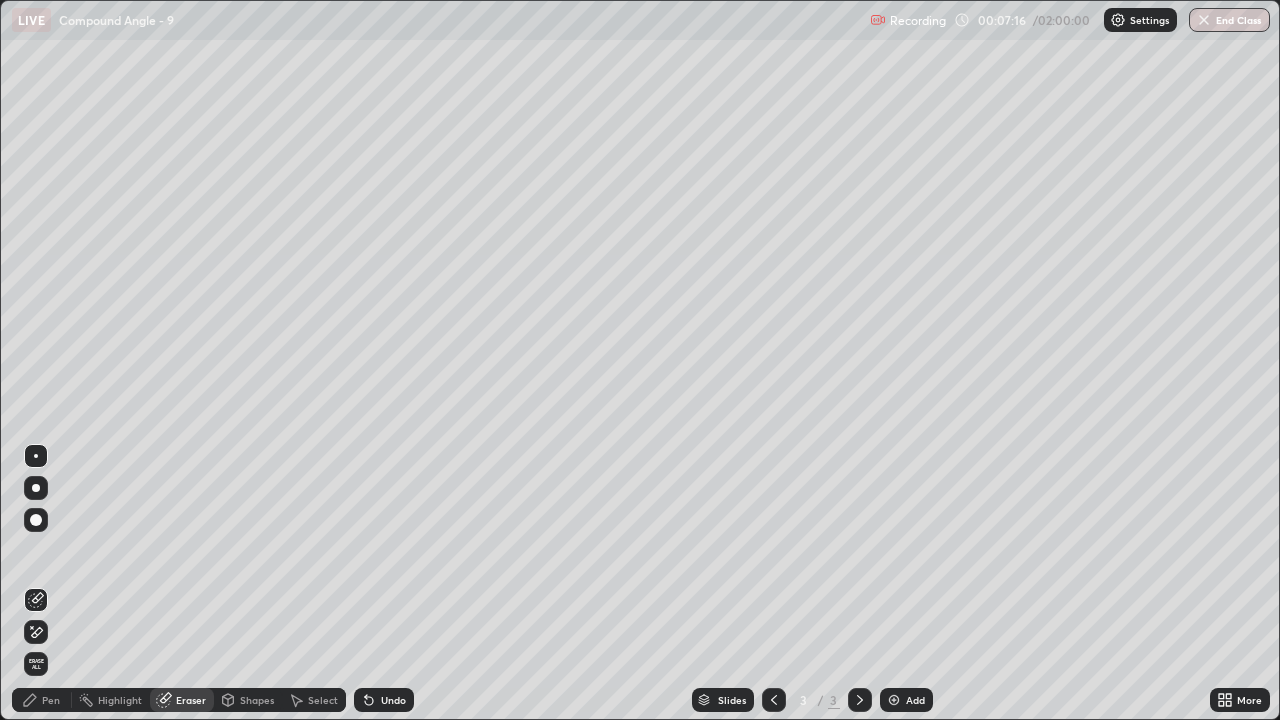 click on "Add" at bounding box center [906, 700] 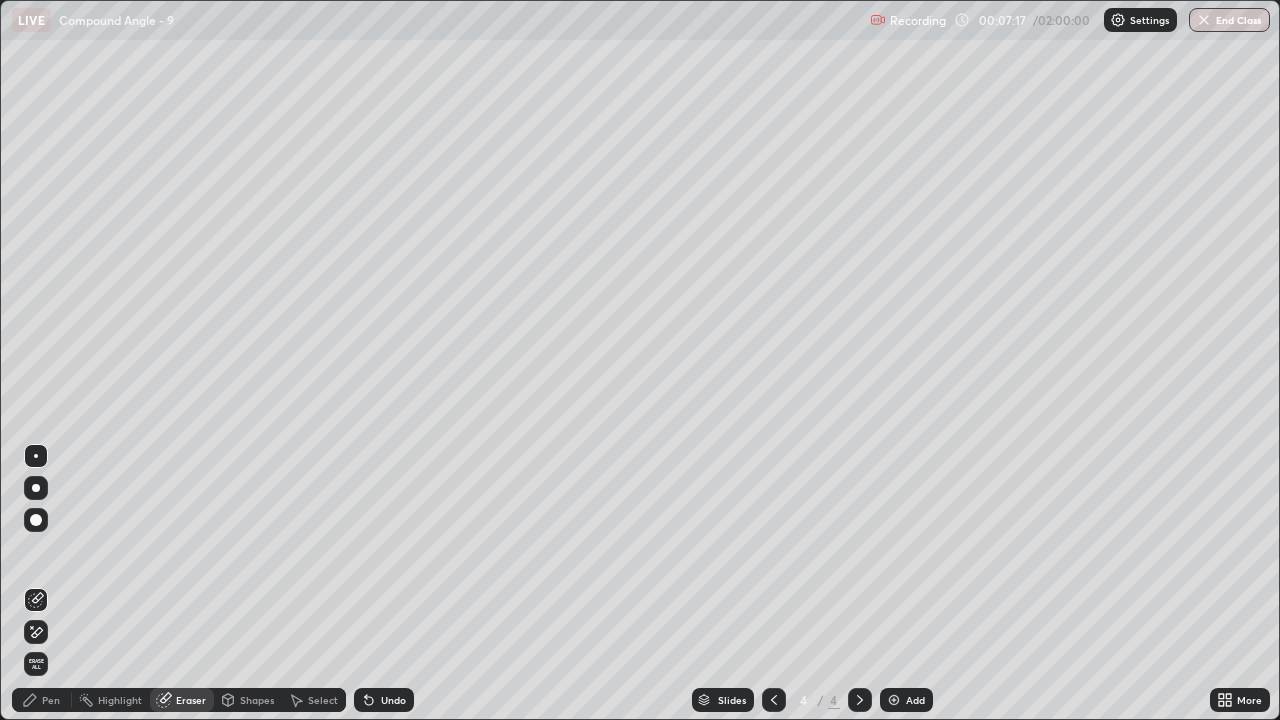 click on "Pen" at bounding box center (42, 700) 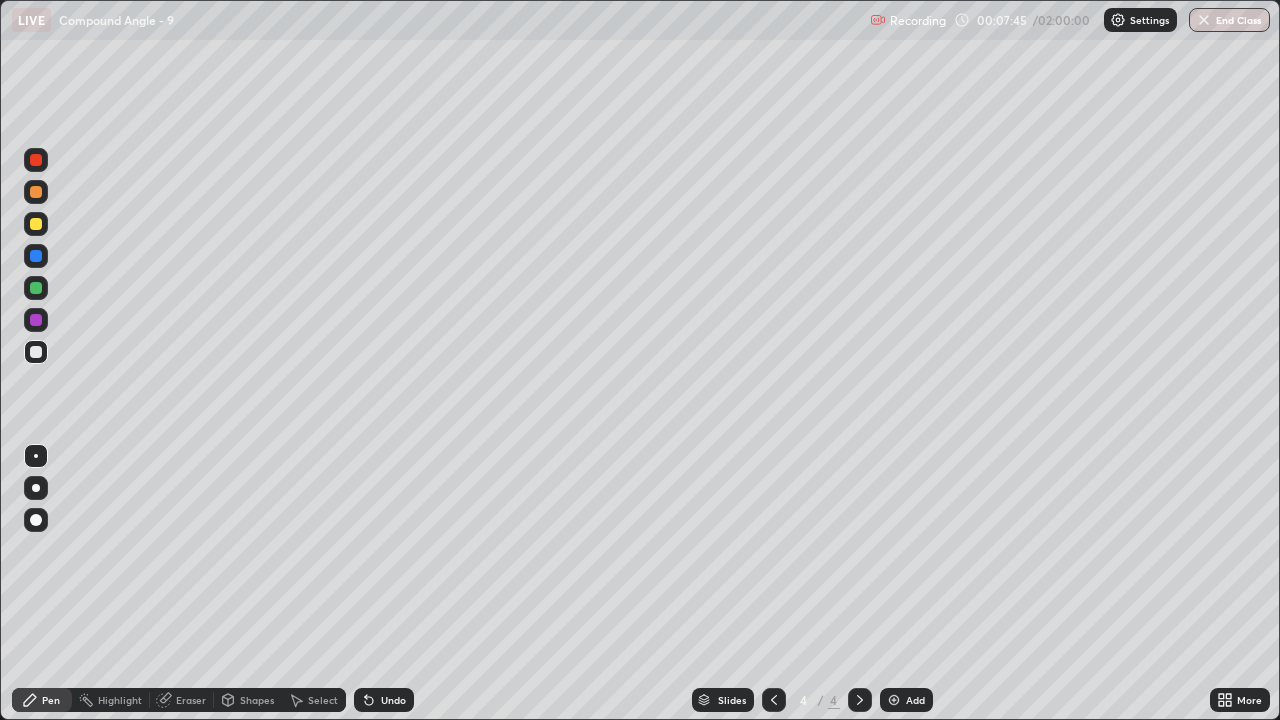click on "4" at bounding box center (804, 700) 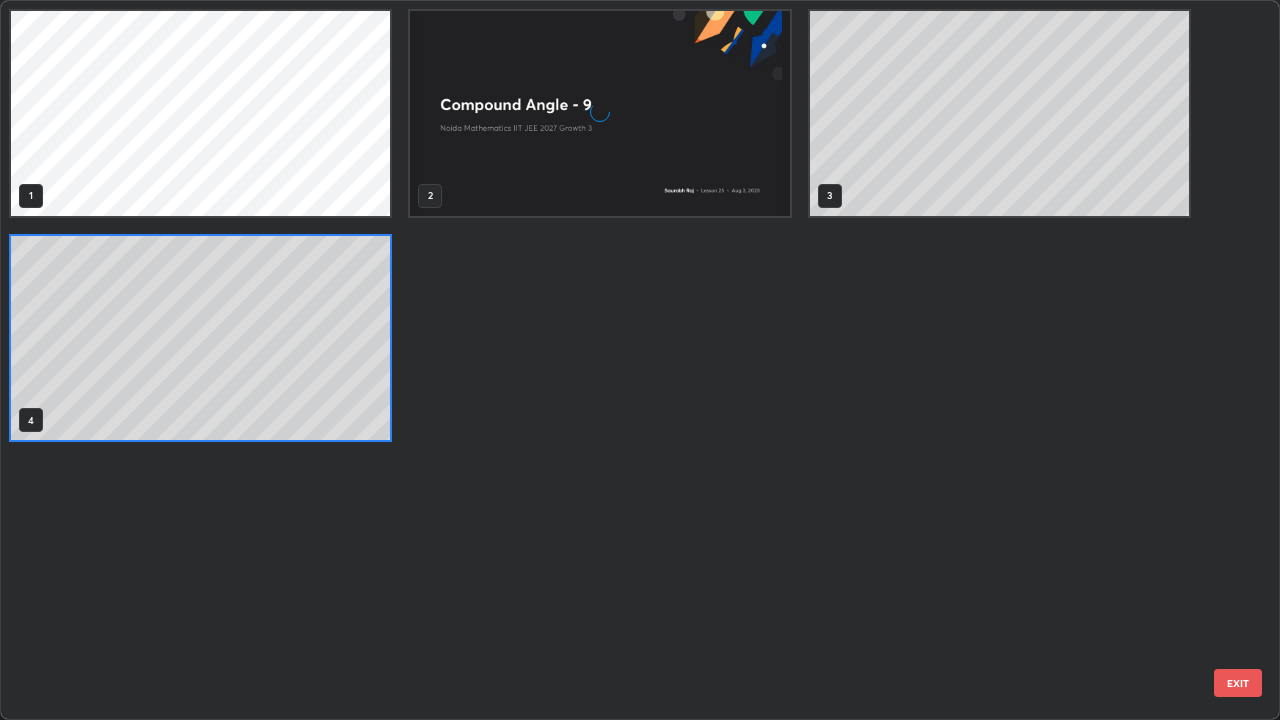 scroll, scrollTop: 7, scrollLeft: 11, axis: both 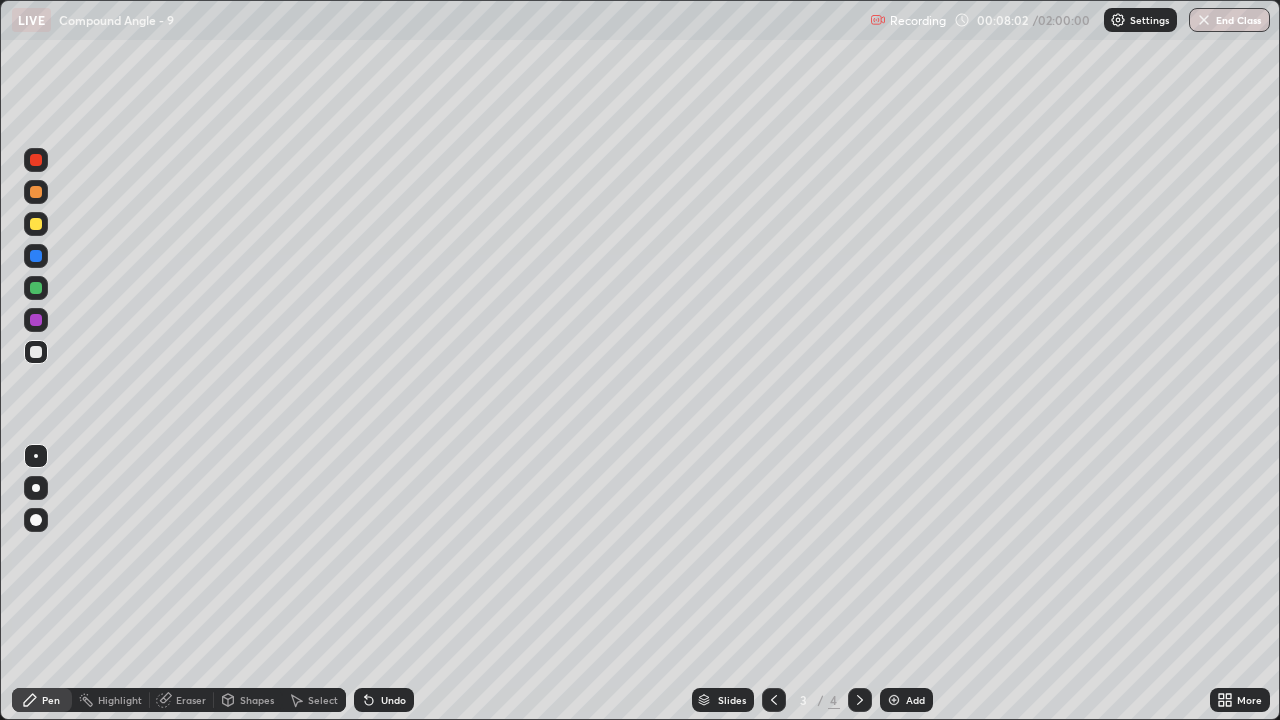 click at bounding box center [860, 700] 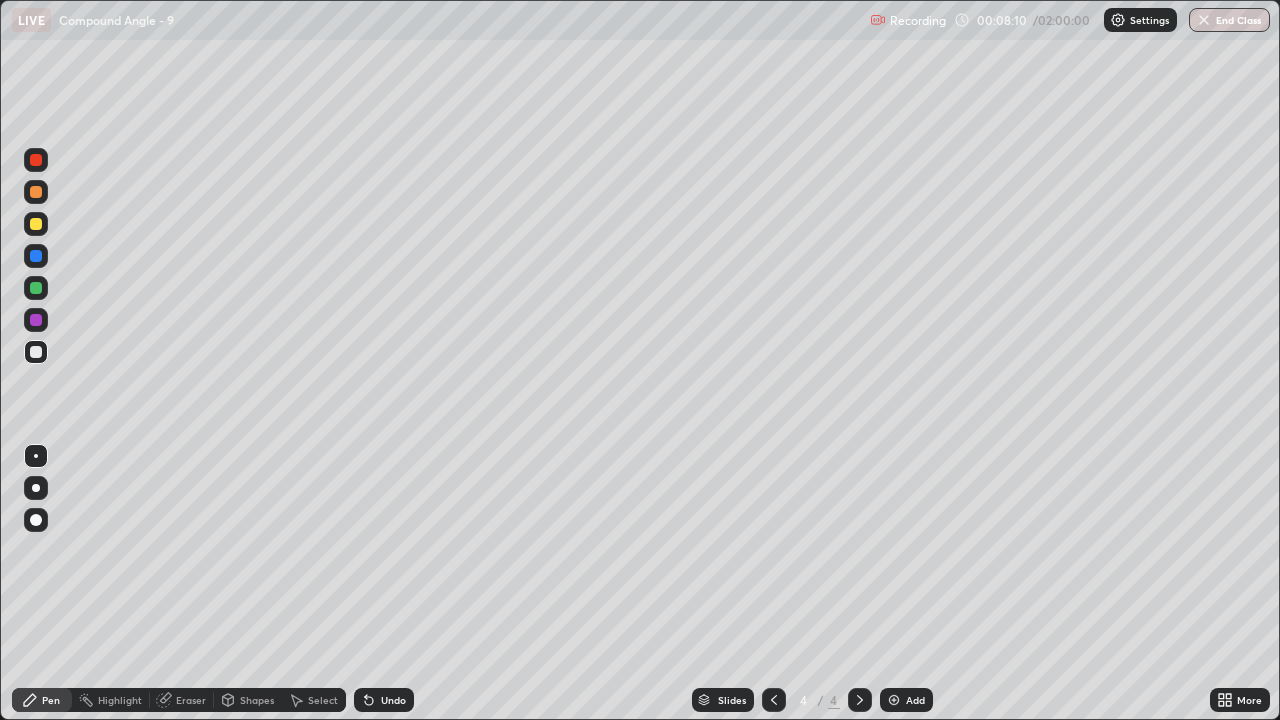 click 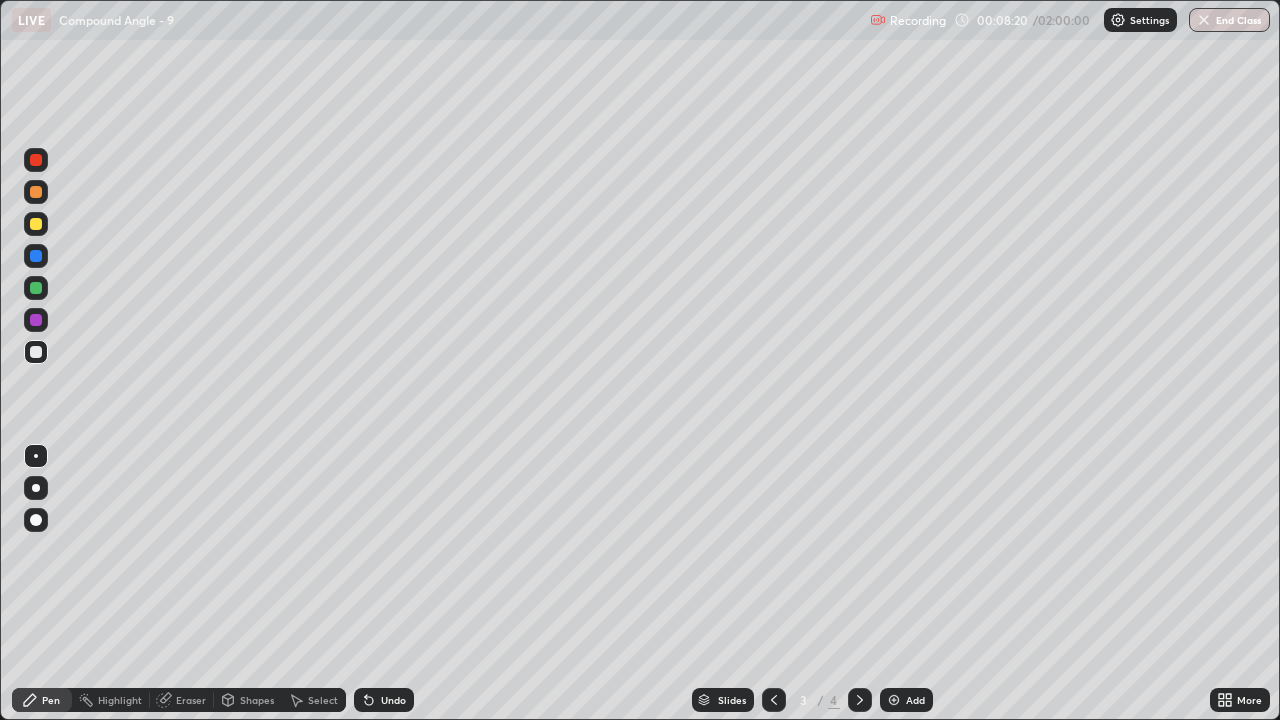 click 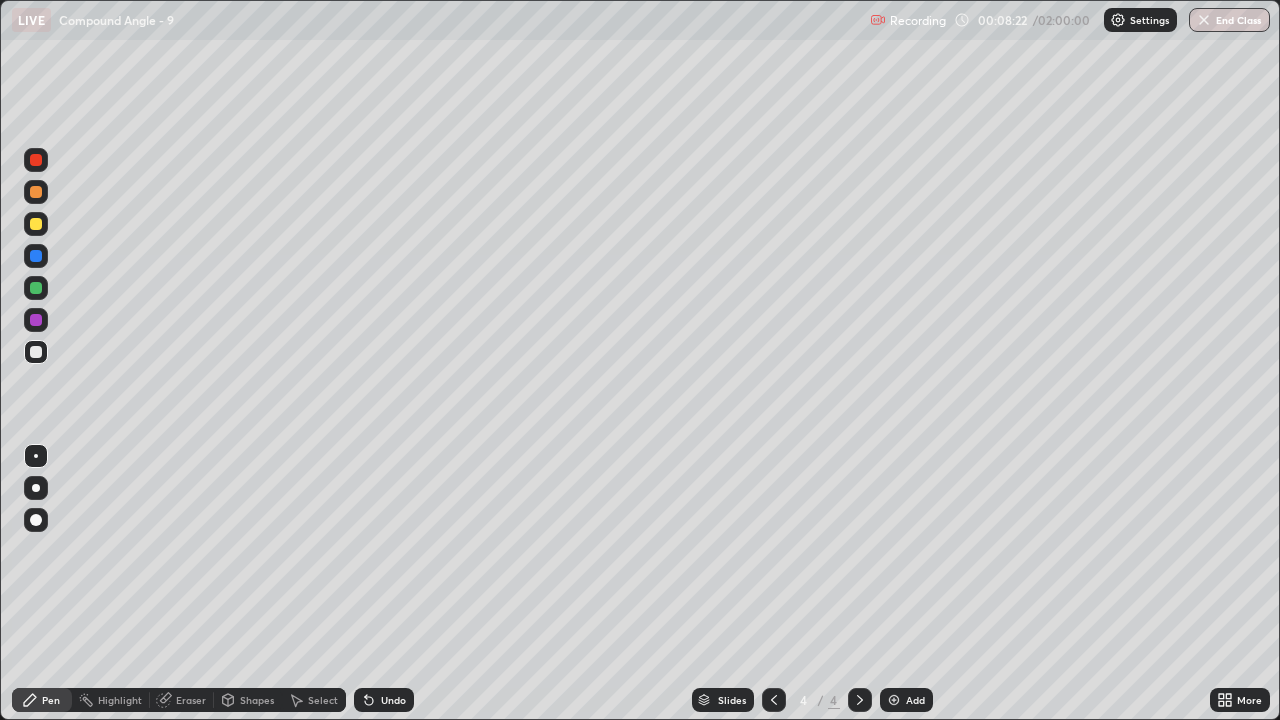 click on "Eraser" at bounding box center [191, 700] 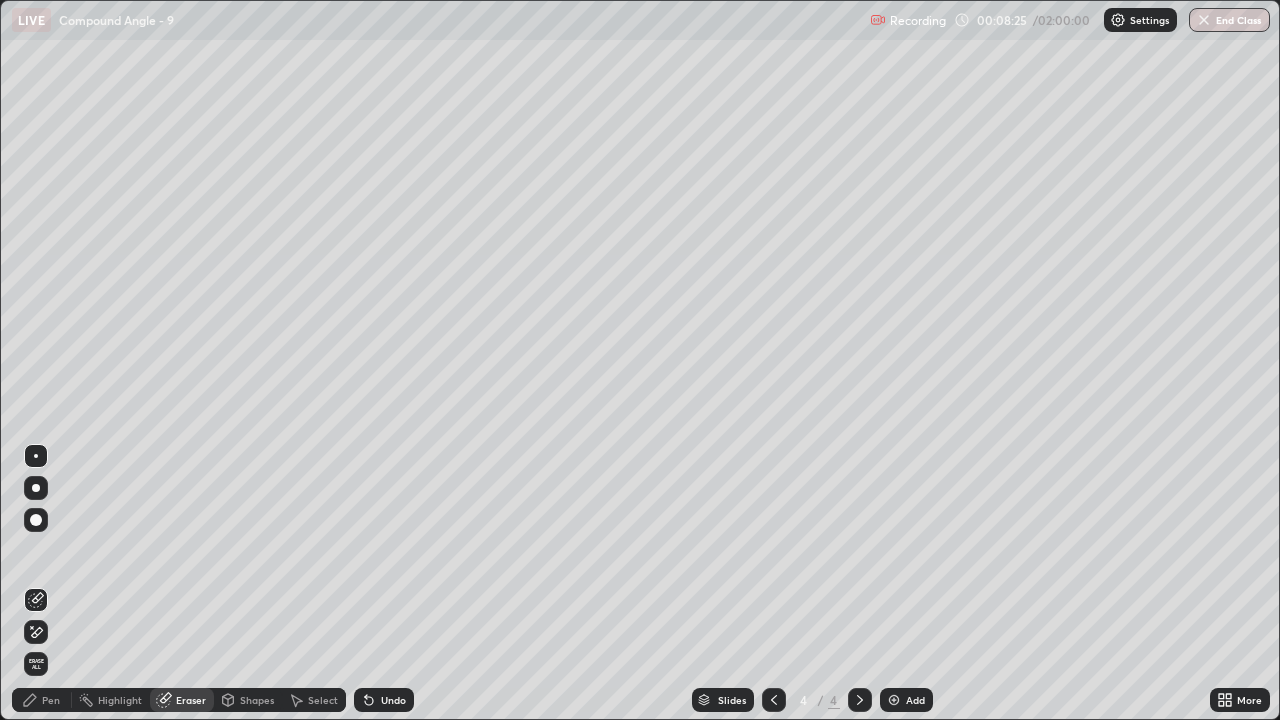 click on "Pen" at bounding box center [42, 700] 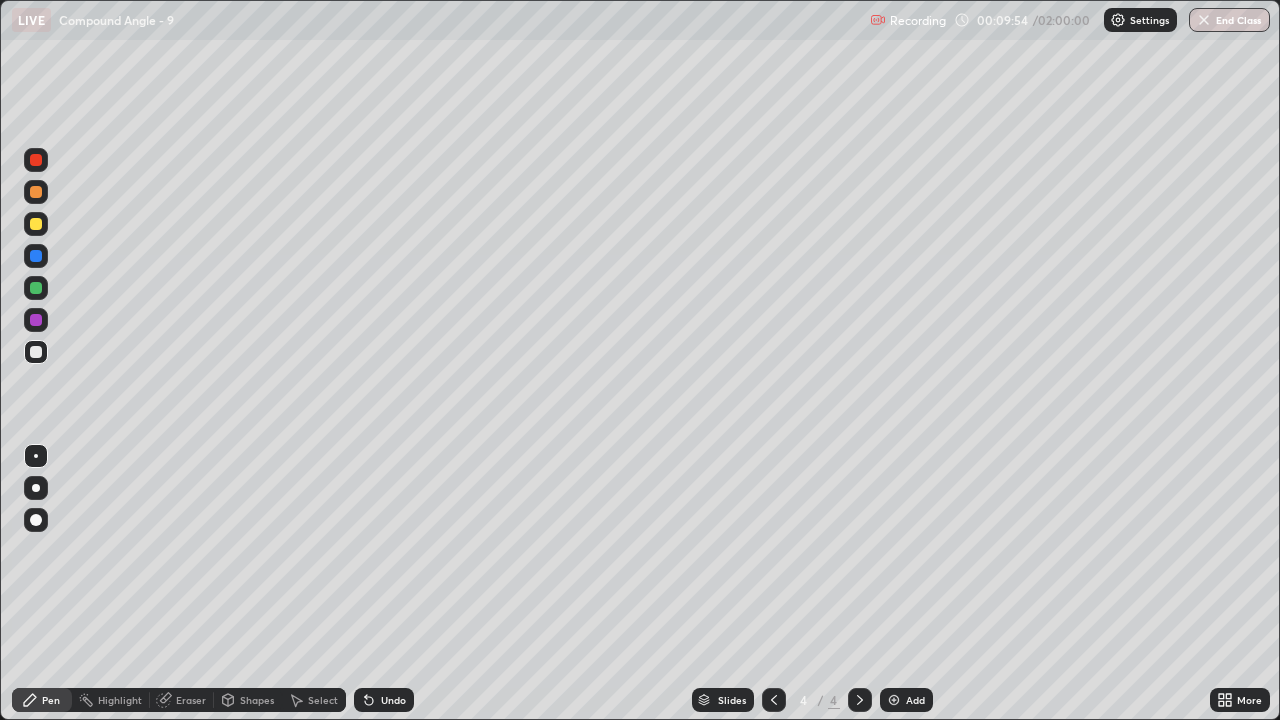 click on "Undo" at bounding box center (393, 700) 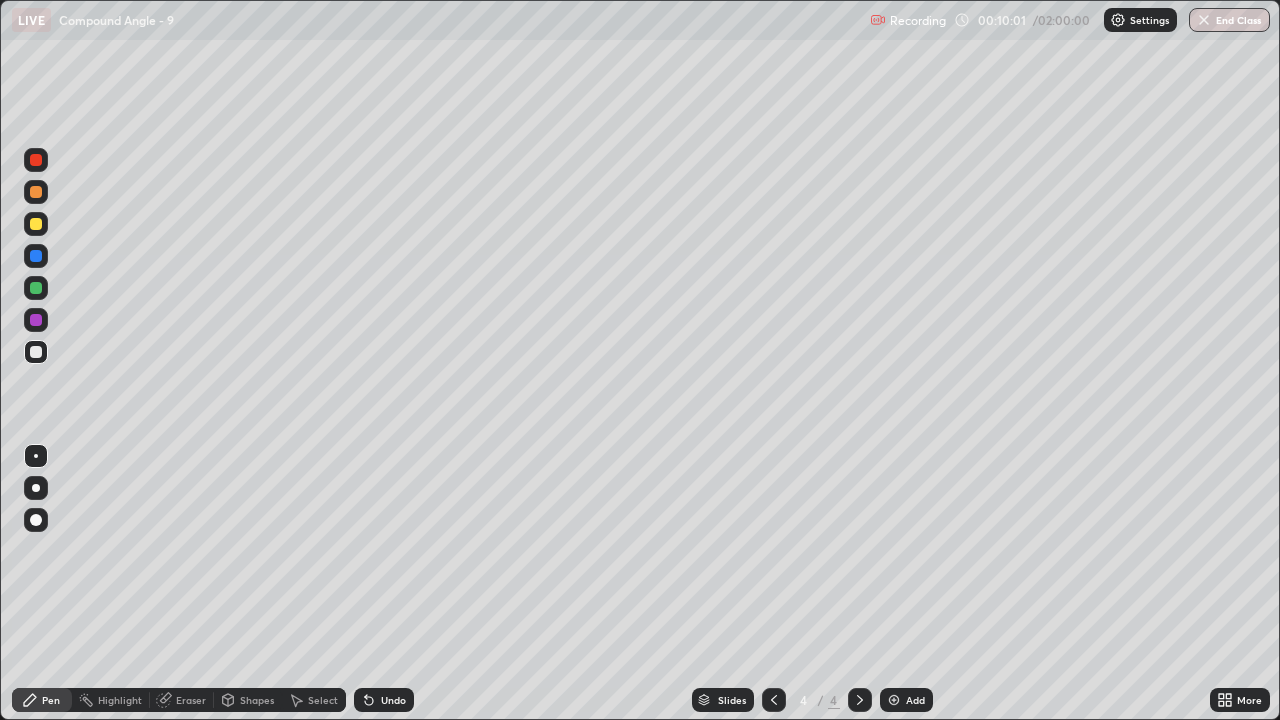 click on "Undo" at bounding box center [393, 700] 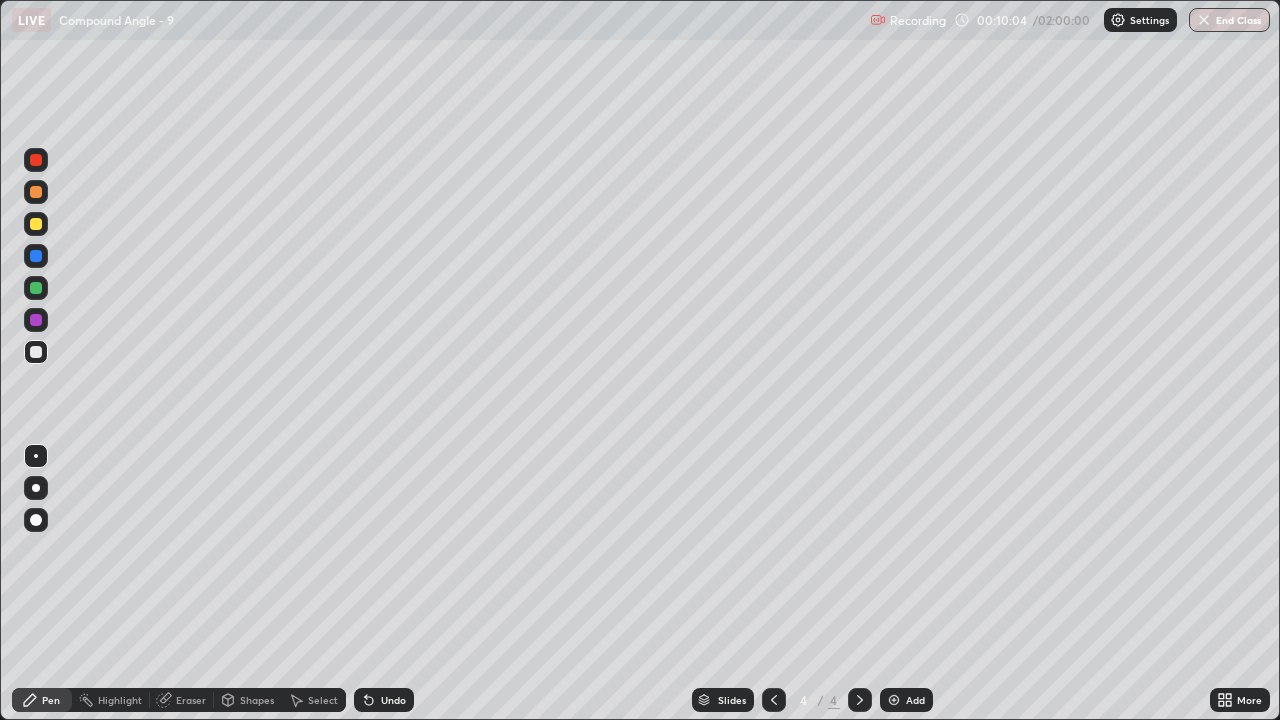 click on "Undo" at bounding box center [384, 700] 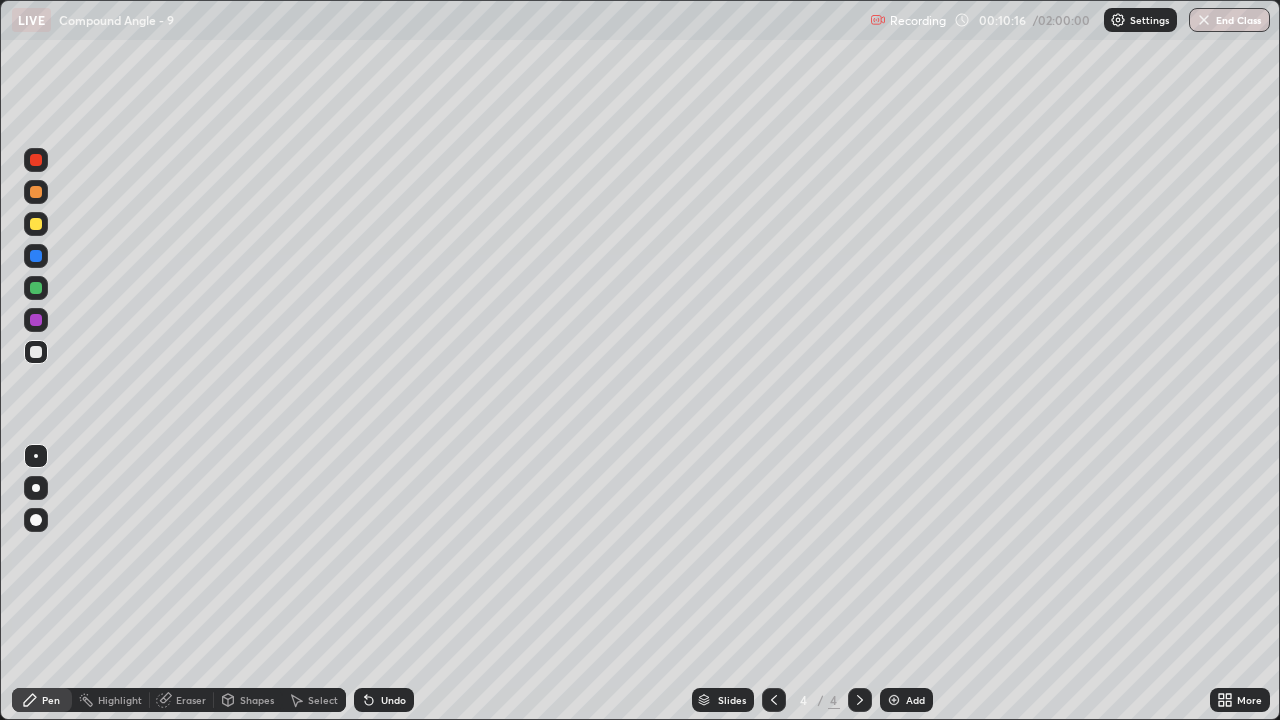 click on "Slides 4 / 4 Add" at bounding box center (812, 700) 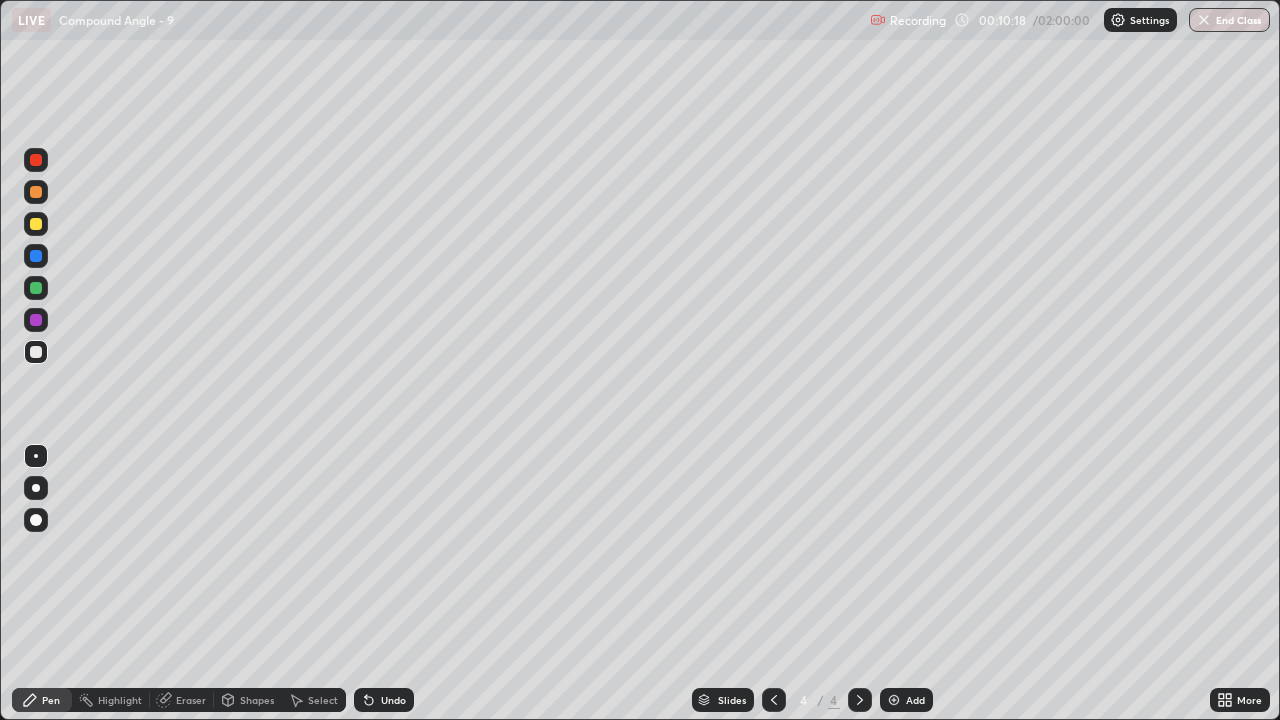 click on "Add" at bounding box center [915, 700] 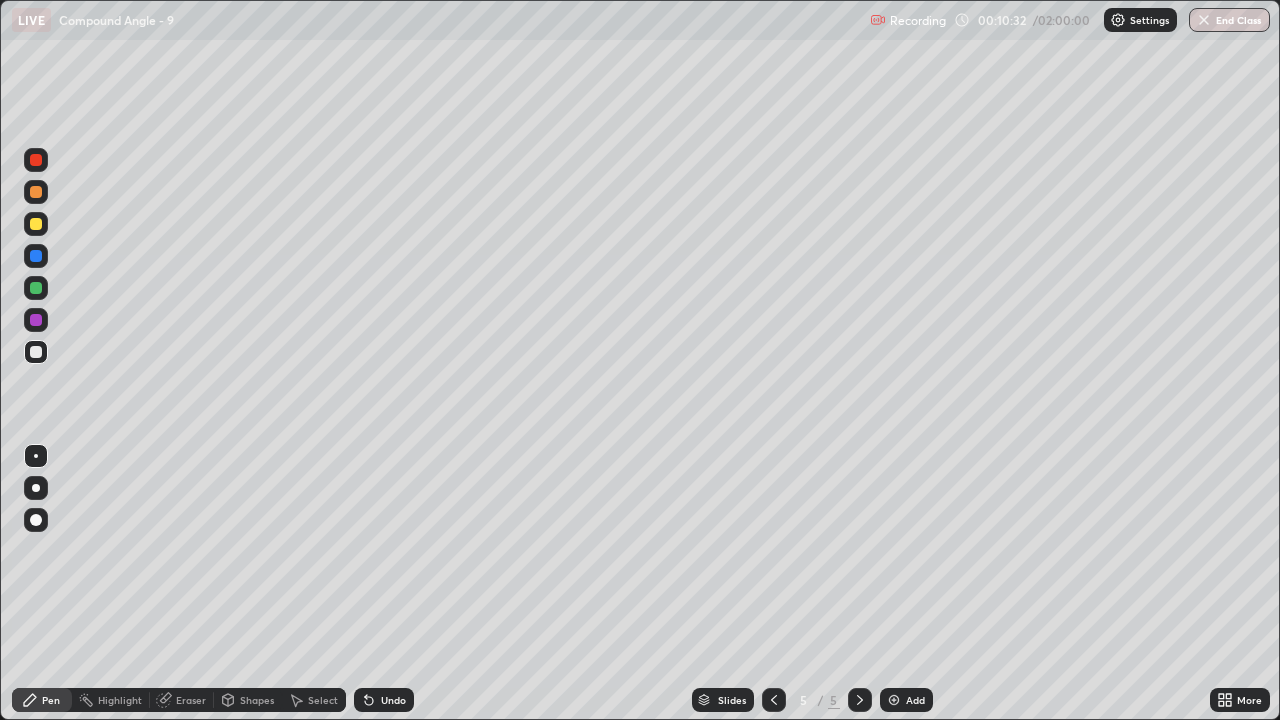 click 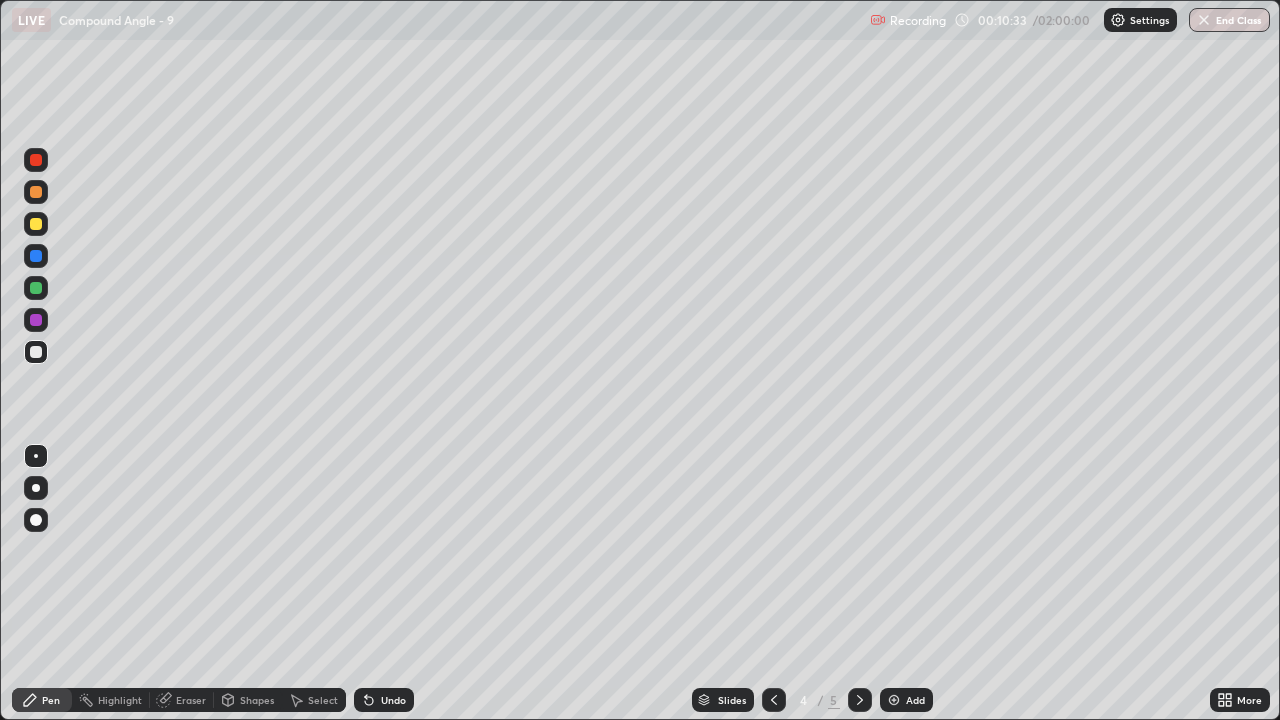 click 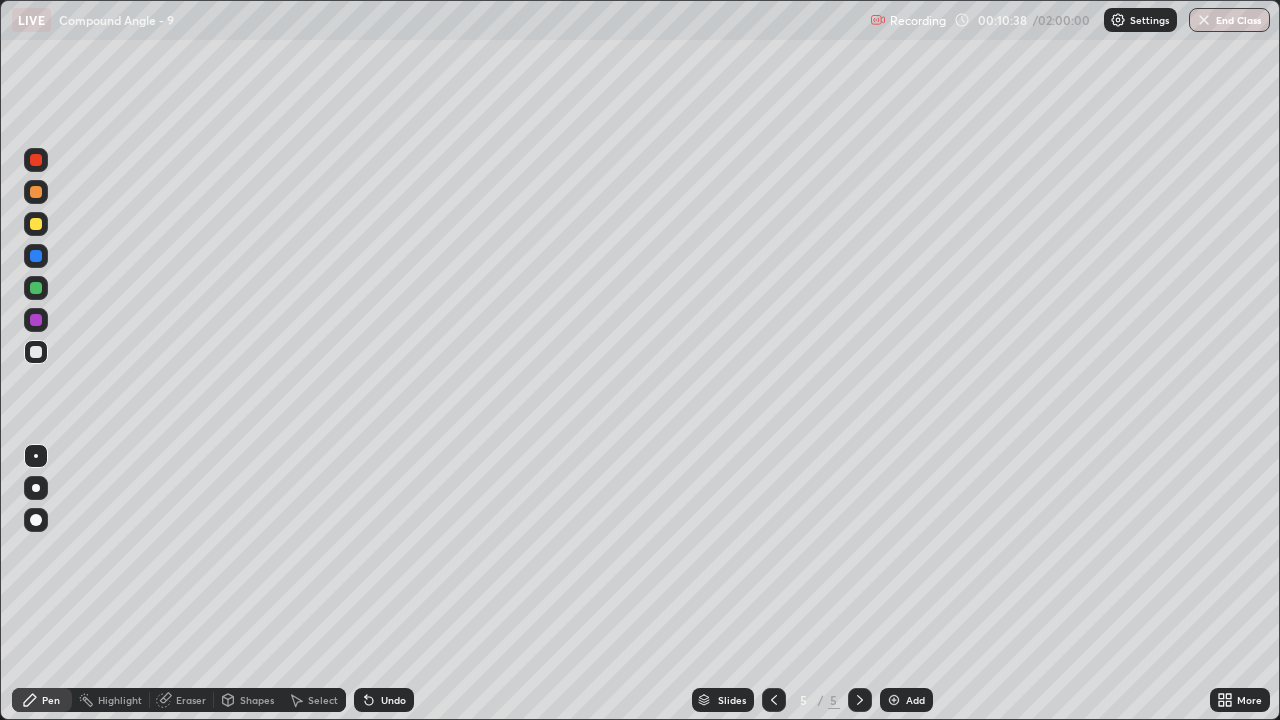 click 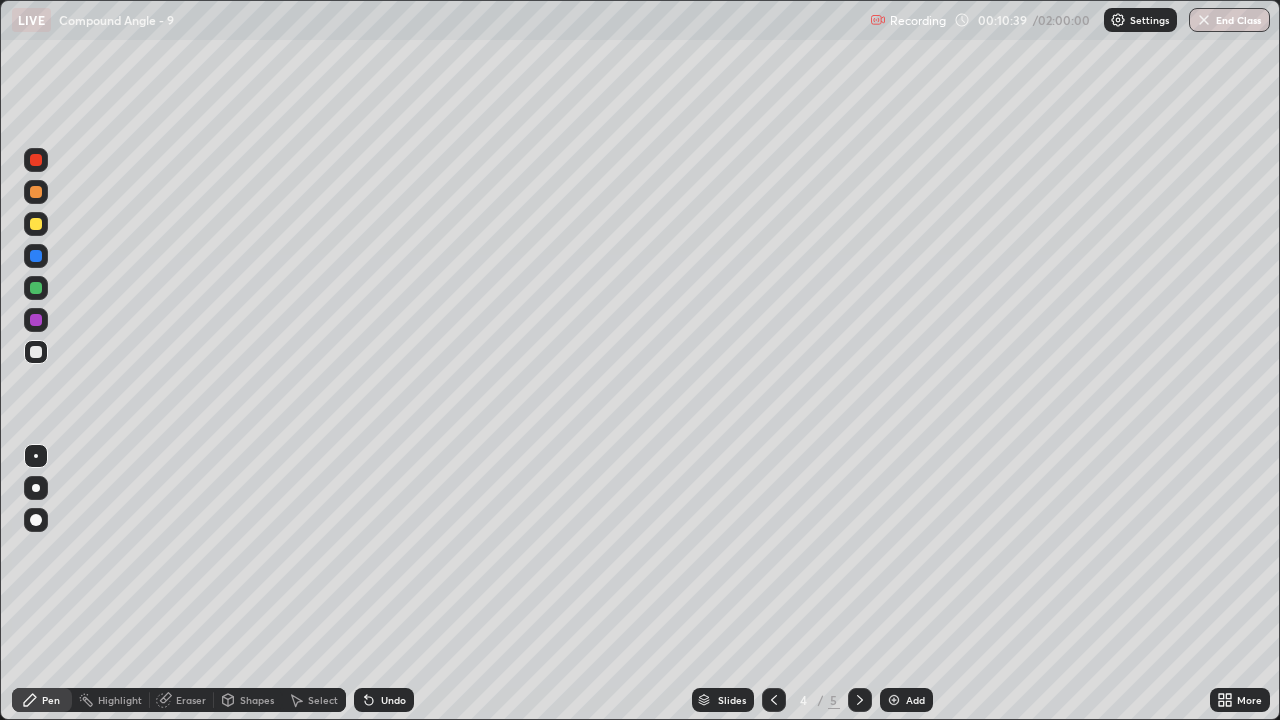 click at bounding box center (860, 700) 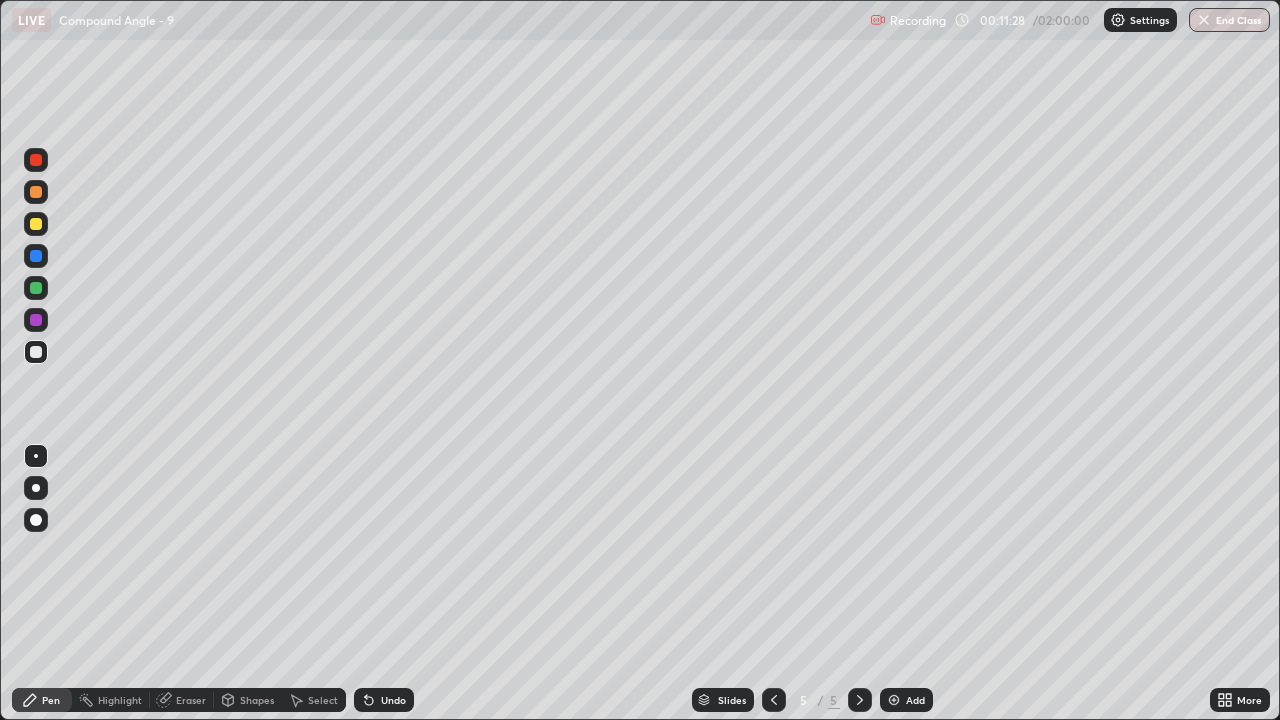 click on "Select" at bounding box center [323, 700] 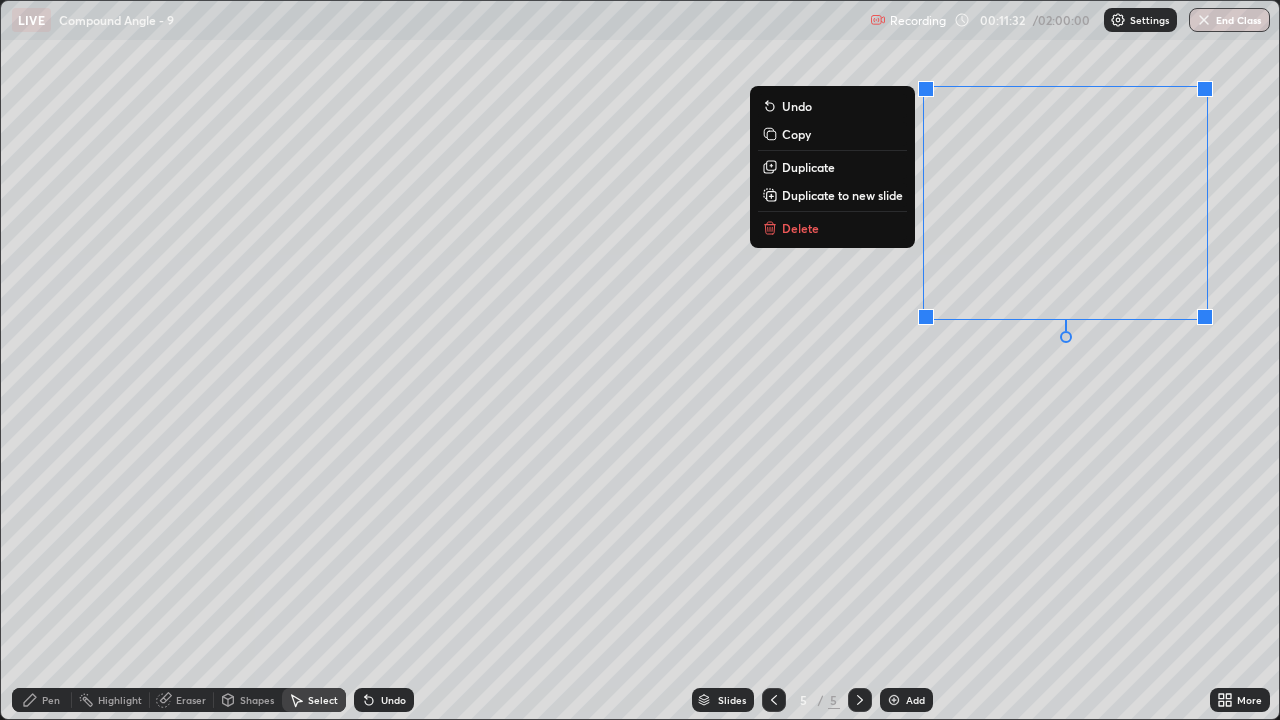 click on "0 ° Undo Copy Duplicate Duplicate to new slide Delete" at bounding box center (640, 360) 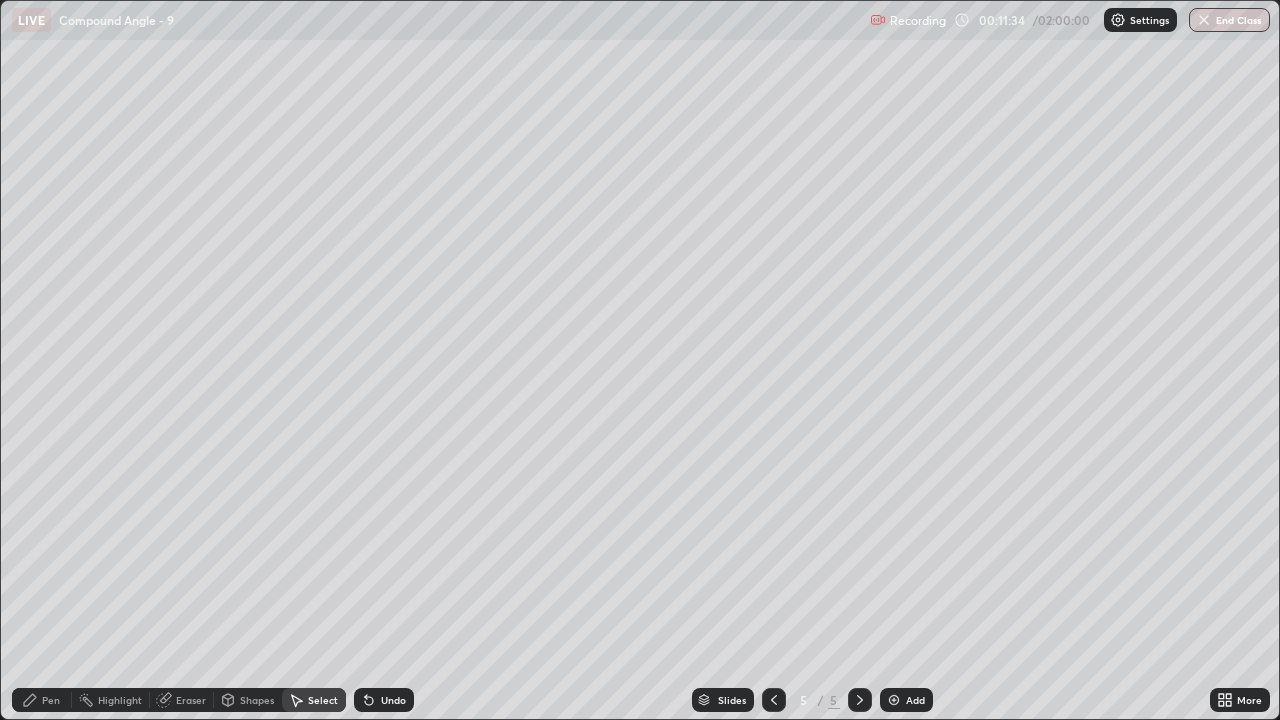 click on "Pen" at bounding box center (51, 700) 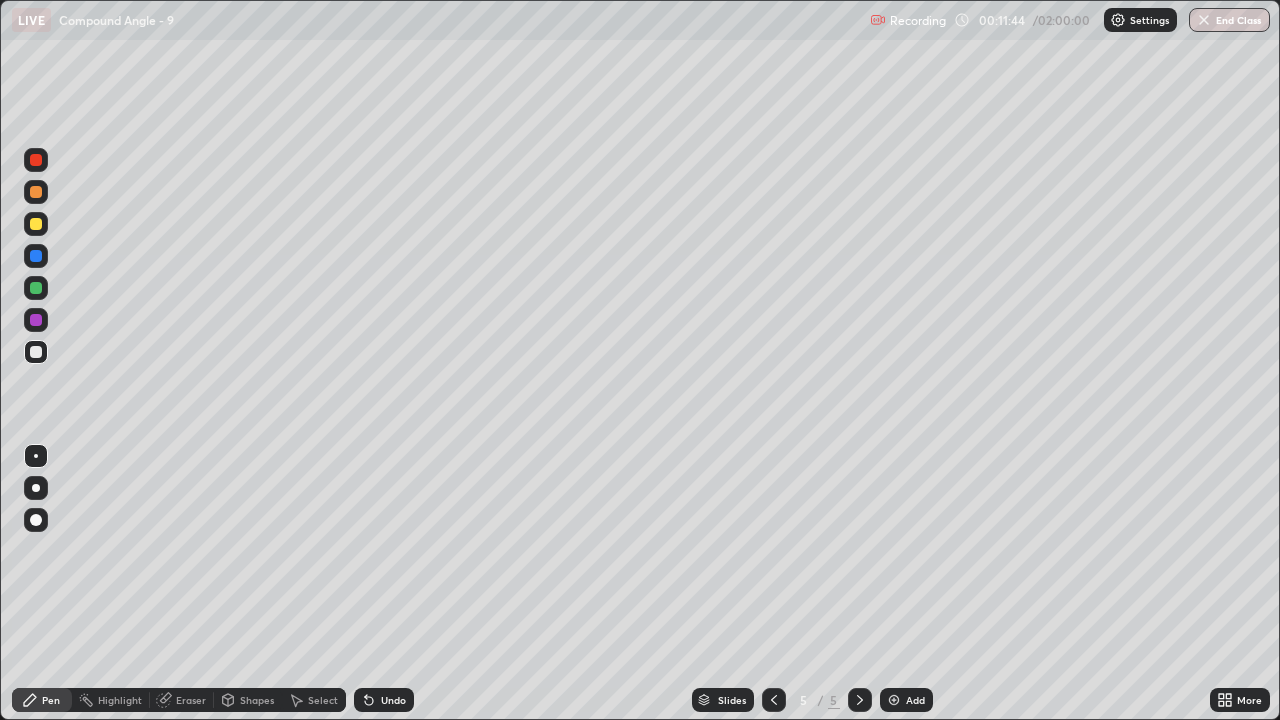 click on "5" at bounding box center [804, 700] 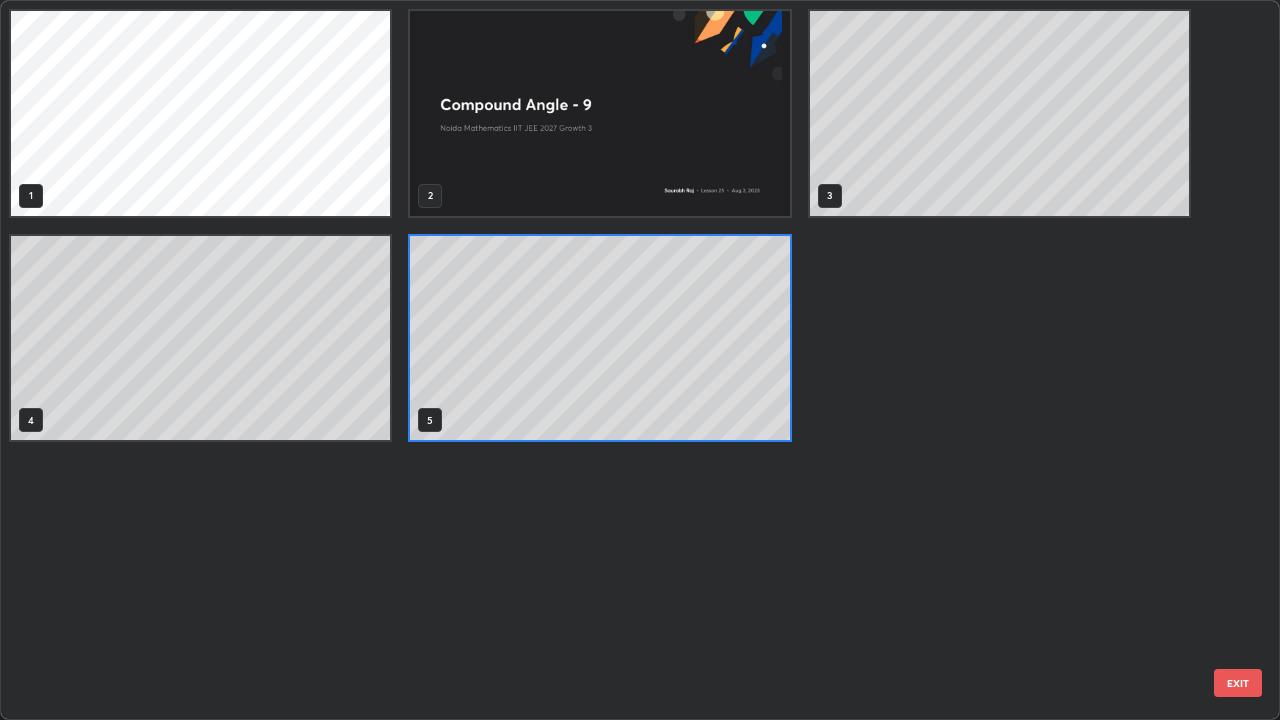 scroll, scrollTop: 7, scrollLeft: 11, axis: both 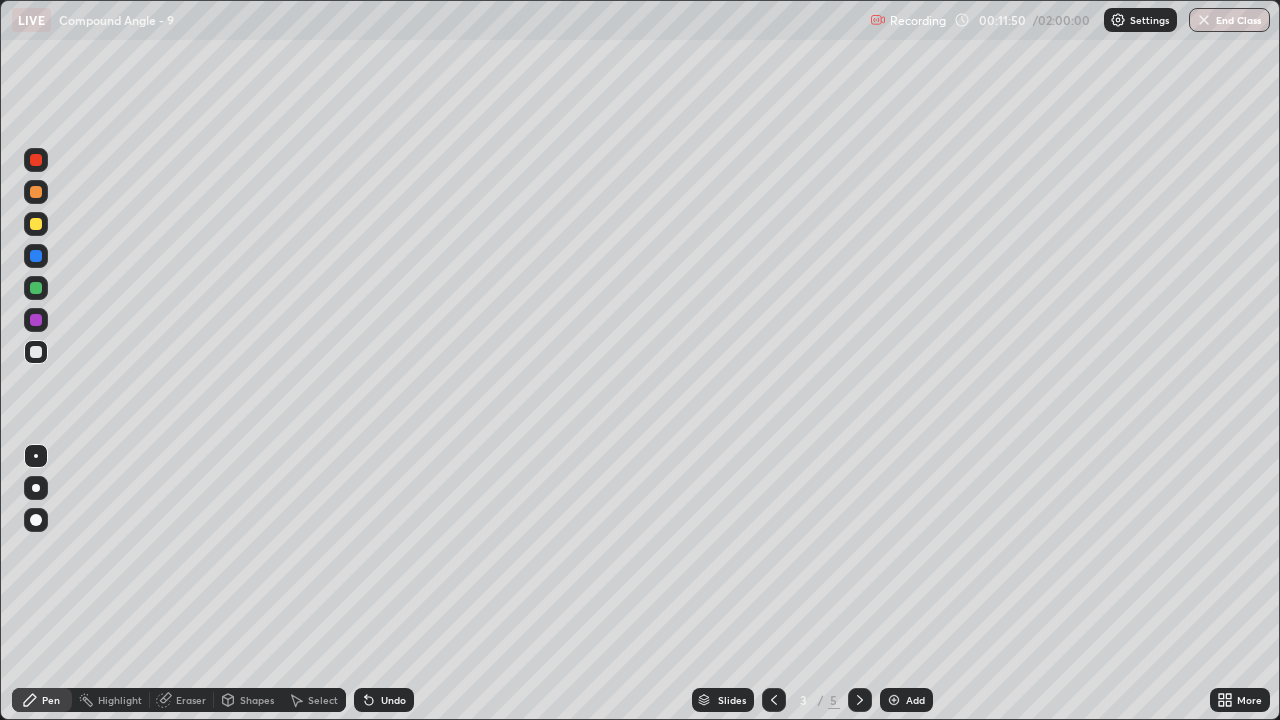 click at bounding box center [860, 700] 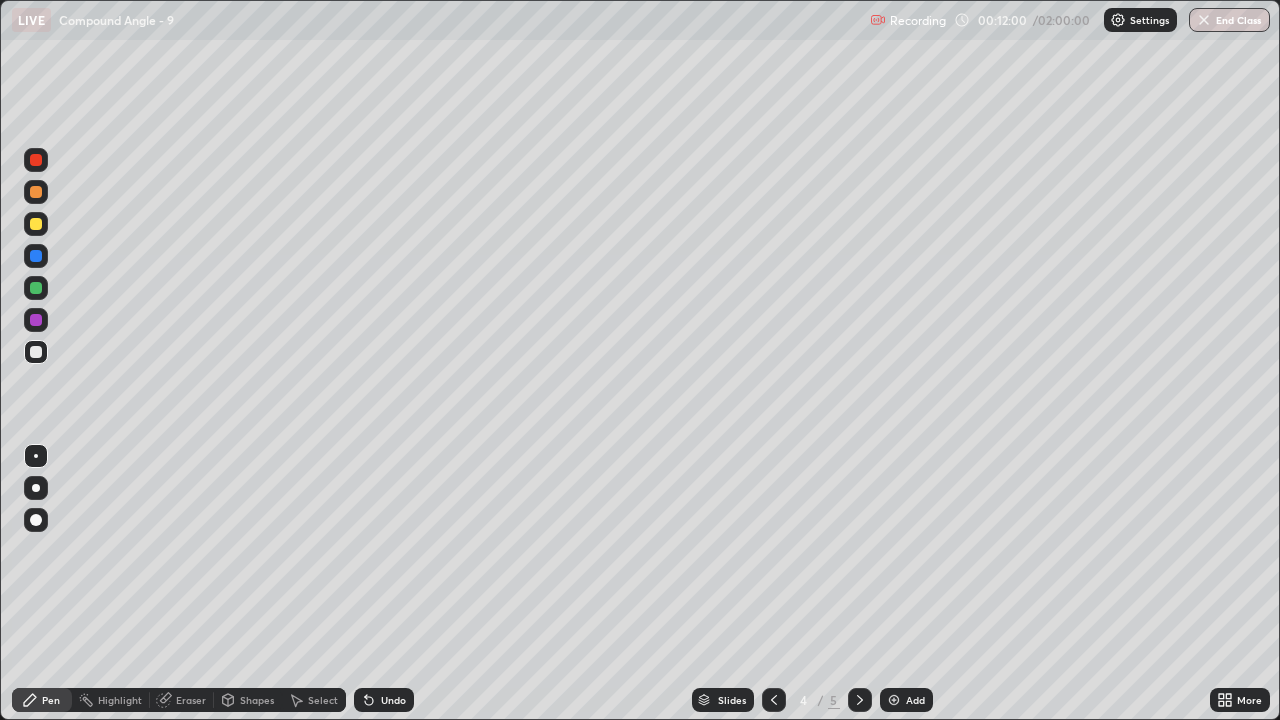 click 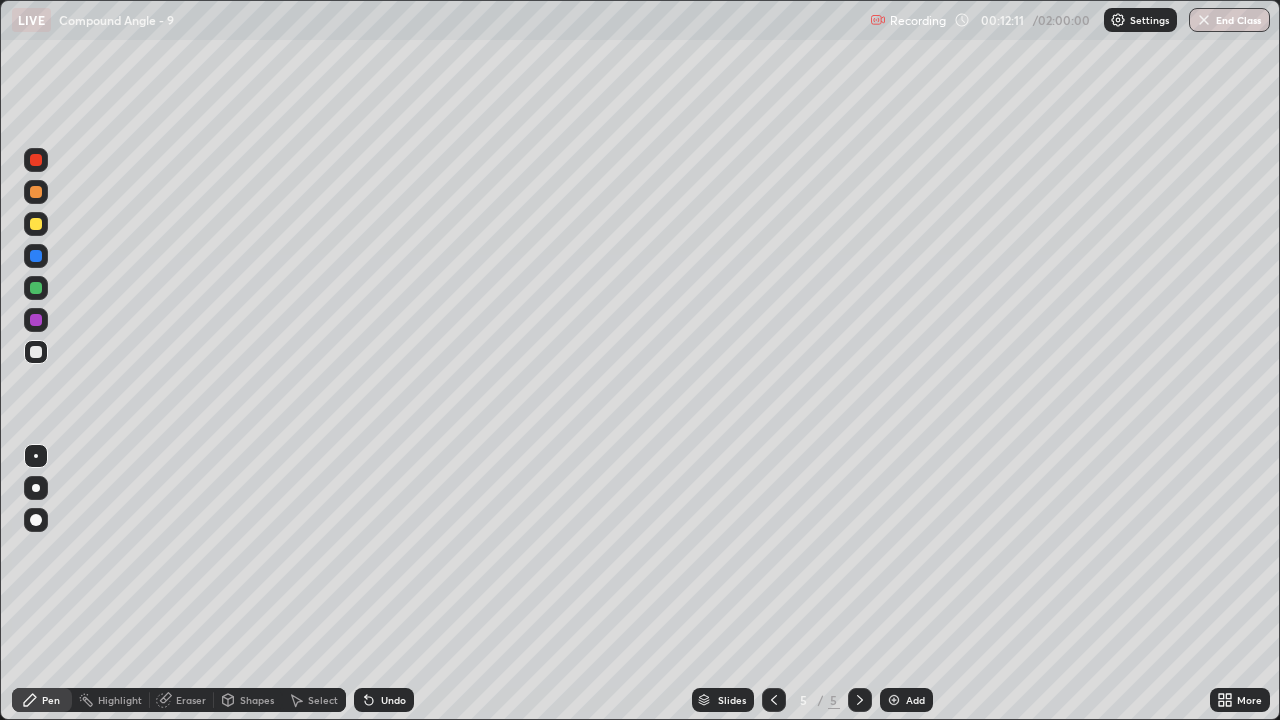 click at bounding box center (774, 700) 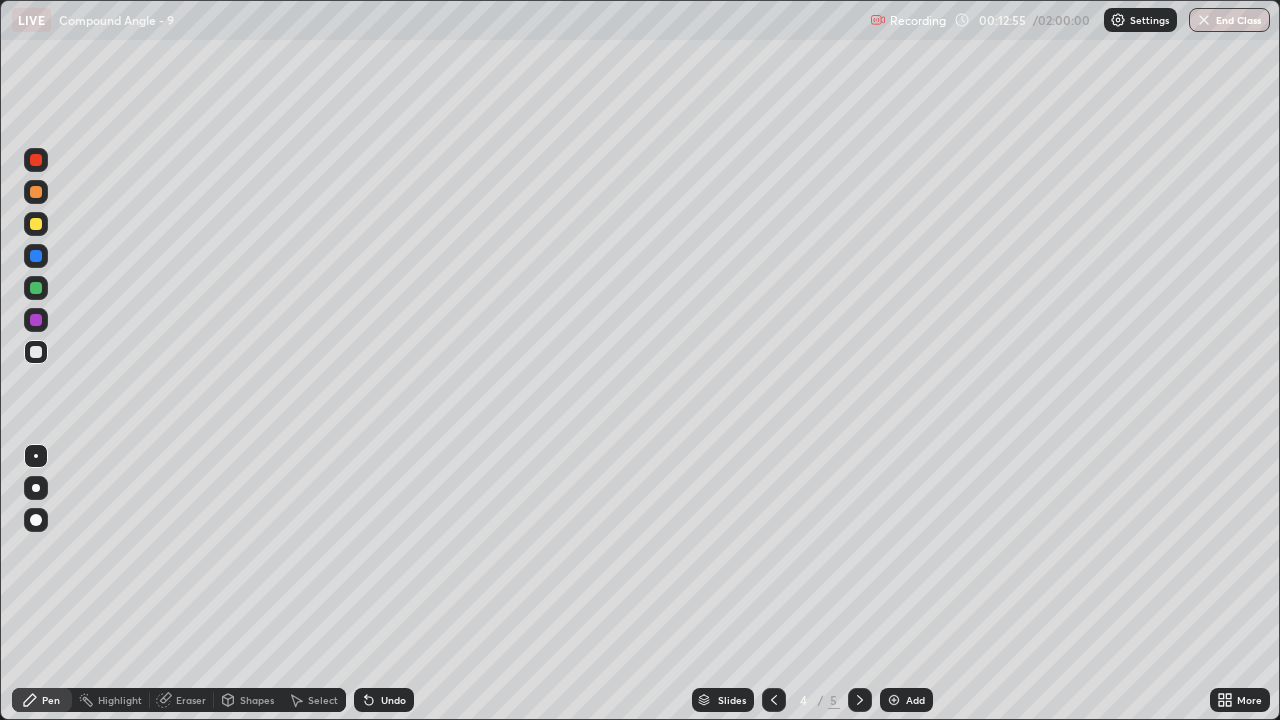click 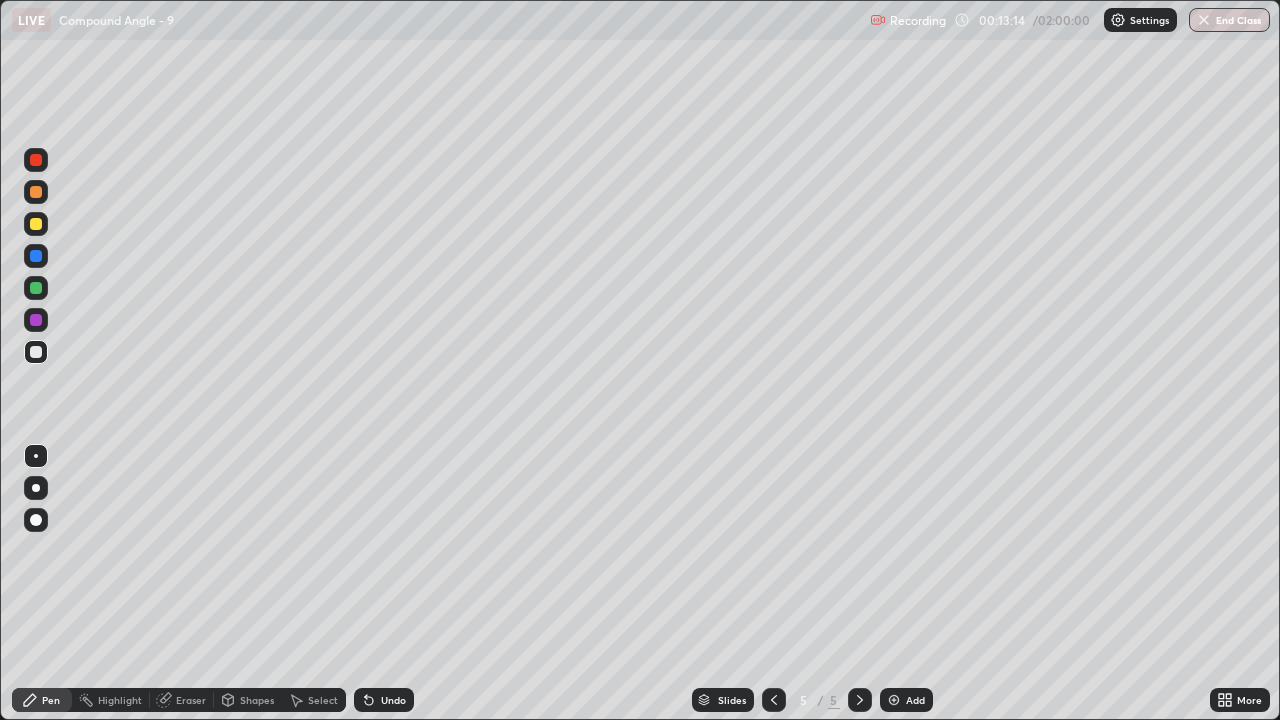 click 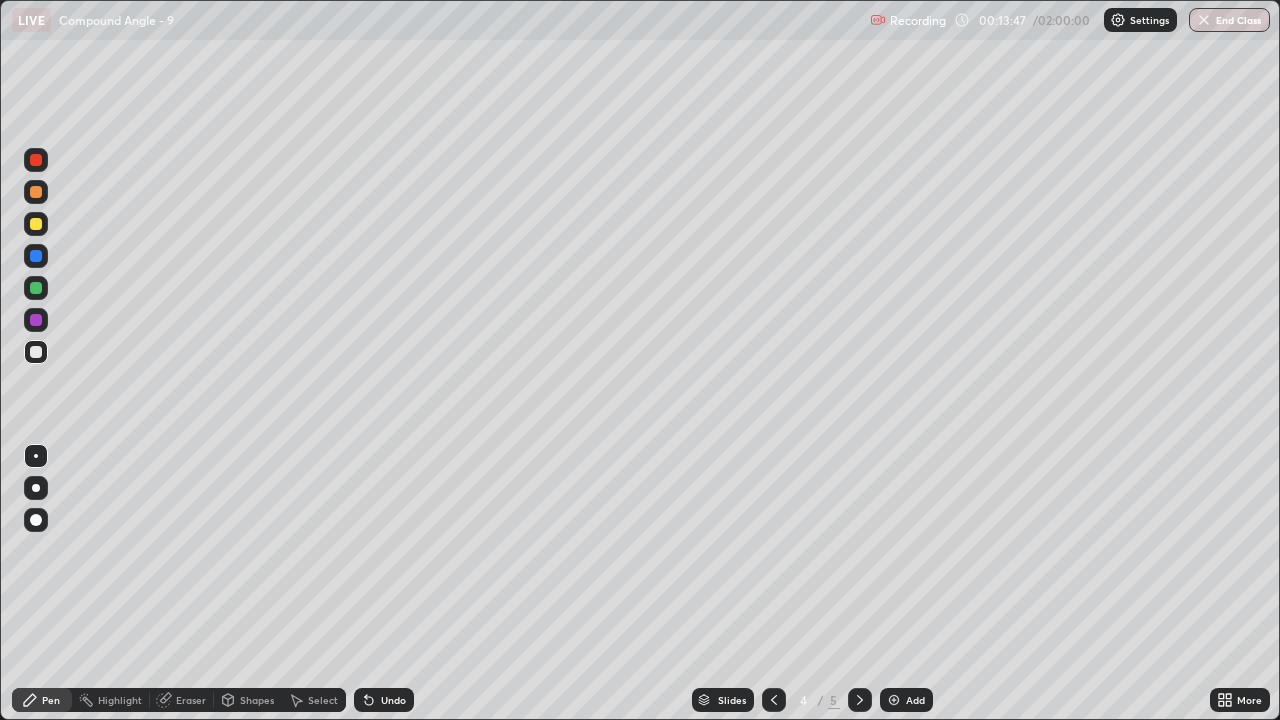 click 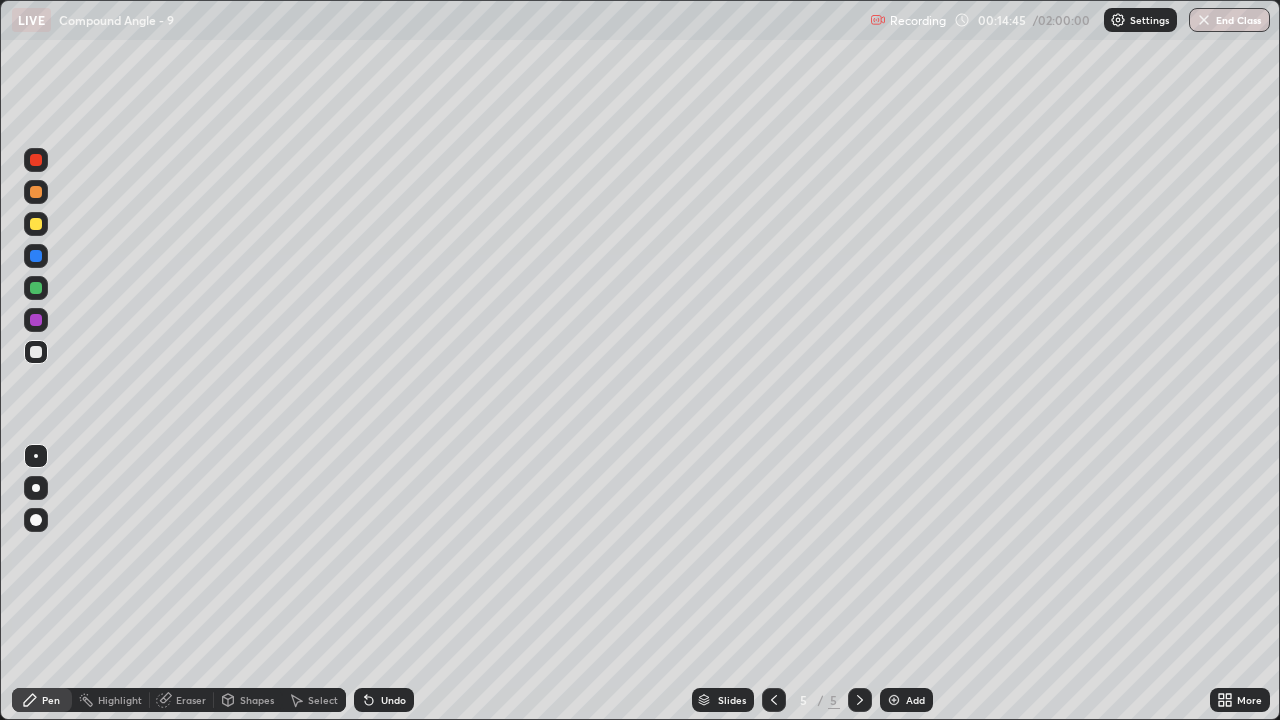 click on "Add" at bounding box center (915, 700) 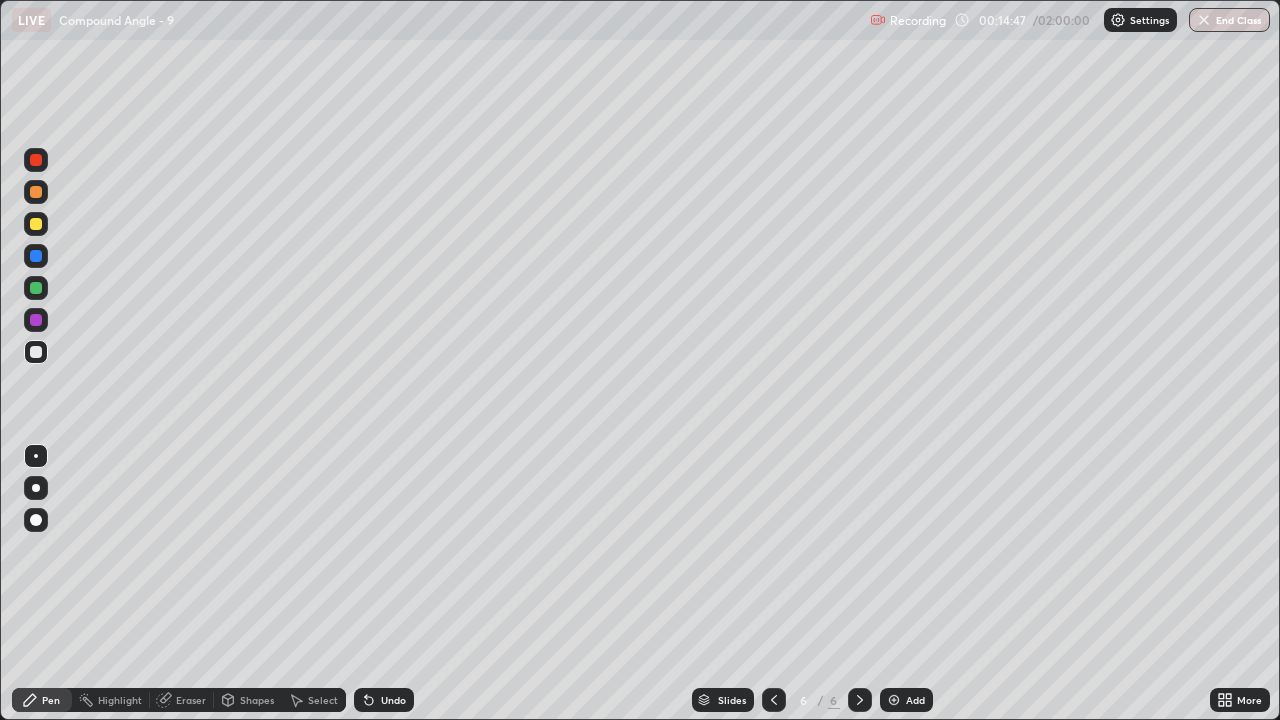 click at bounding box center [36, 224] 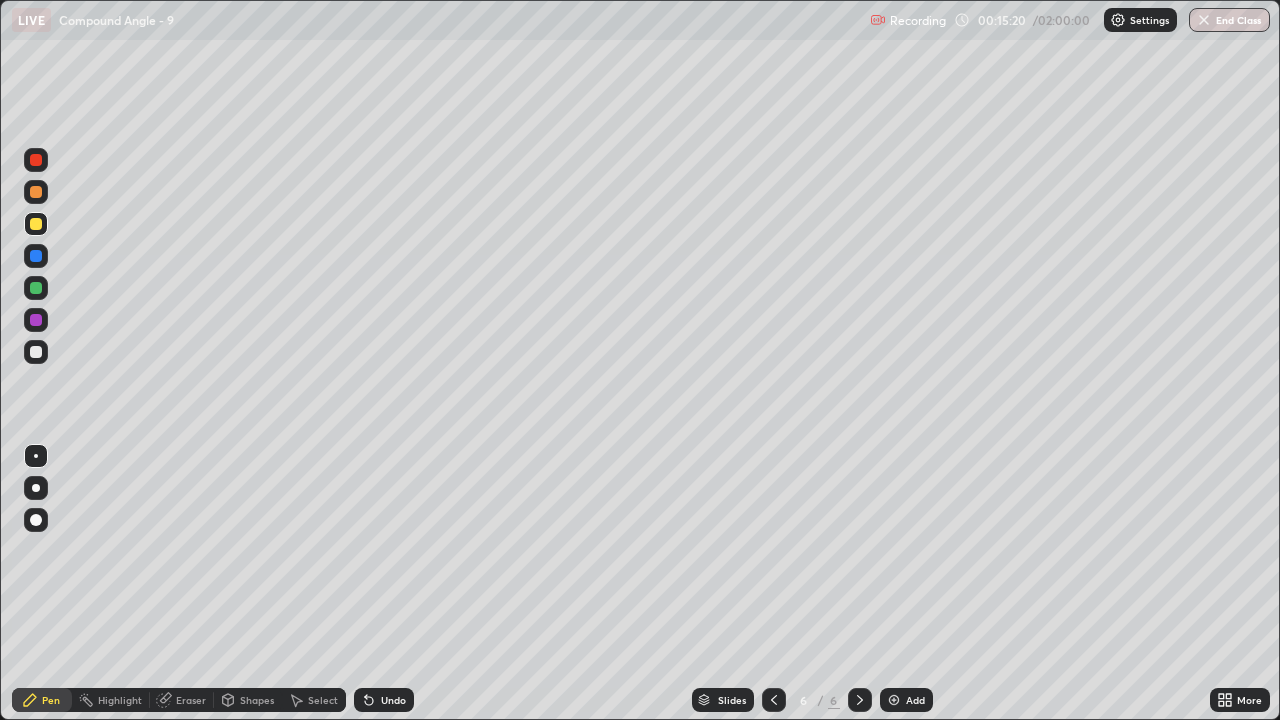 click at bounding box center [36, 352] 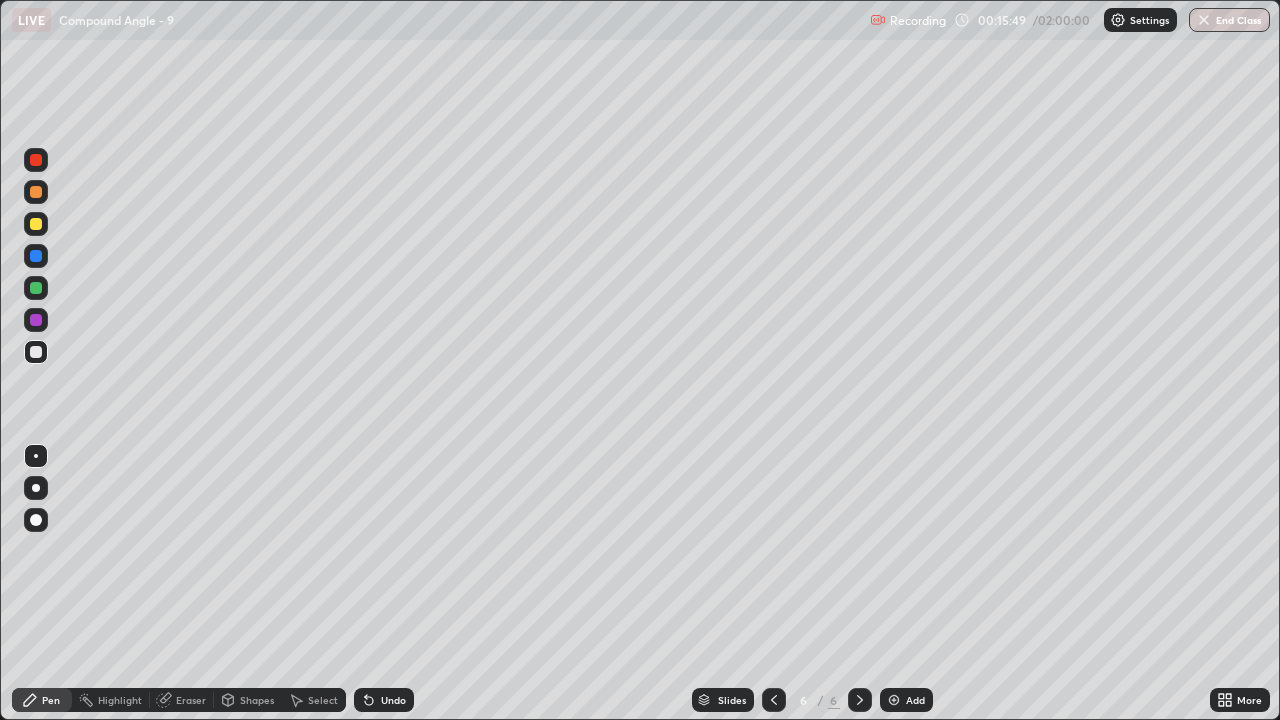 click on "Undo" at bounding box center (393, 700) 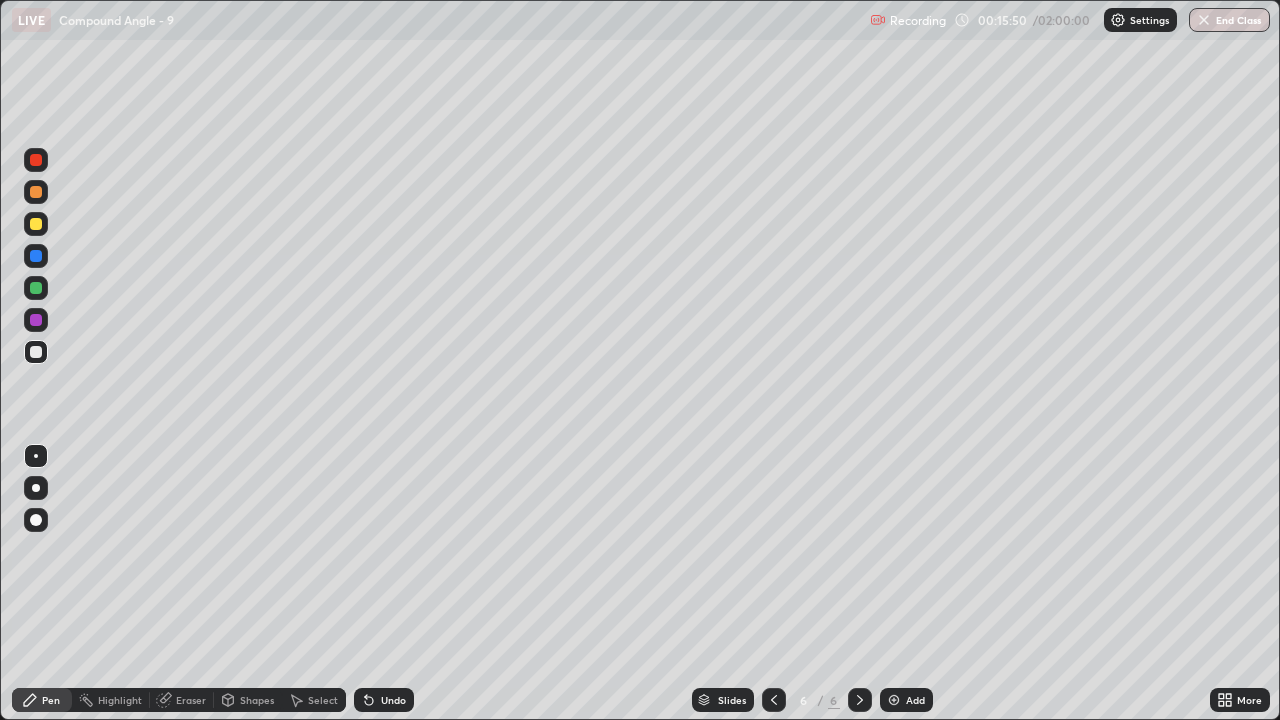 click on "Undo" at bounding box center (393, 700) 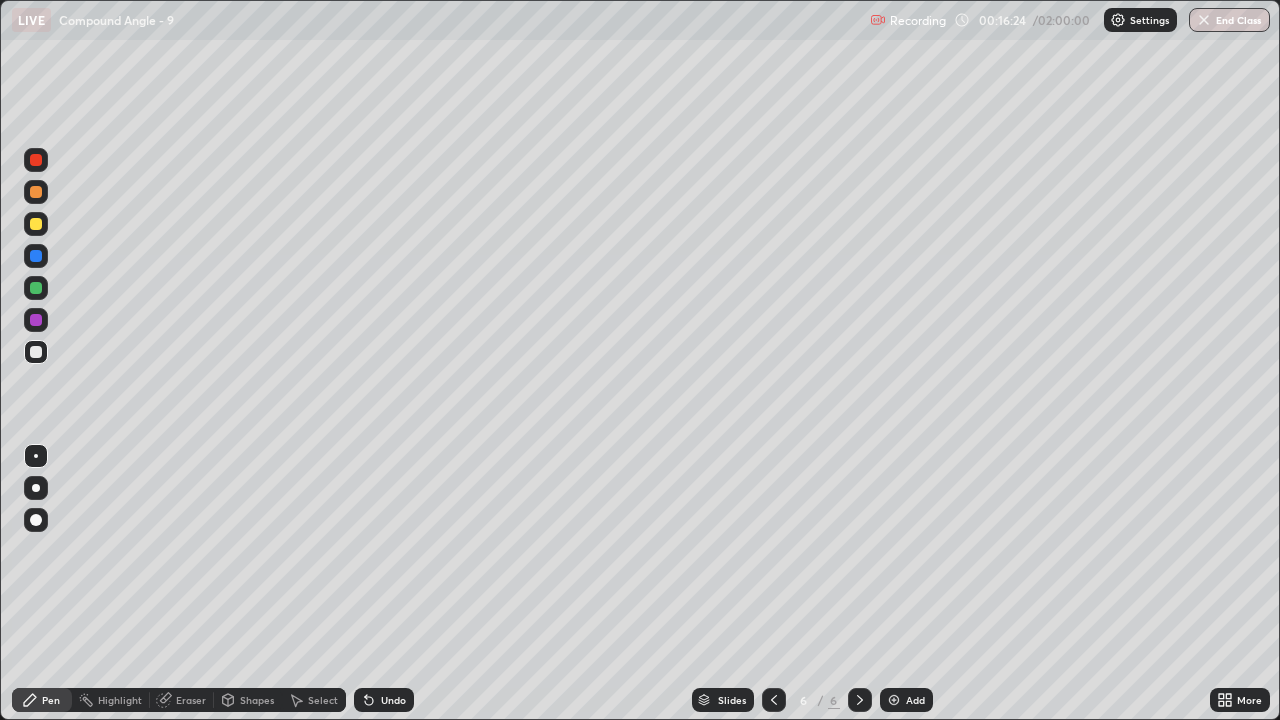 click on "Select" at bounding box center [323, 700] 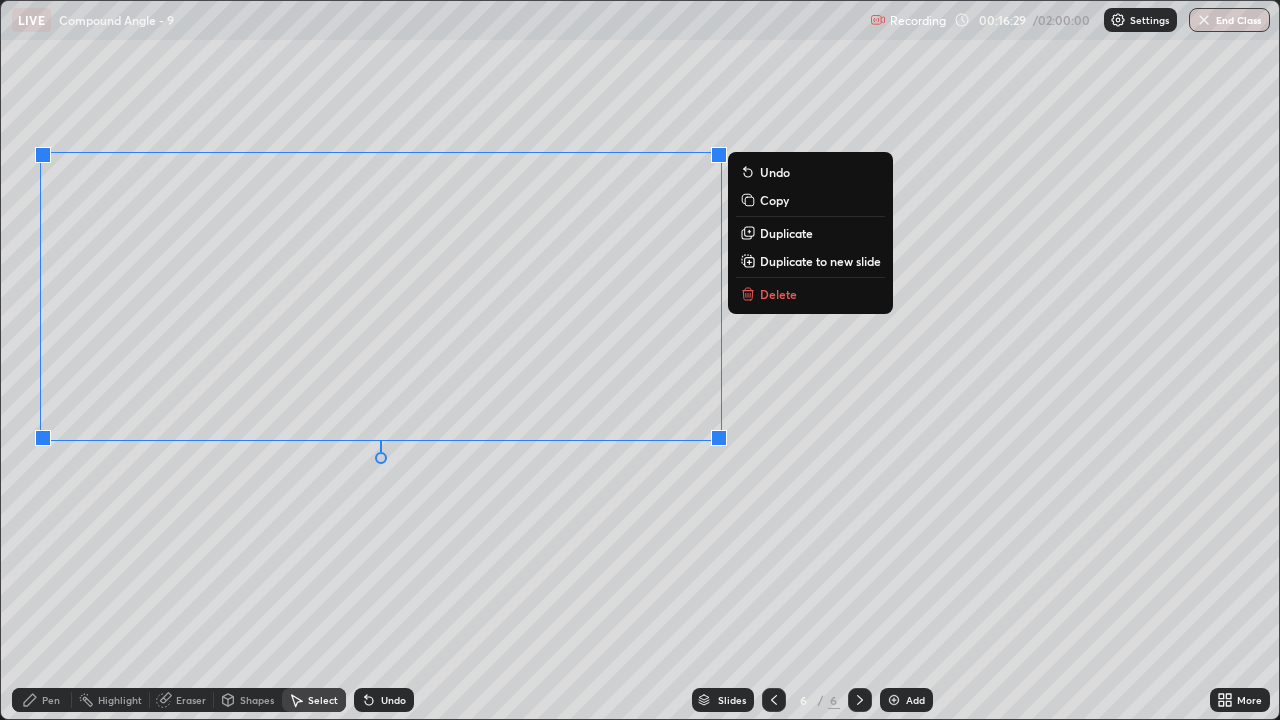 click on "0 ° Undo Copy Duplicate Duplicate to new slide Delete" at bounding box center (640, 360) 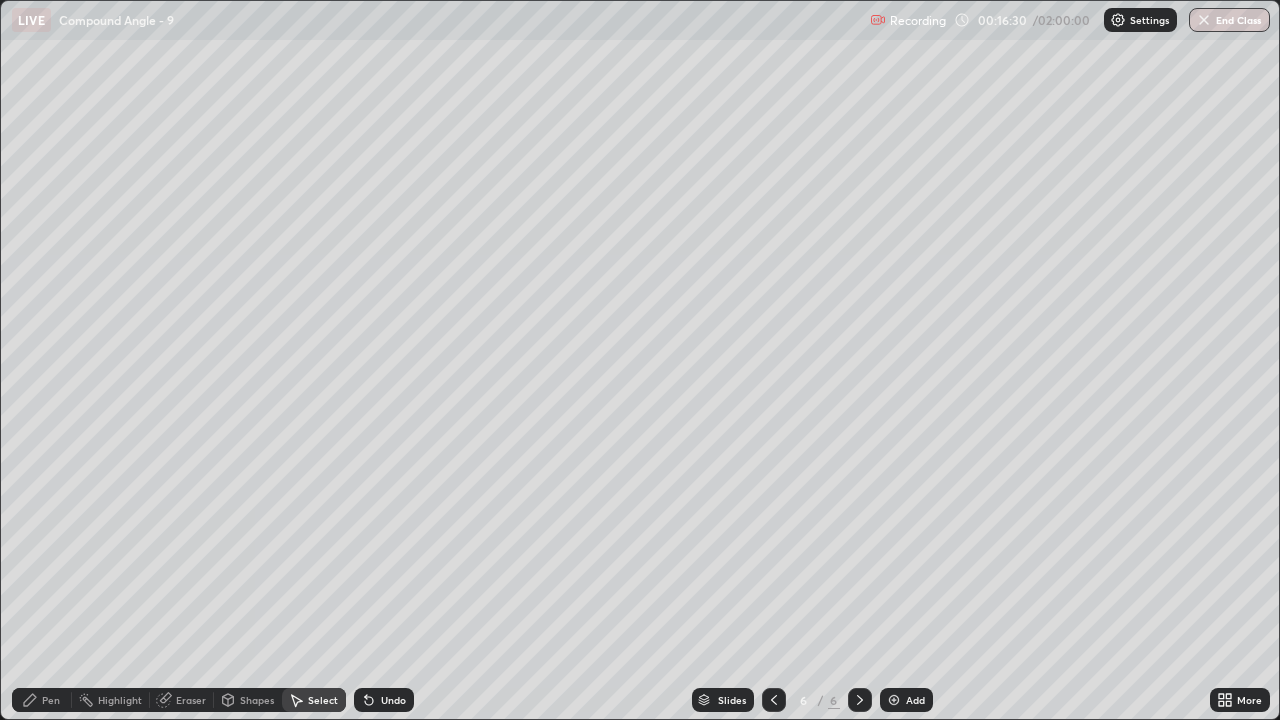 click on "Pen" at bounding box center (42, 700) 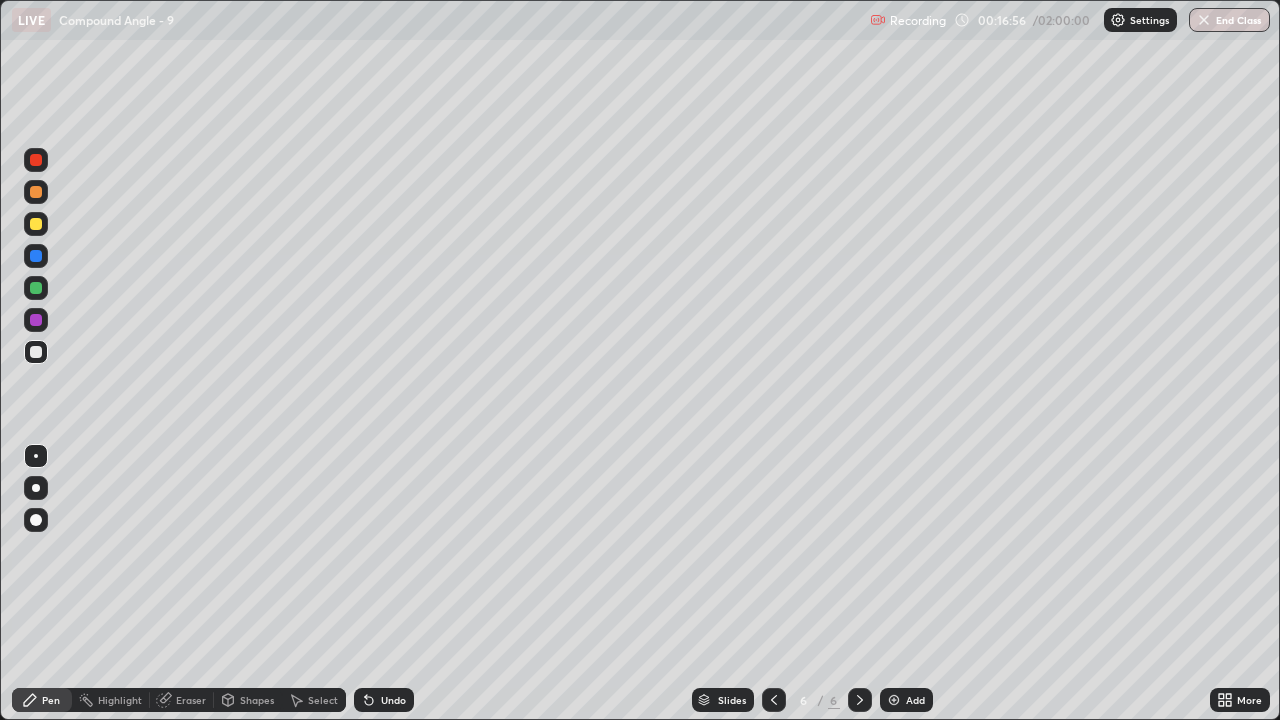 click on "Select" at bounding box center (323, 700) 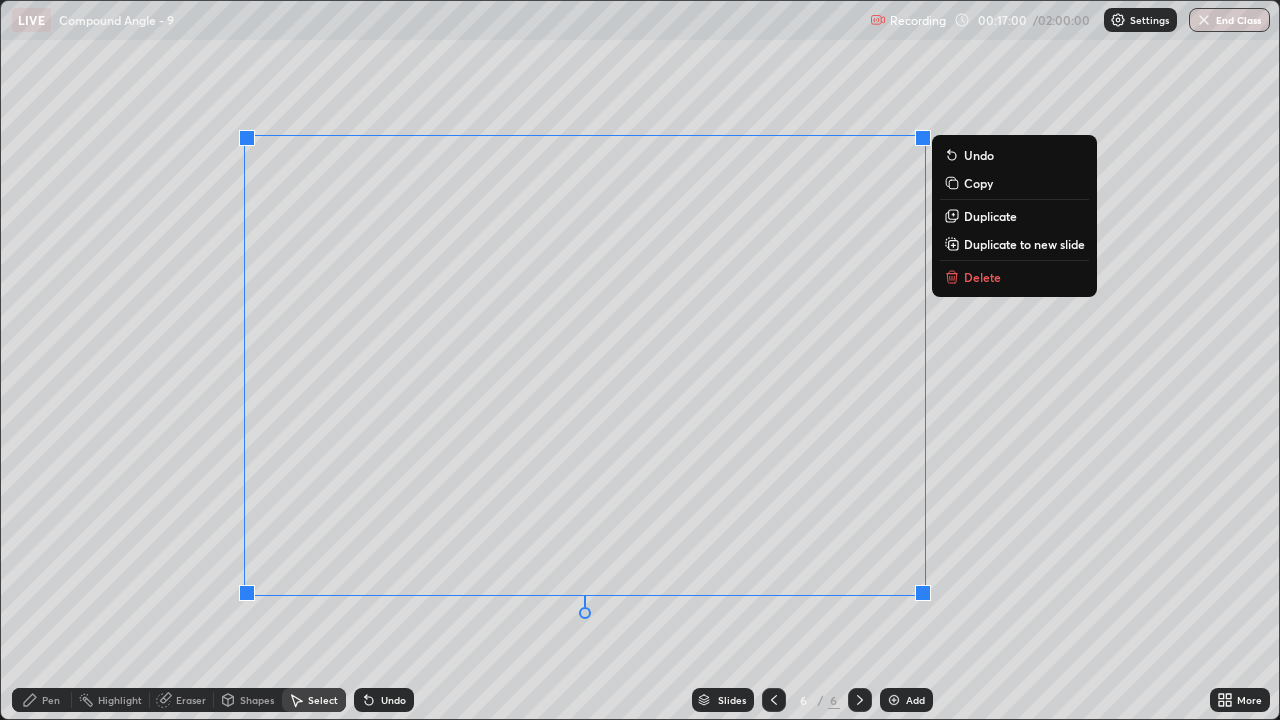 click on "0 ° Undo Copy Duplicate Duplicate to new slide Delete" at bounding box center [640, 360] 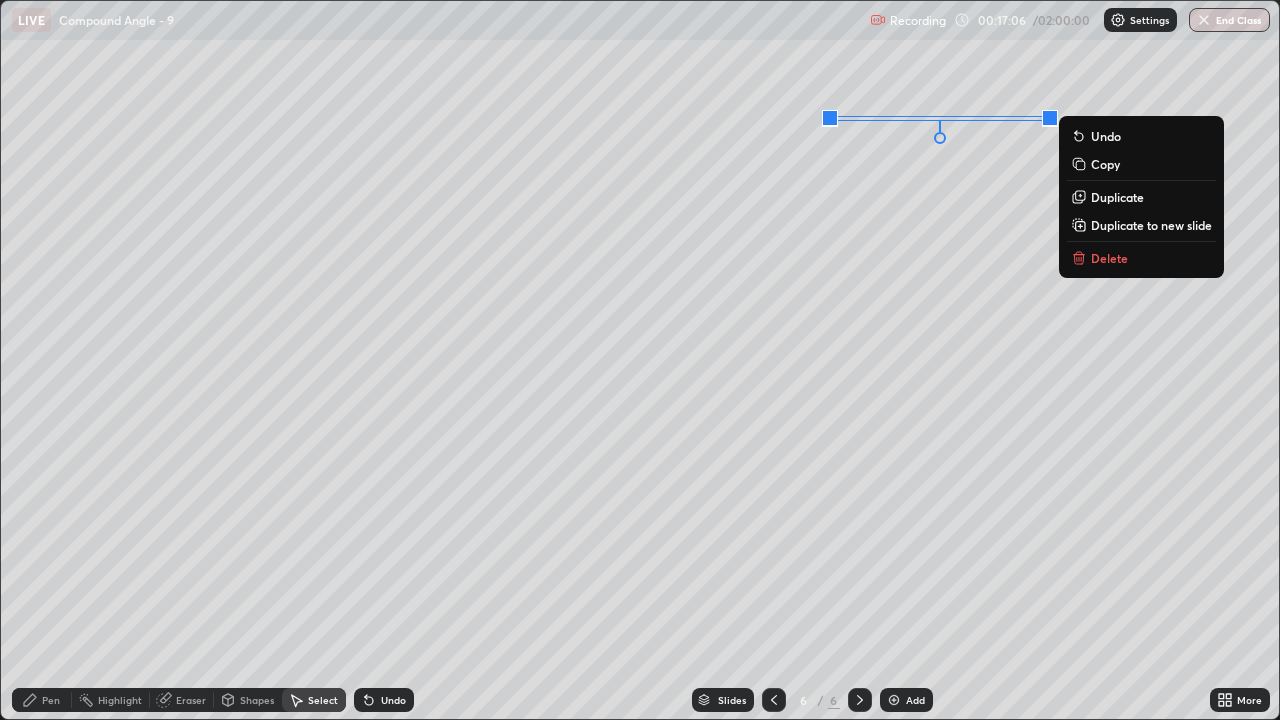click on "0 ° Undo Copy Duplicate Duplicate to new slide Delete" at bounding box center (640, 360) 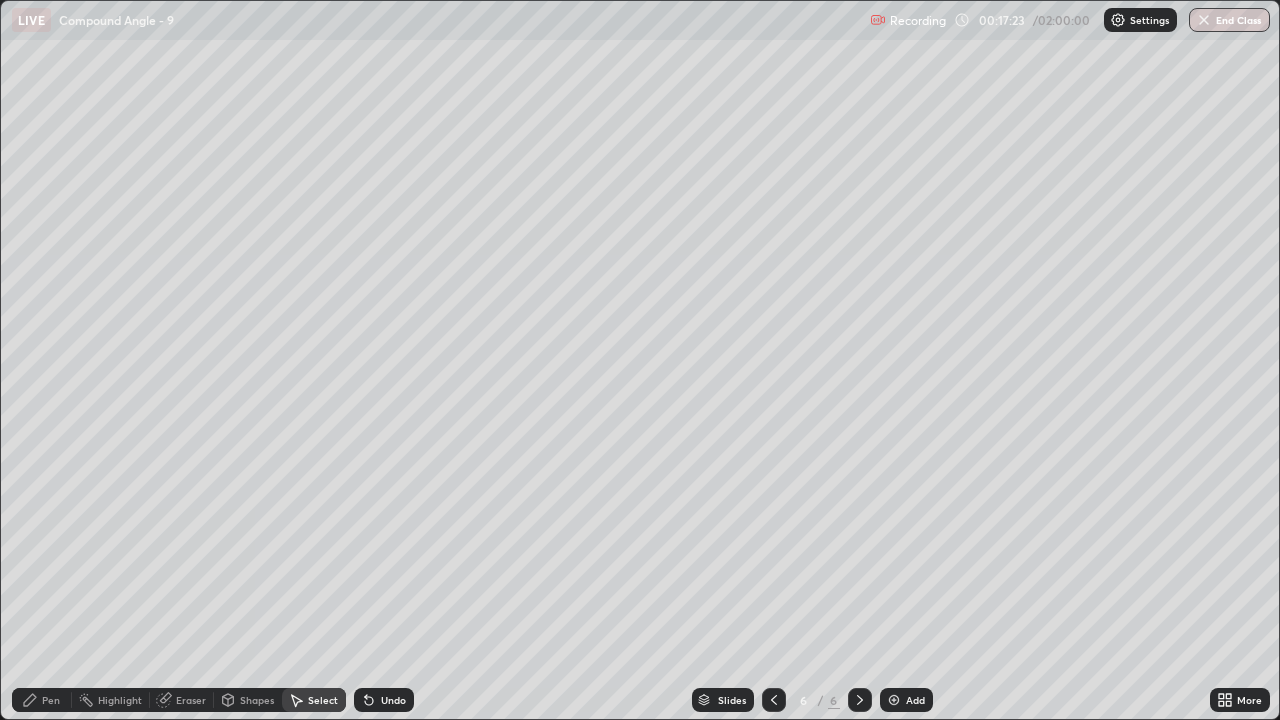 click on "Add" at bounding box center [915, 700] 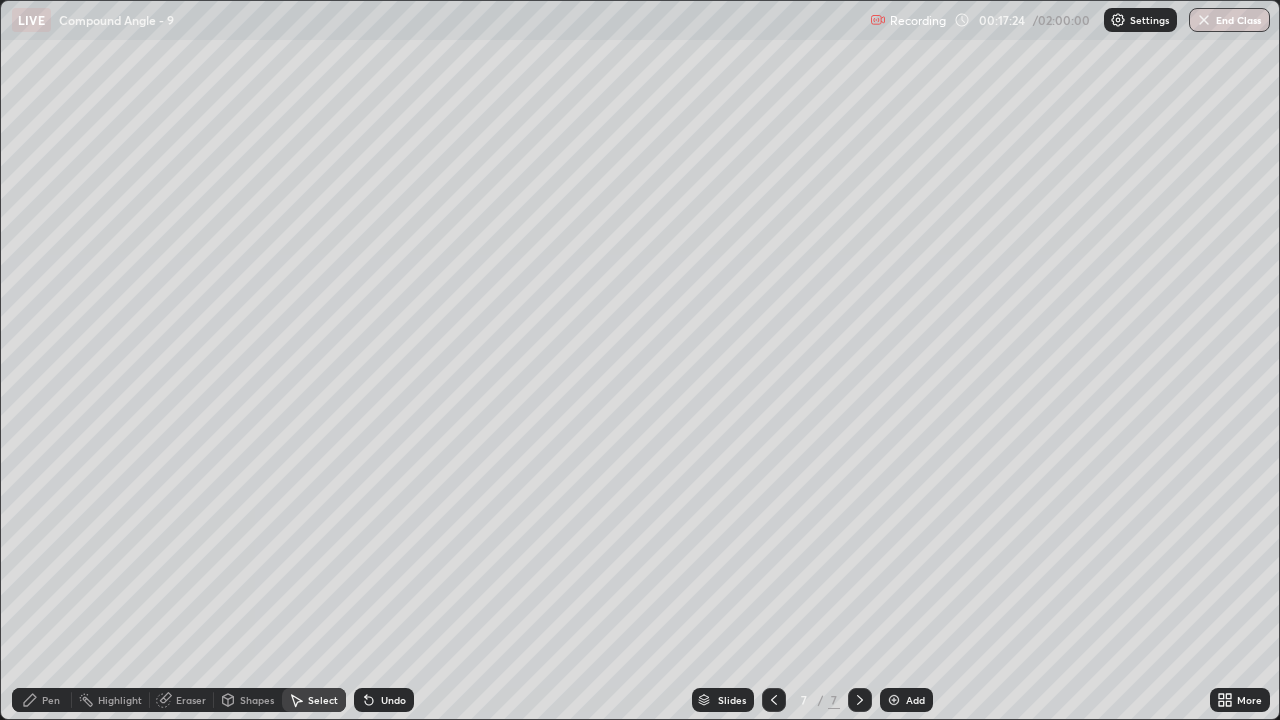 click at bounding box center [774, 700] 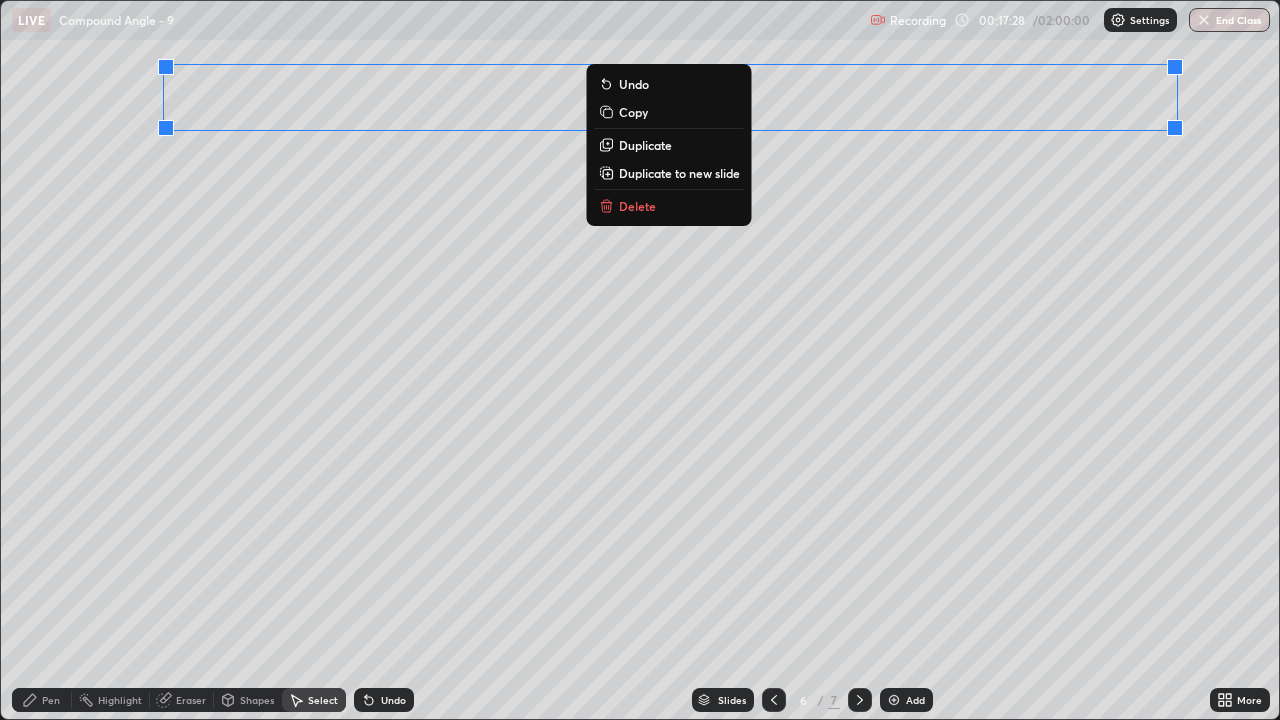 click on "Duplicate to new slide" at bounding box center [679, 173] 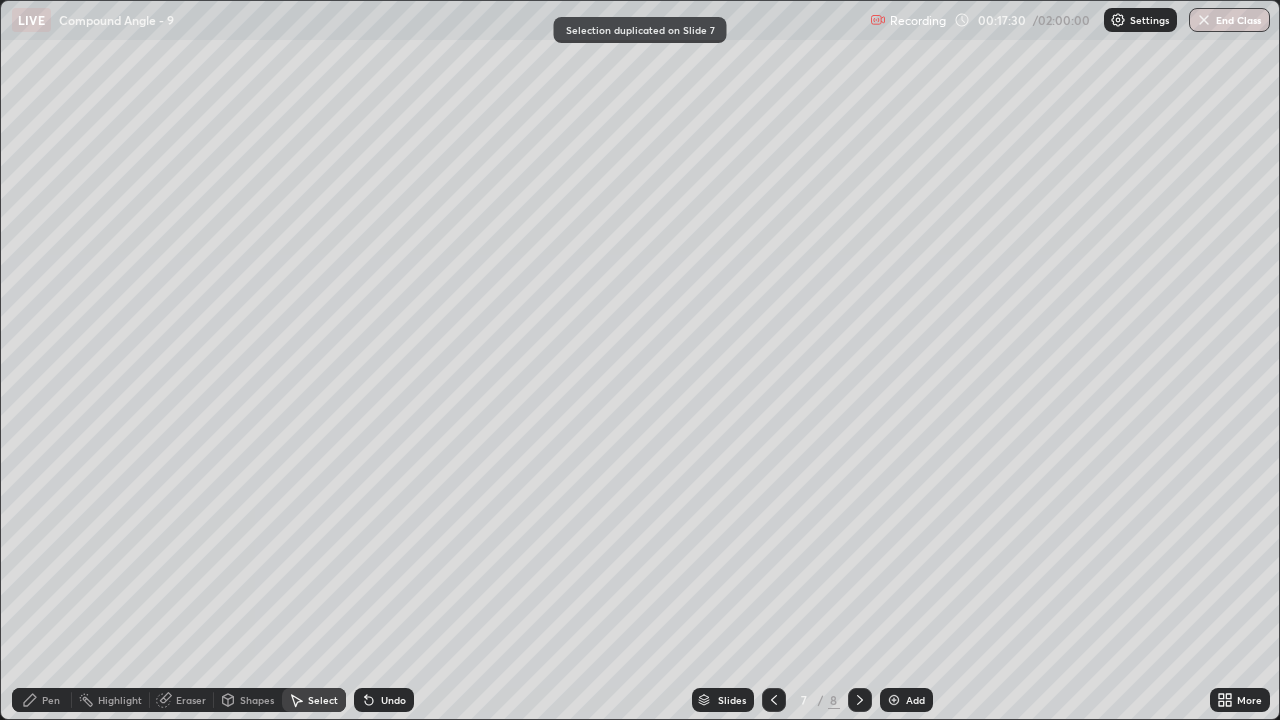 click on "Pen" at bounding box center [51, 700] 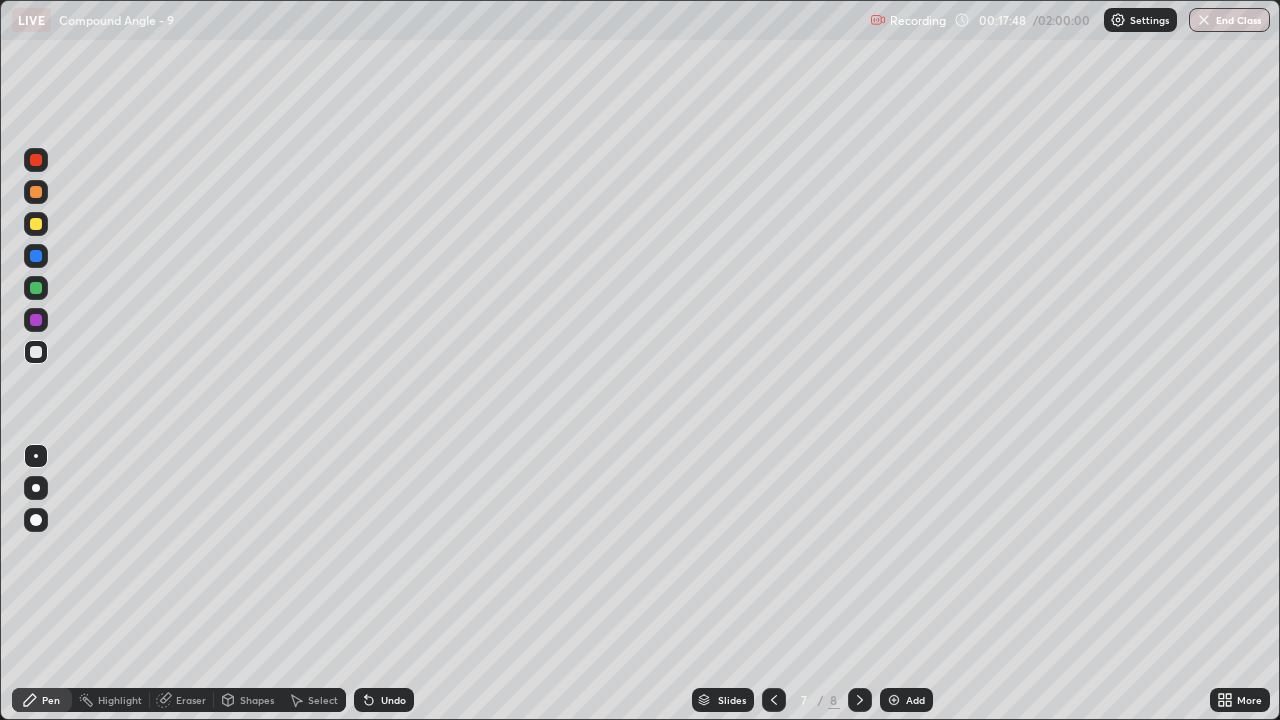 click 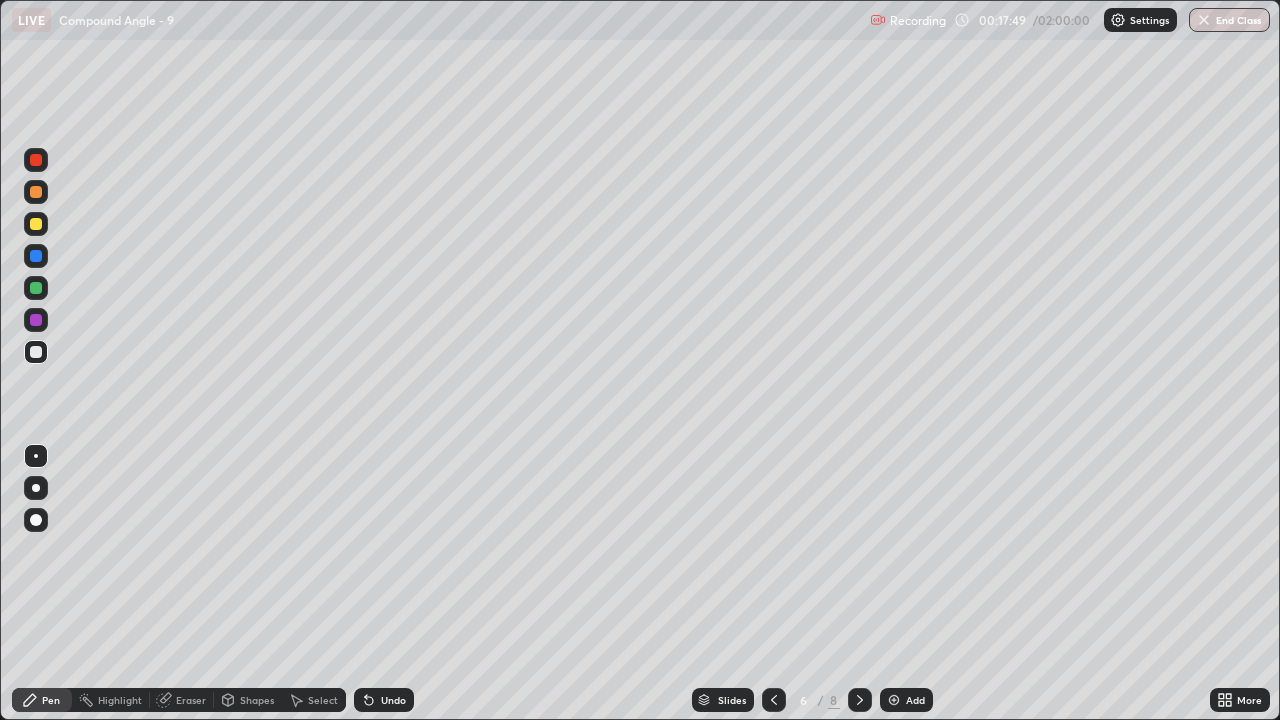 click 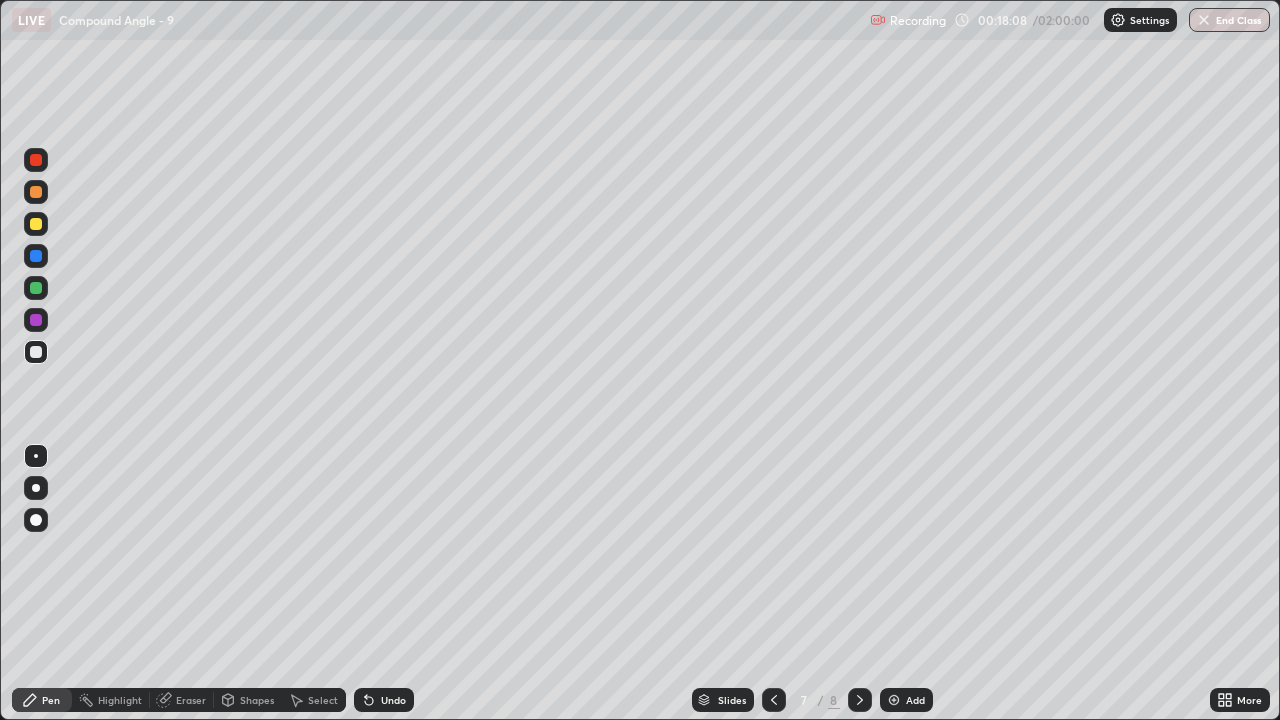 click on "Select" at bounding box center [314, 700] 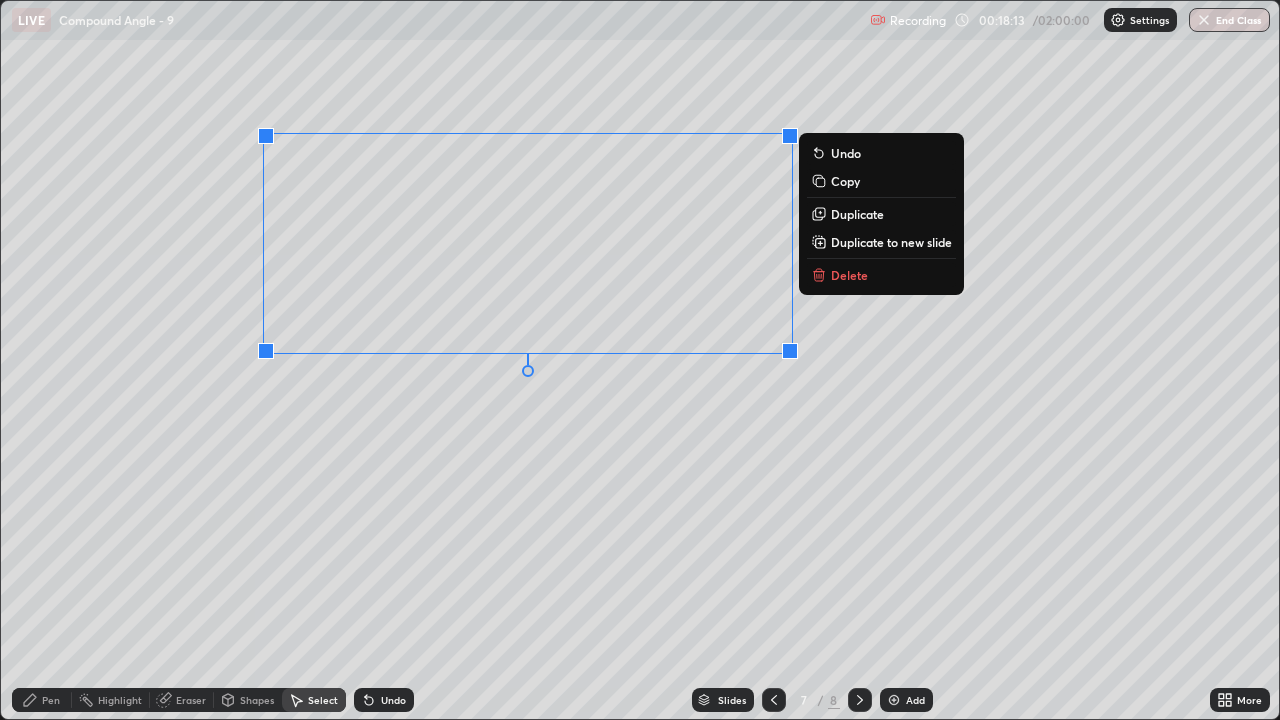 click on "Delete" at bounding box center (881, 275) 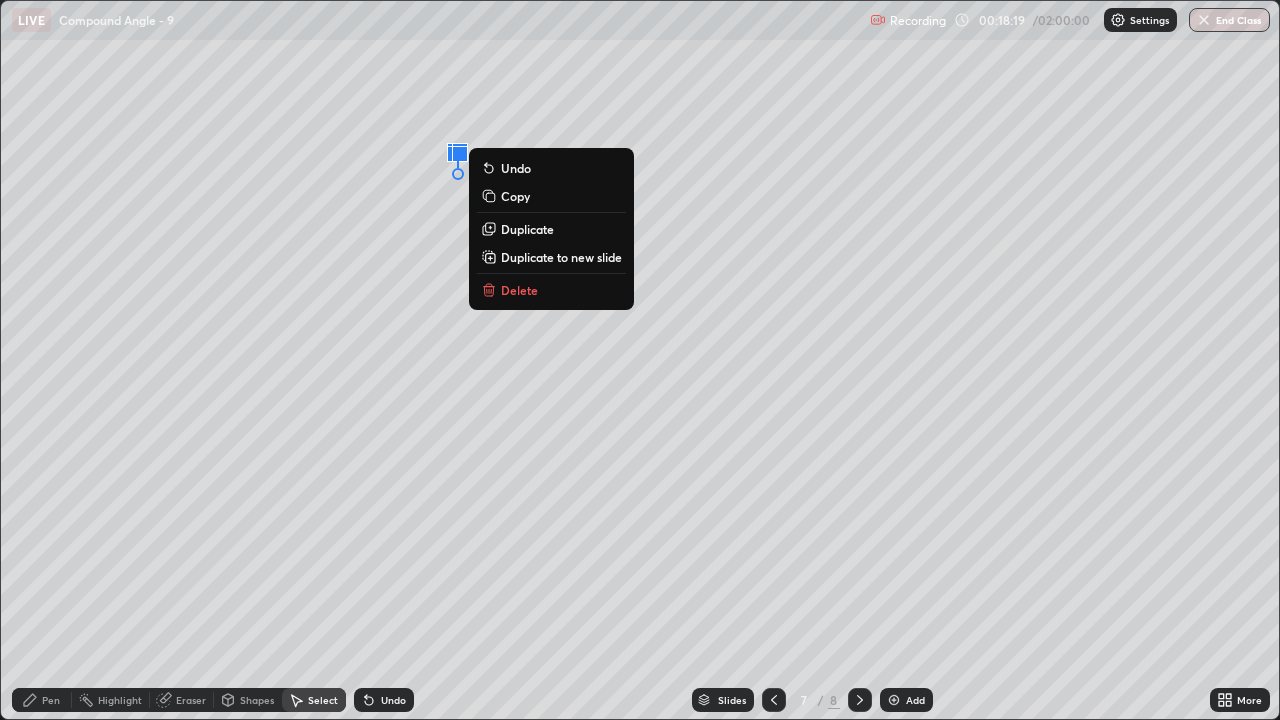 click on "Delete" at bounding box center (551, 290) 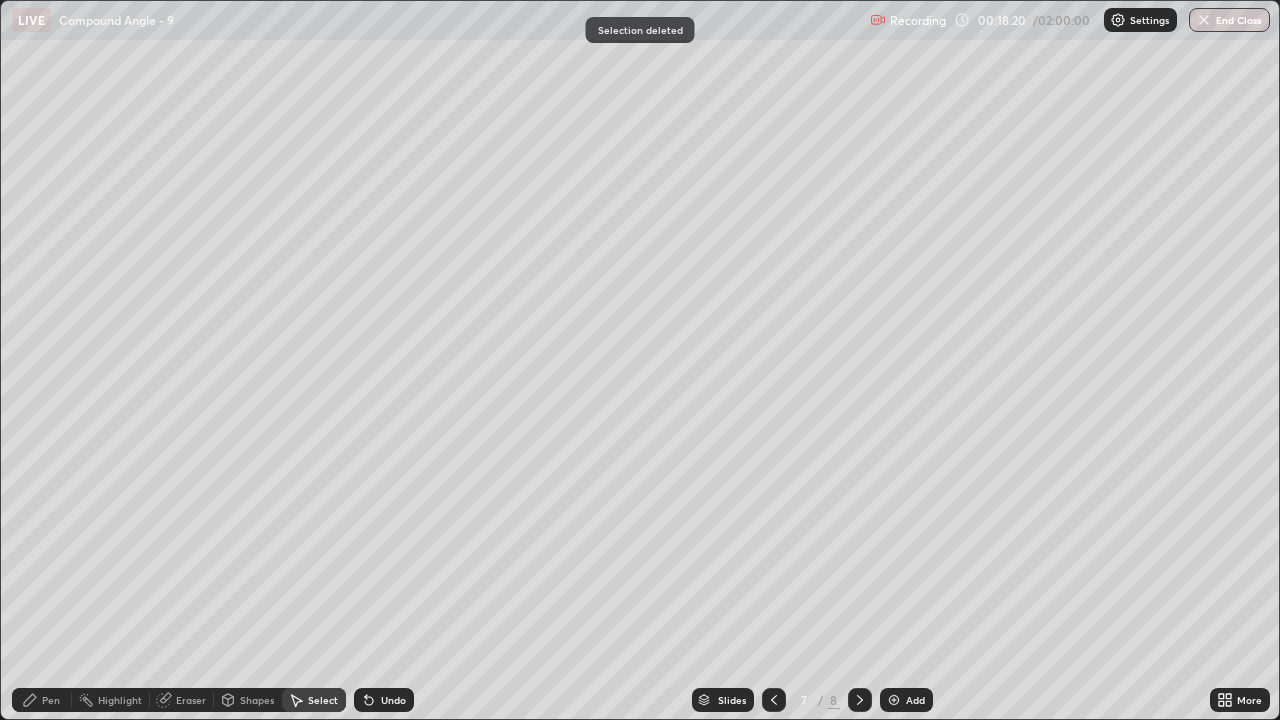 click on "Pen" at bounding box center [51, 700] 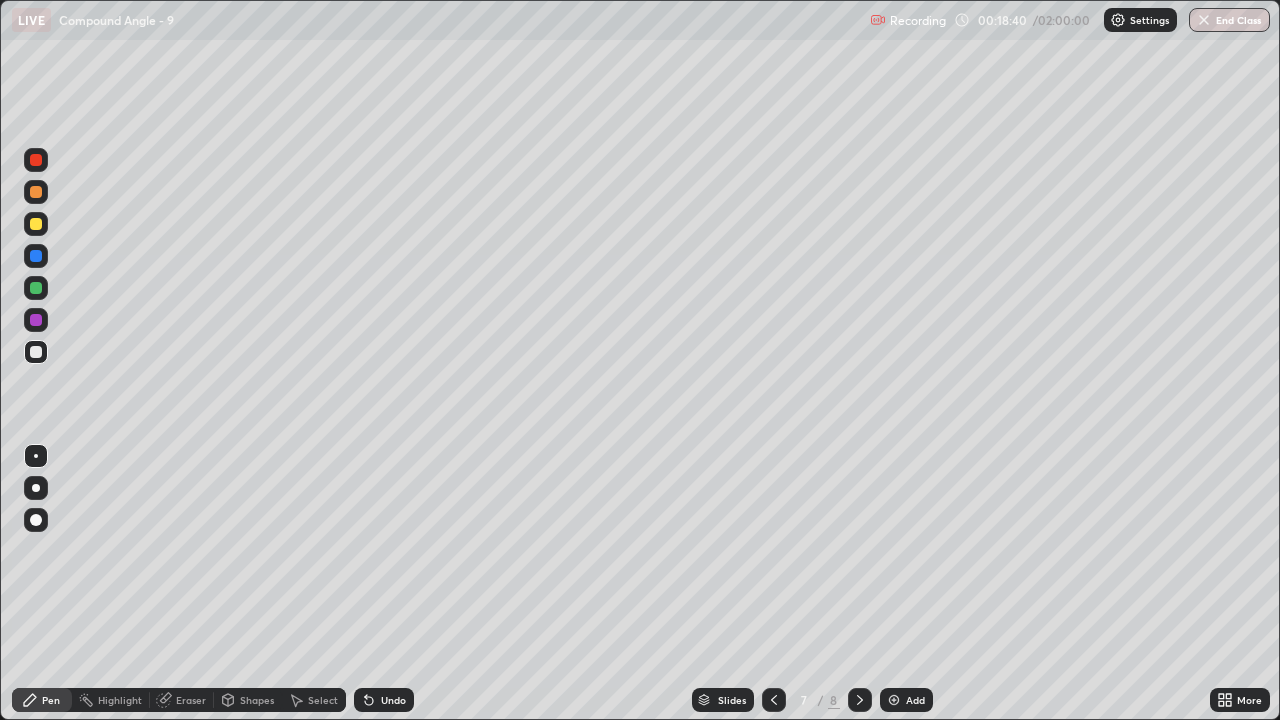 click on "Undo" at bounding box center (393, 700) 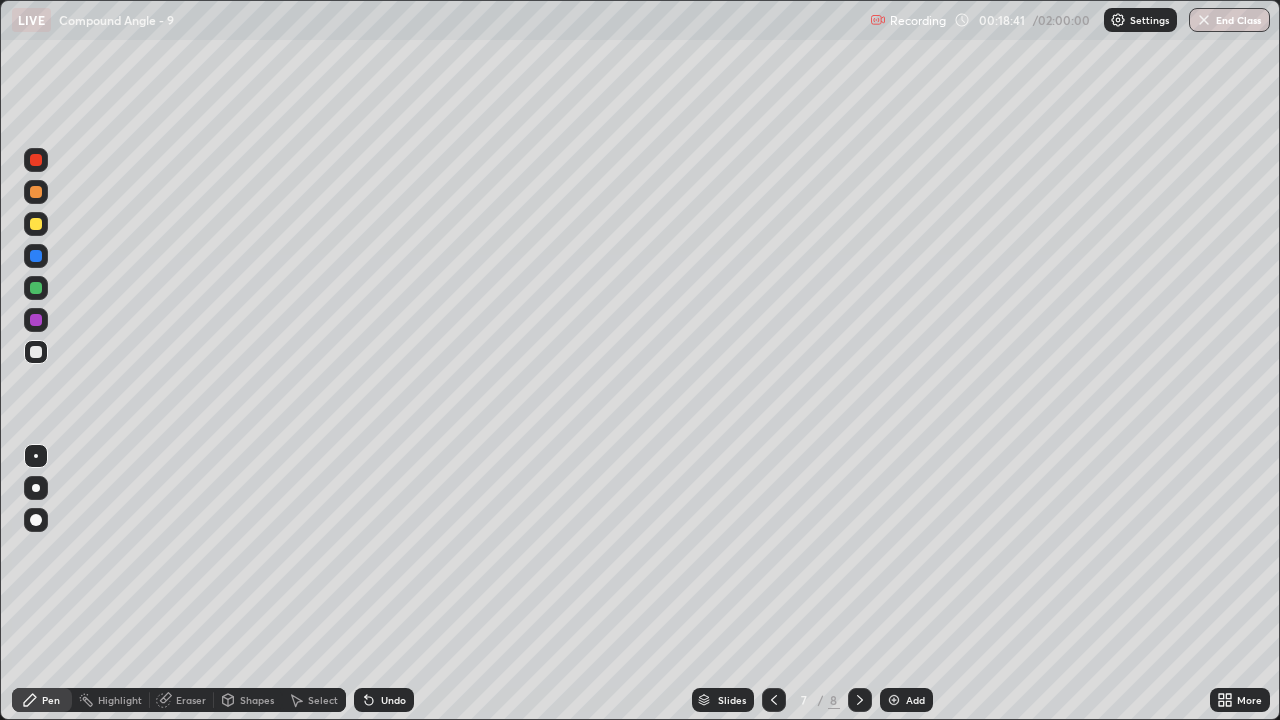 click on "Undo" at bounding box center [384, 700] 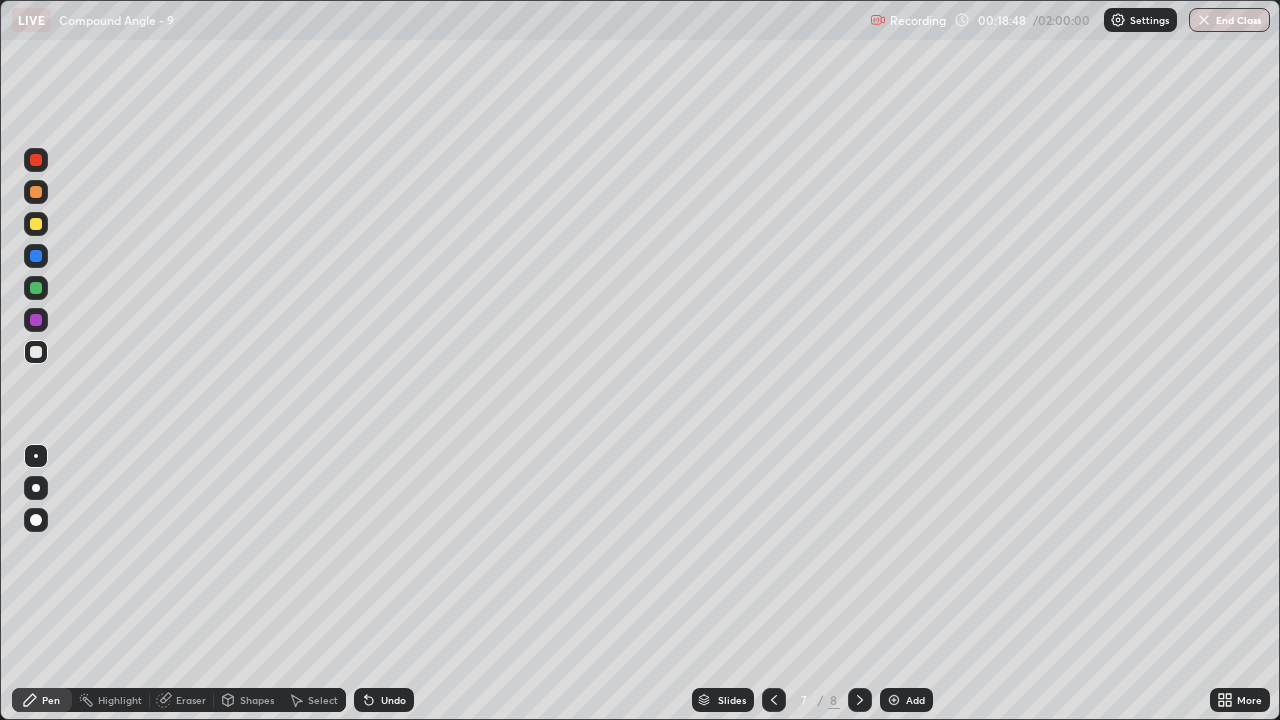 click on "Undo" at bounding box center [384, 700] 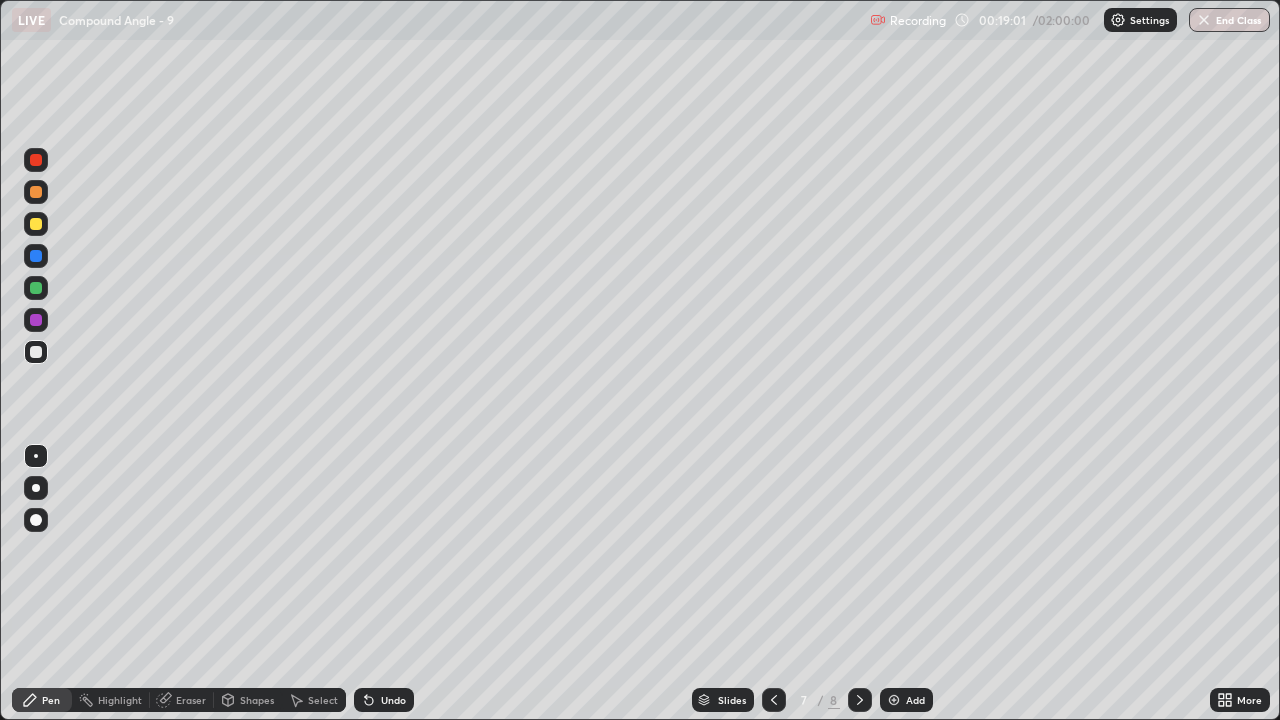 click on "Undo" at bounding box center (393, 700) 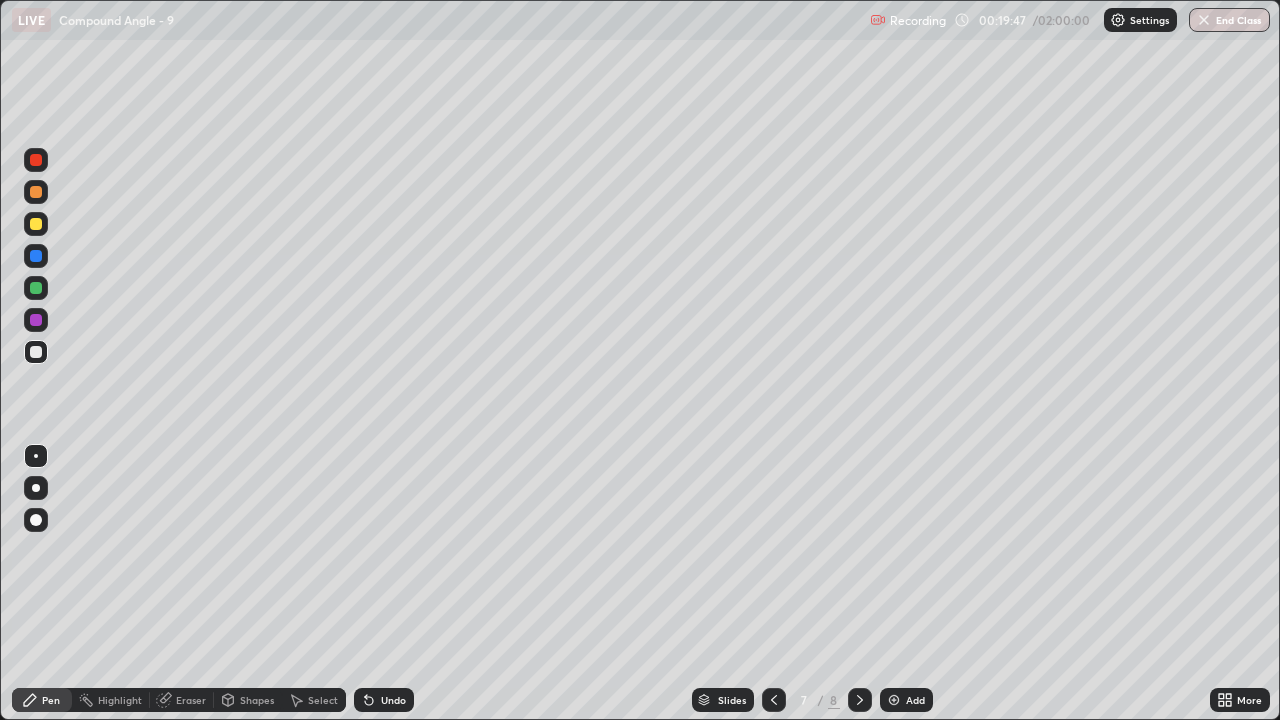 click at bounding box center (774, 700) 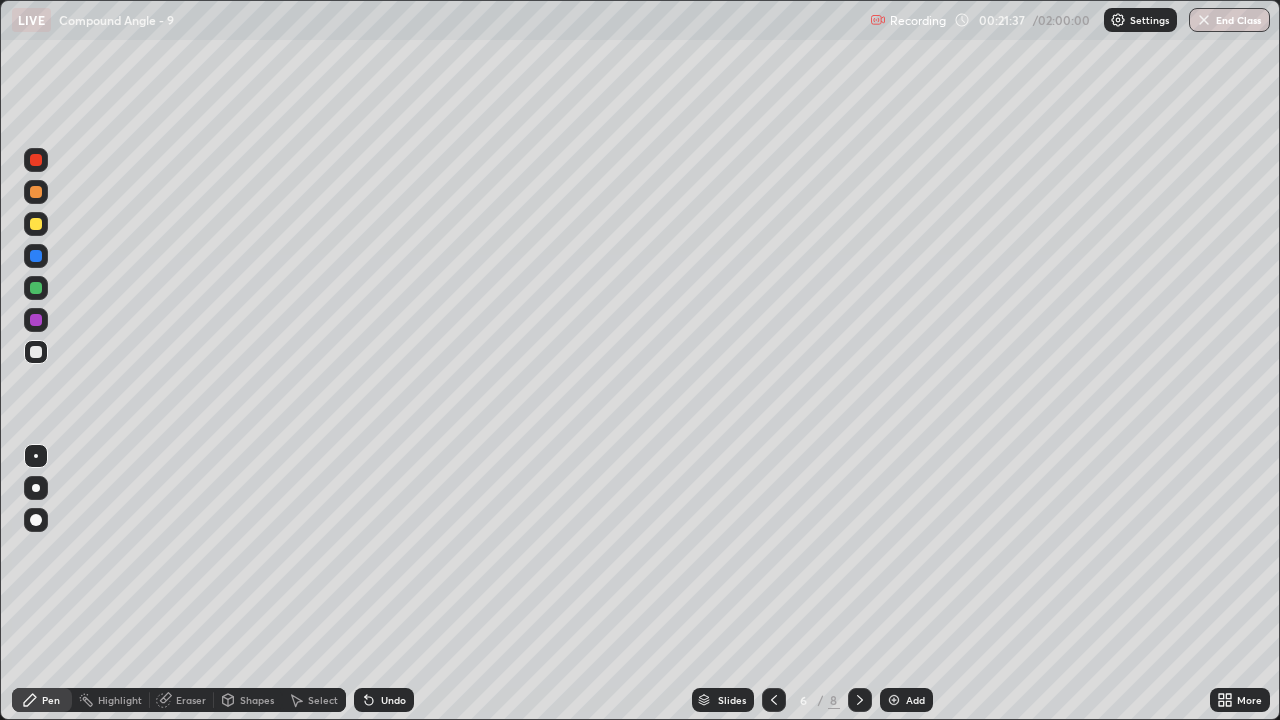click 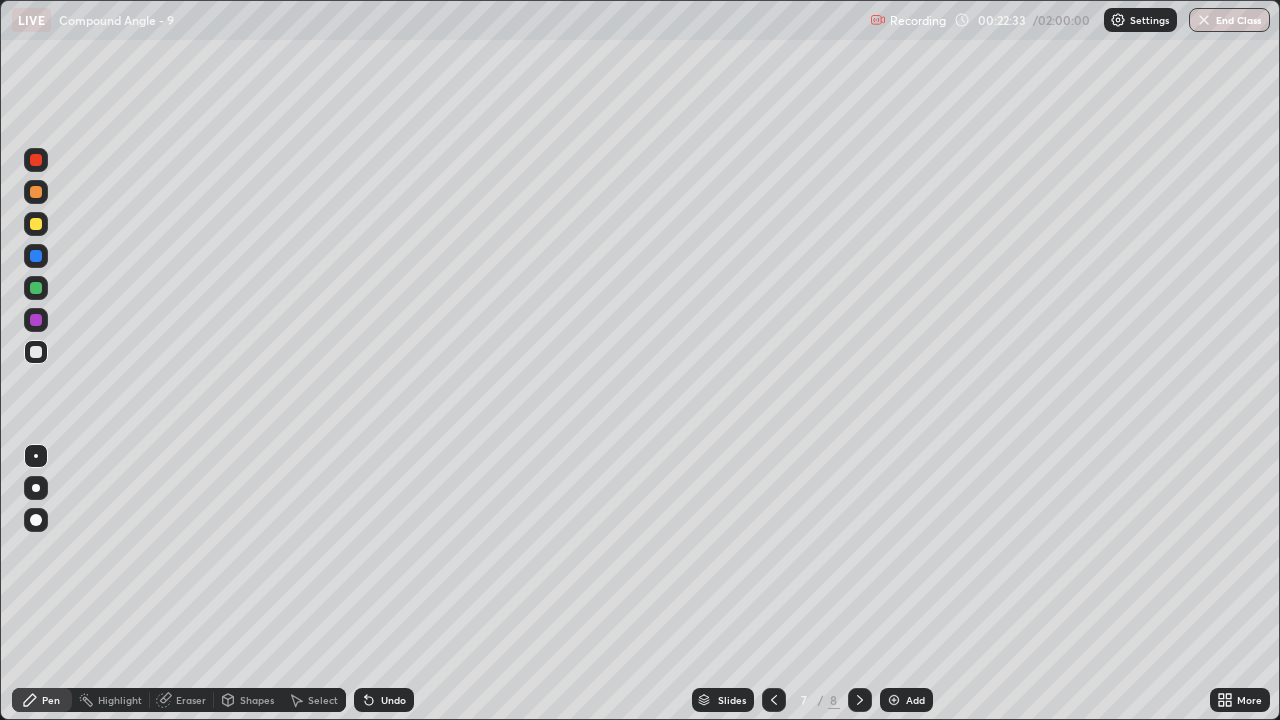 click 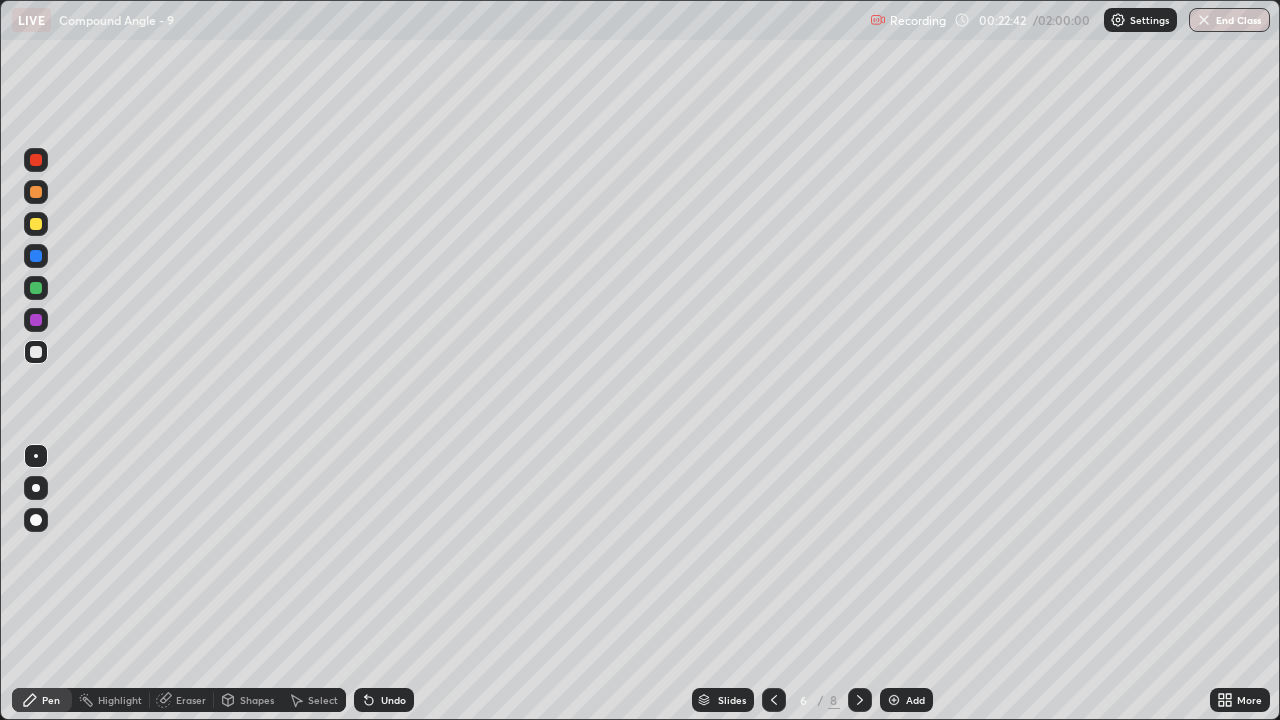 click on "Undo" at bounding box center (384, 700) 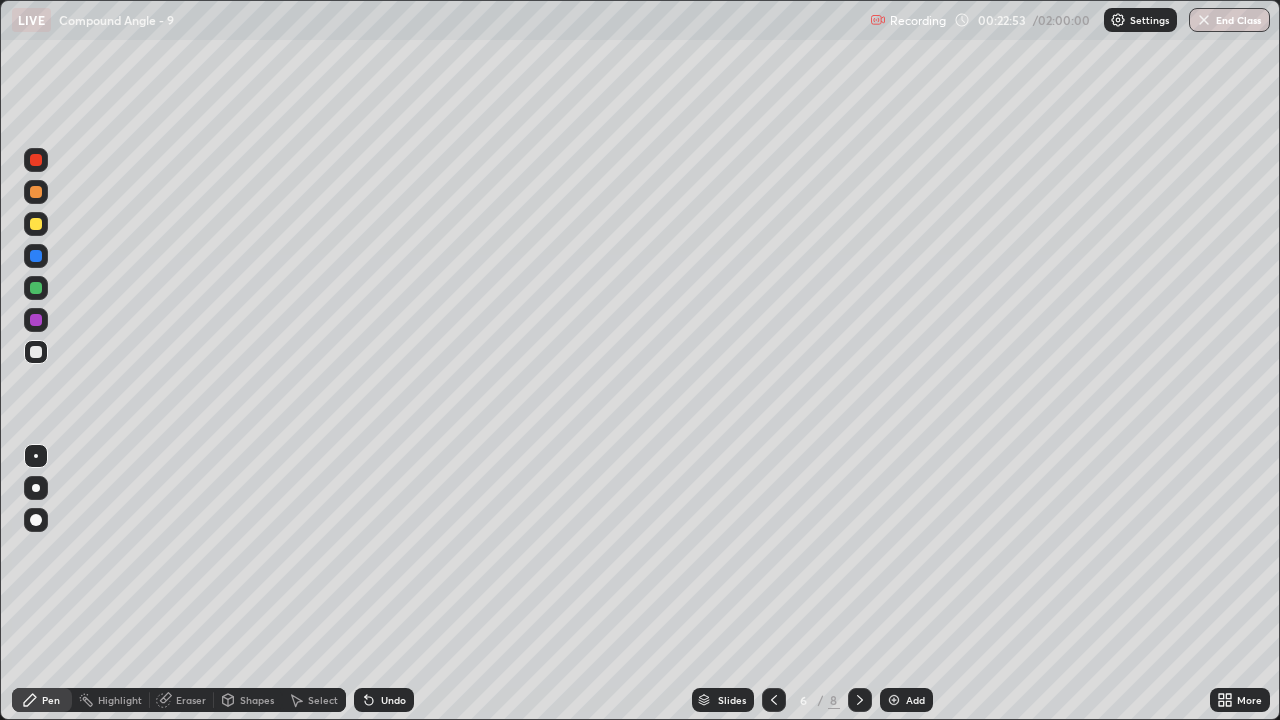 click at bounding box center (860, 700) 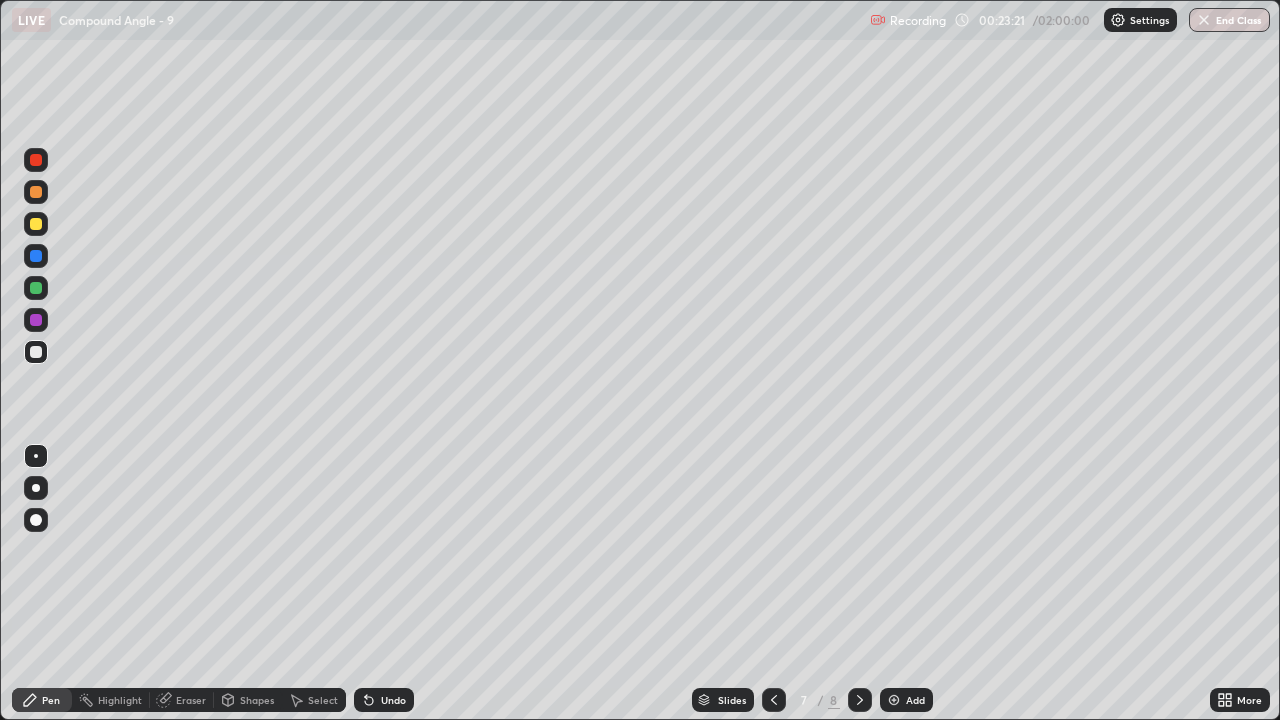 click on "Undo" at bounding box center (393, 700) 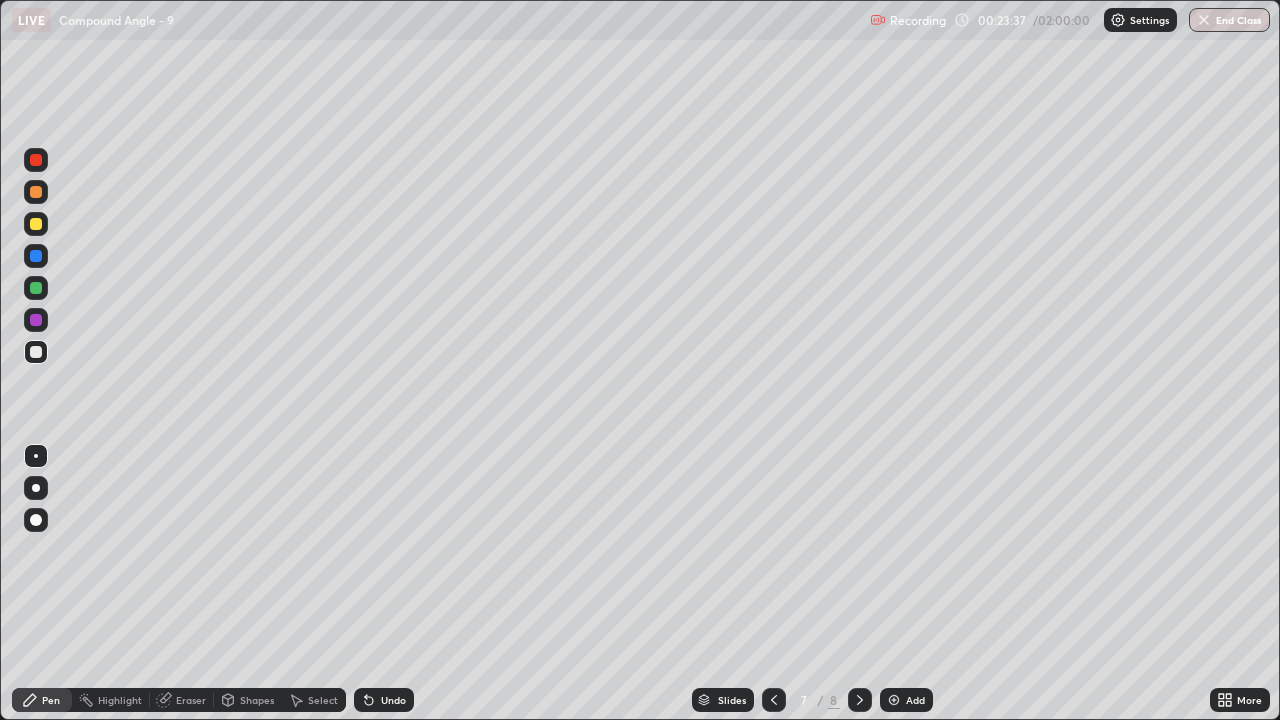 click 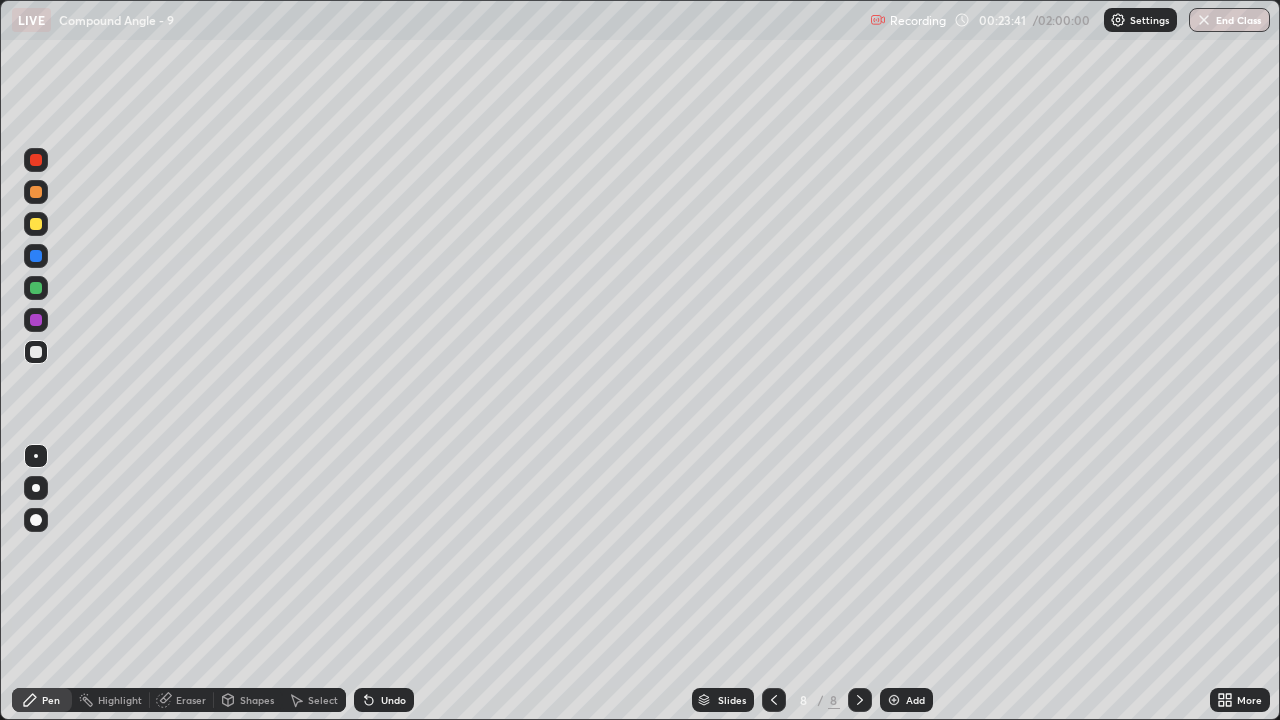 click on "Pen" at bounding box center (51, 700) 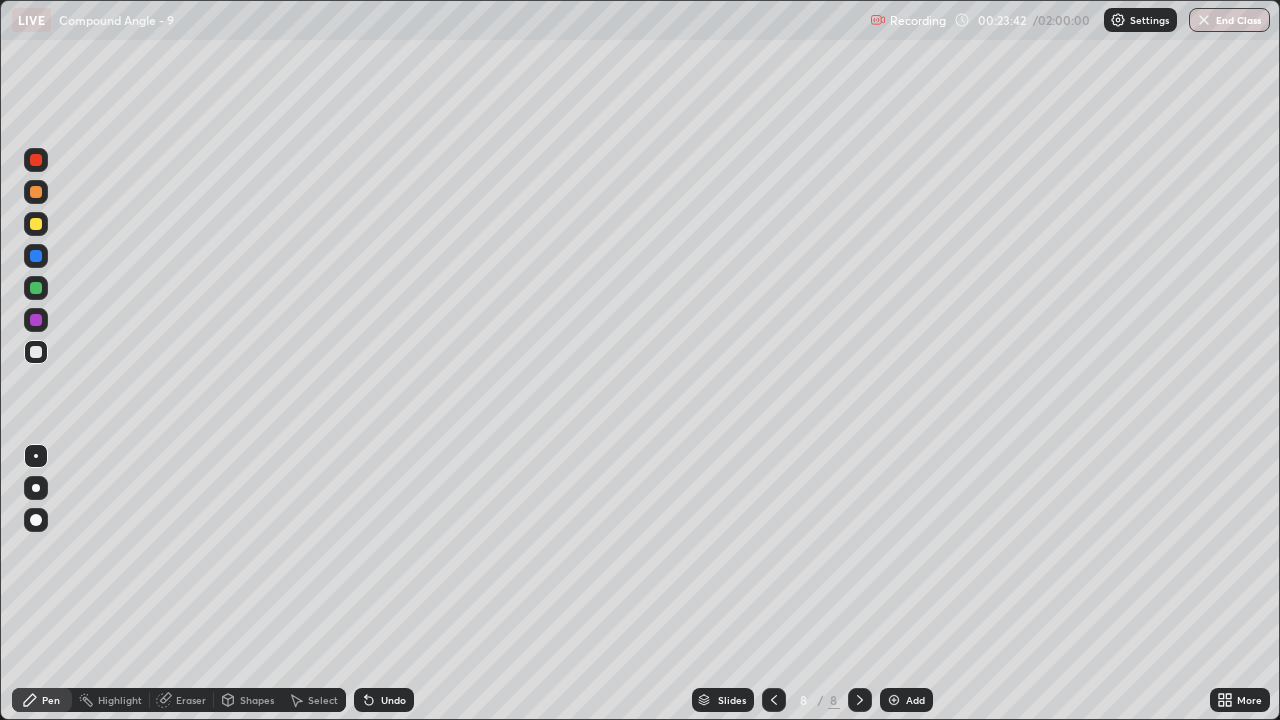 click at bounding box center (36, 288) 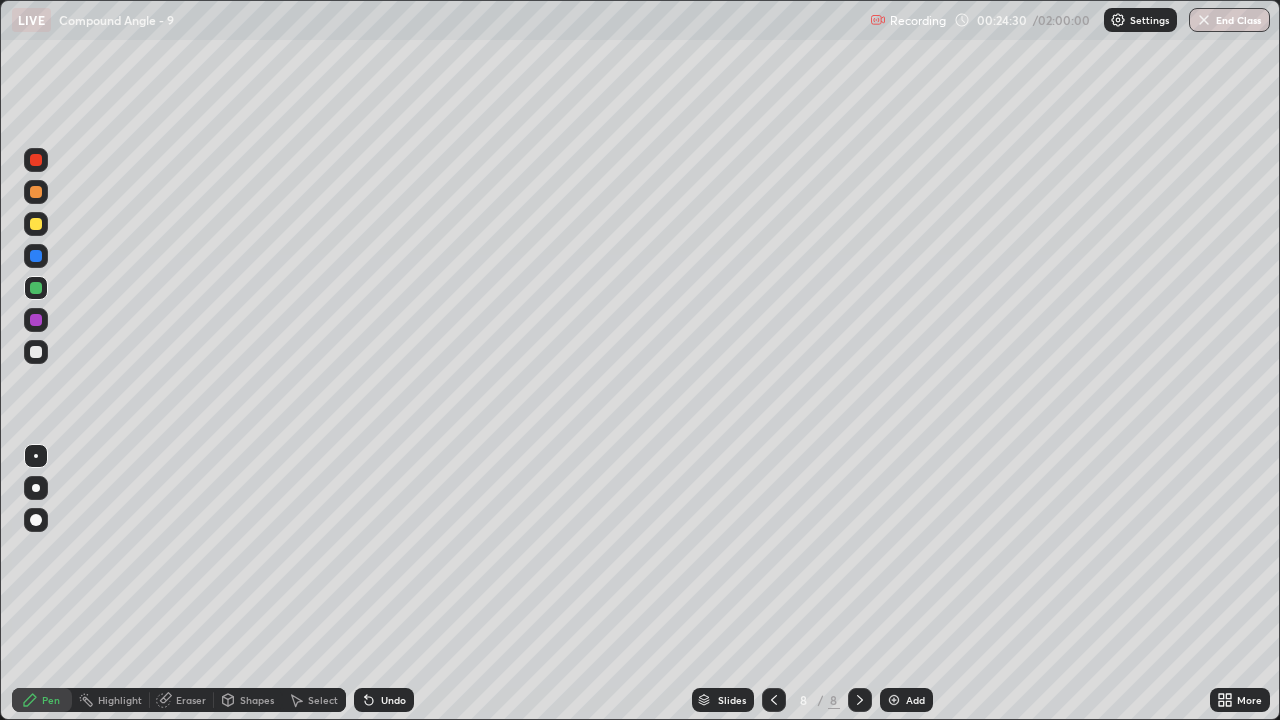 click on "Undo" at bounding box center [393, 700] 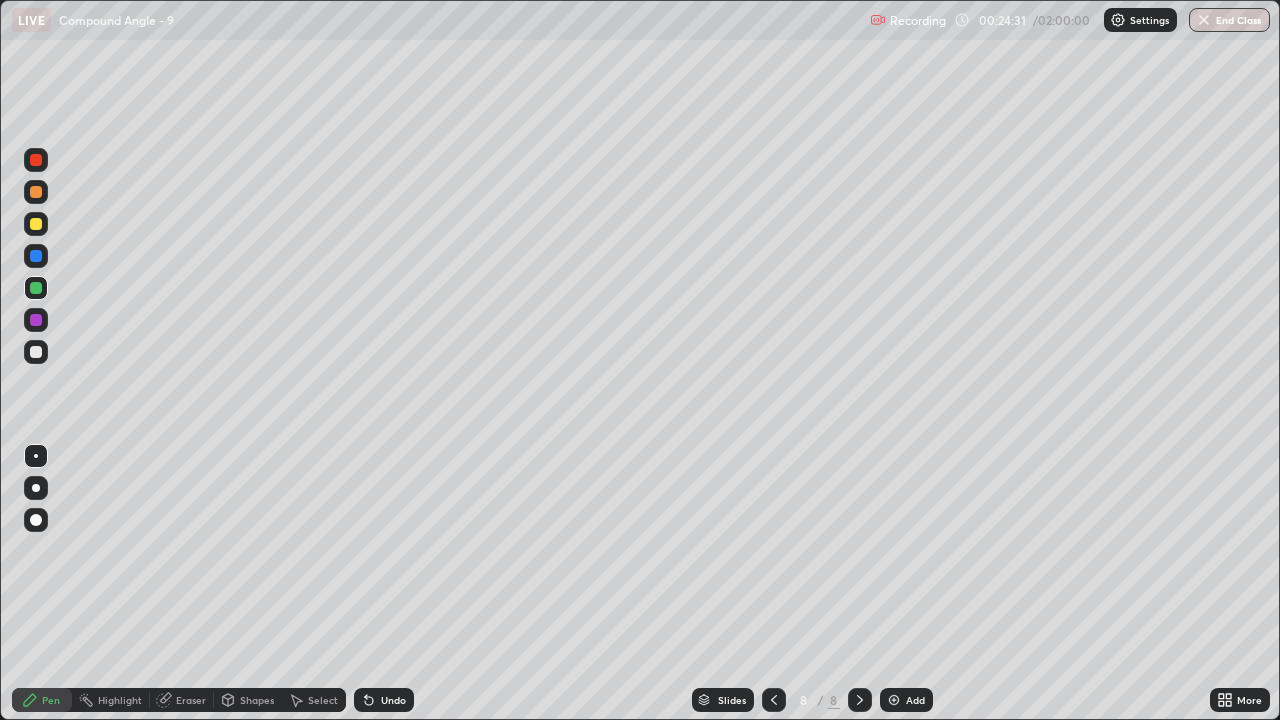 click at bounding box center [36, 352] 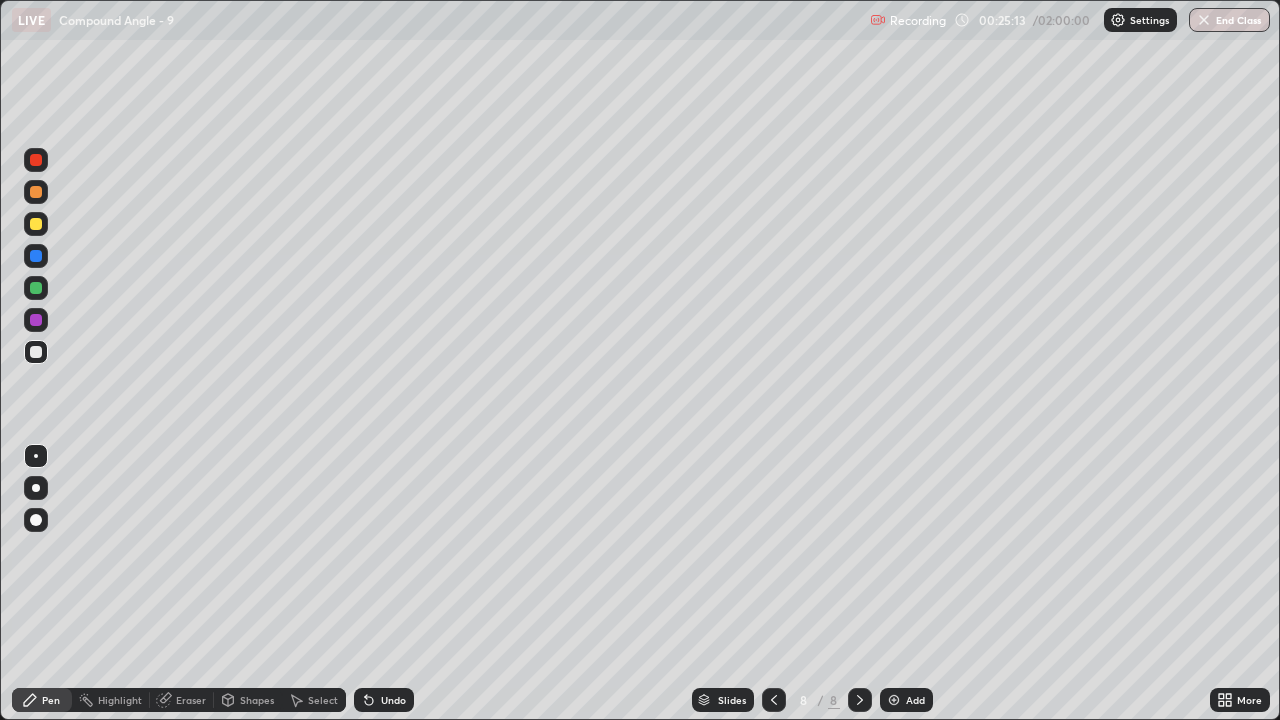 click on "Undo" at bounding box center (393, 700) 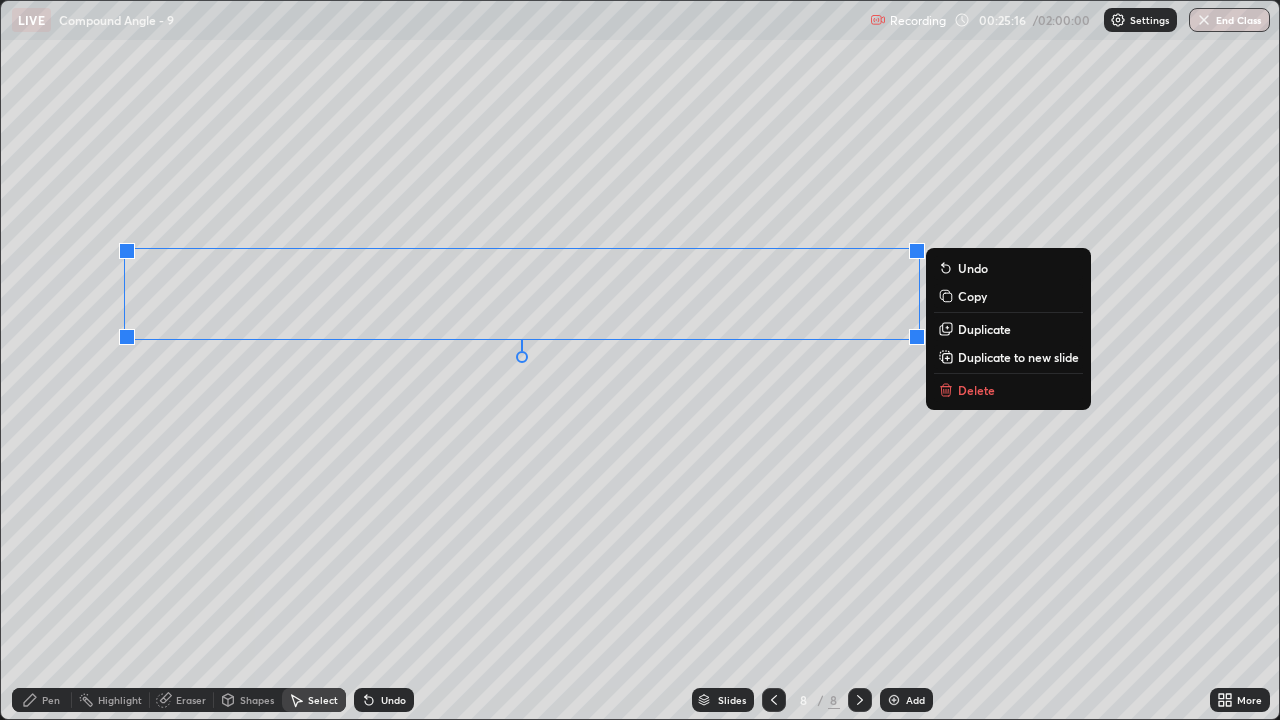 click on "Duplicate" at bounding box center [1008, 329] 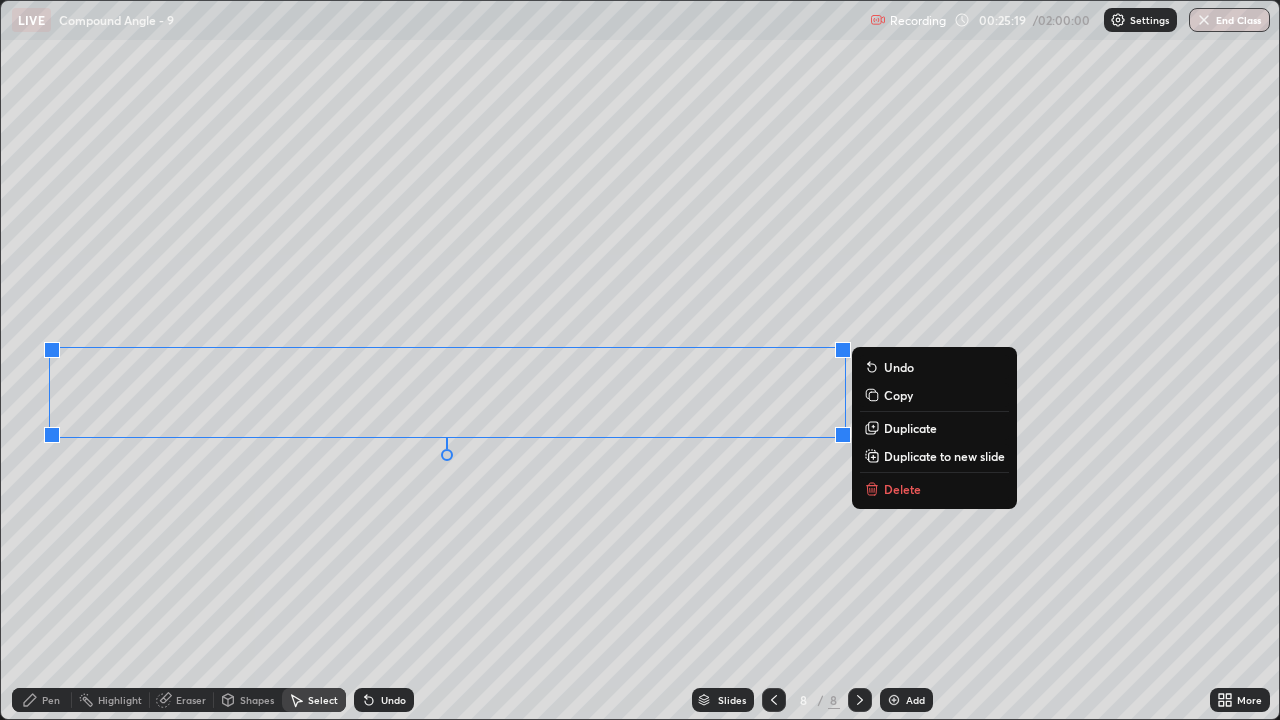 click on "0 ° Undo Copy Duplicate Duplicate to new slide Delete" at bounding box center [640, 360] 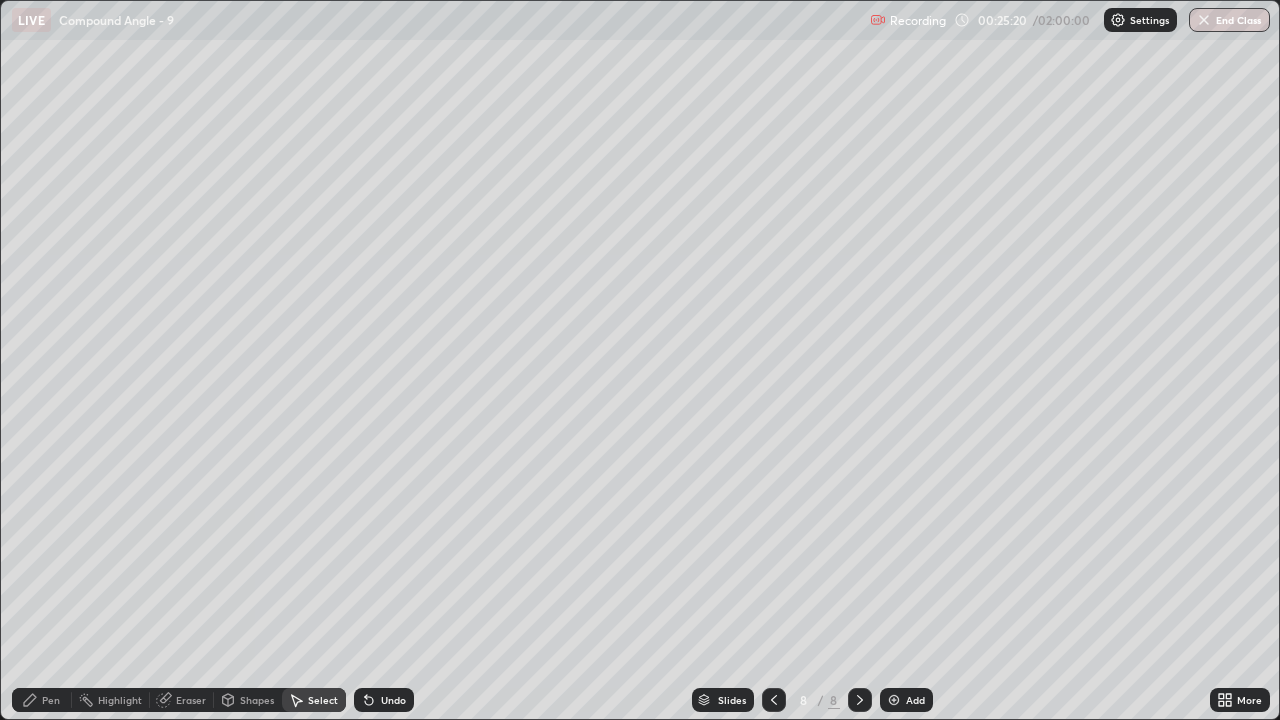 click on "Eraser" at bounding box center (191, 700) 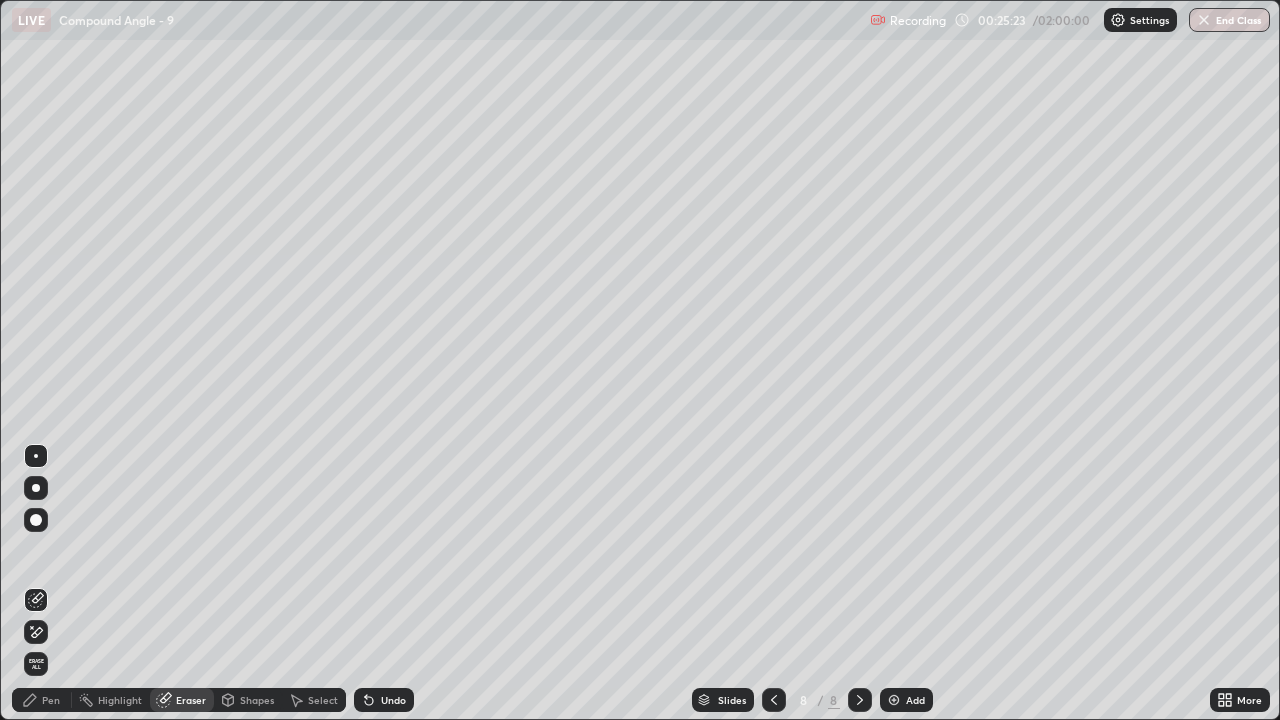 click on "Pen" at bounding box center [51, 700] 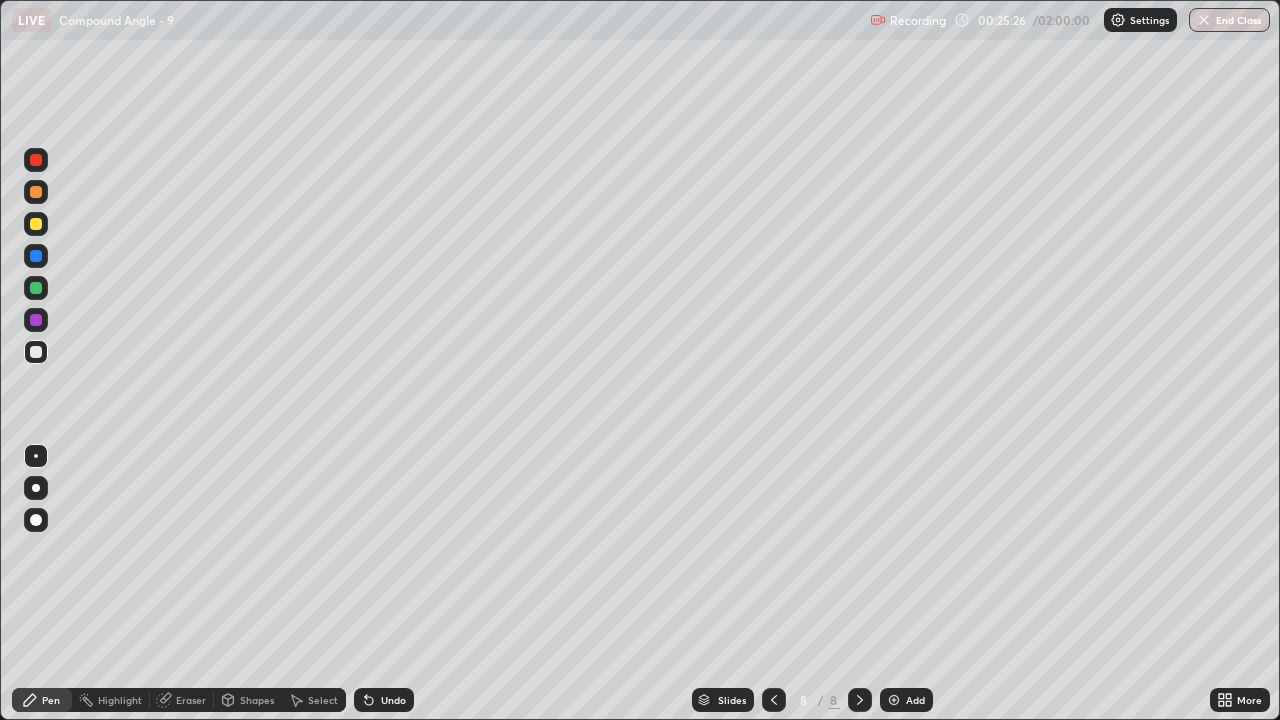 click on "Undo" at bounding box center [384, 700] 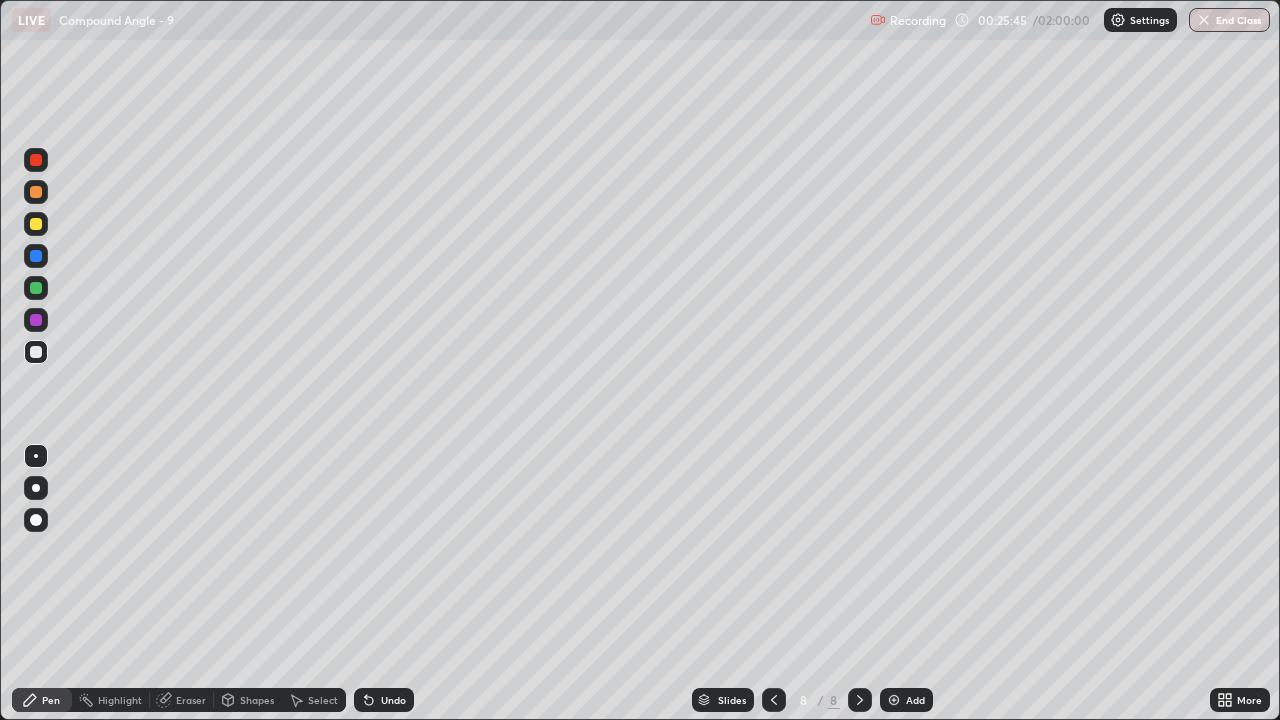 click on "Undo" at bounding box center (384, 700) 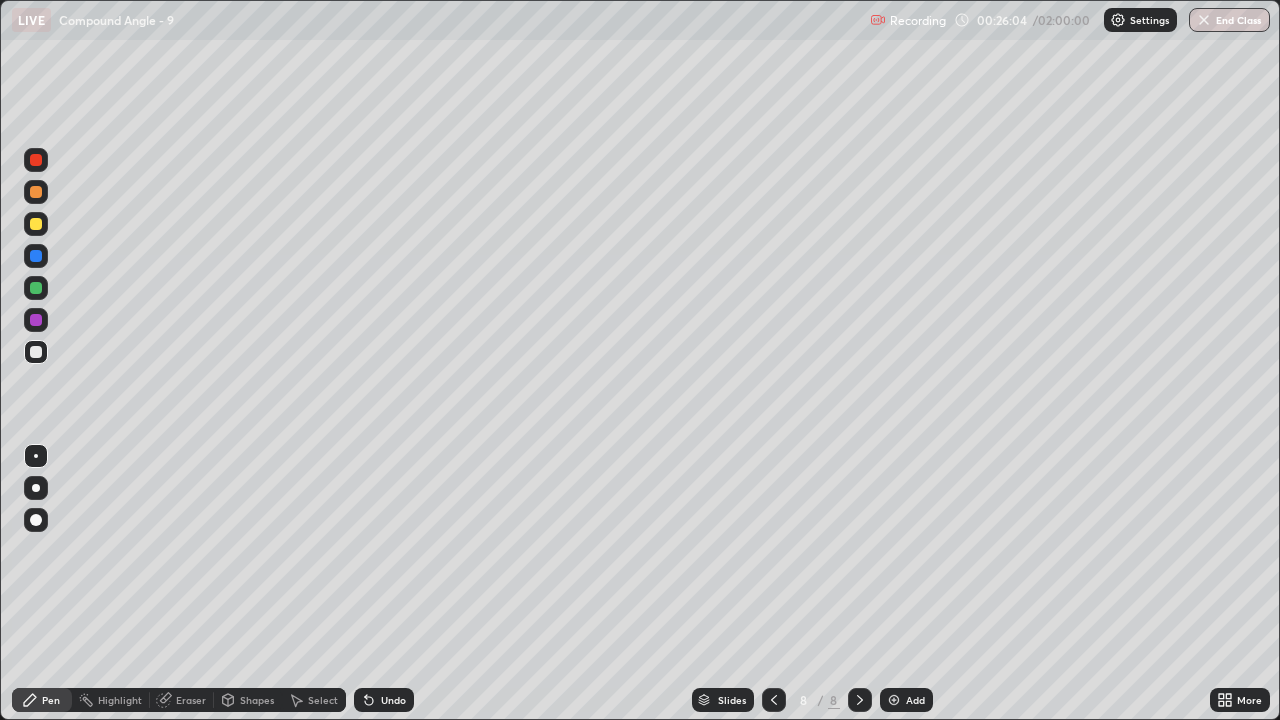 click on "Undo" at bounding box center (393, 700) 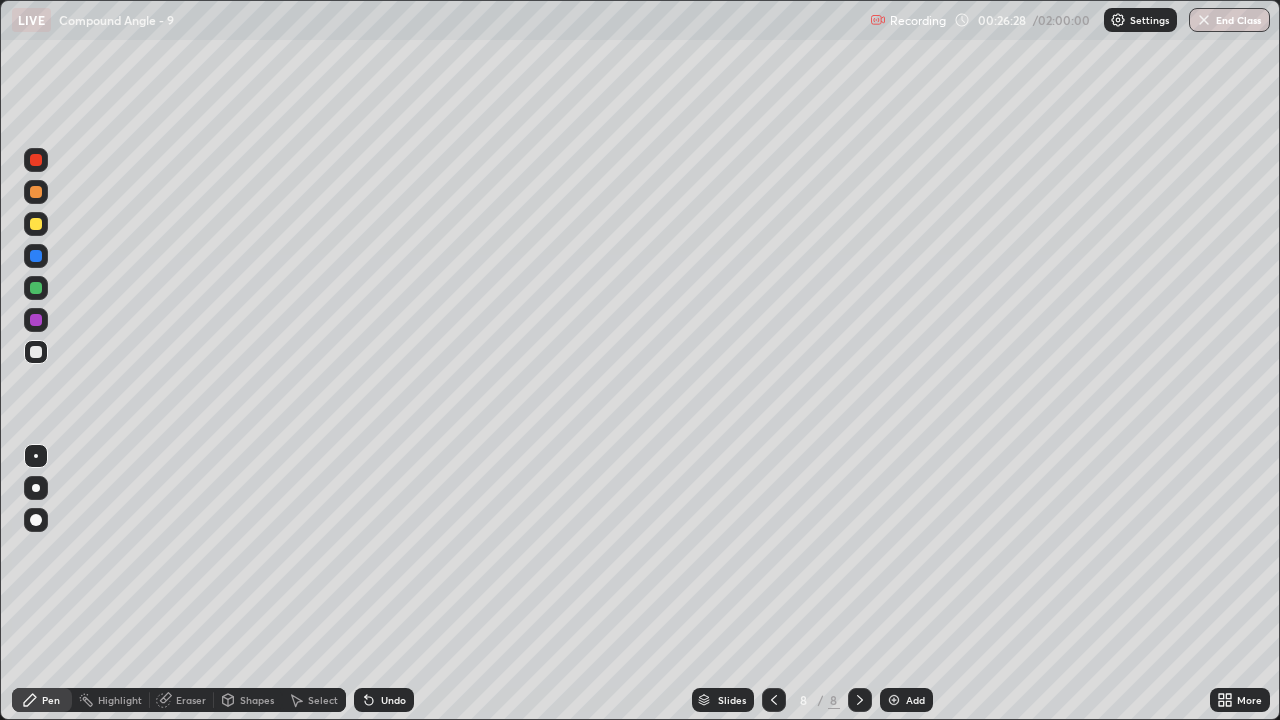 click on "Undo" at bounding box center (384, 700) 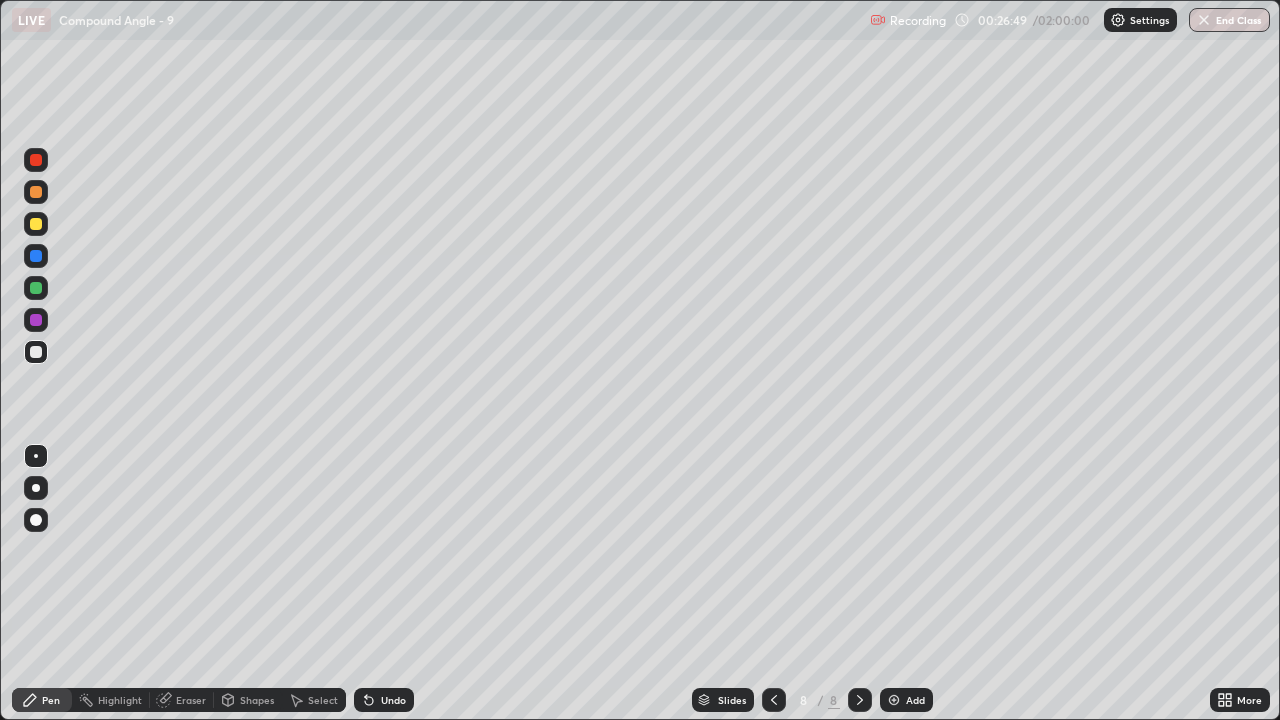 click on "Select" at bounding box center (314, 700) 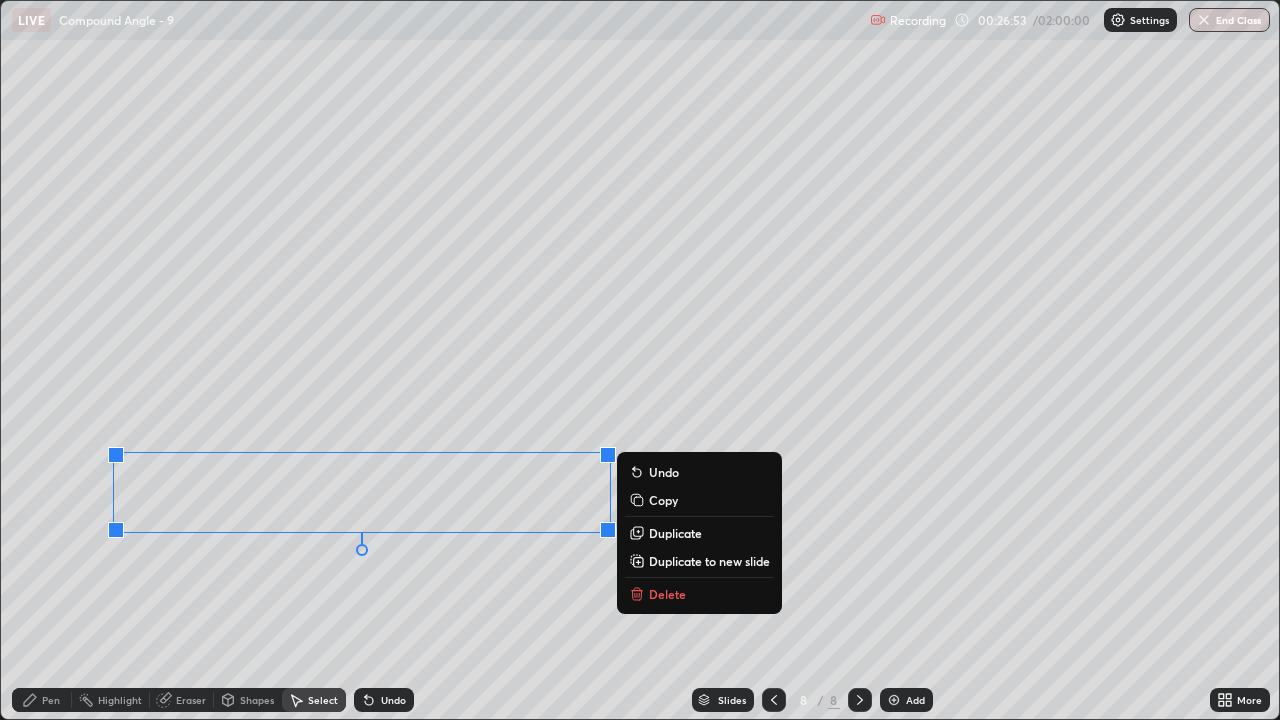 click on "Copy" at bounding box center [663, 500] 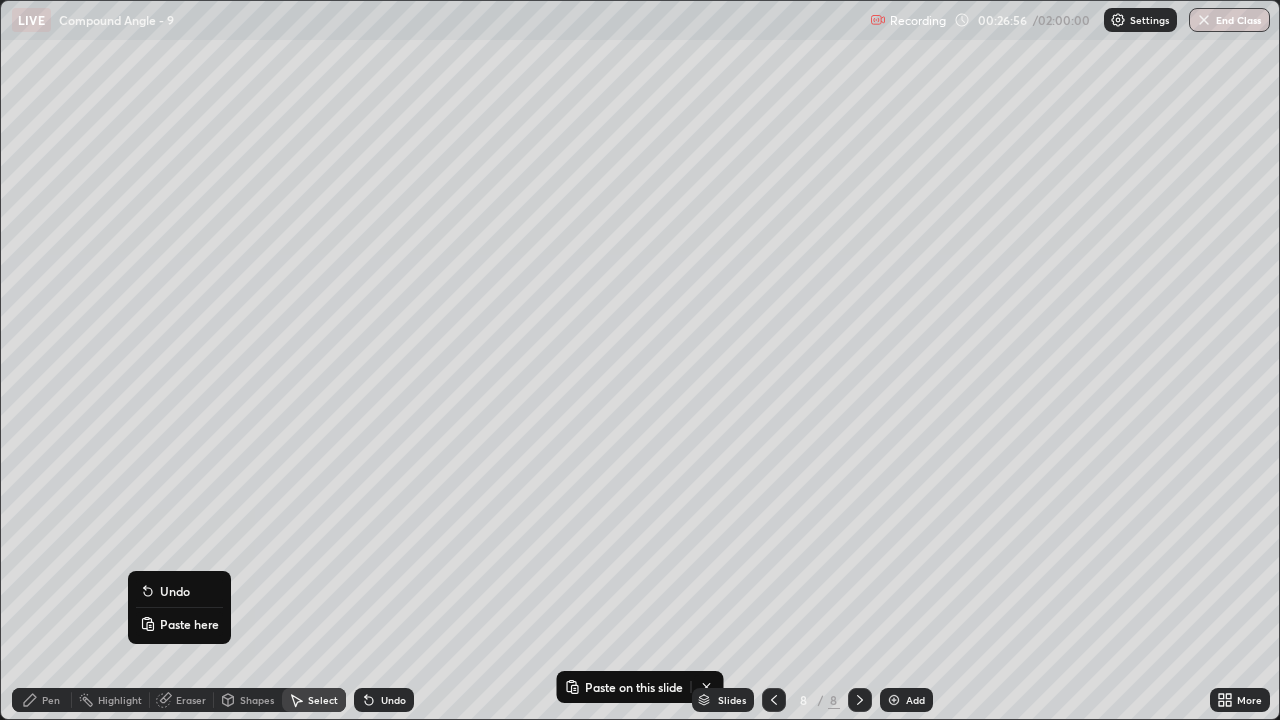 click on "Paste here" at bounding box center (189, 624) 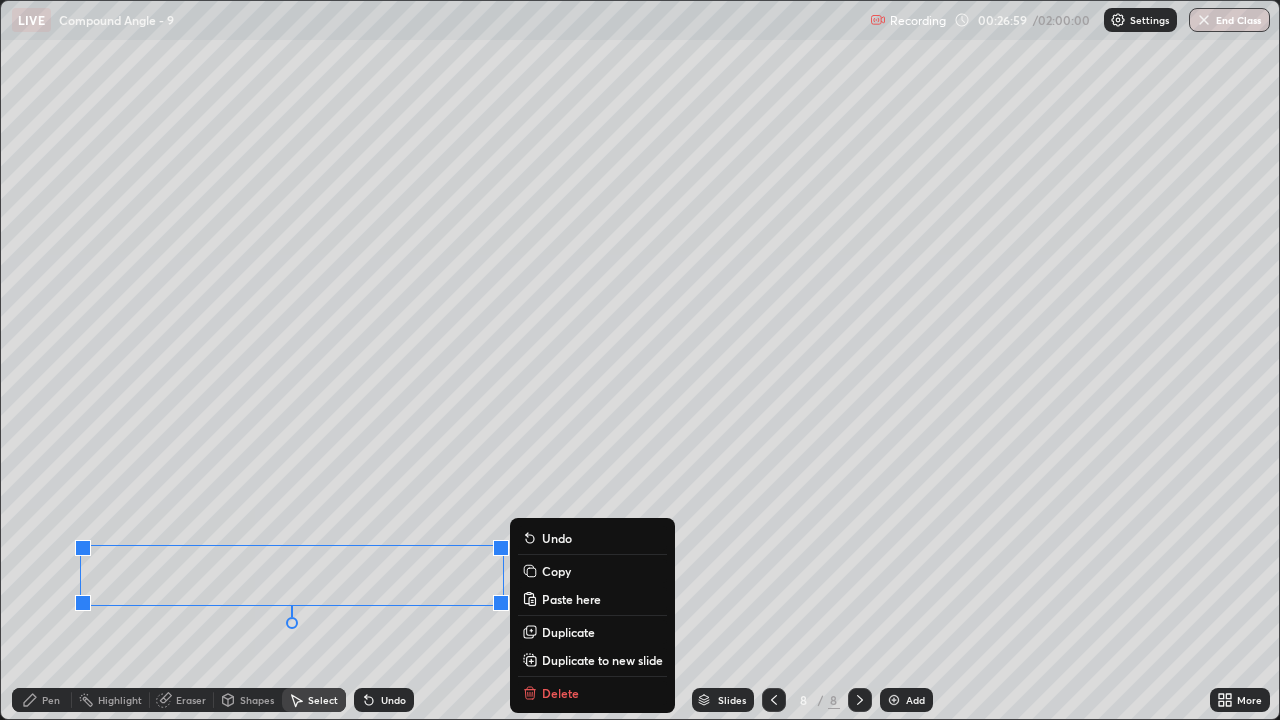 click on "0 ° Undo Copy Paste here Duplicate Duplicate to new slide Delete" at bounding box center (640, 360) 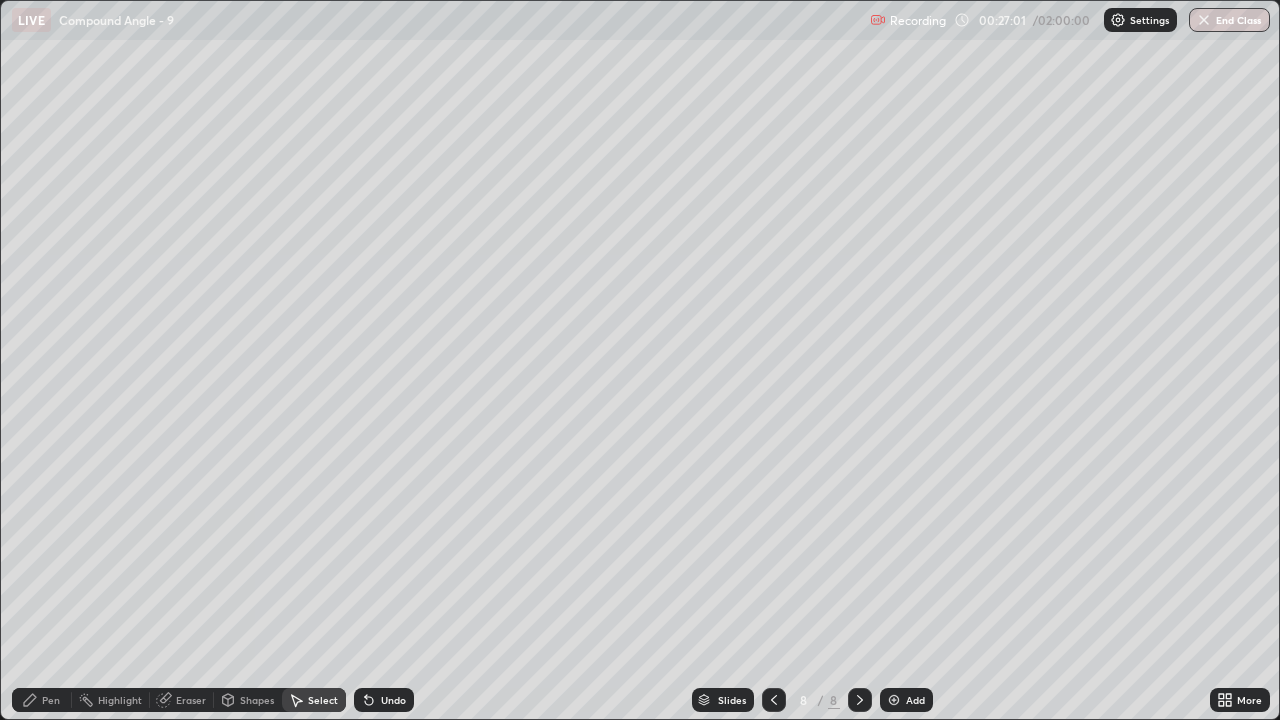 click on "Pen" at bounding box center (51, 700) 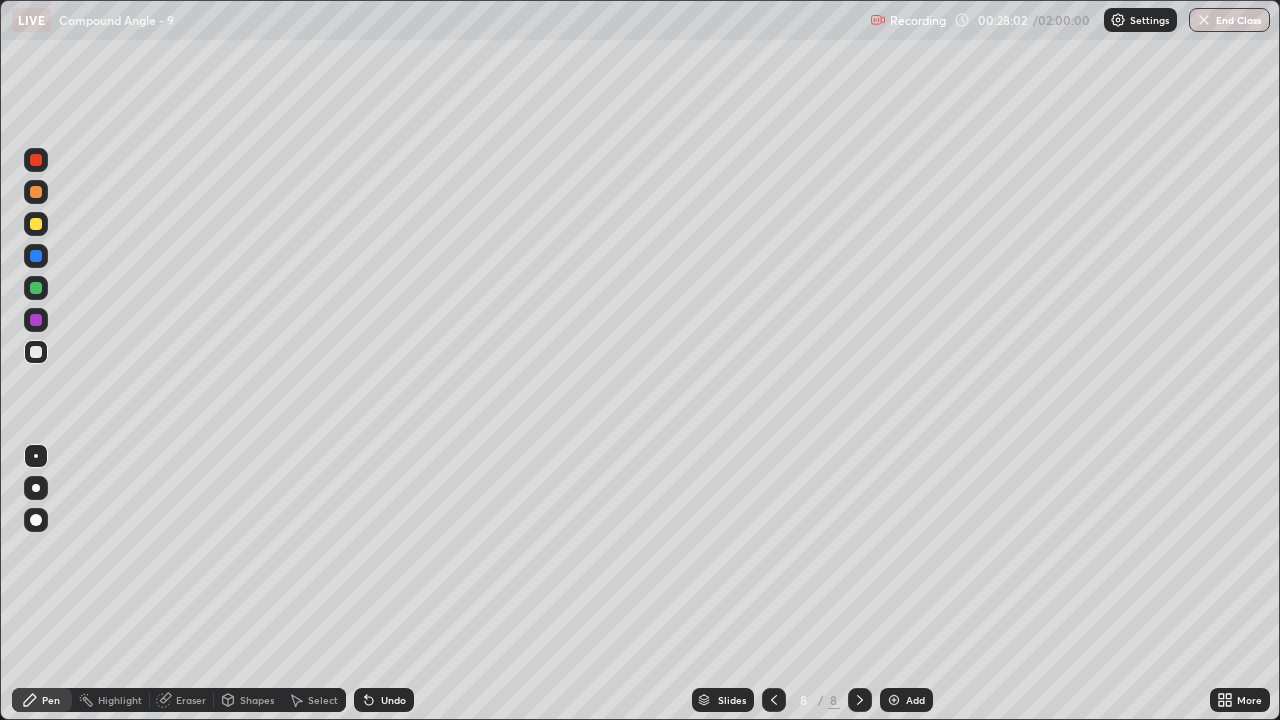 click at bounding box center [894, 700] 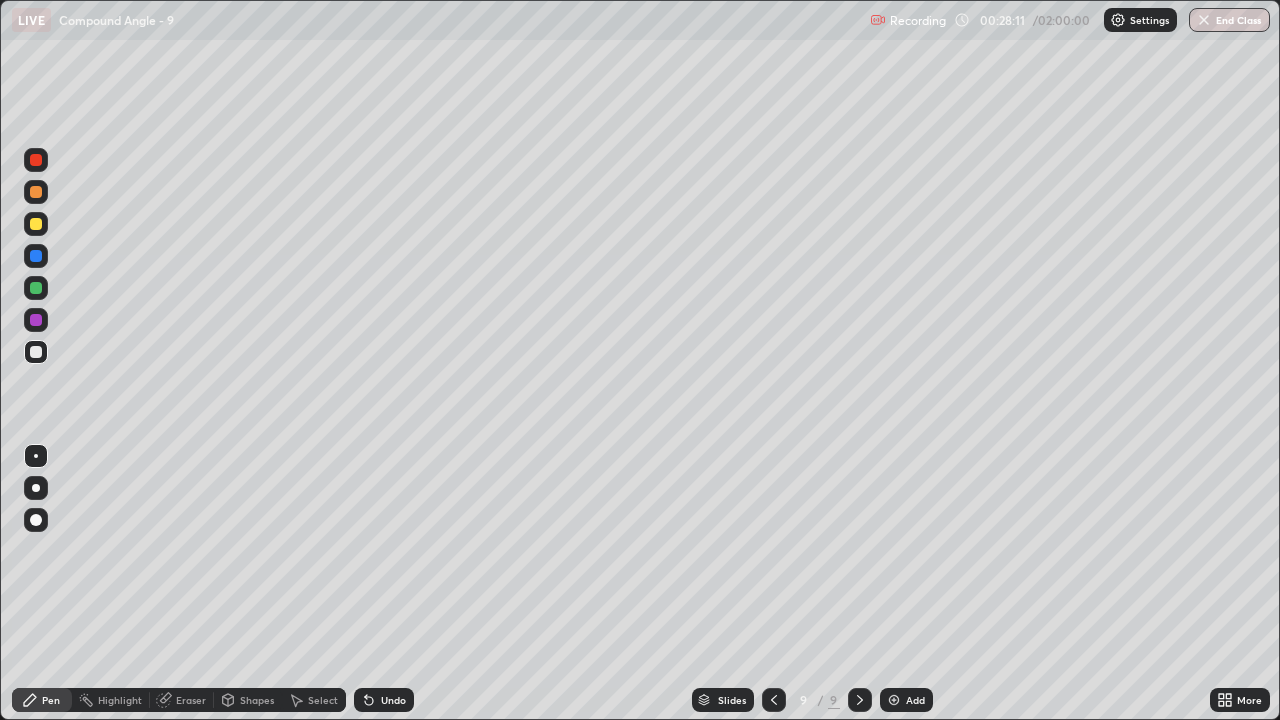 click 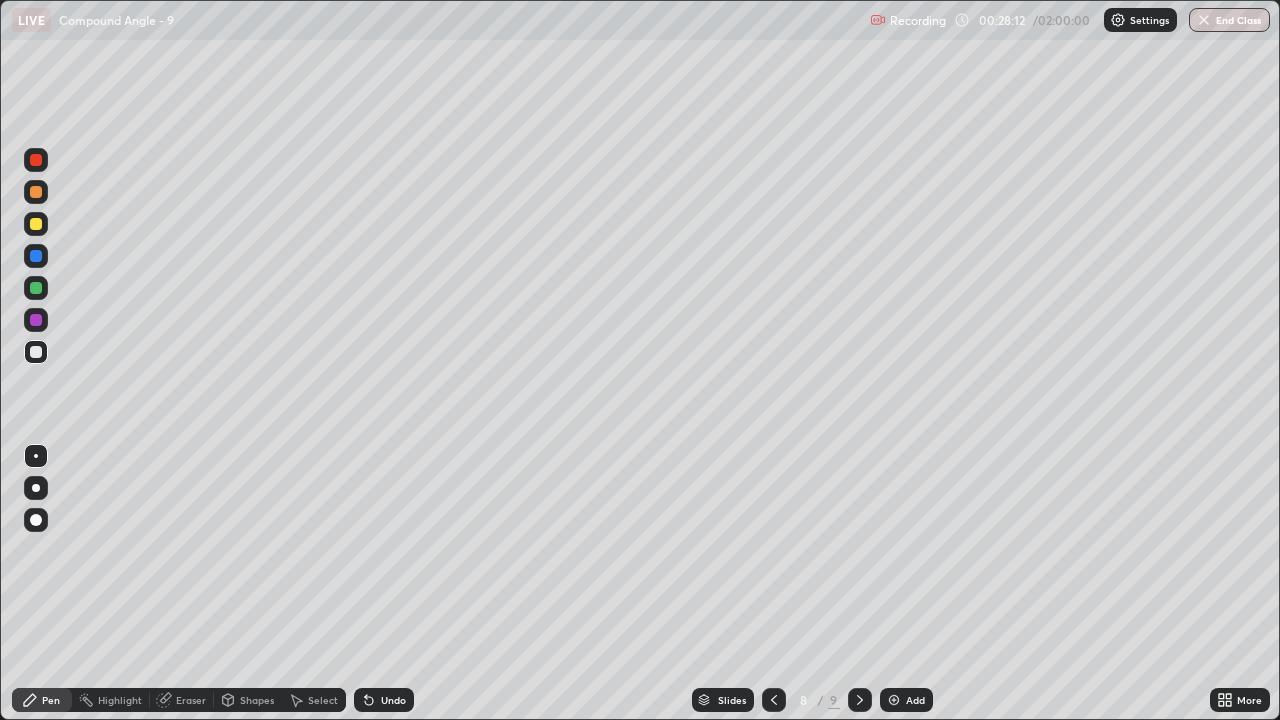 click 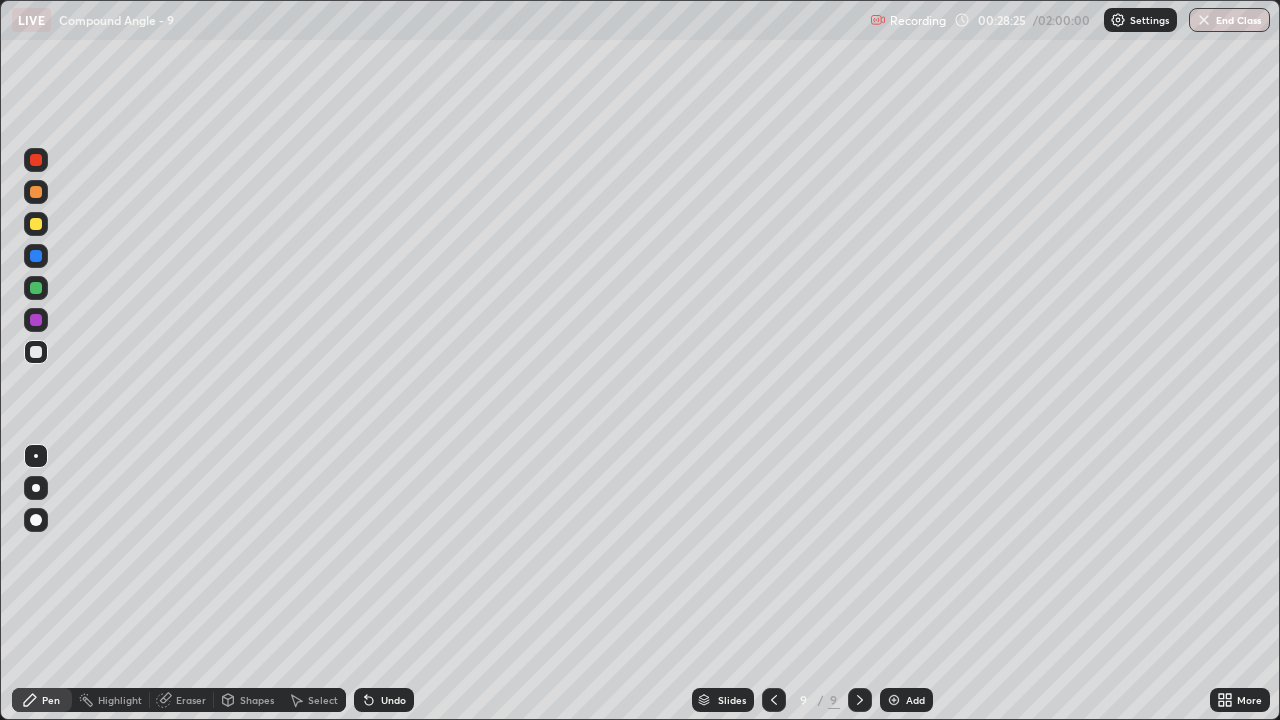 click 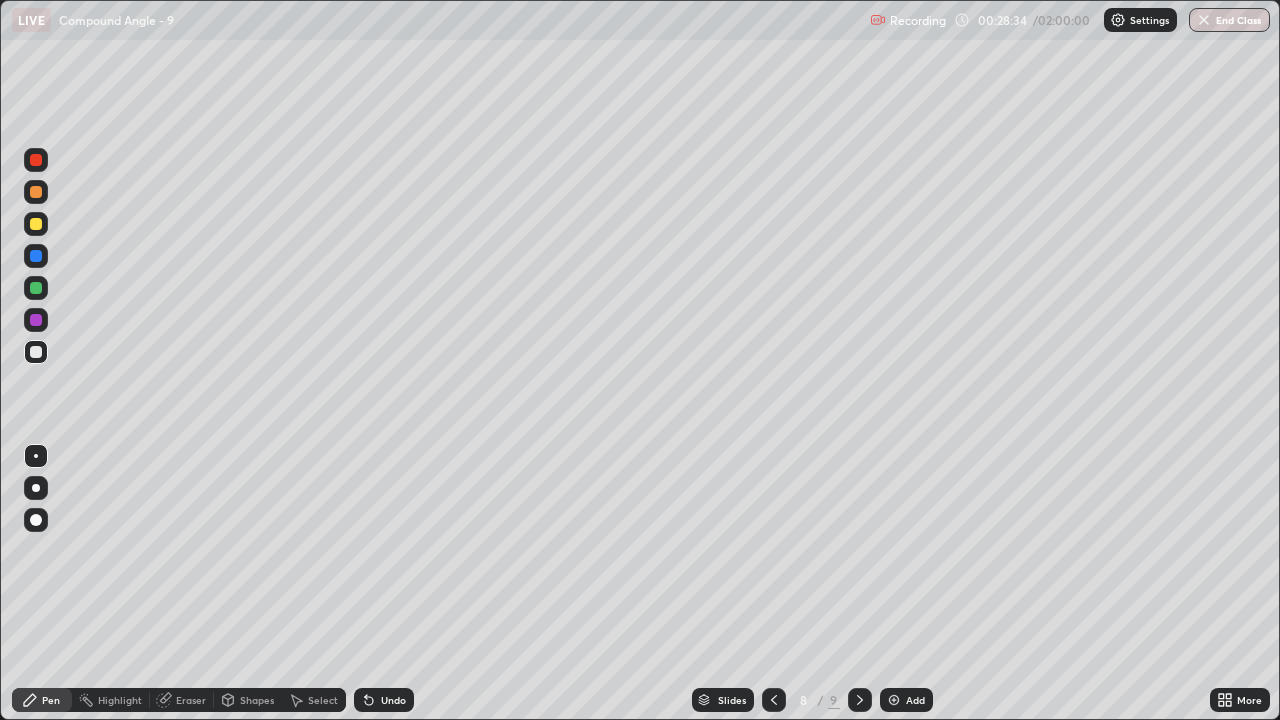click 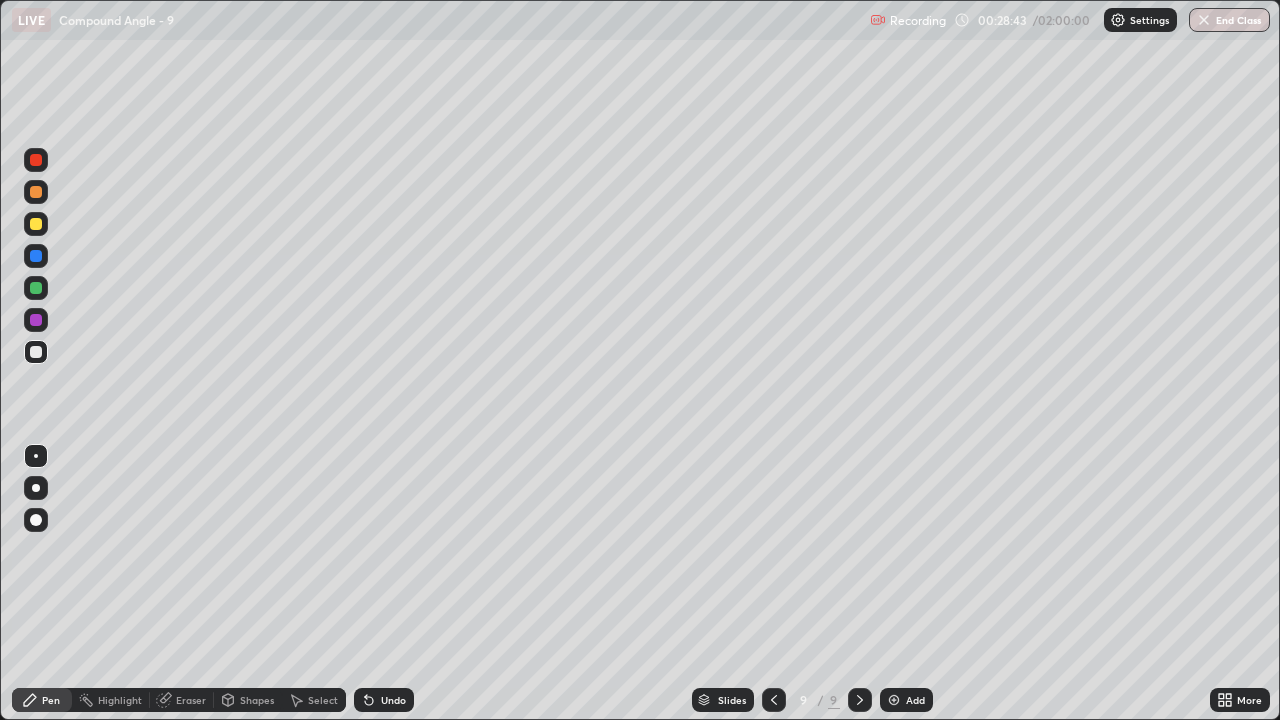 click on "Undo" at bounding box center [393, 700] 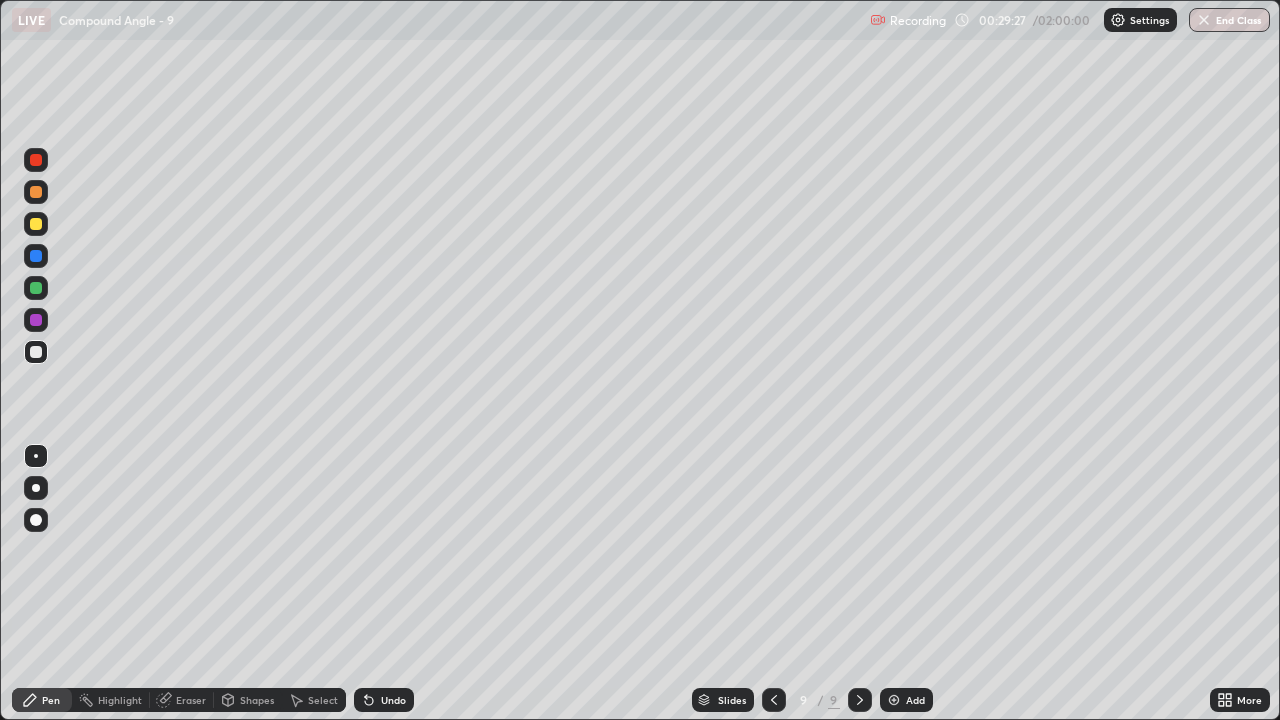 click on "Undo" at bounding box center [393, 700] 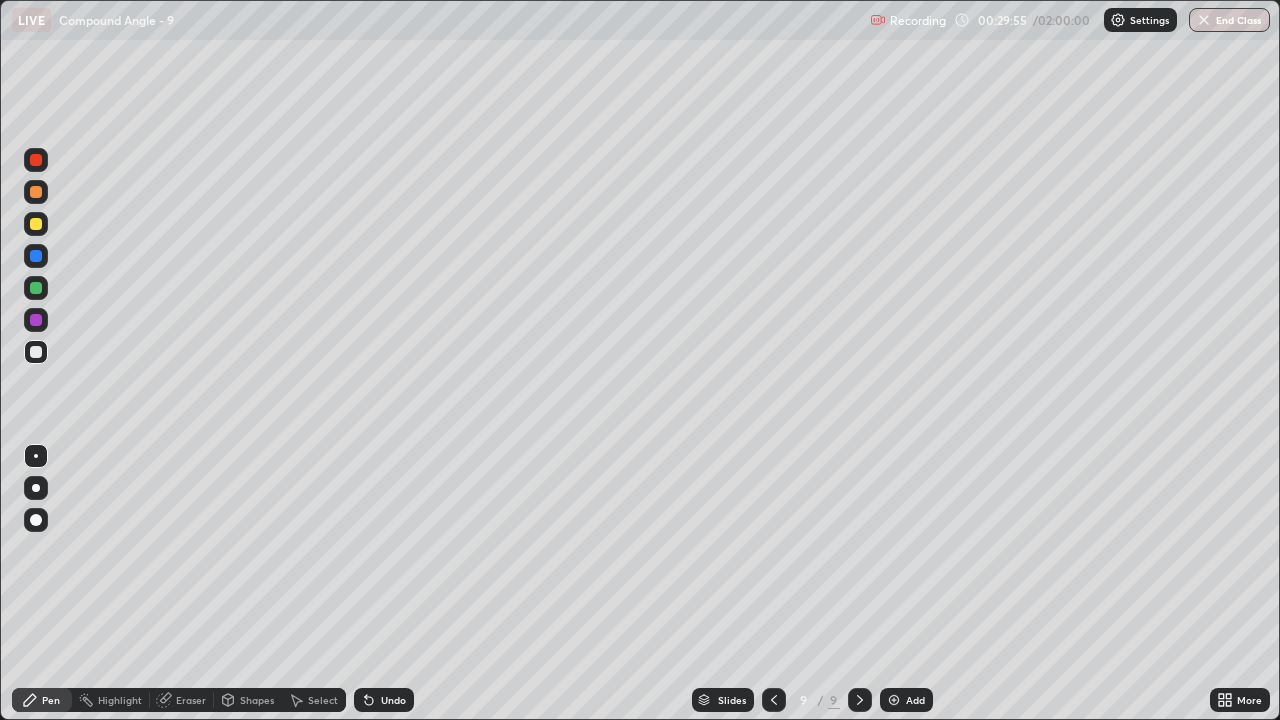 click at bounding box center (774, 700) 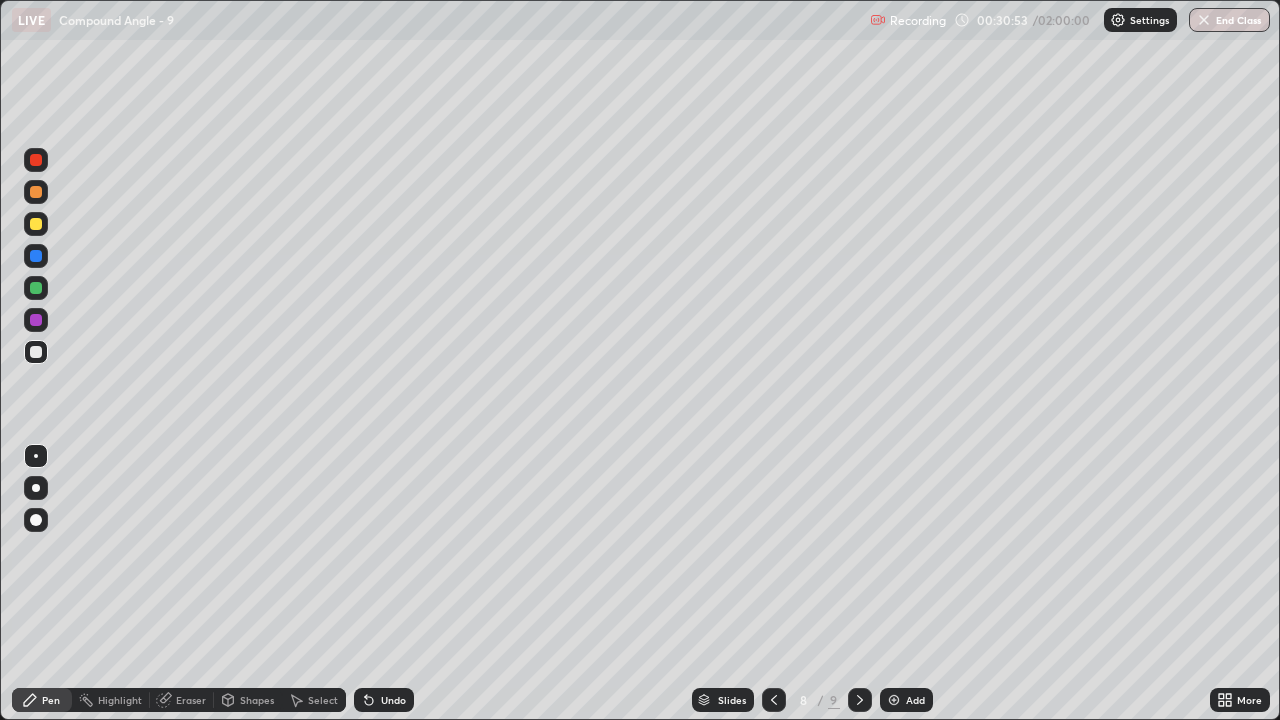 click 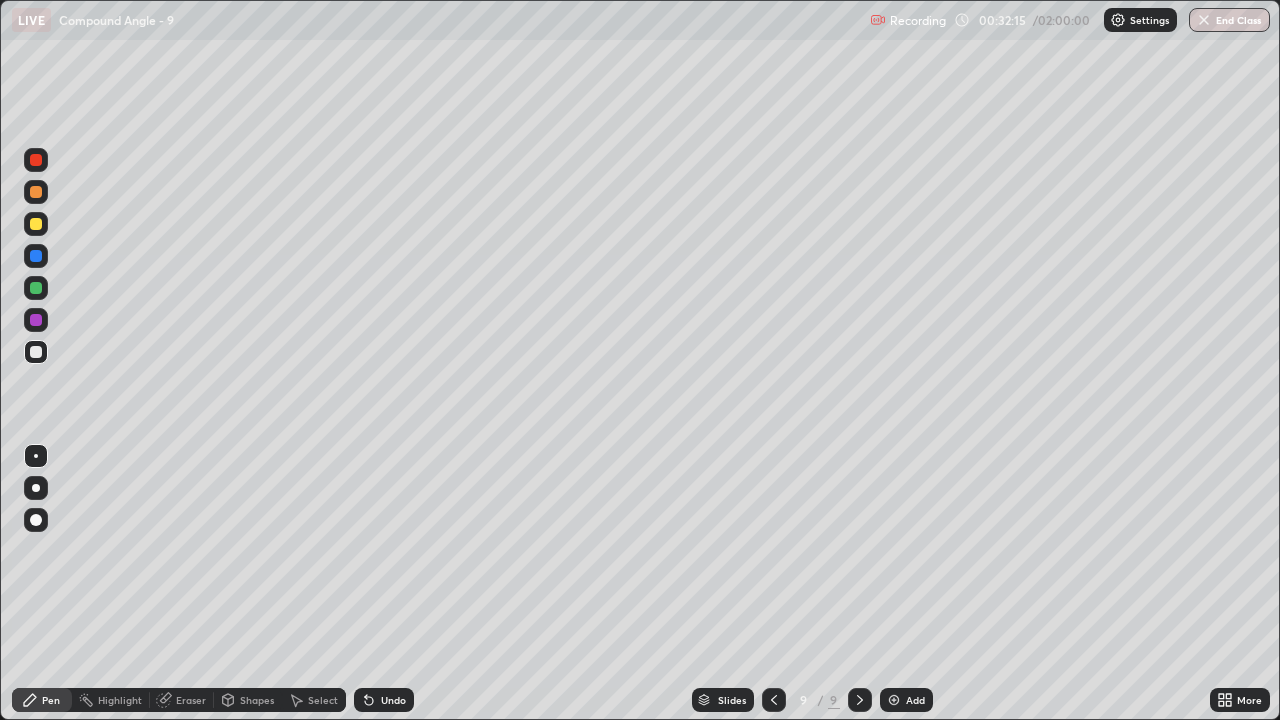 click 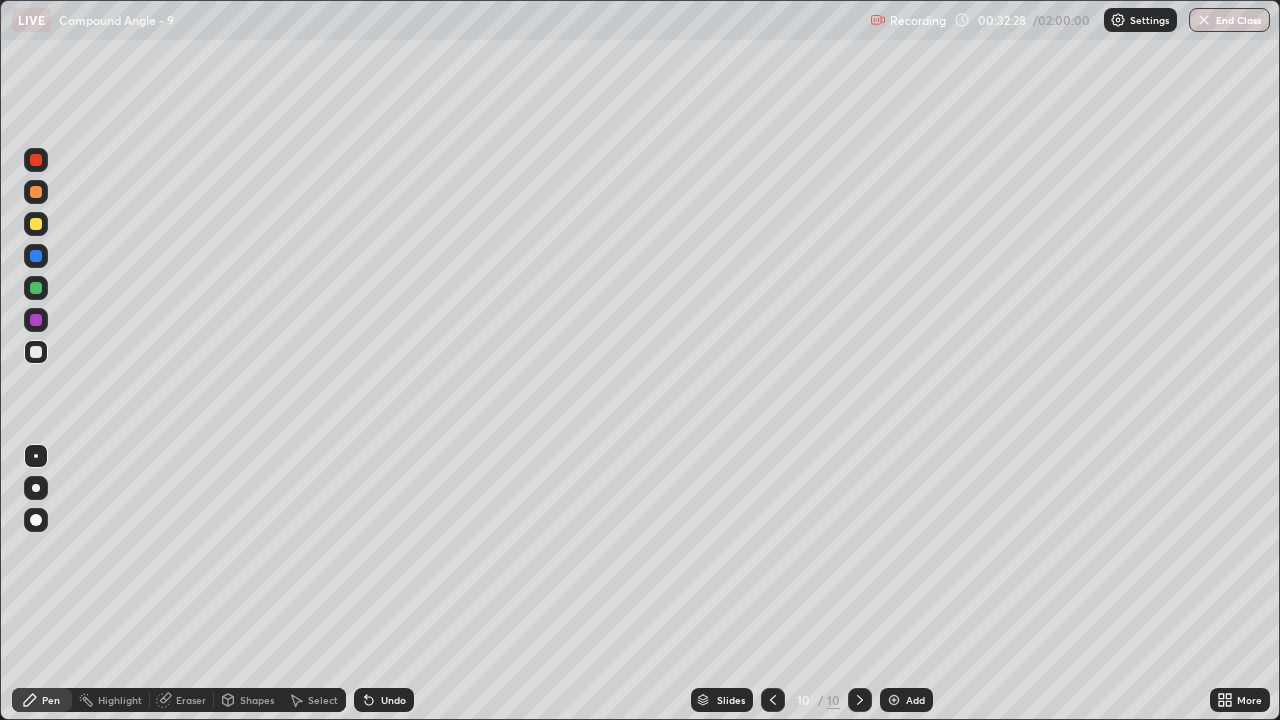 click 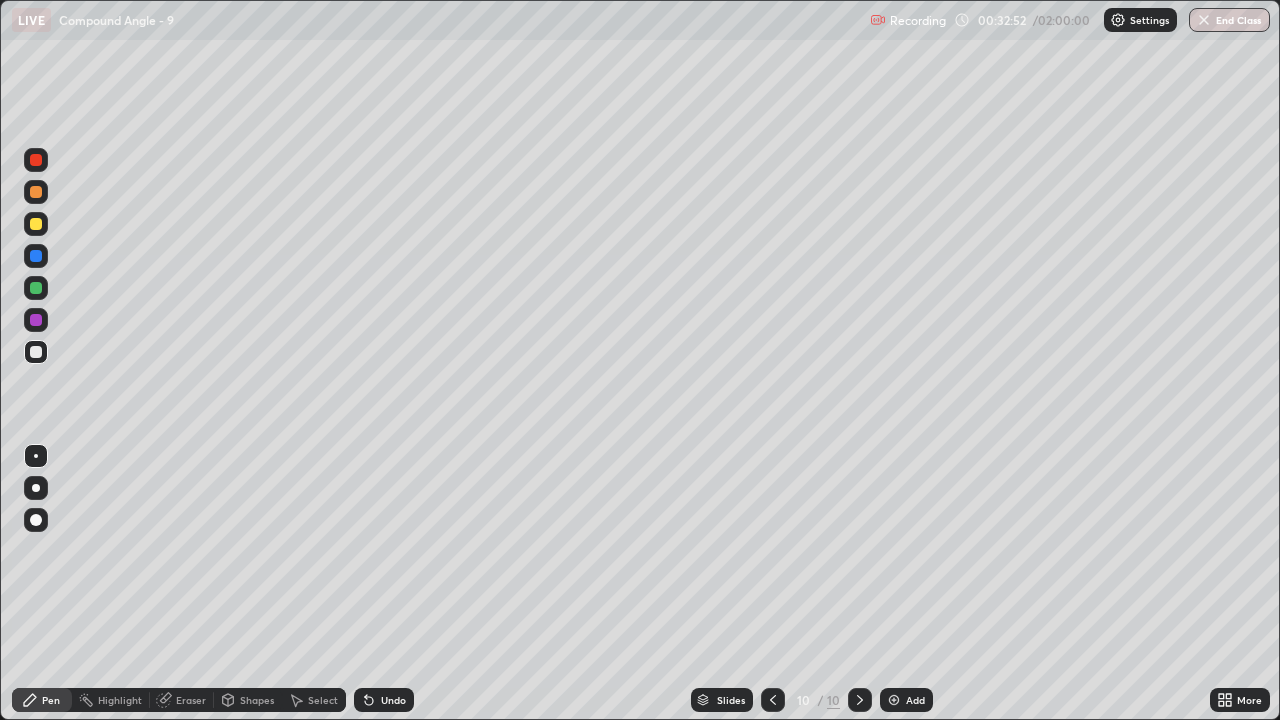 click at bounding box center (36, 288) 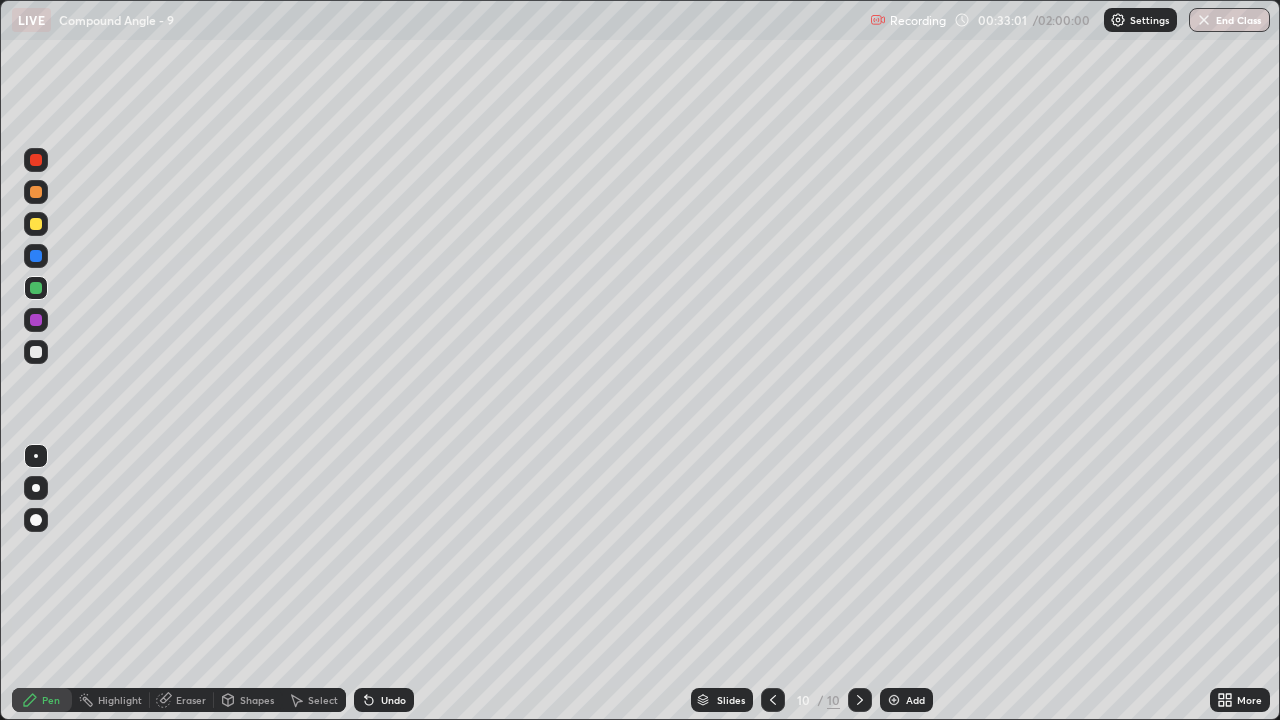 click on "Undo" at bounding box center [393, 700] 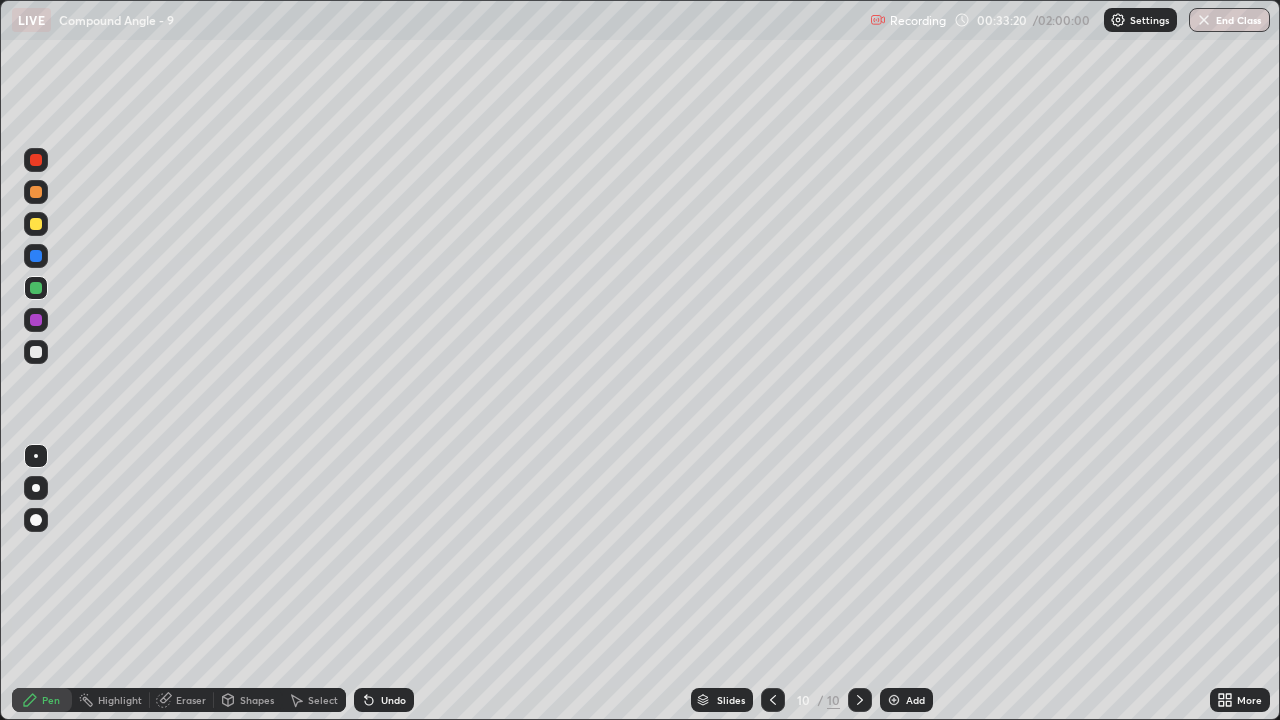 click at bounding box center (36, 352) 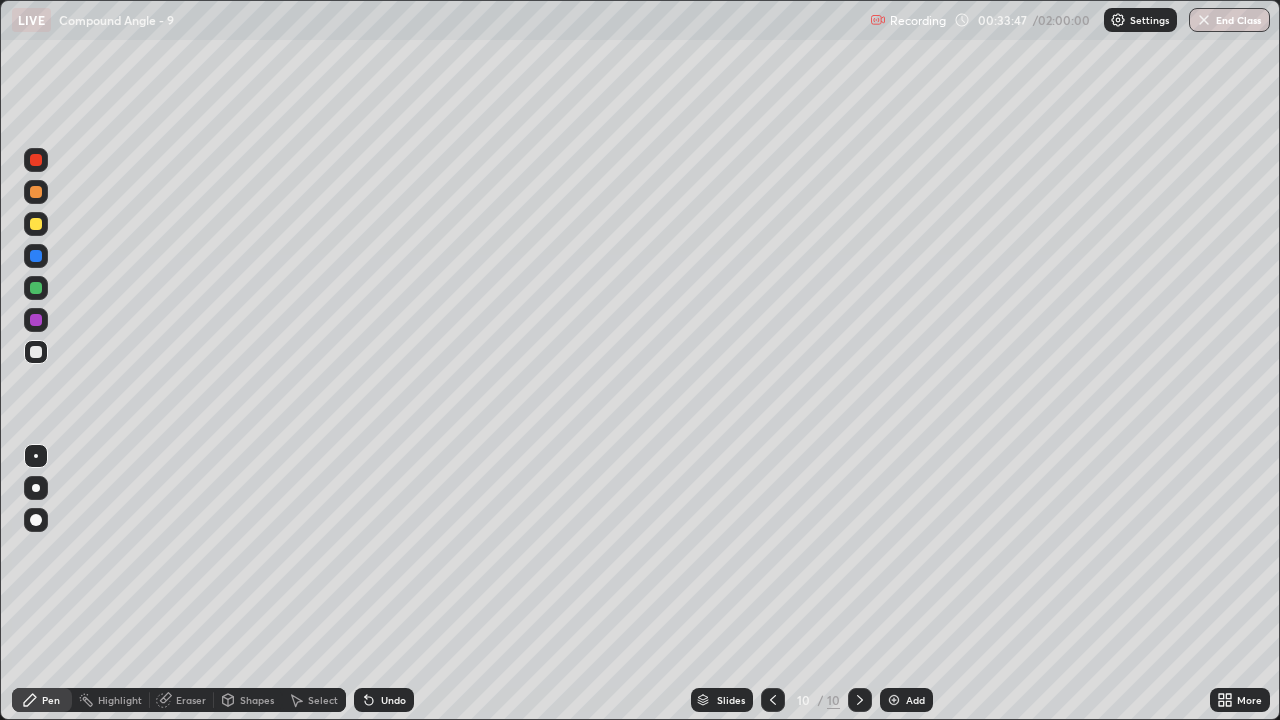 click on "Undo" at bounding box center [393, 700] 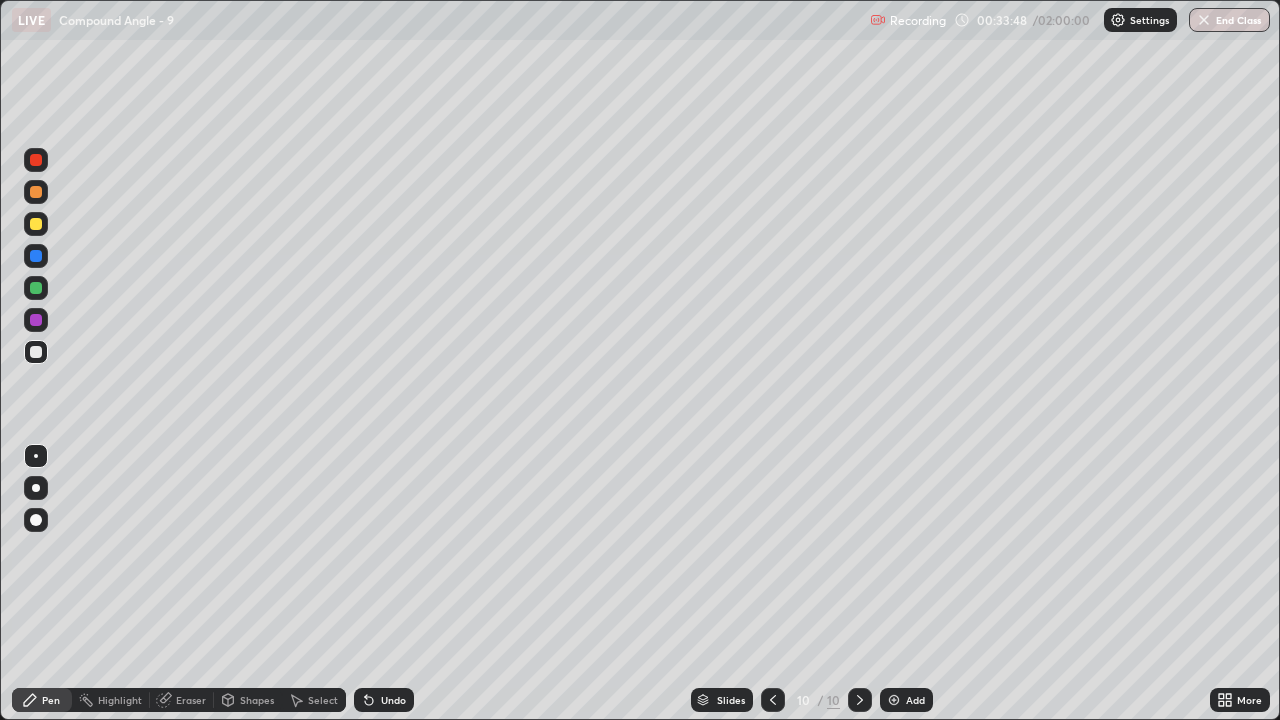 click on "Undo" at bounding box center (393, 700) 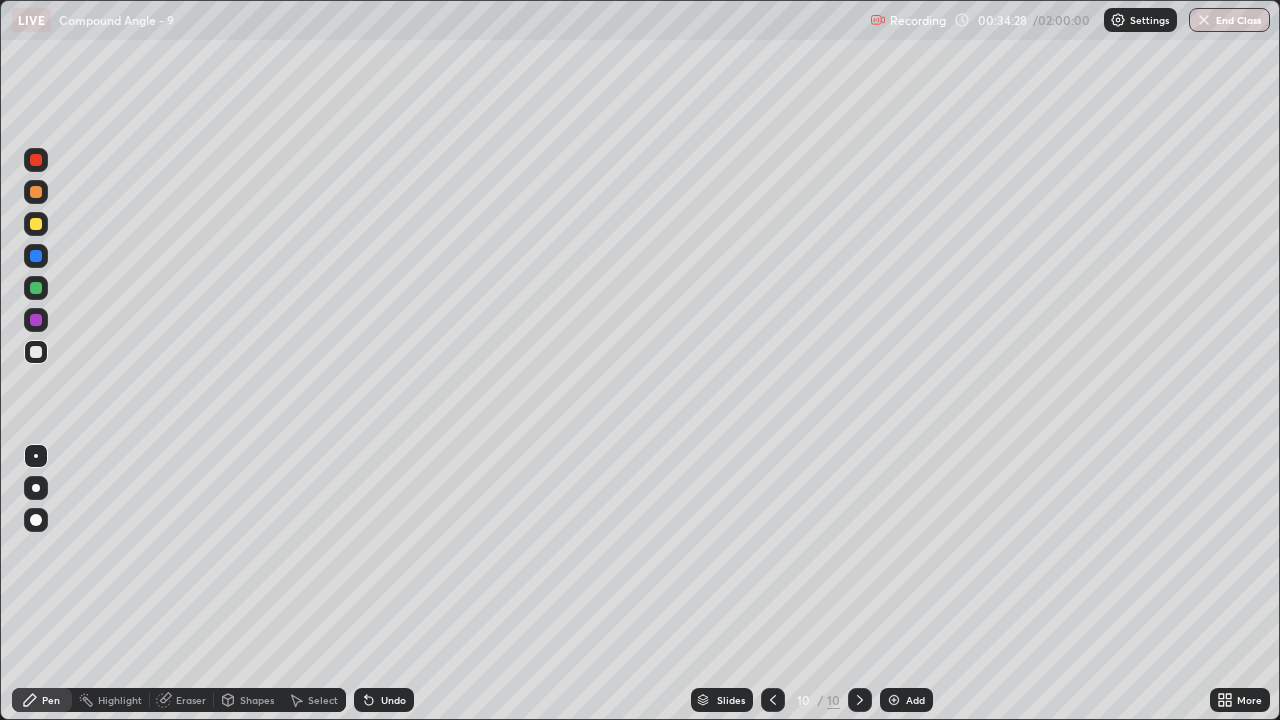 click at bounding box center (36, 288) 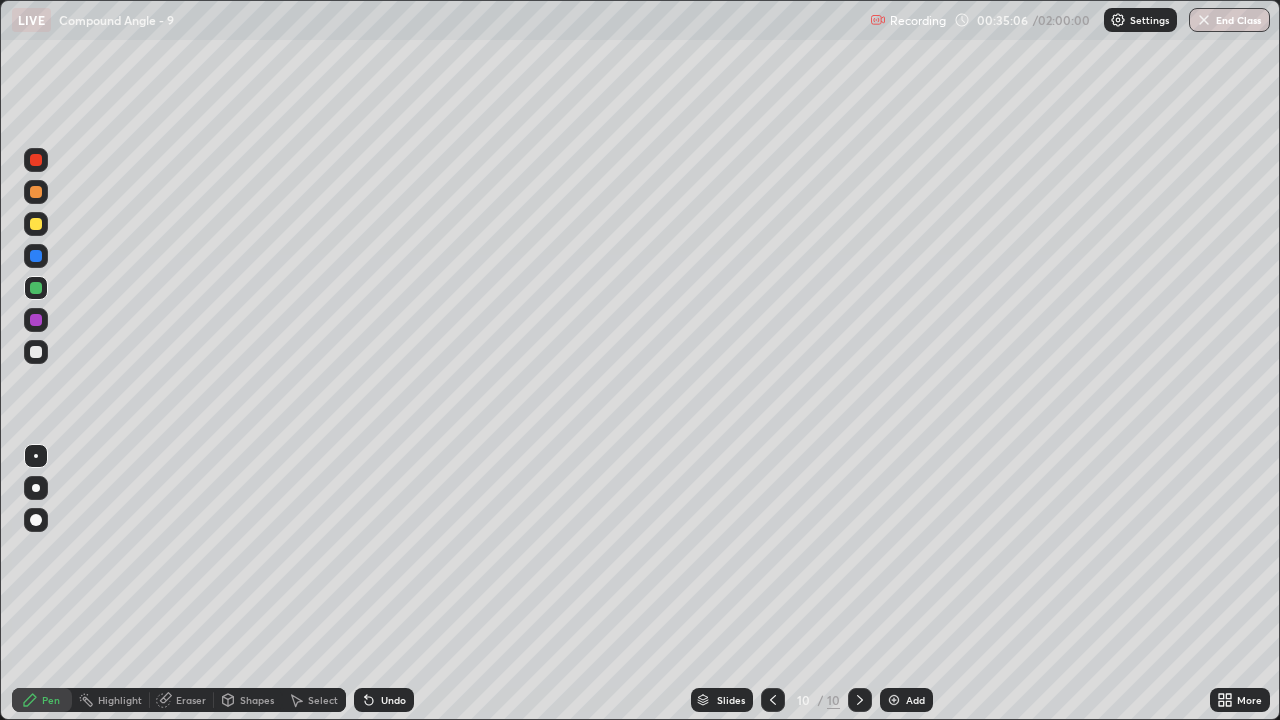 click 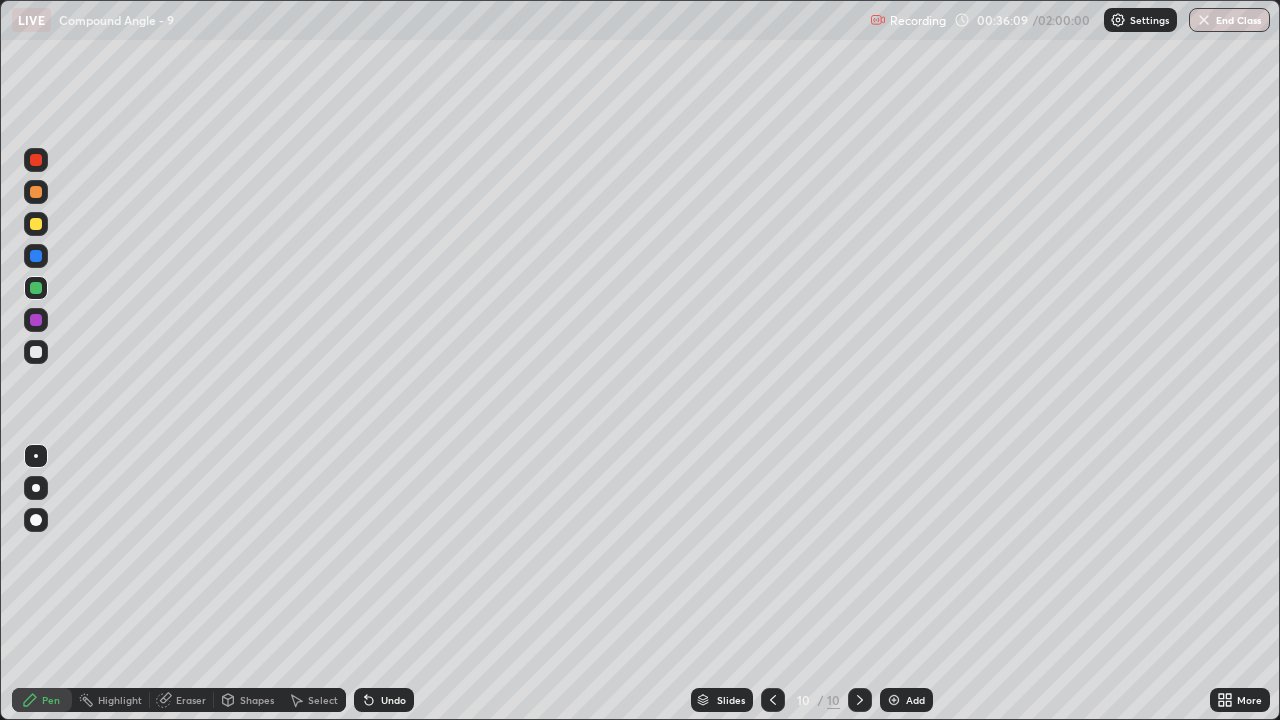 click on "Add" at bounding box center [915, 700] 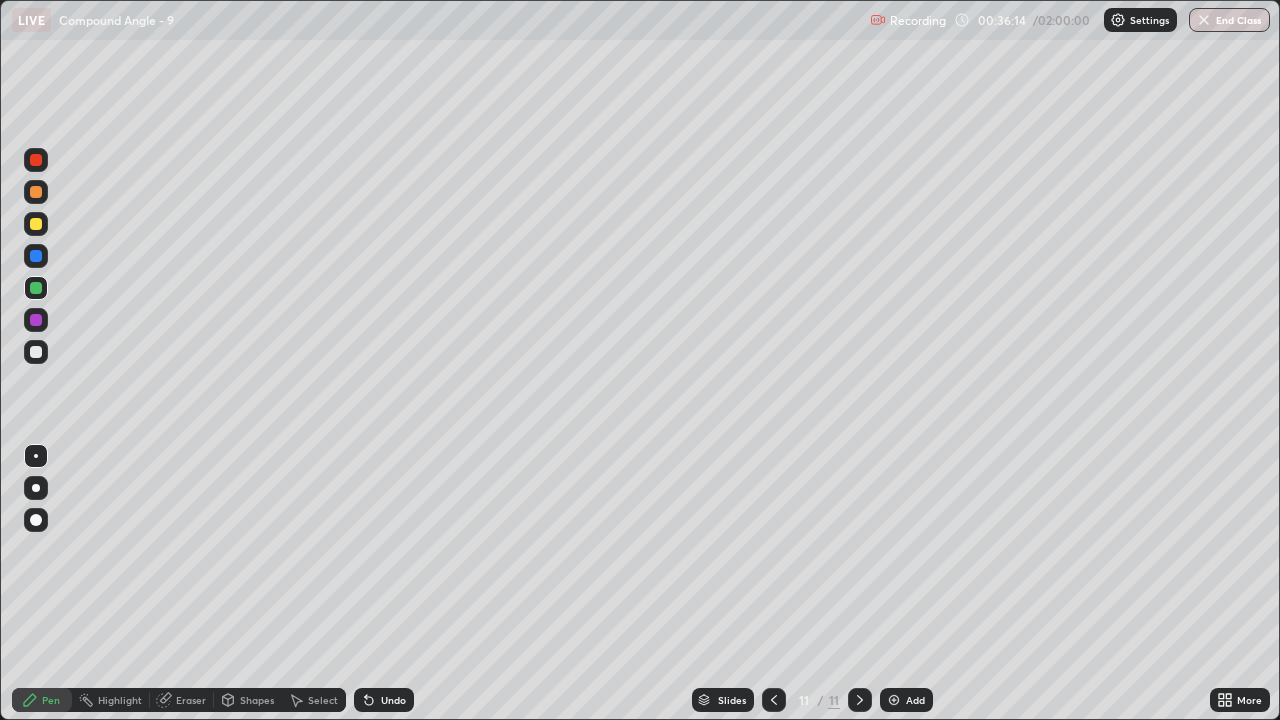 click on "Undo" at bounding box center (393, 700) 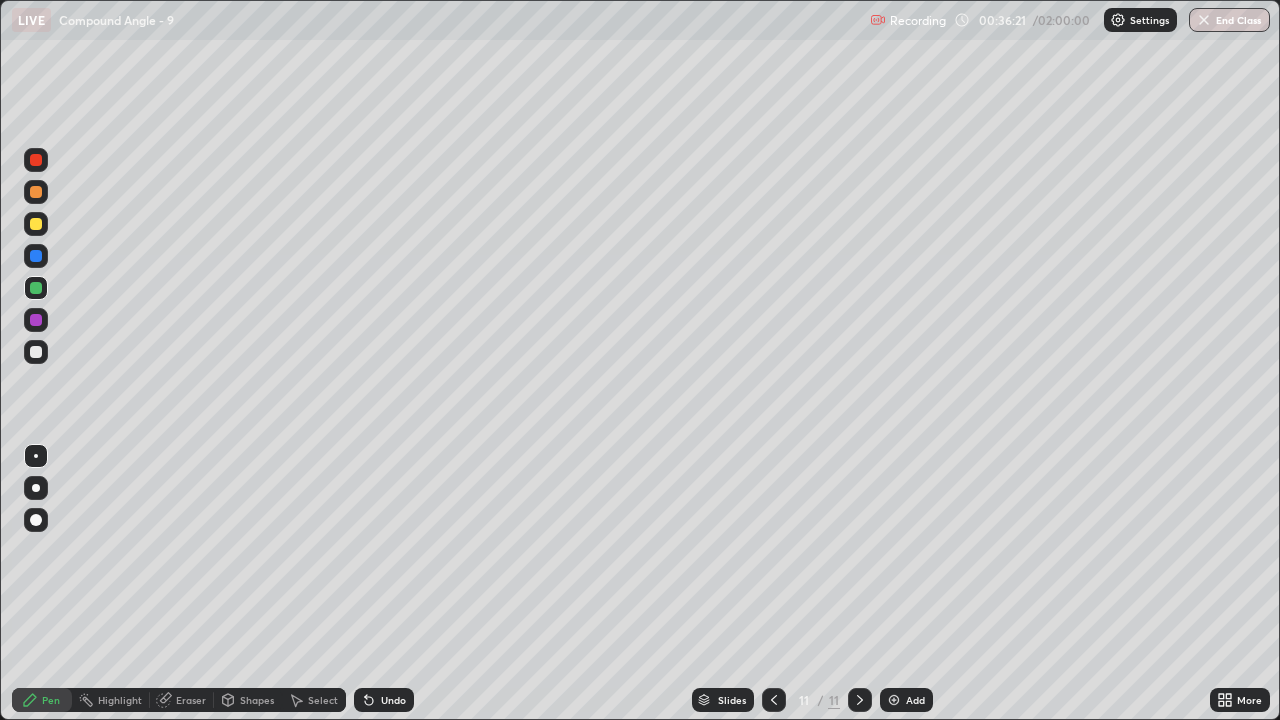 click 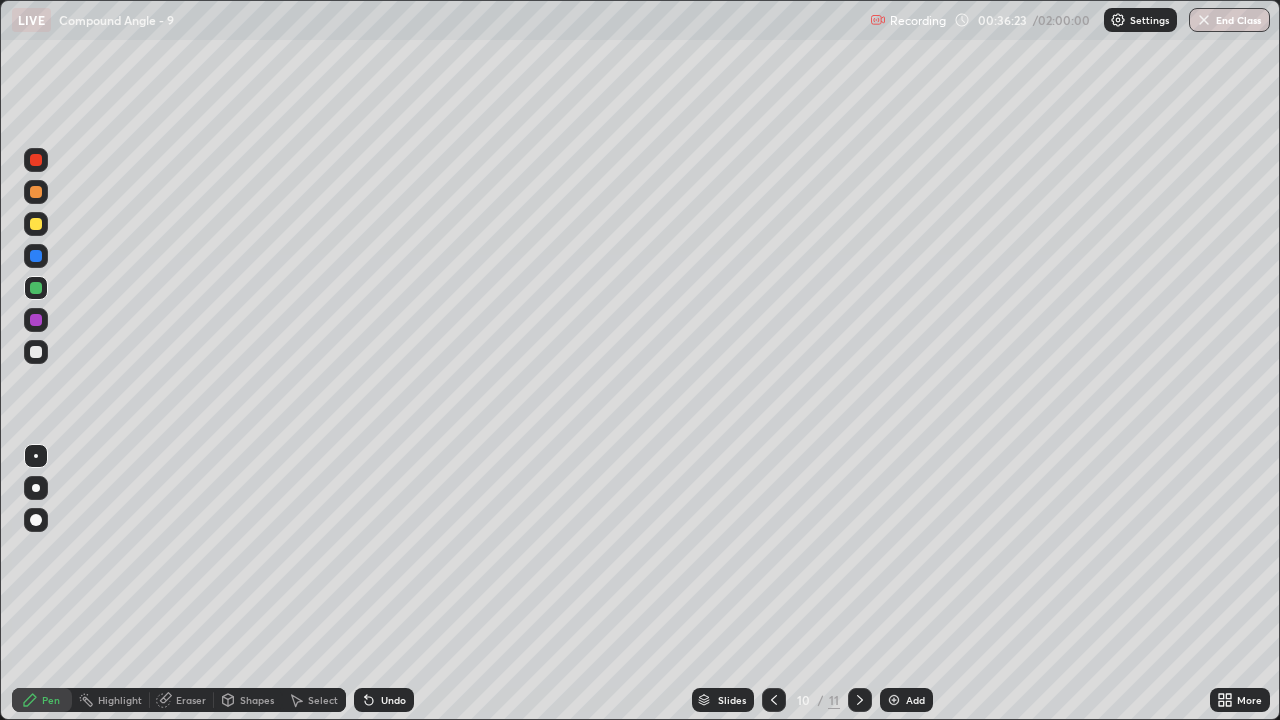 click 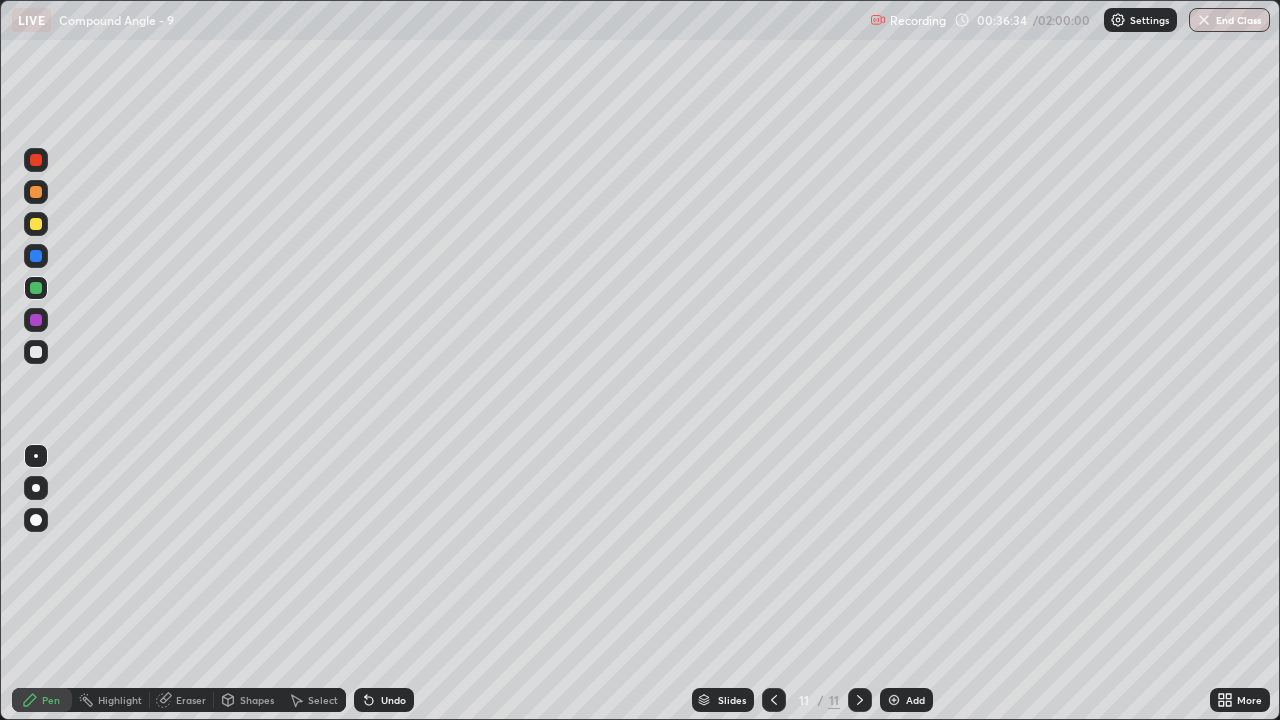 click at bounding box center [36, 352] 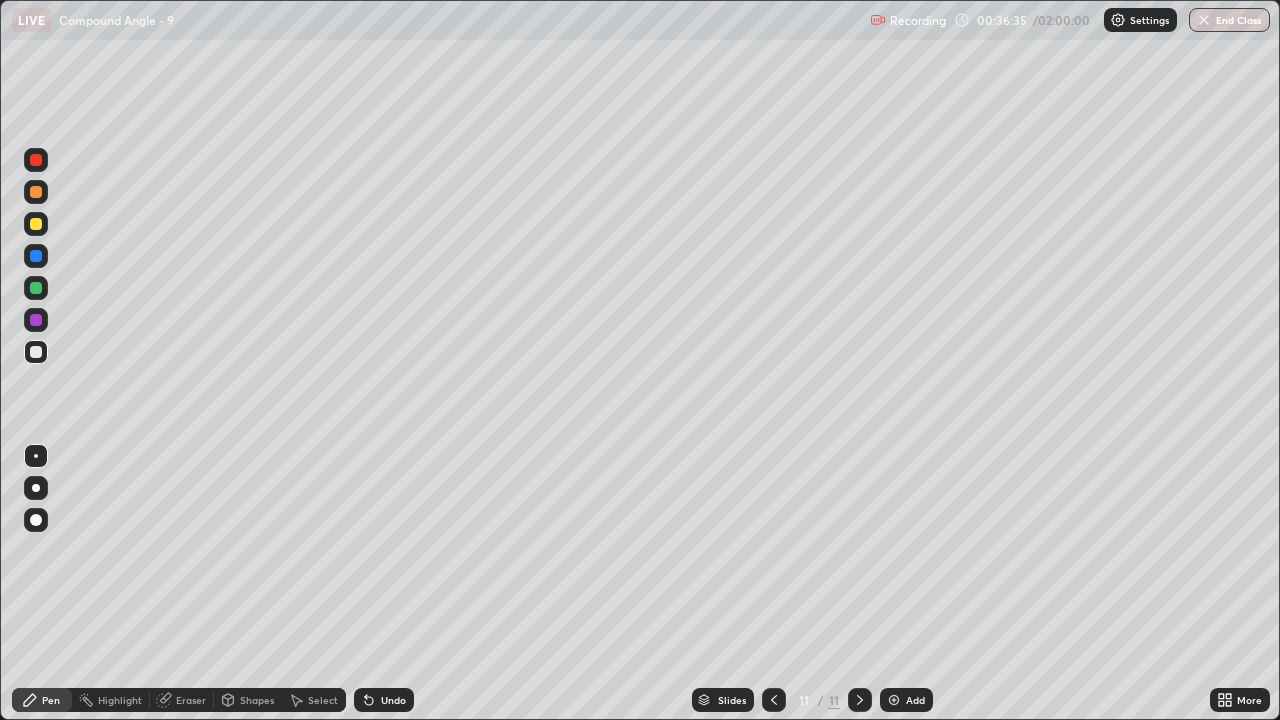 click at bounding box center [36, 288] 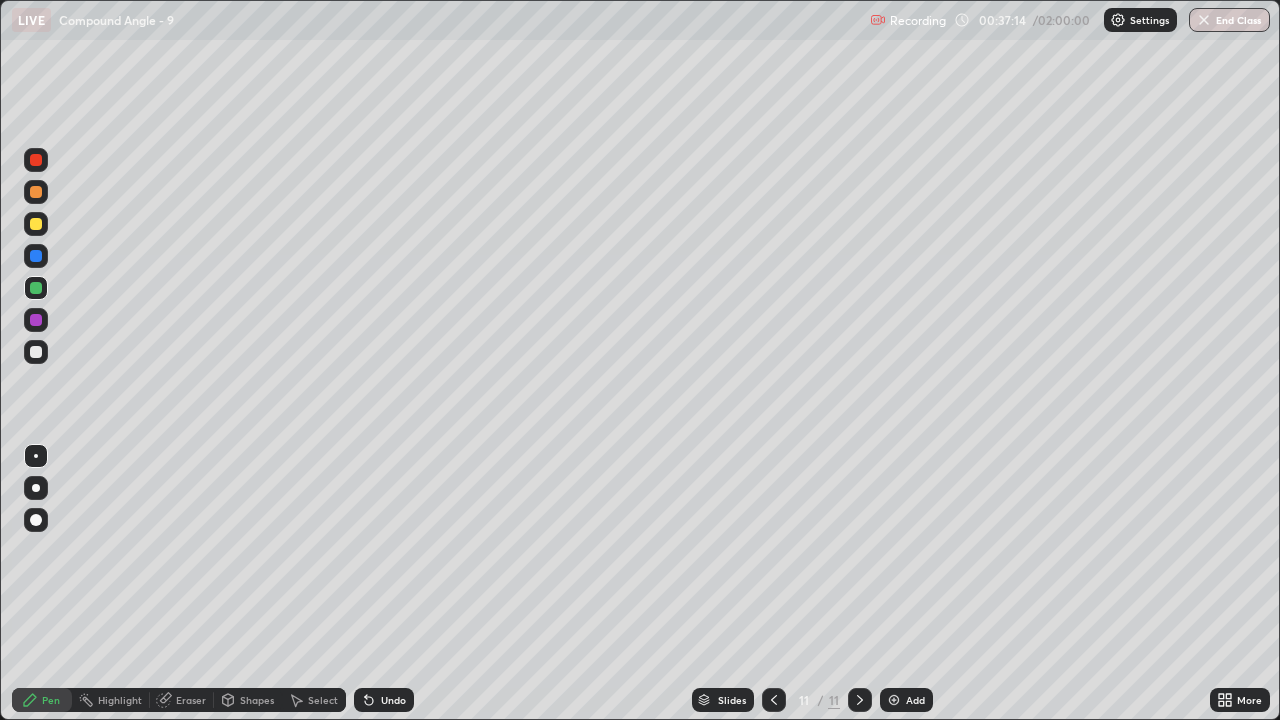 click on "Undo" at bounding box center [384, 700] 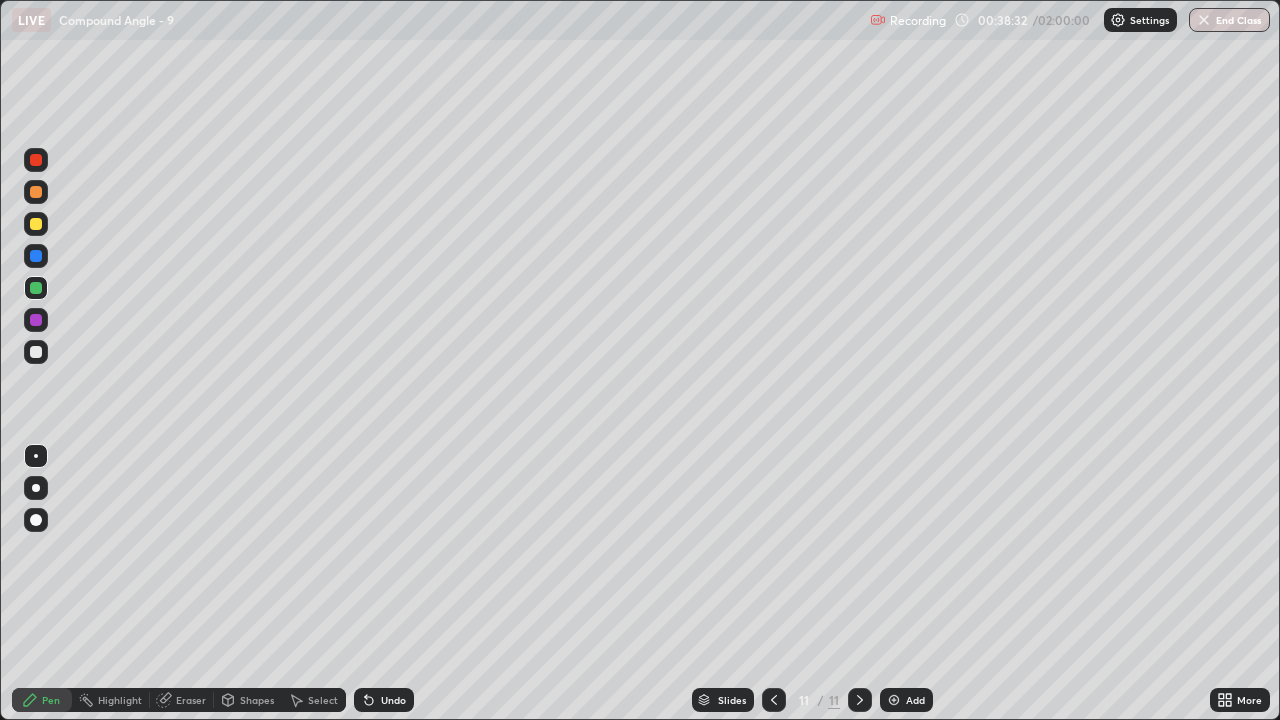 click at bounding box center [774, 700] 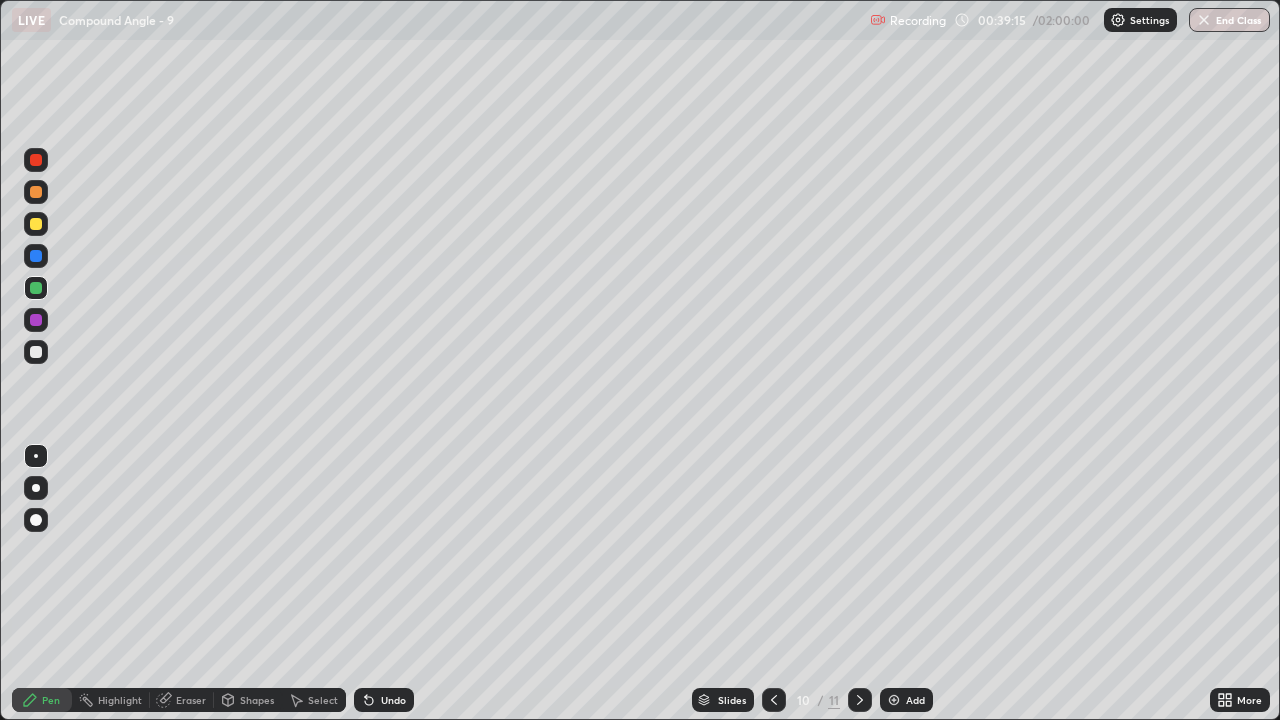 click at bounding box center [860, 700] 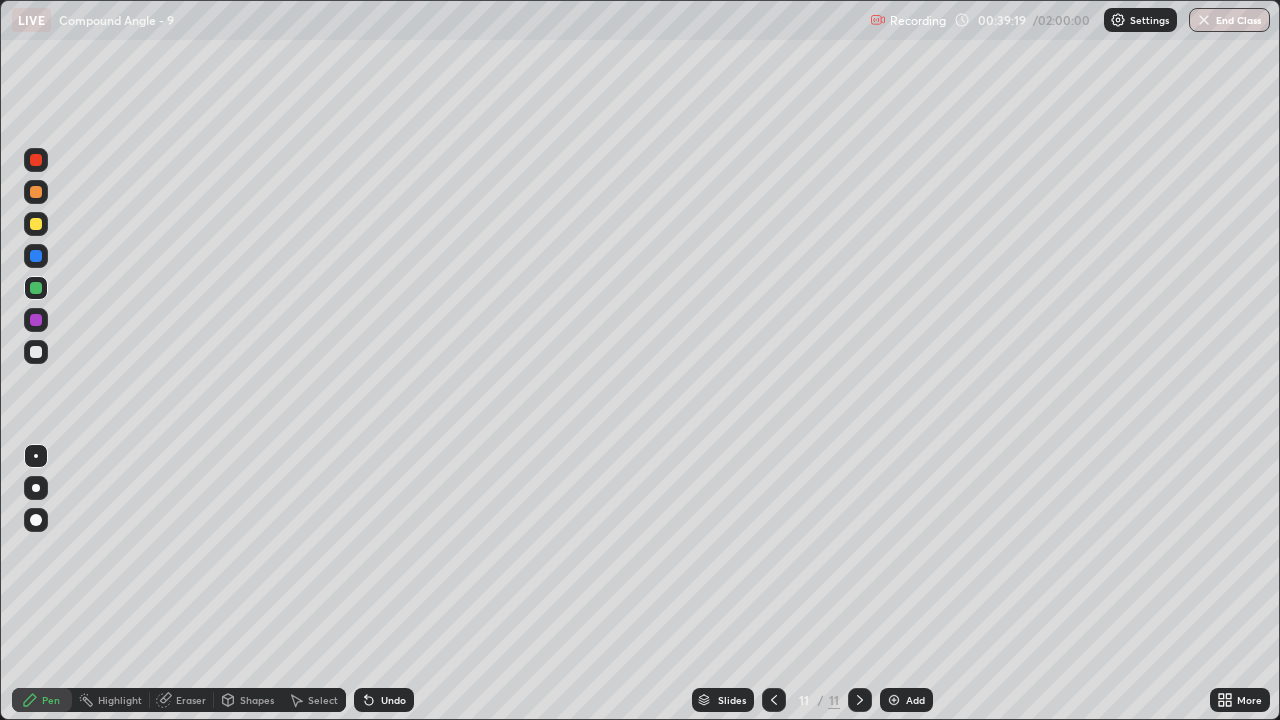 click on "Select" at bounding box center (323, 700) 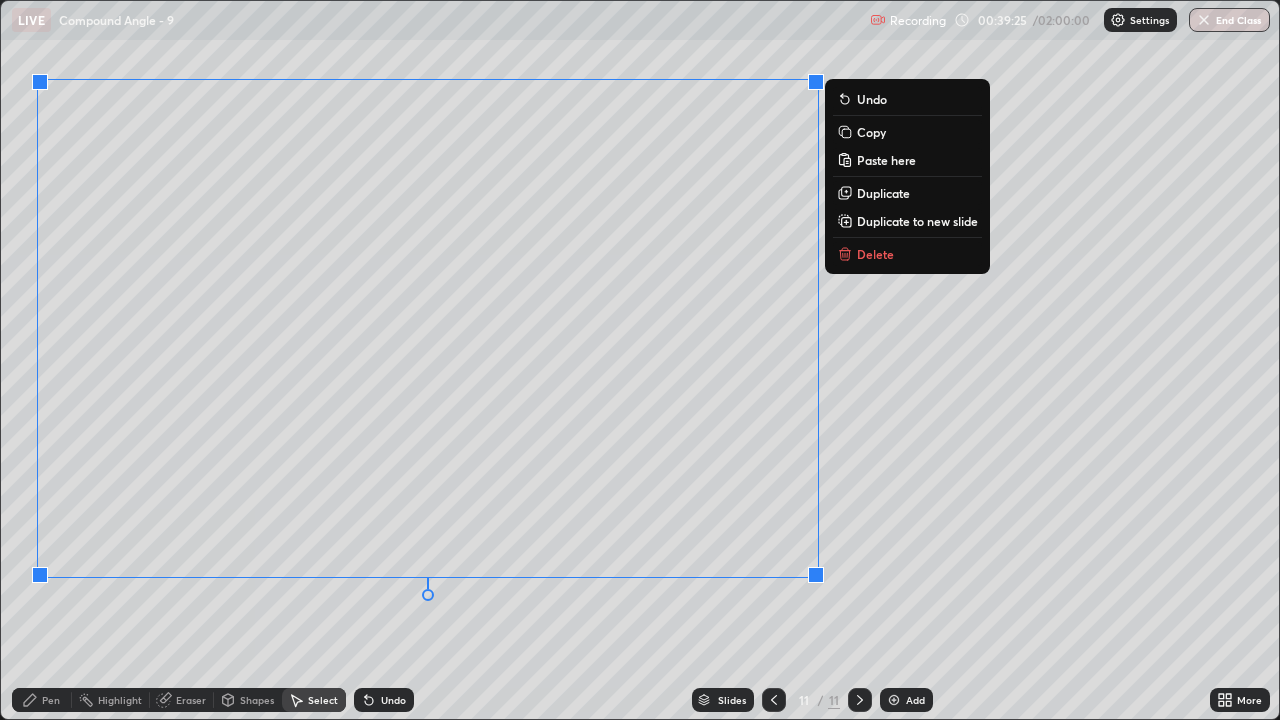 click on "0 ° Undo Copy Paste here Duplicate Duplicate to new slide Delete" at bounding box center [640, 360] 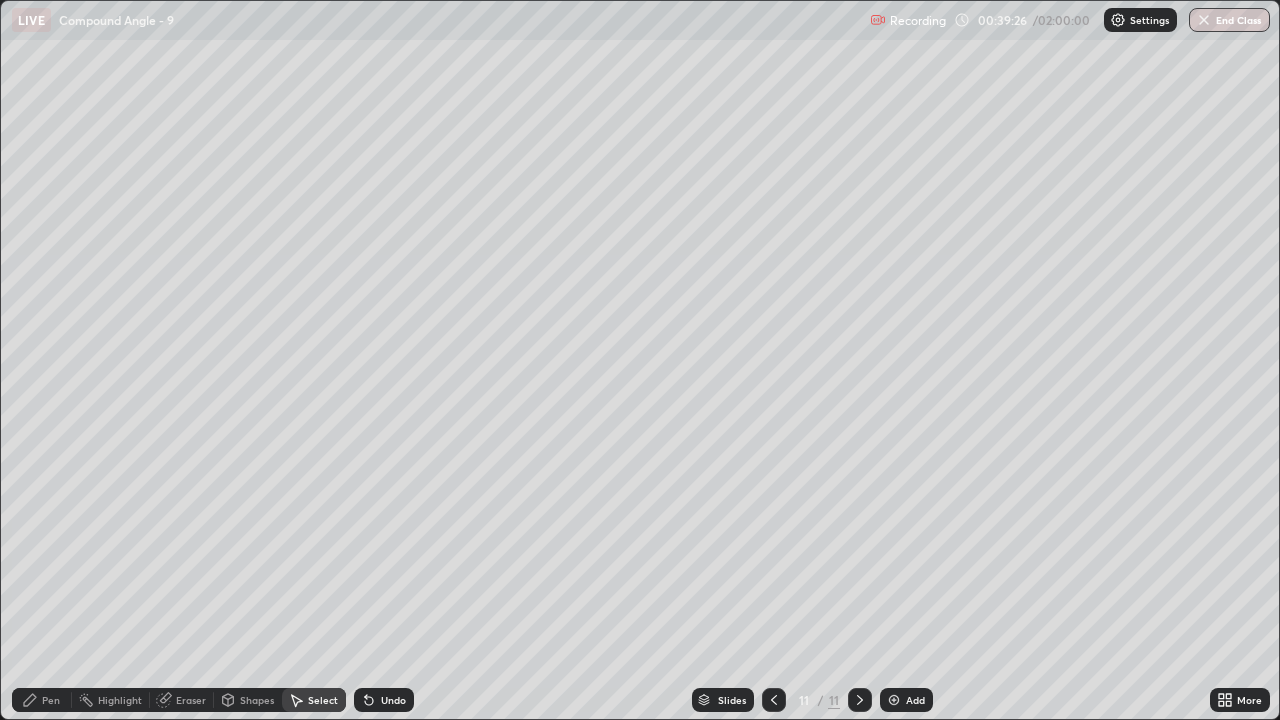 click on "Pen" at bounding box center (51, 700) 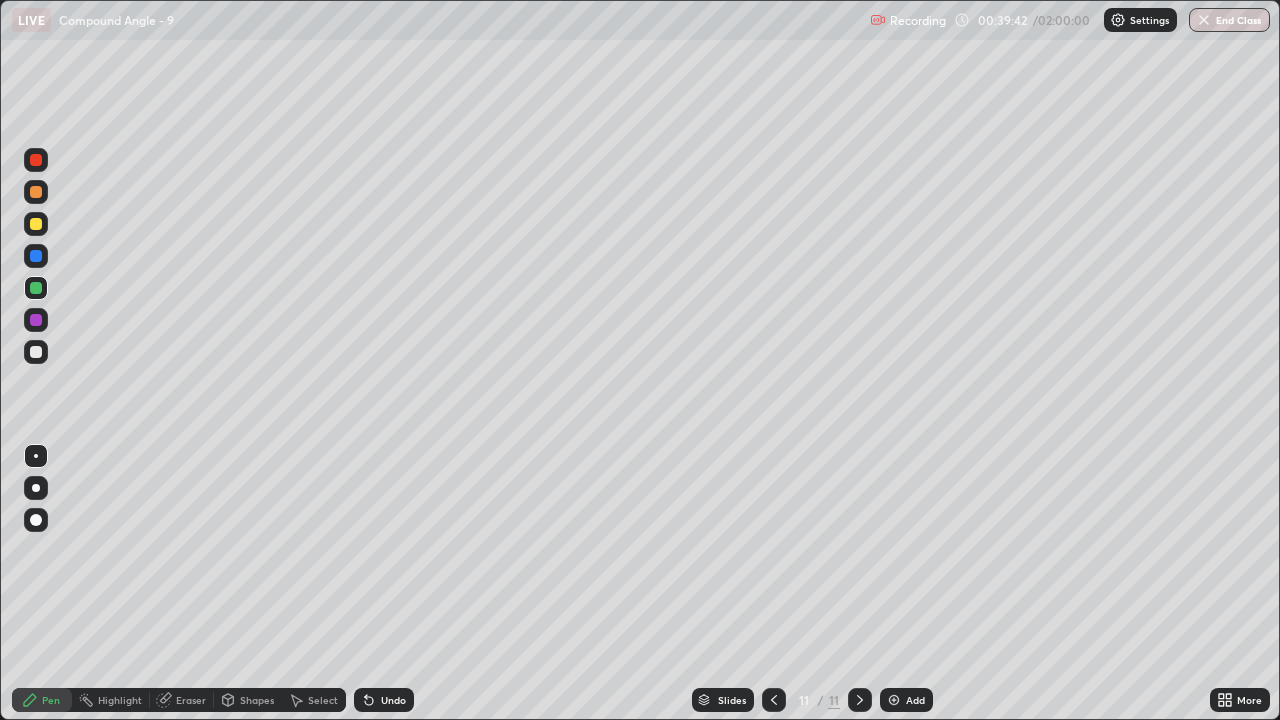 click on "Undo" at bounding box center (384, 700) 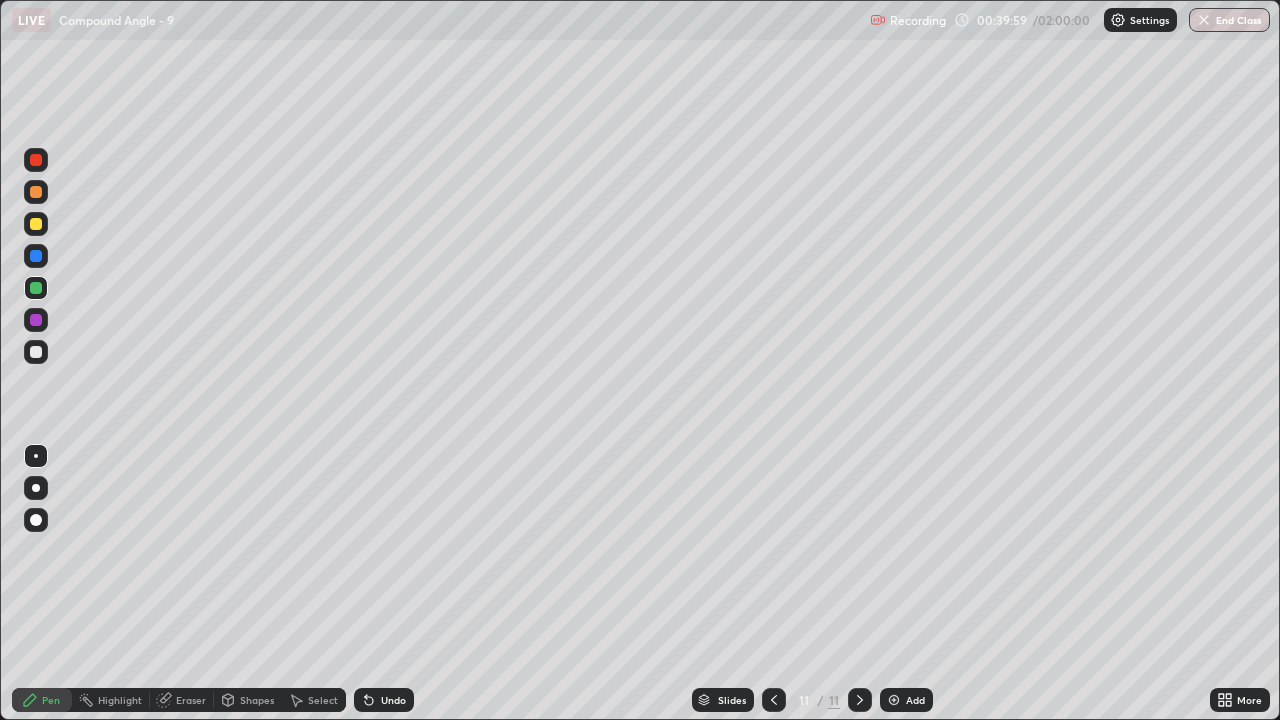 click on "Eraser" at bounding box center [182, 700] 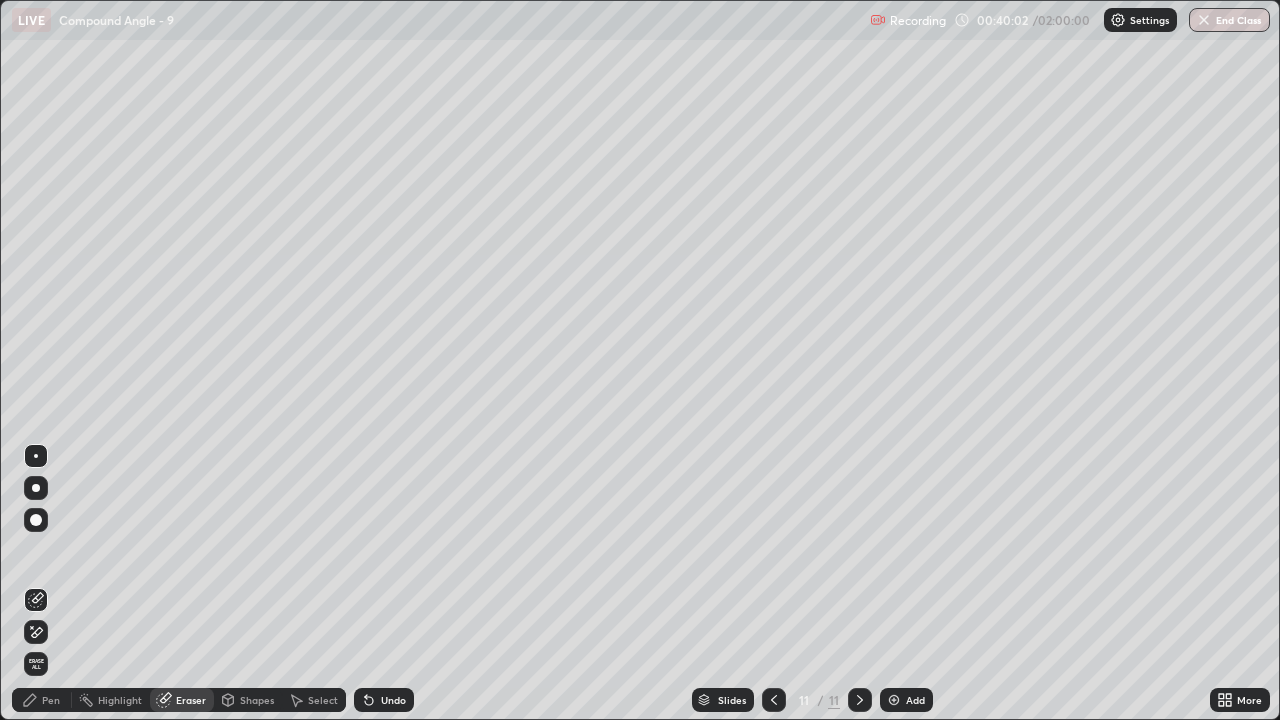click on "Pen" at bounding box center [42, 700] 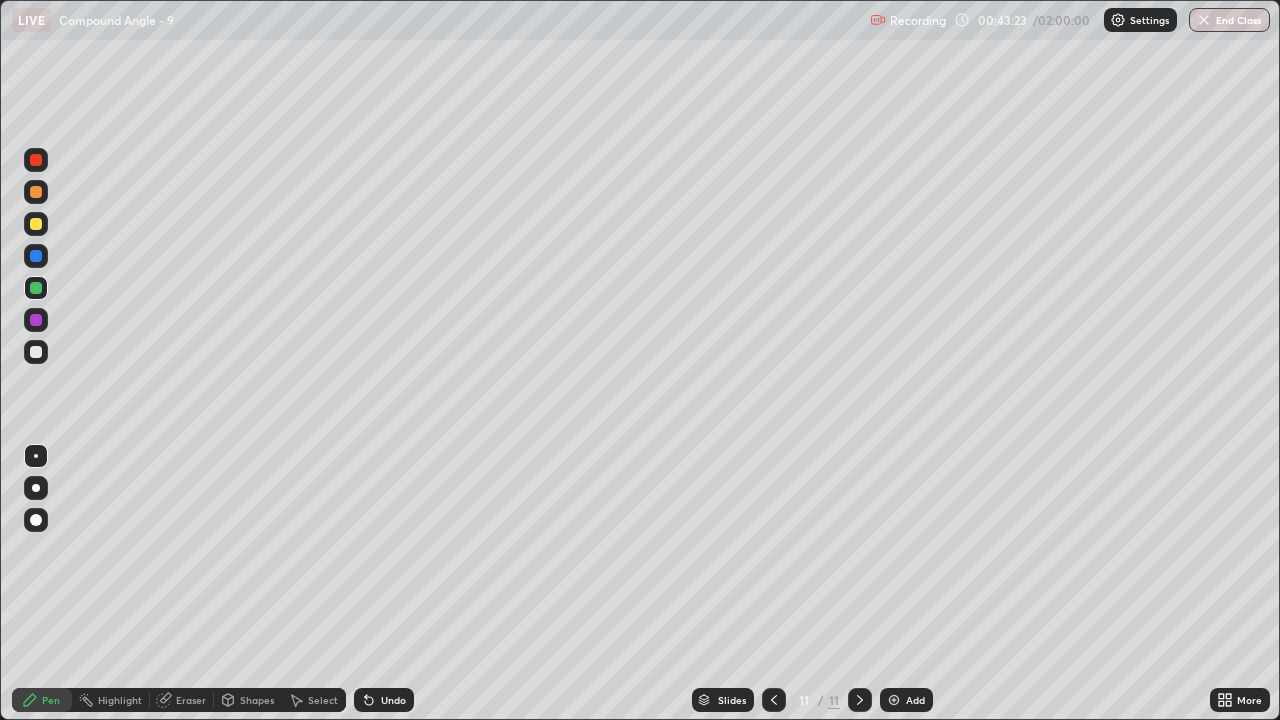 click 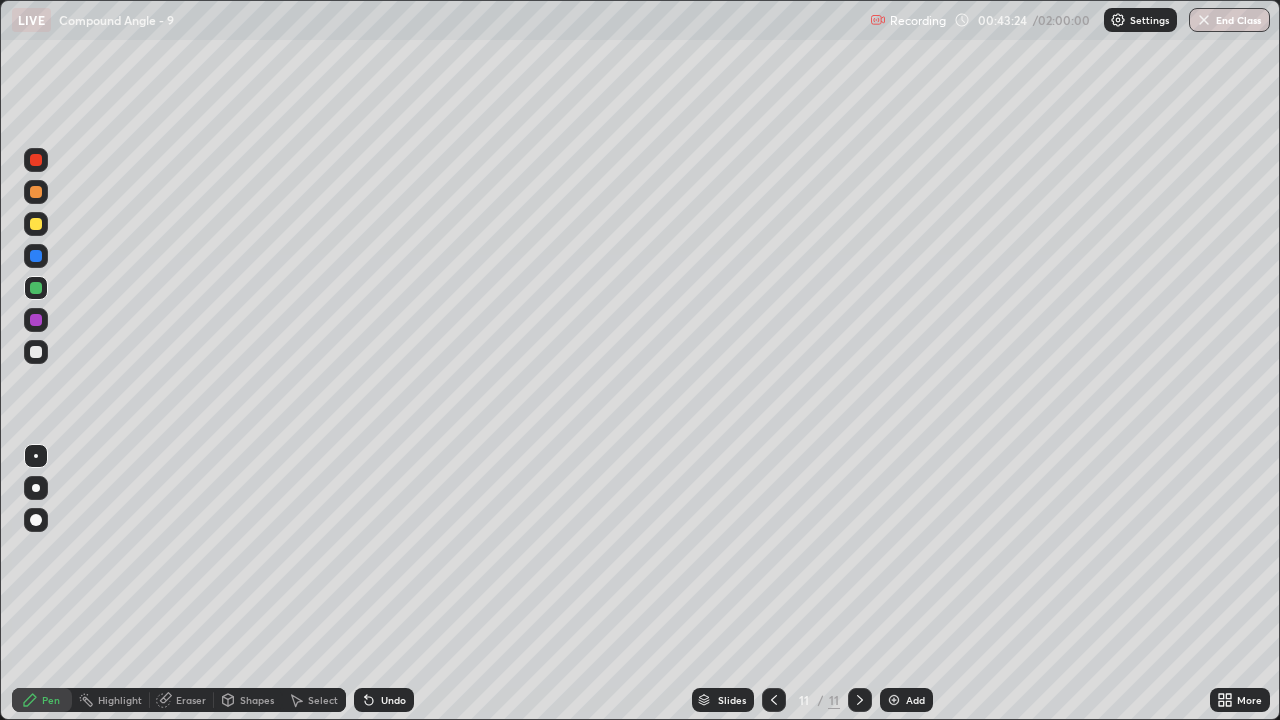 click on "Add" at bounding box center (906, 700) 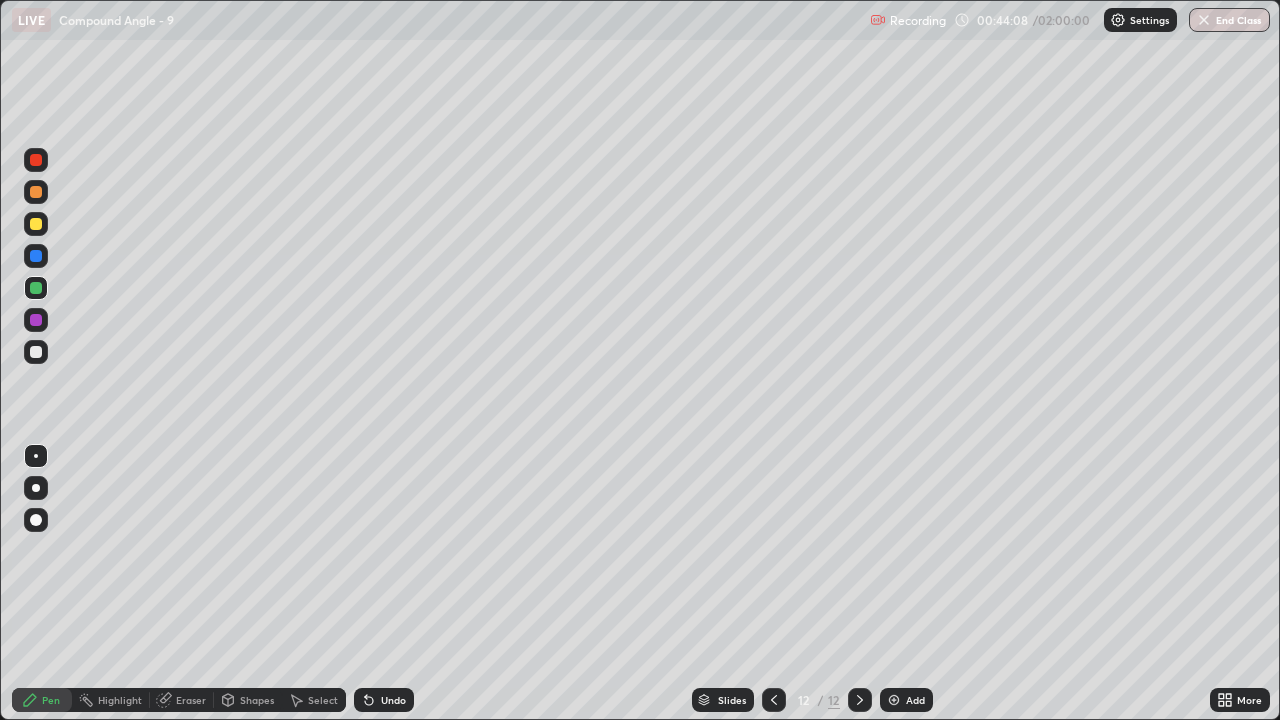 click on "Select" at bounding box center (314, 700) 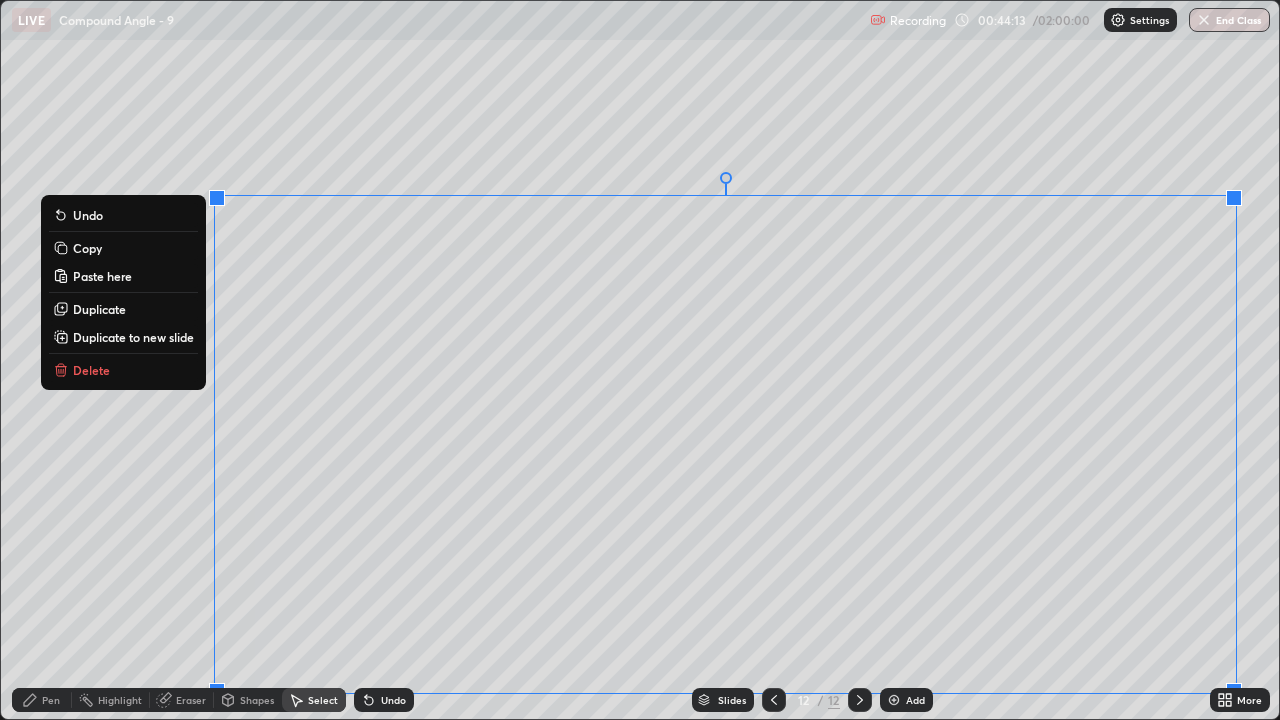 click on "Delete" at bounding box center (123, 370) 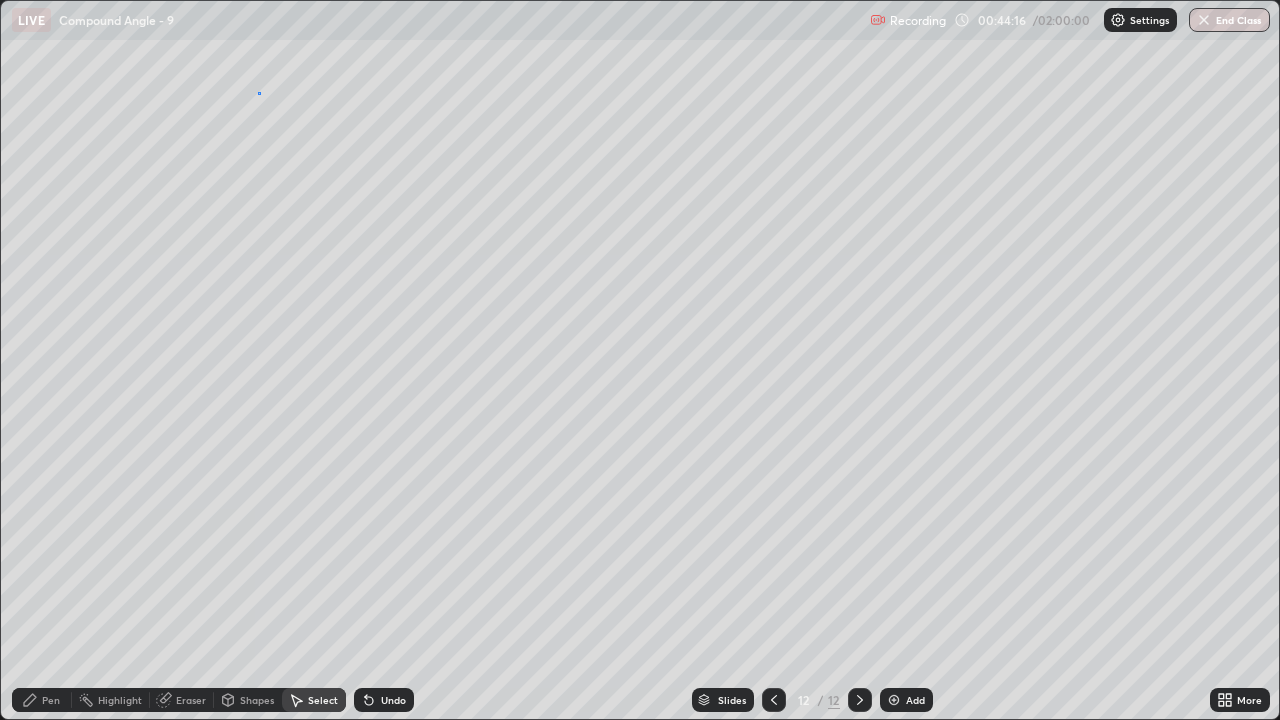 click on "0 ° Undo Copy Paste here Duplicate Duplicate to new slide Delete" at bounding box center (640, 360) 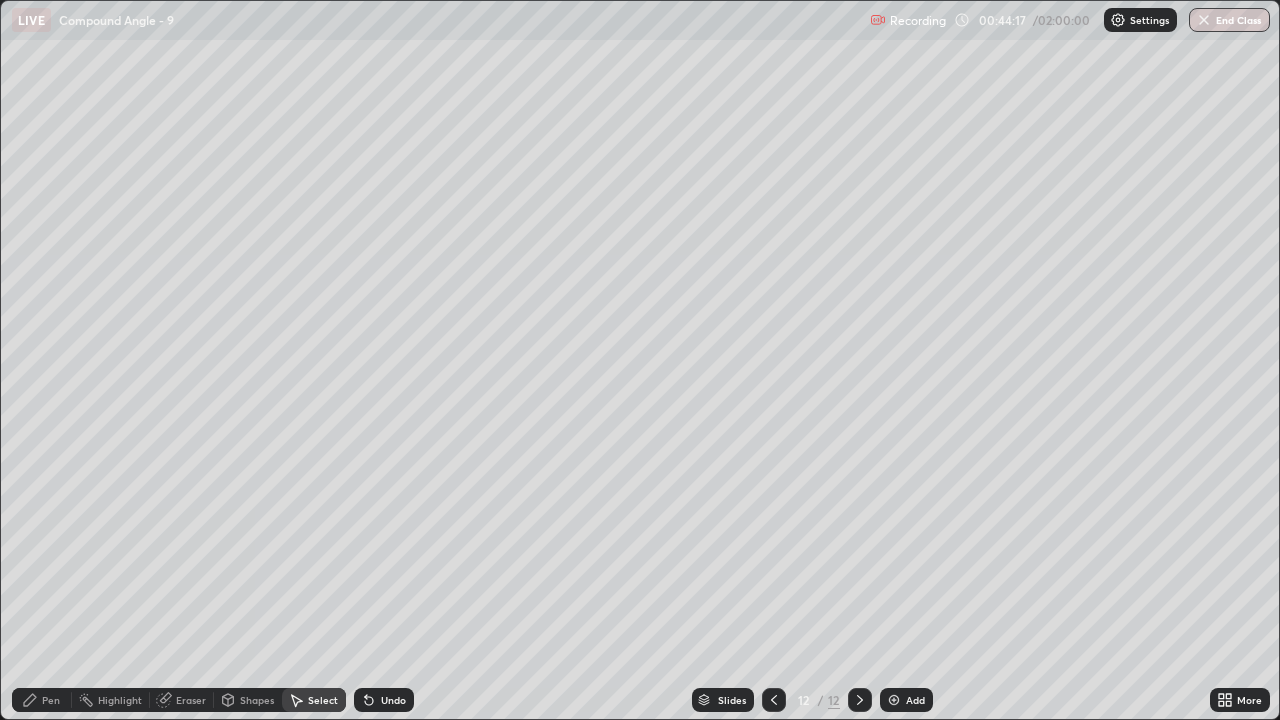 click on "Pen" at bounding box center [42, 700] 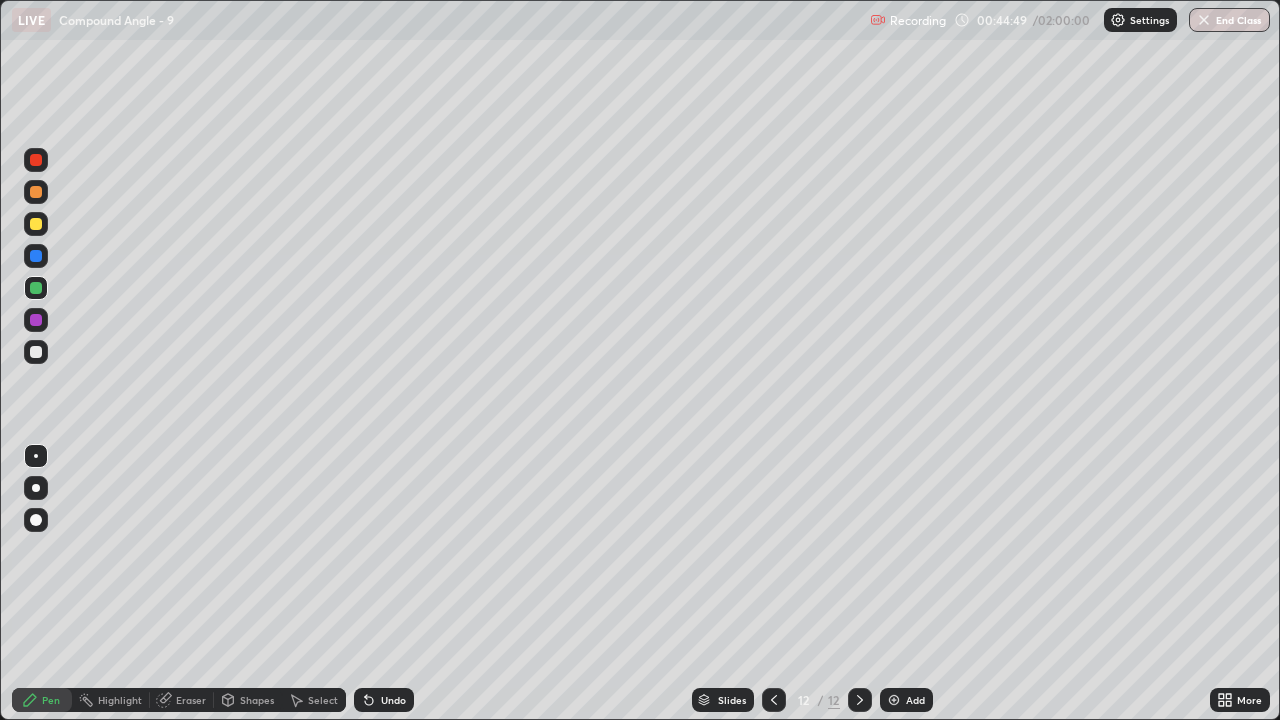 click at bounding box center [36, 352] 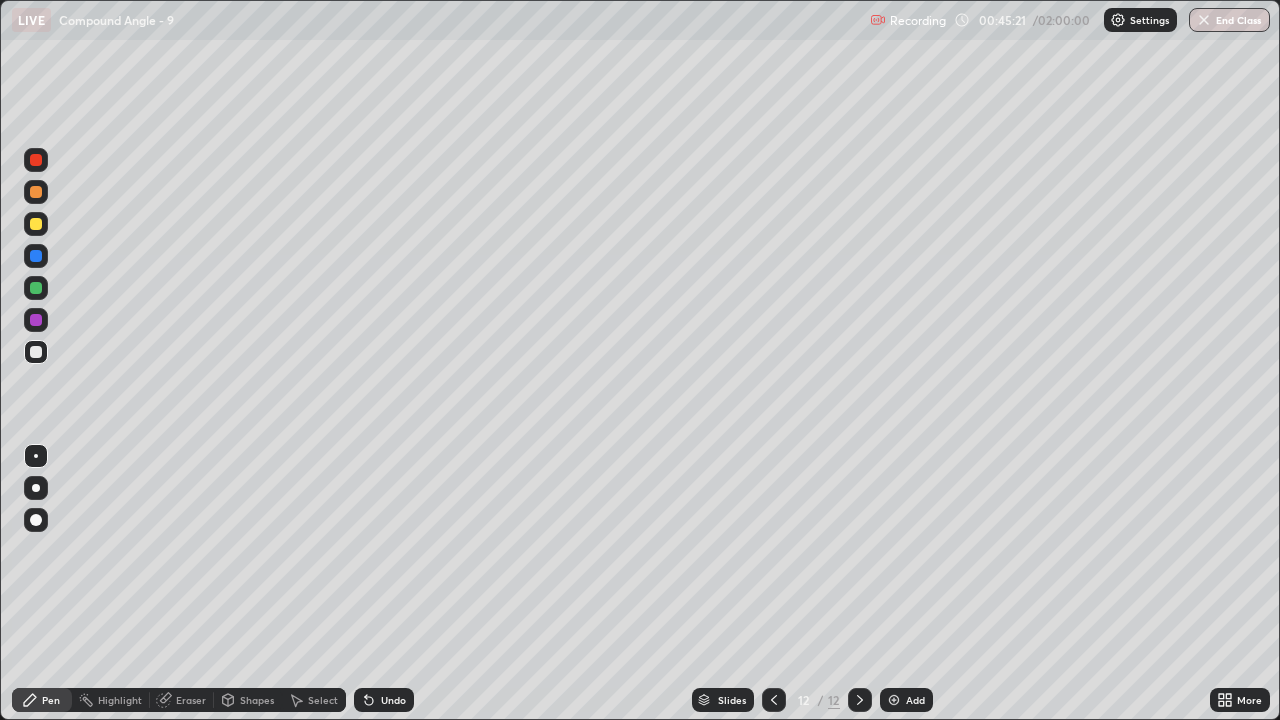 click on "Undo" at bounding box center [393, 700] 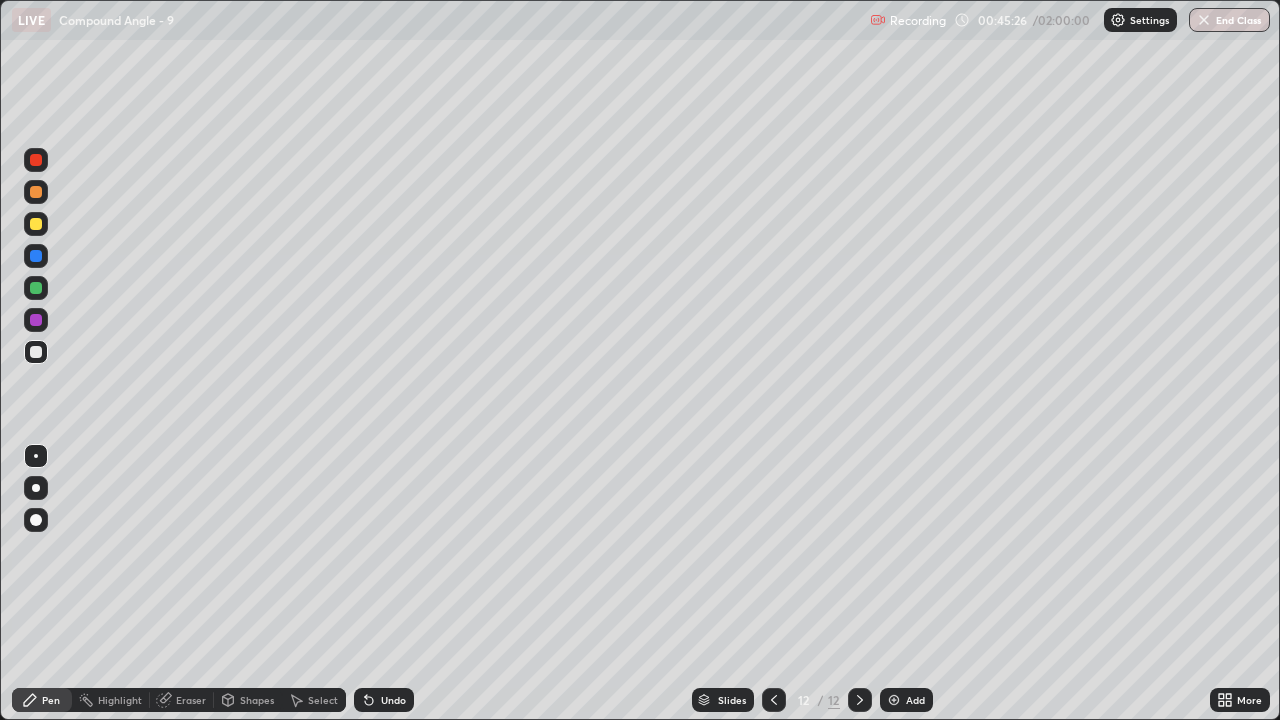 click on "Undo" at bounding box center [393, 700] 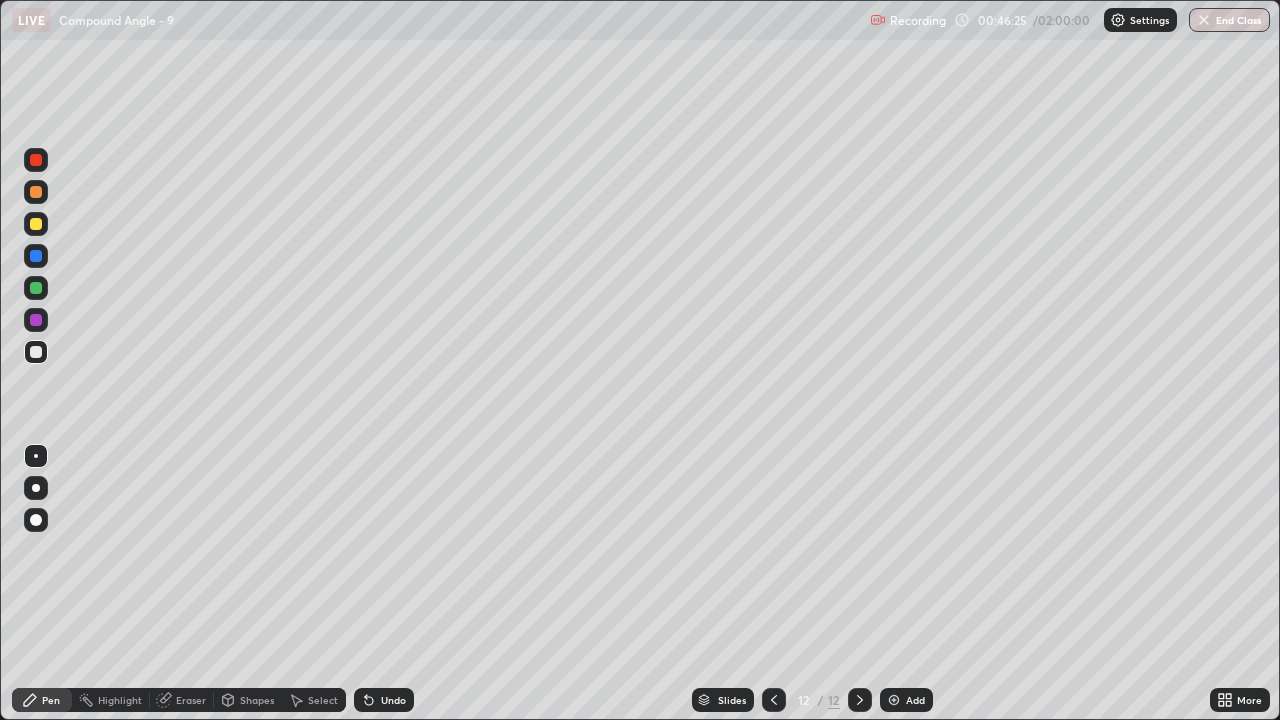 click on "Eraser" at bounding box center [191, 700] 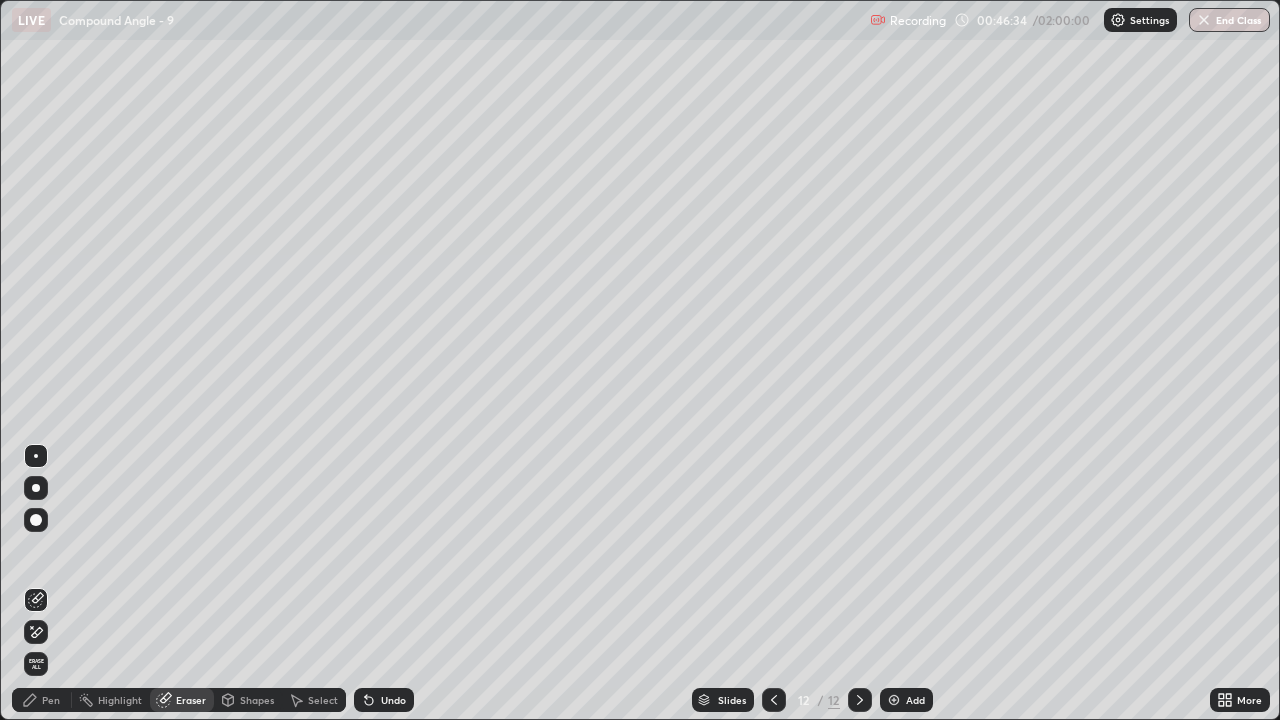 click 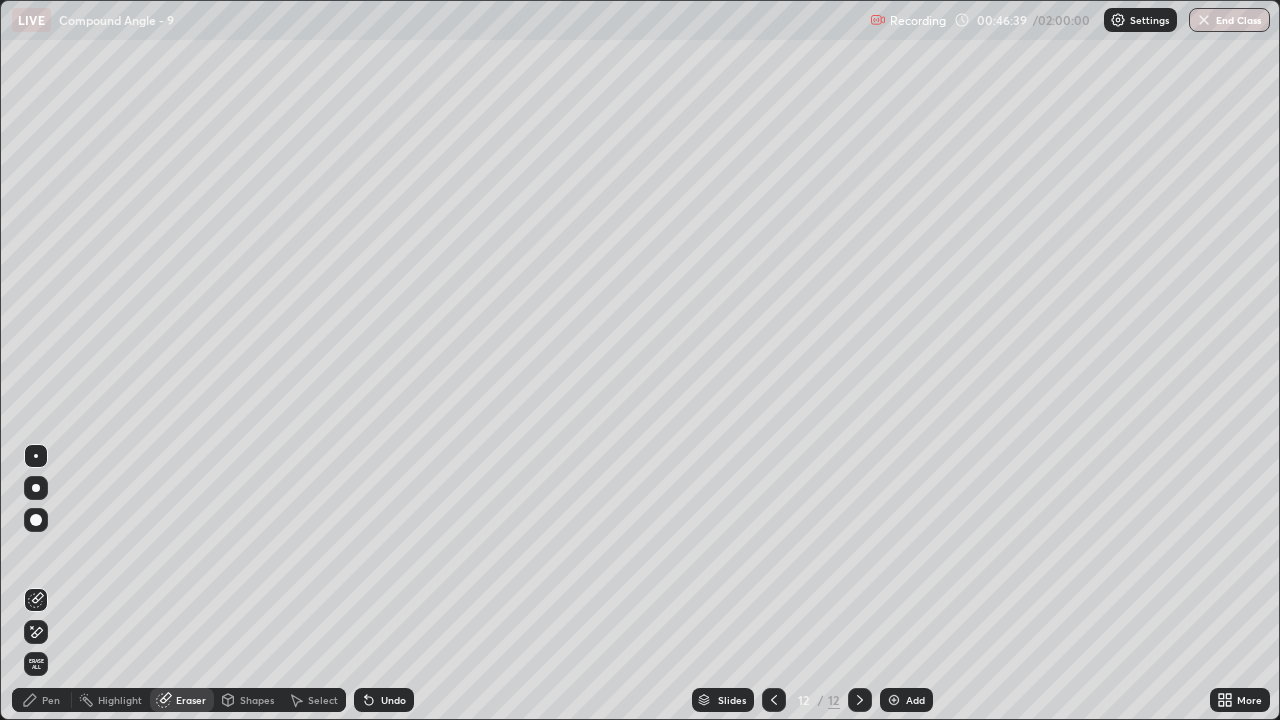 click on "Pen" at bounding box center (51, 700) 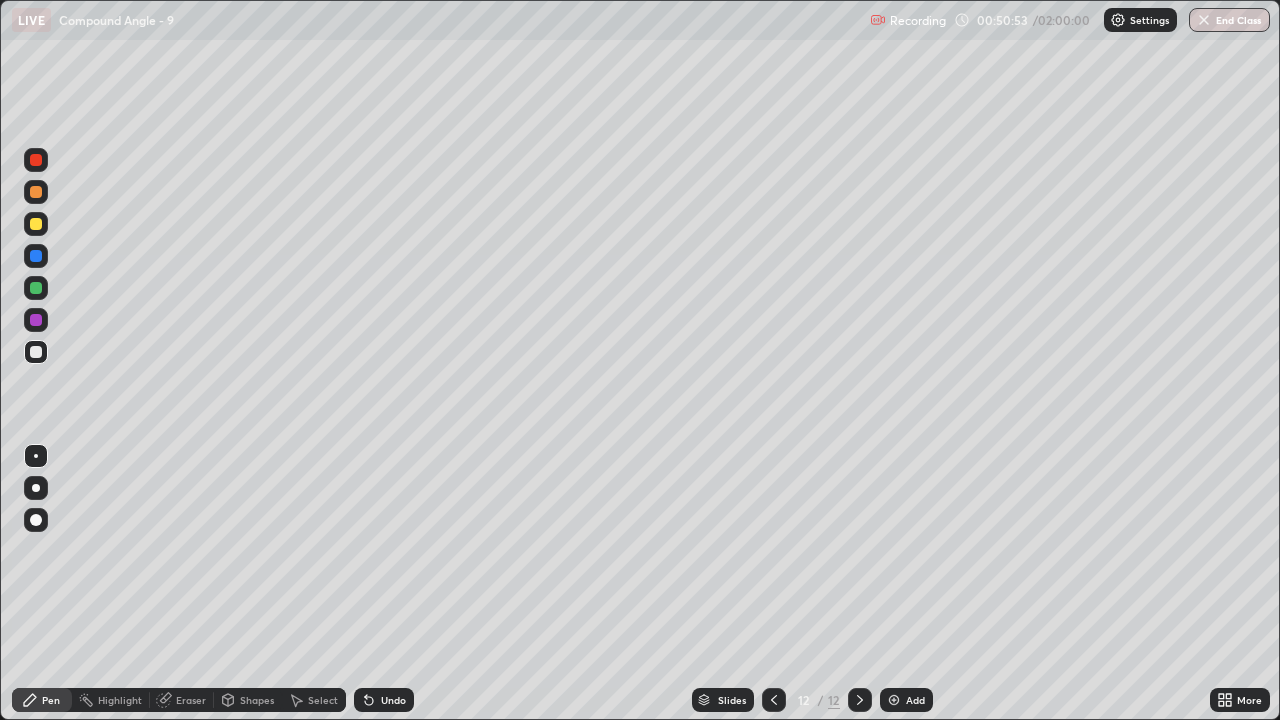 click on "Add" at bounding box center (906, 700) 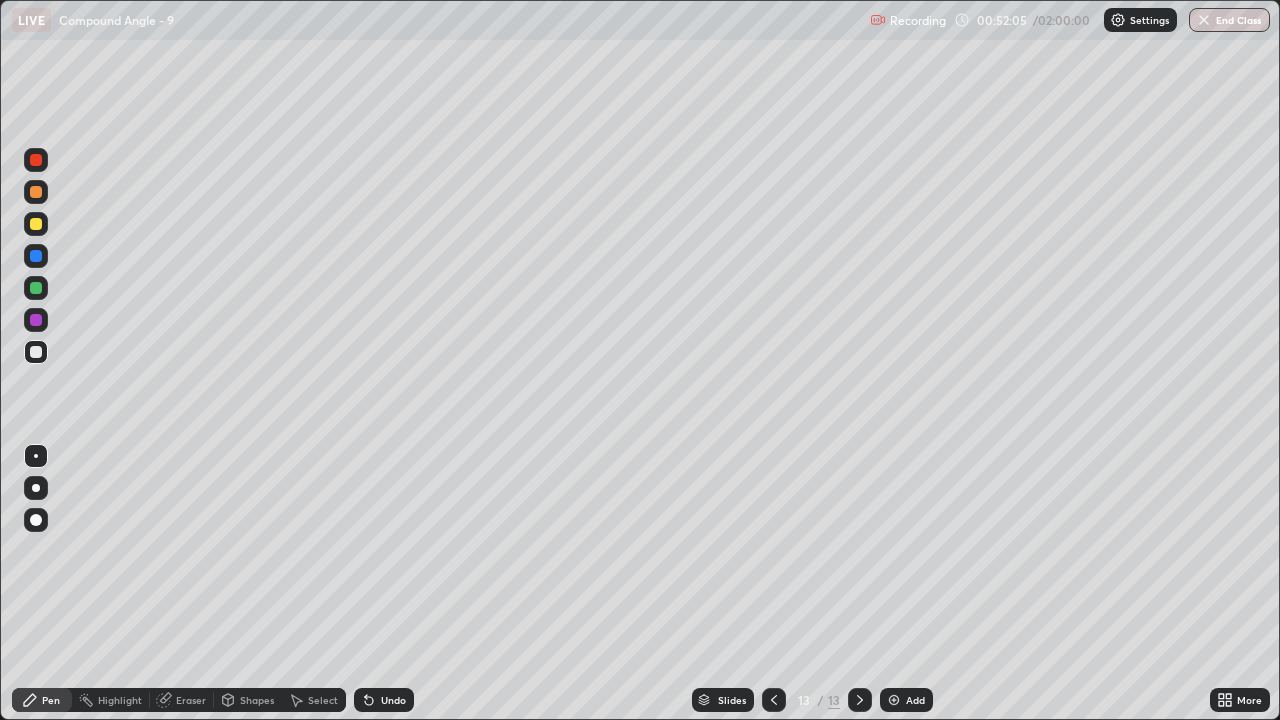 click on "Eraser" at bounding box center (191, 700) 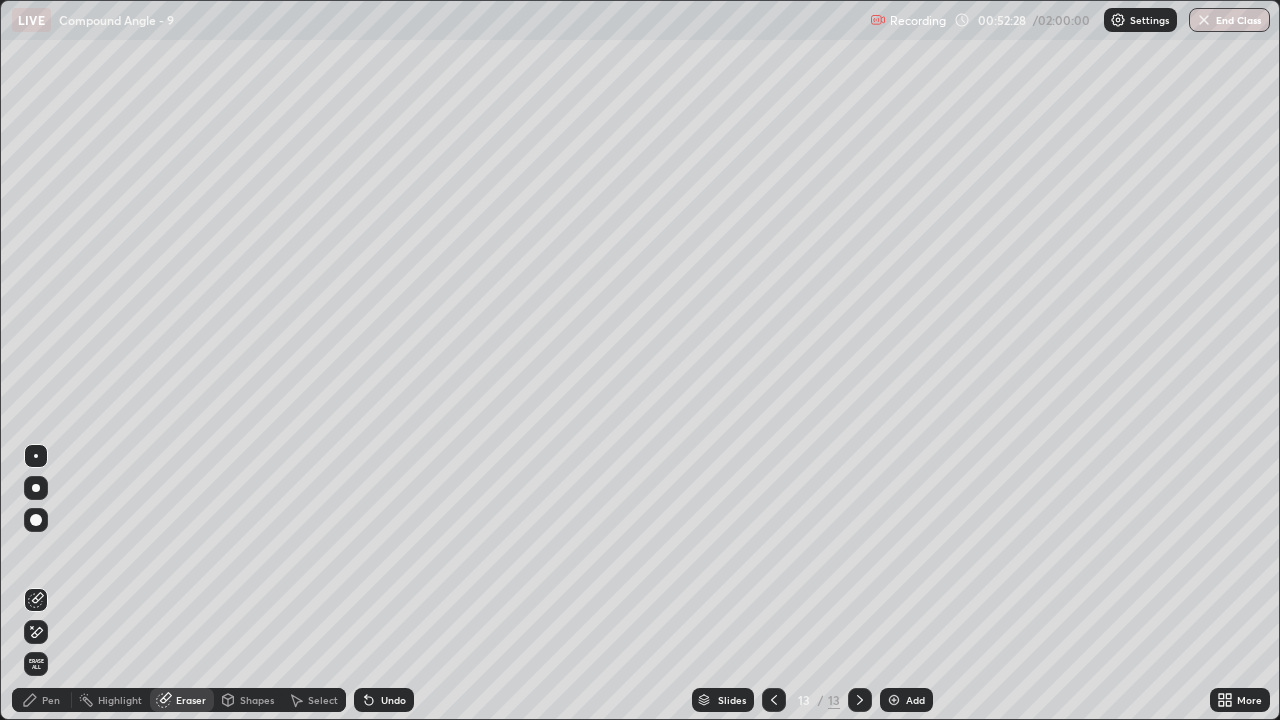 click at bounding box center [774, 700] 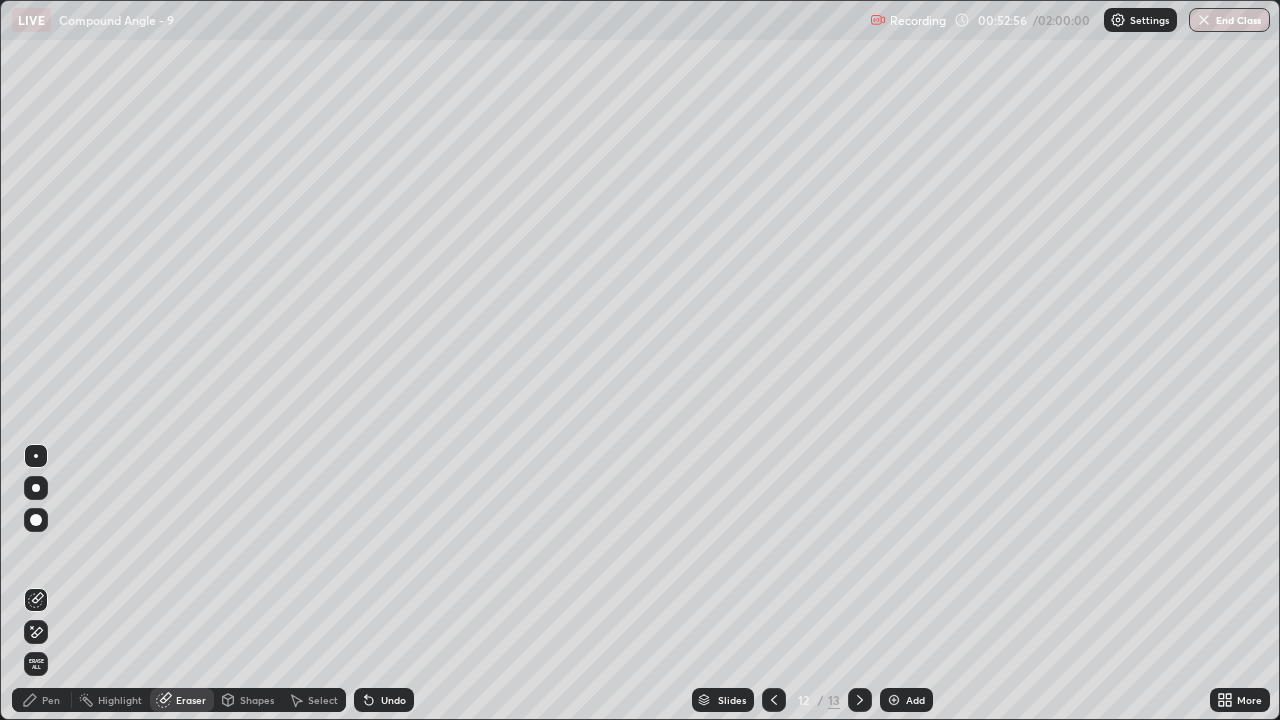 click 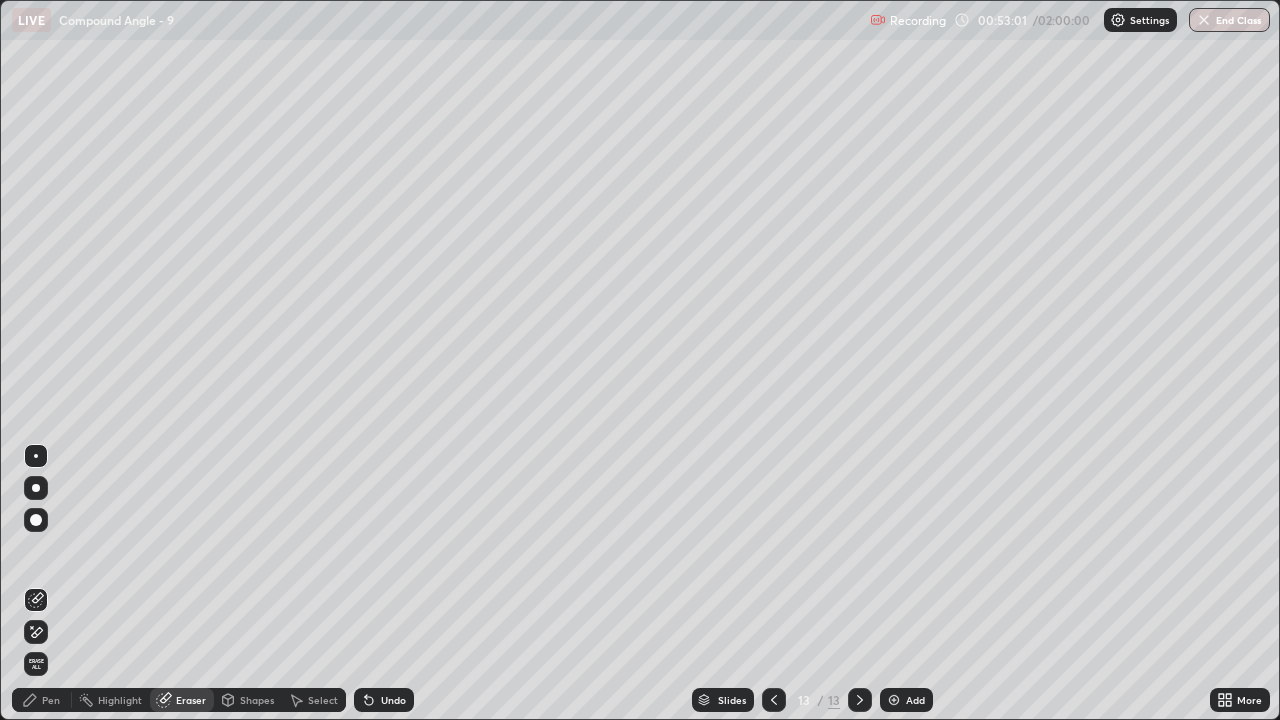 click on "Pen" at bounding box center [51, 700] 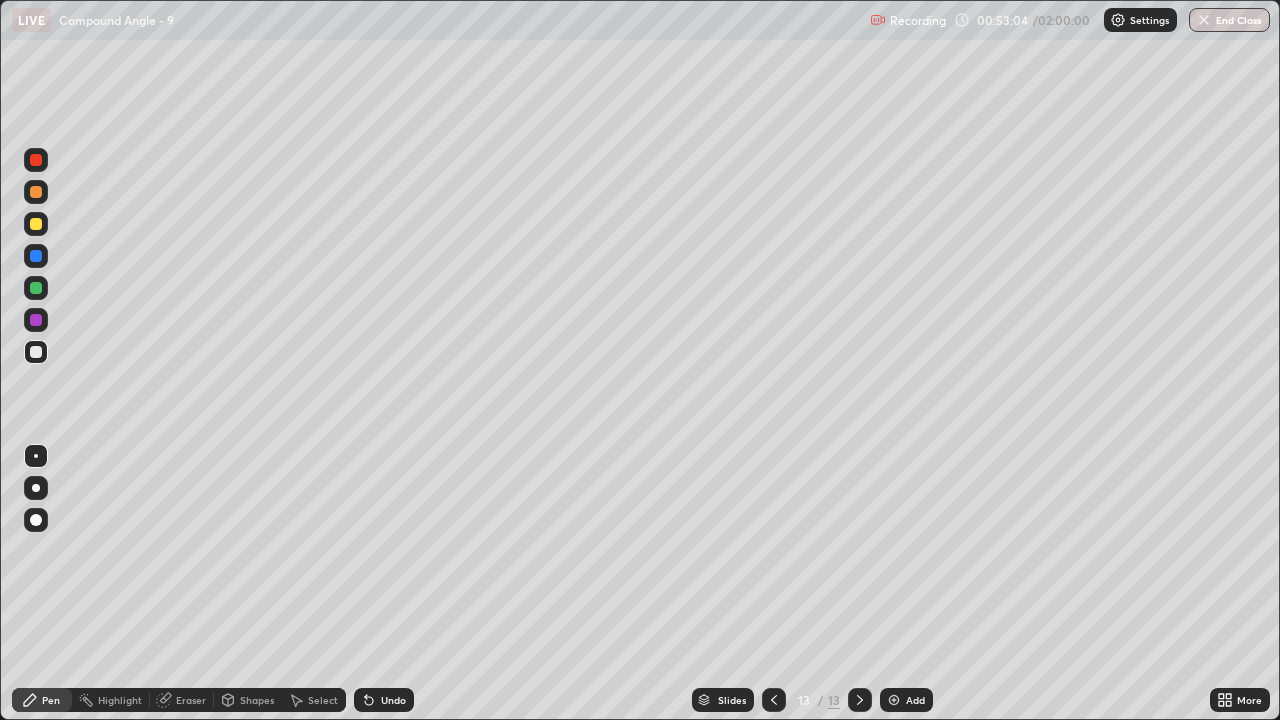 click at bounding box center [36, 224] 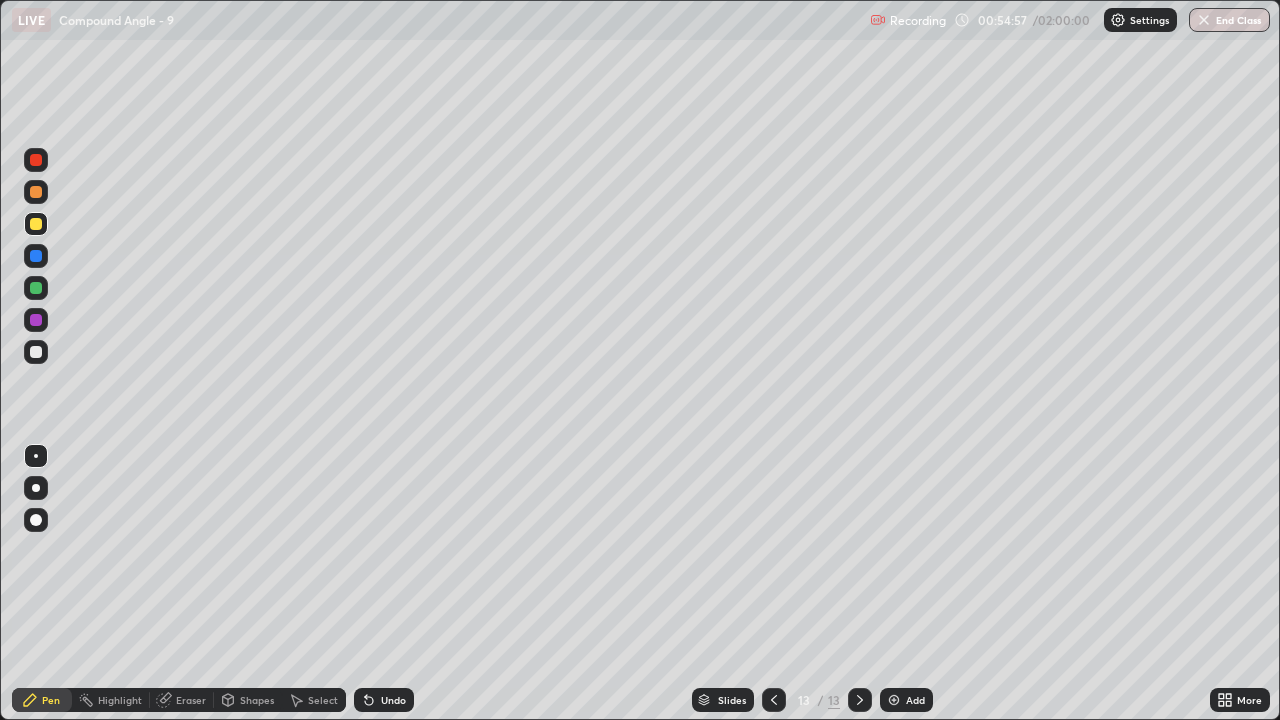 click on "Add" at bounding box center [906, 700] 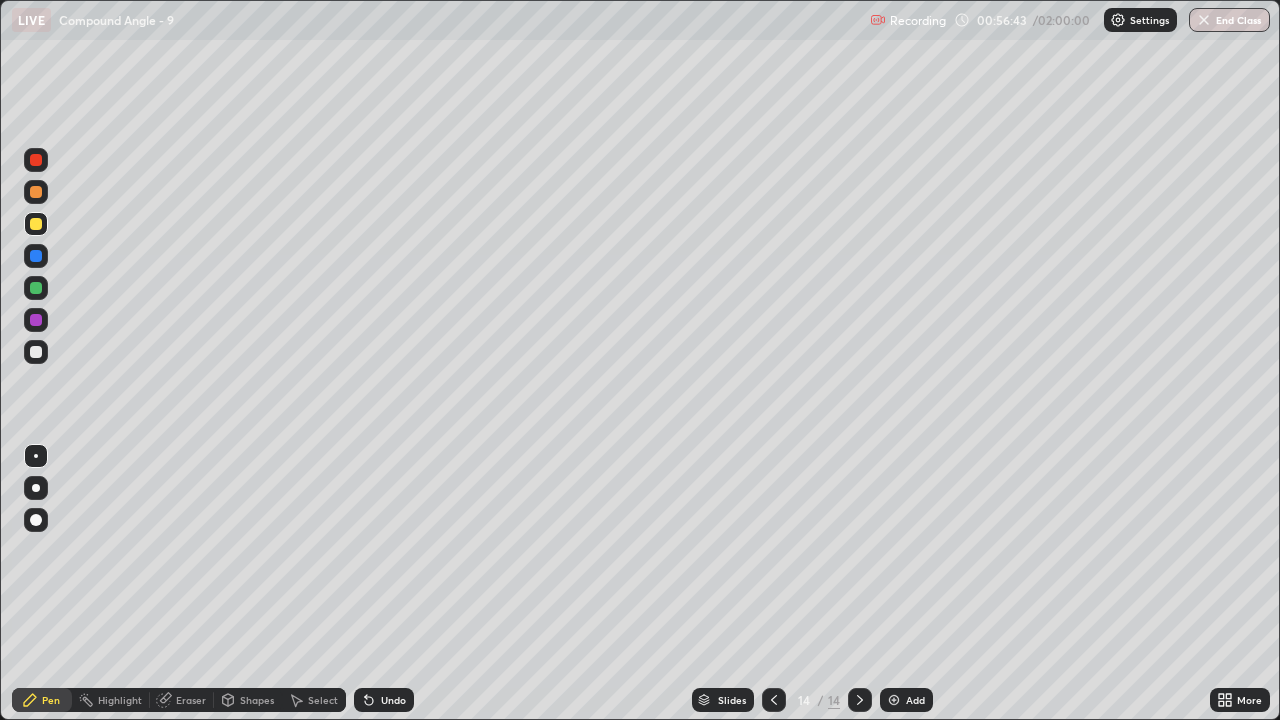 click 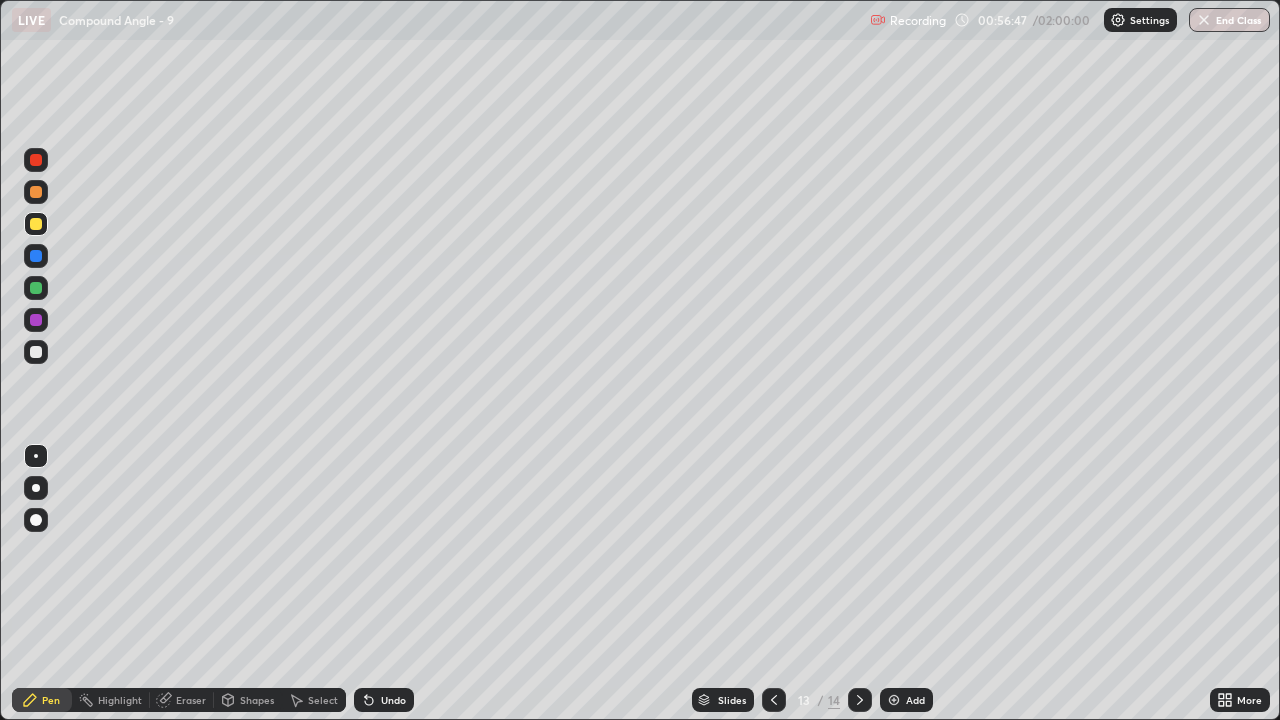 click at bounding box center [36, 352] 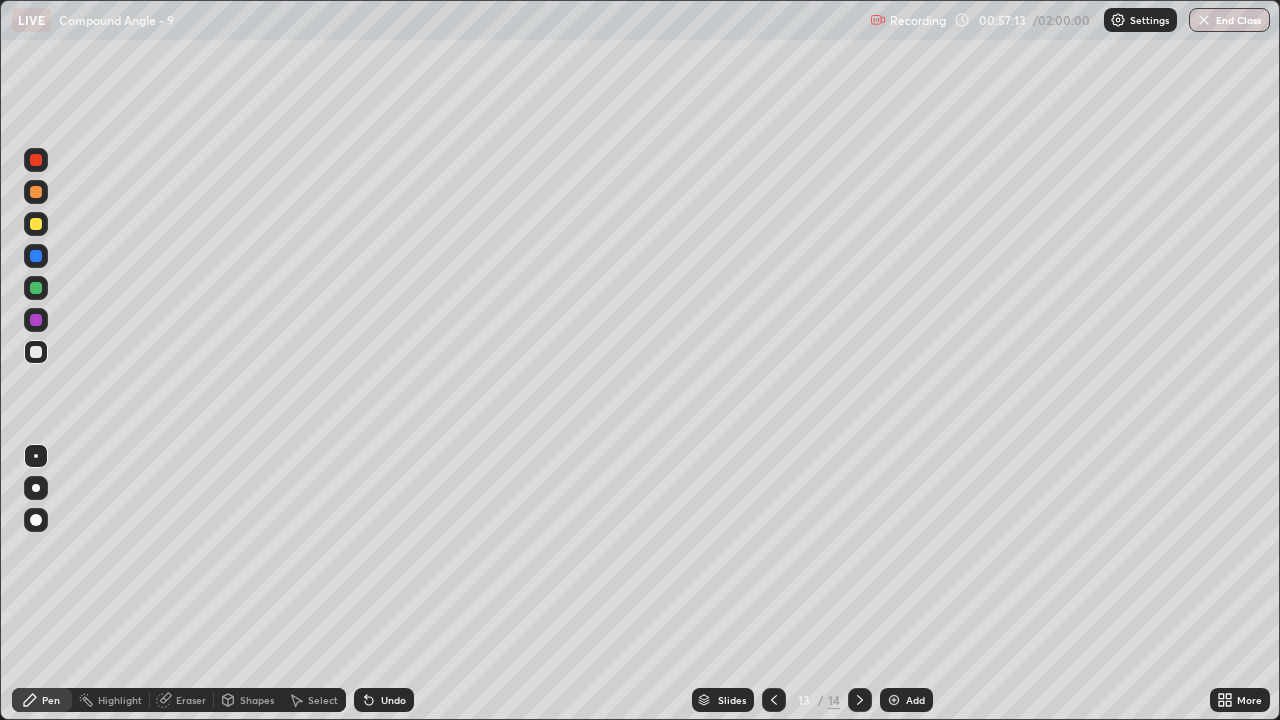 click on "Select" at bounding box center [314, 700] 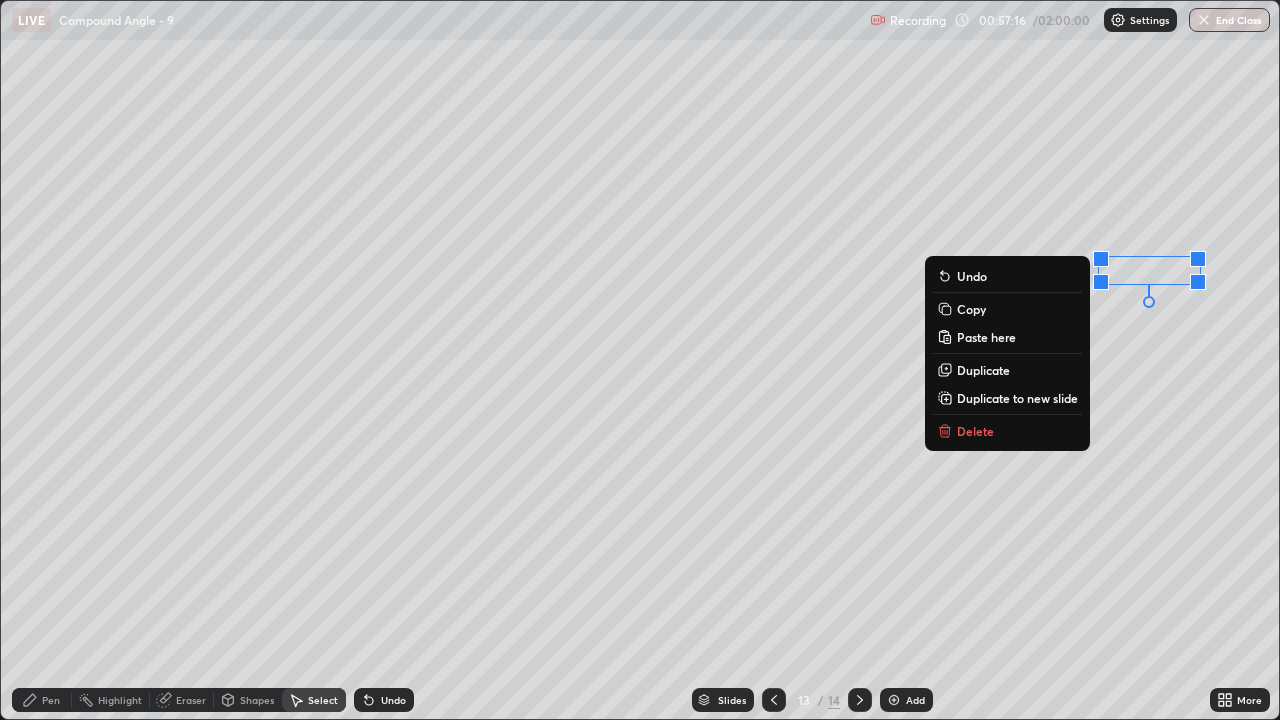 click on "0 ° Undo Copy Paste here Duplicate Duplicate to new slide Delete" at bounding box center [640, 360] 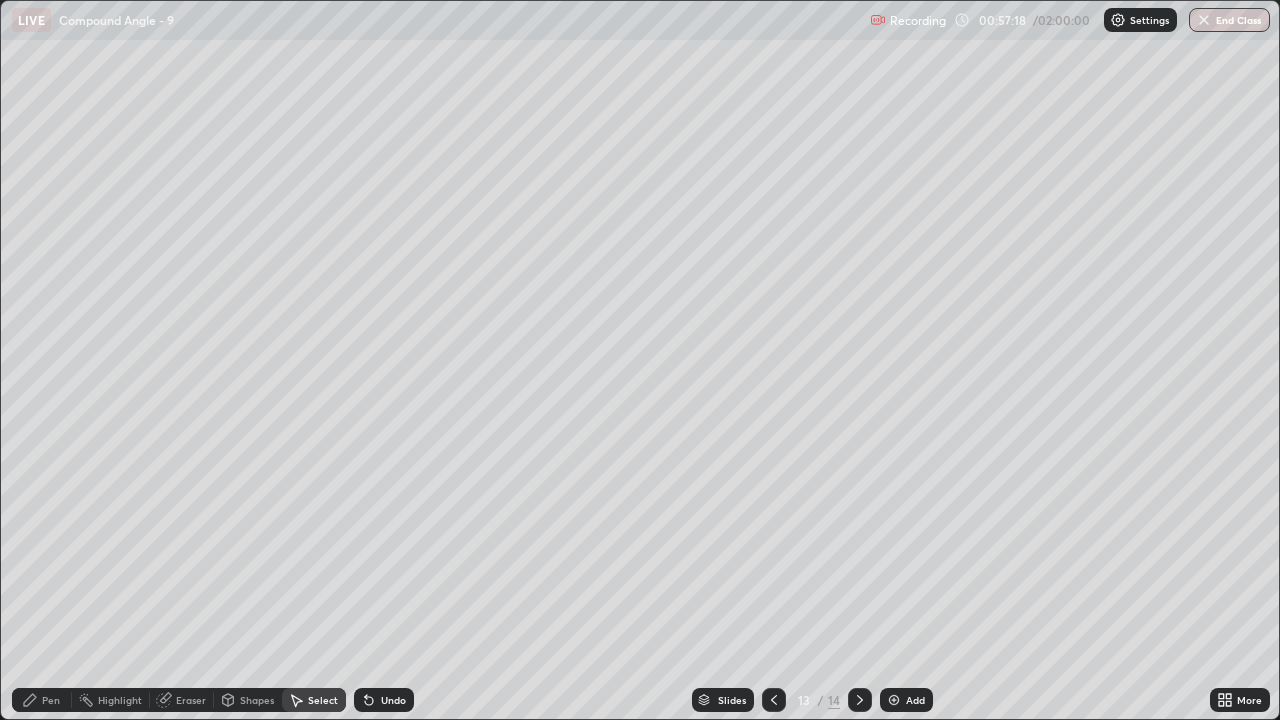 click on "Pen" at bounding box center [51, 700] 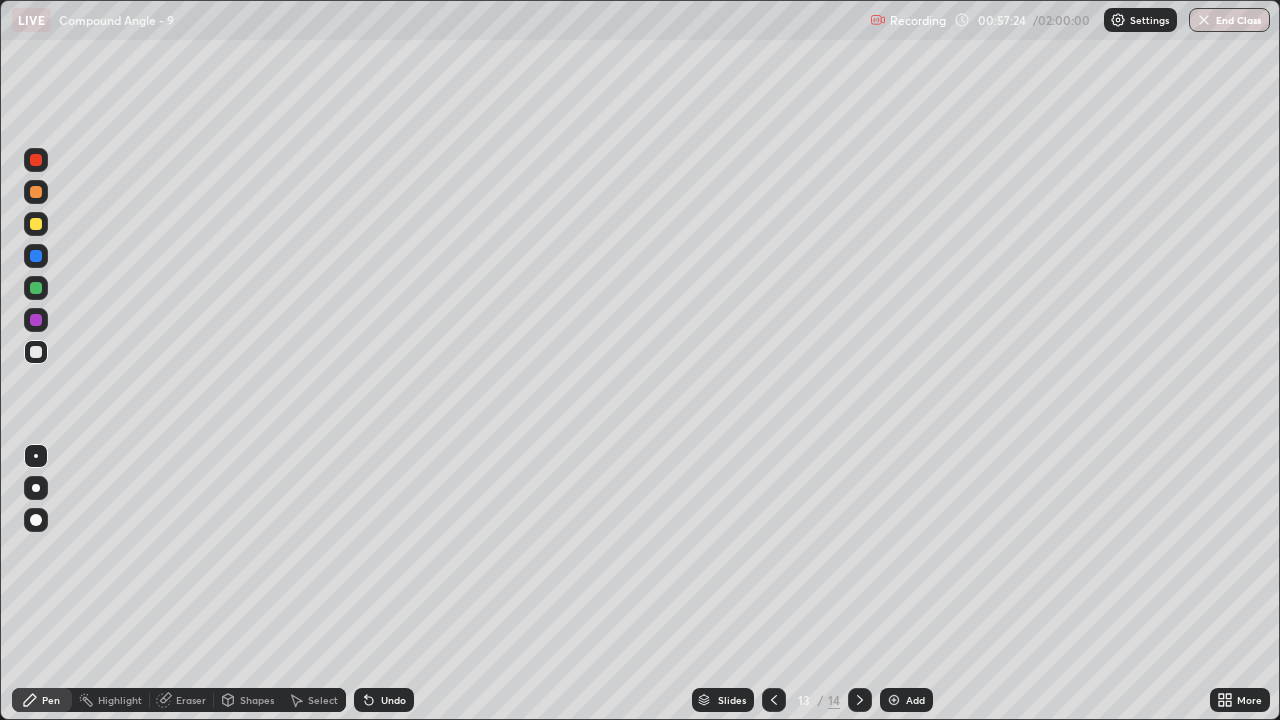 click on "Eraser" at bounding box center [191, 700] 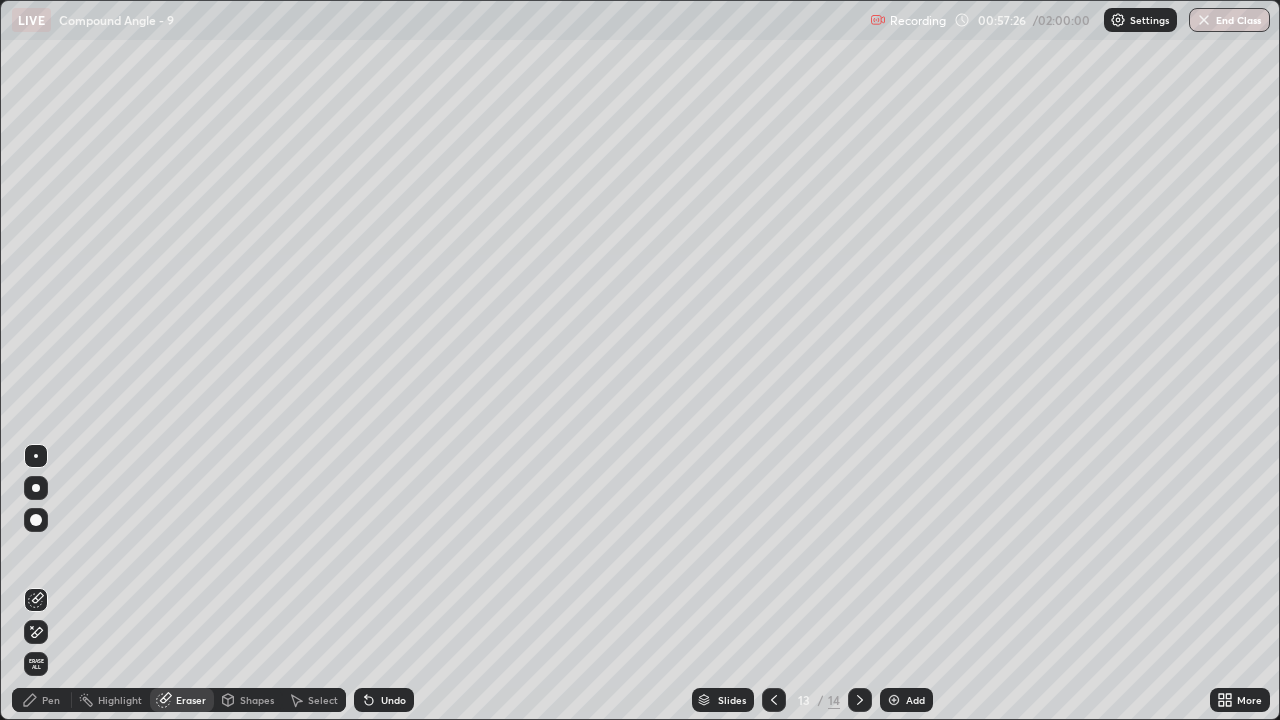 click on "Pen" at bounding box center [51, 700] 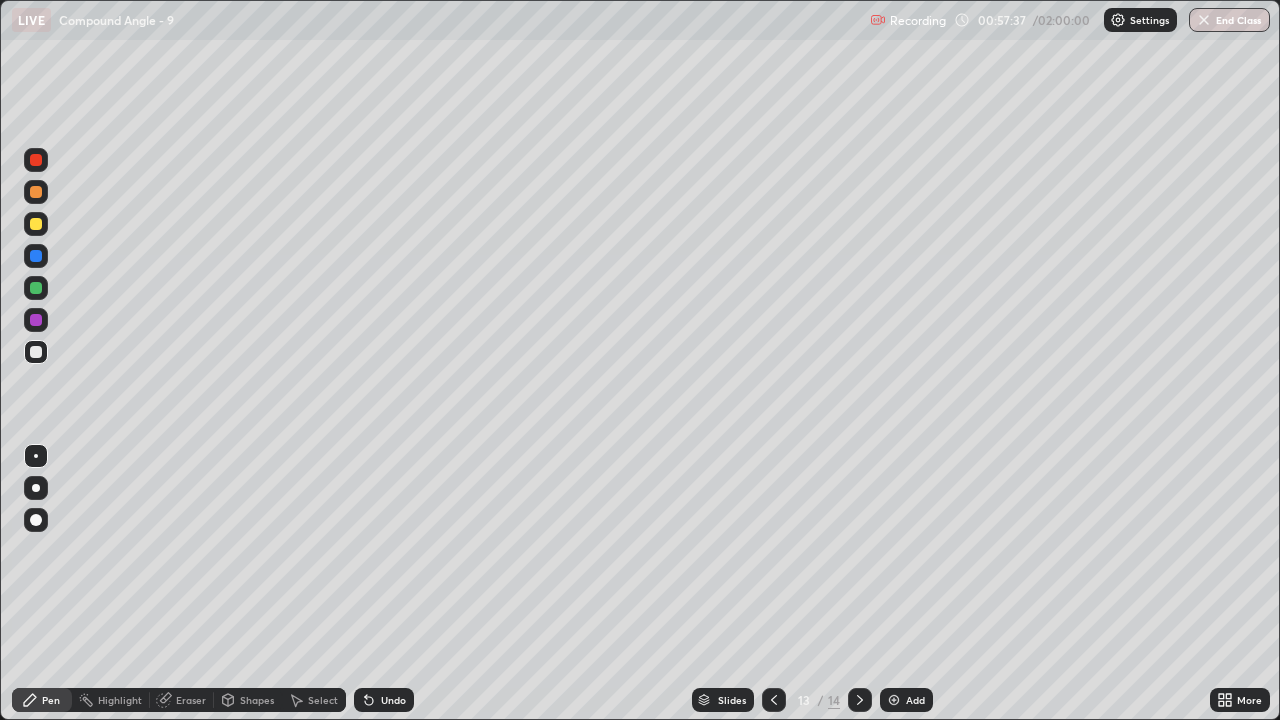 click on "Select" at bounding box center [323, 700] 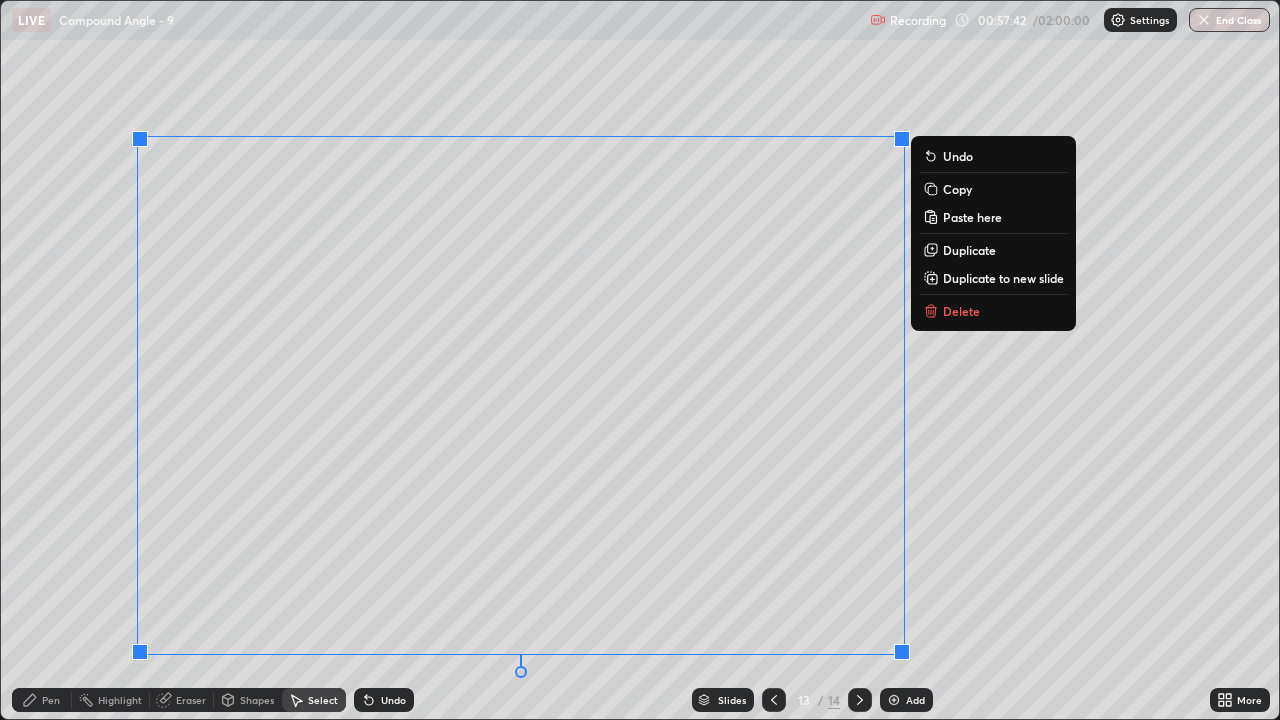 click on "0 ° Undo Copy Paste here Duplicate Duplicate to new slide Delete" at bounding box center (640, 360) 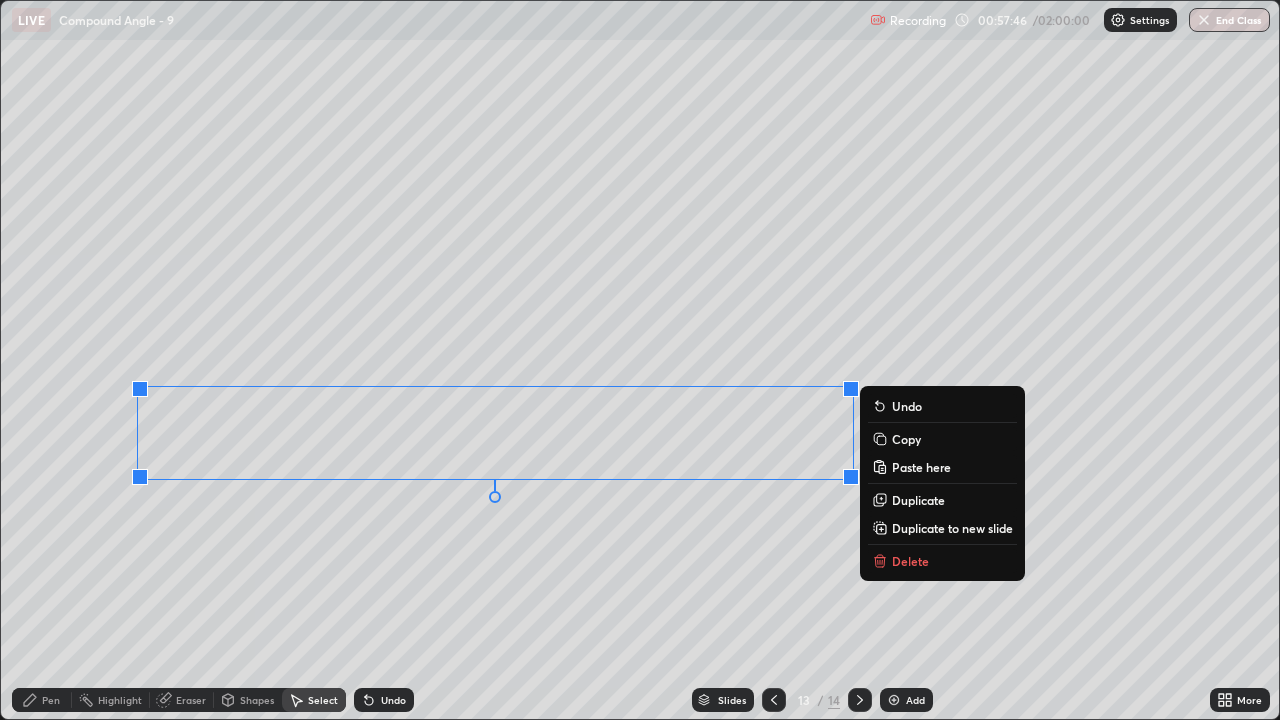 click on "Copy" at bounding box center (906, 439) 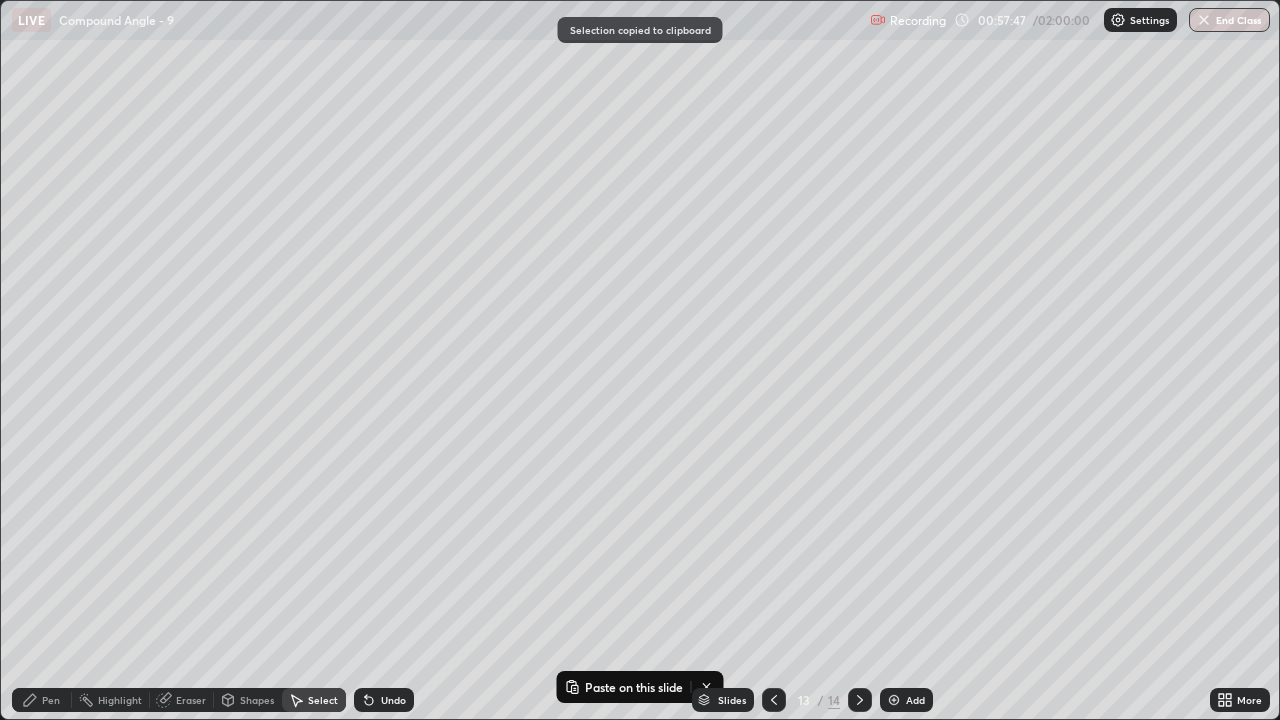 click at bounding box center [860, 700] 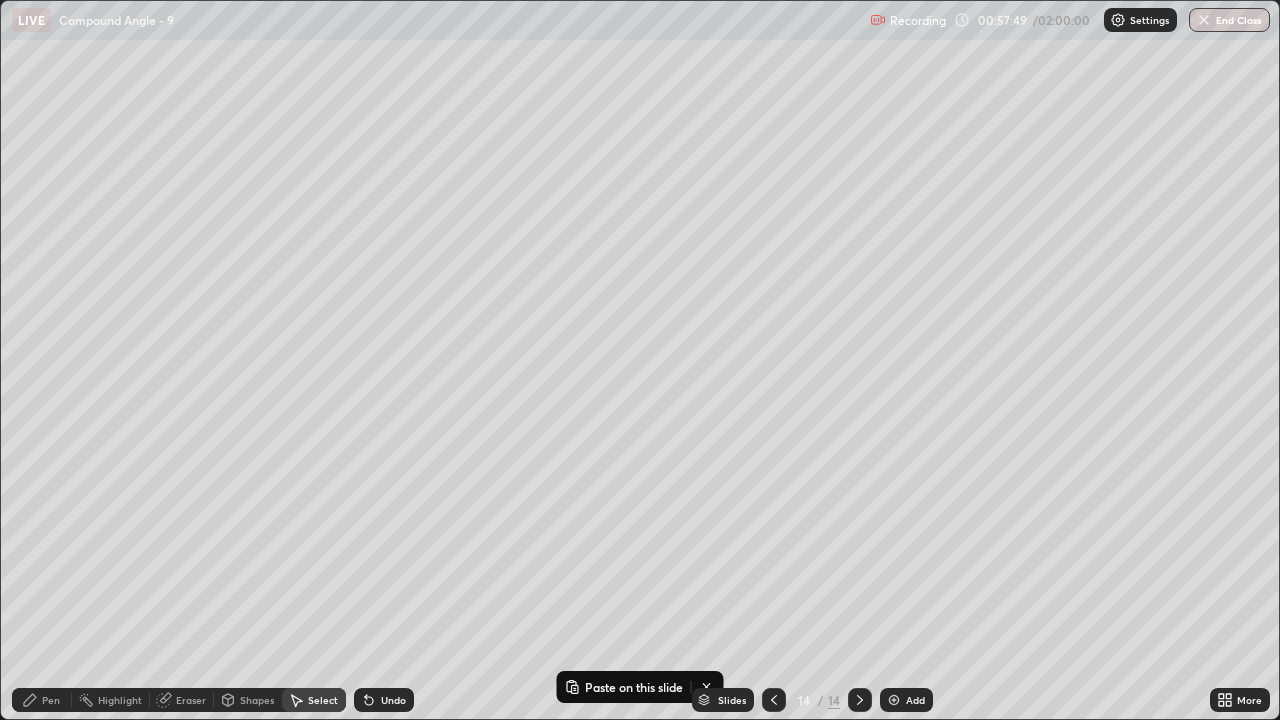 click 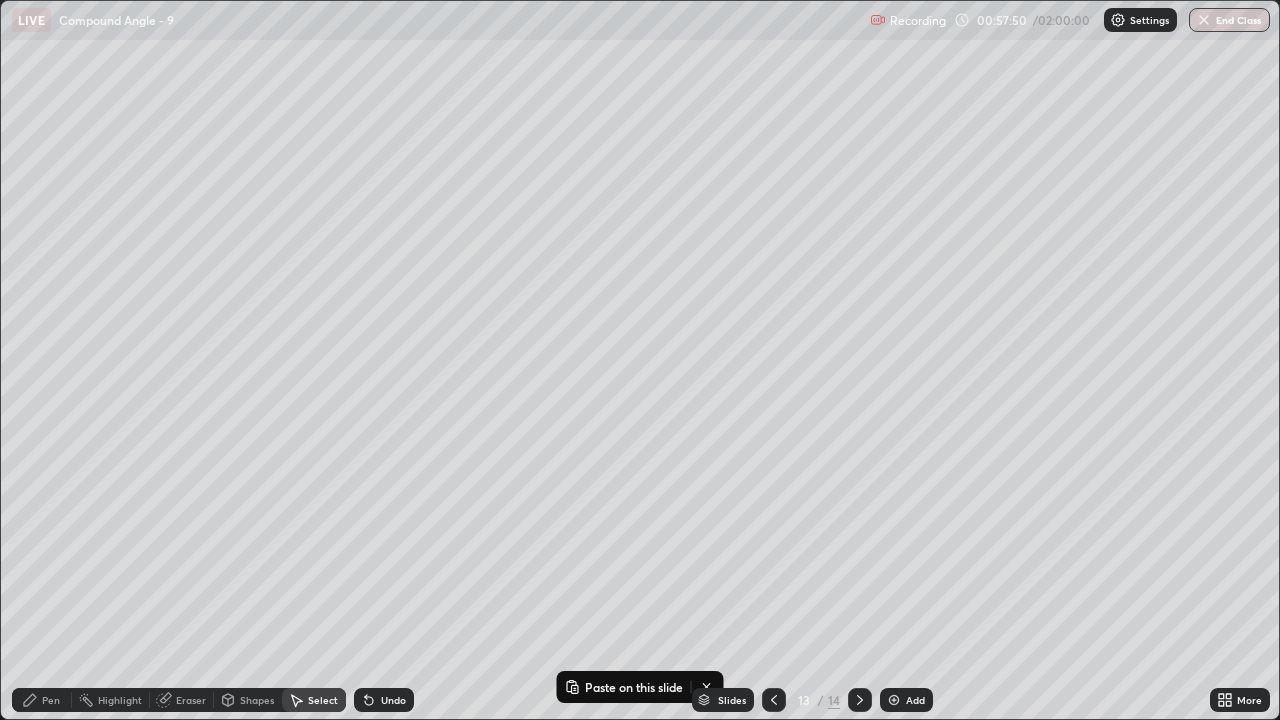 click at bounding box center [894, 700] 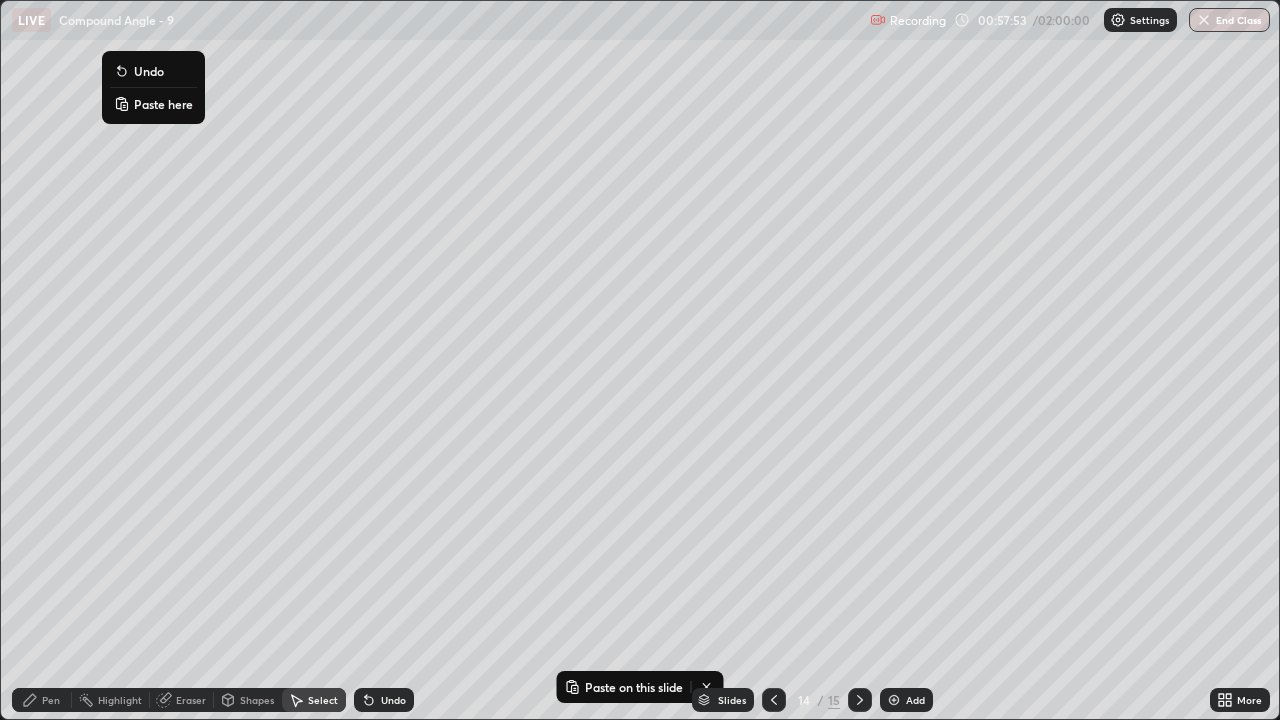 click on "Paste here" at bounding box center (163, 104) 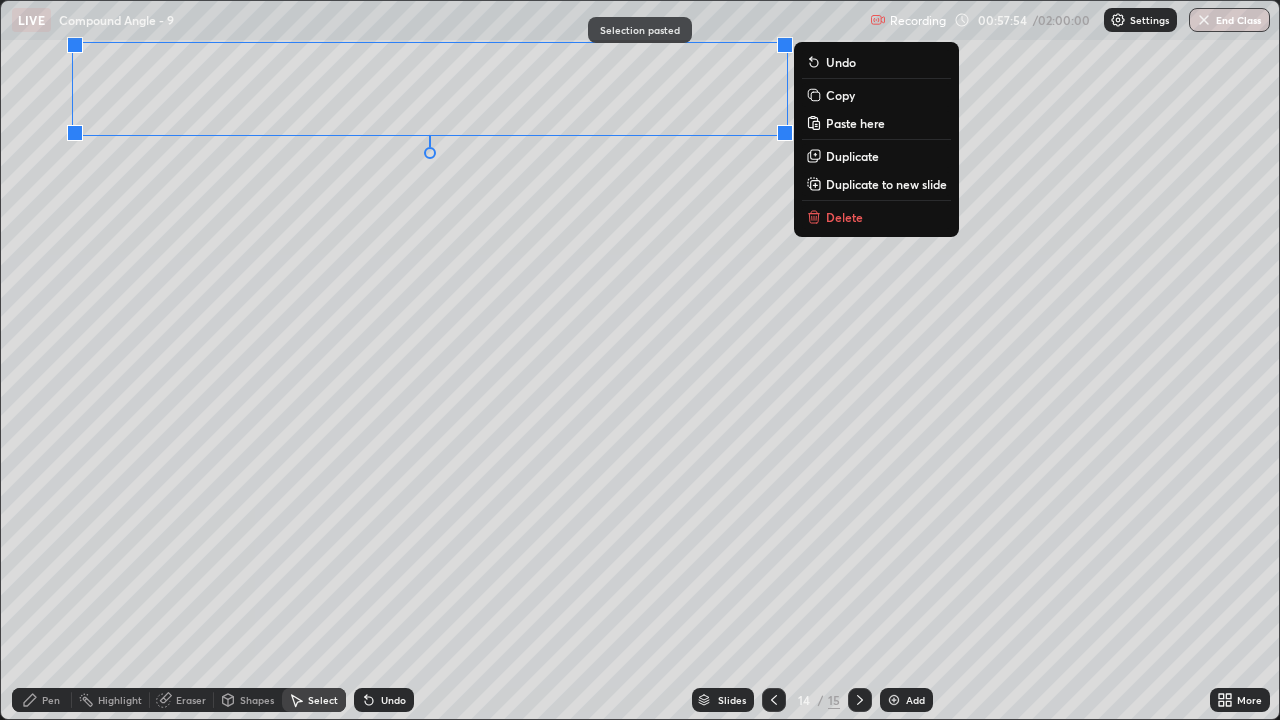 click on "0 ° Undo Copy Paste here Duplicate Duplicate to new slide Delete" at bounding box center [640, 360] 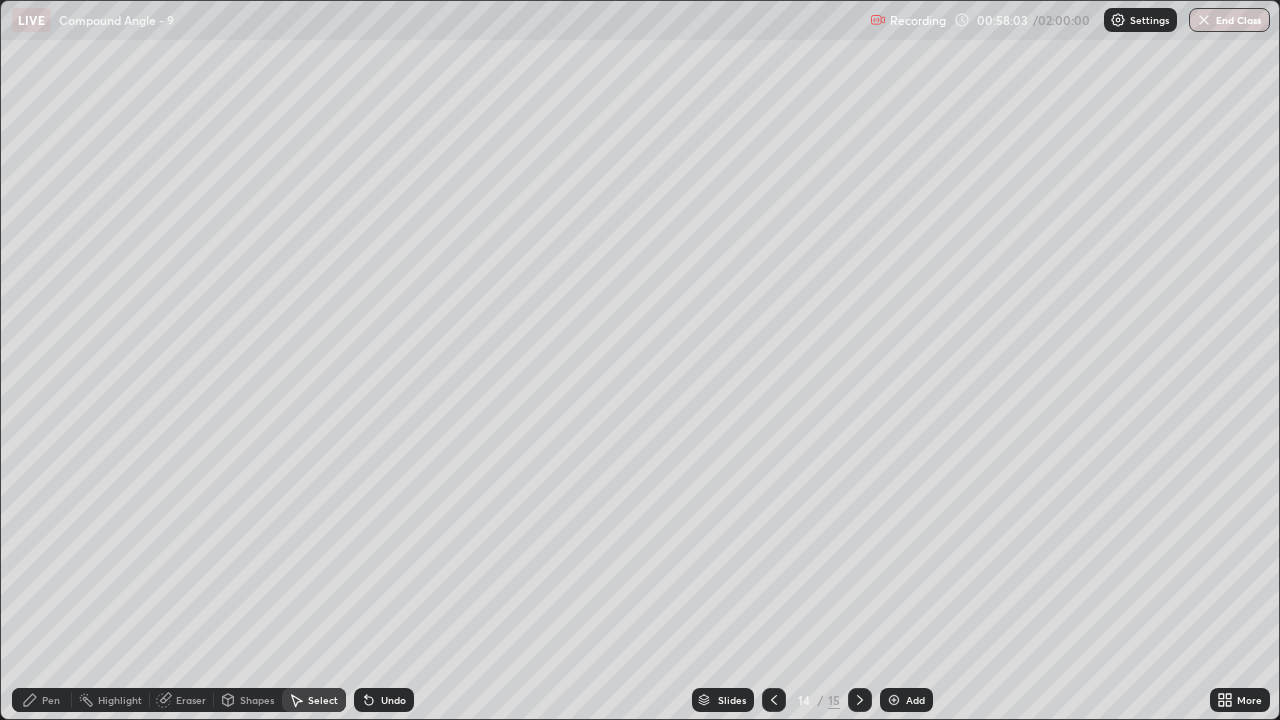 click on "Pen" at bounding box center (51, 700) 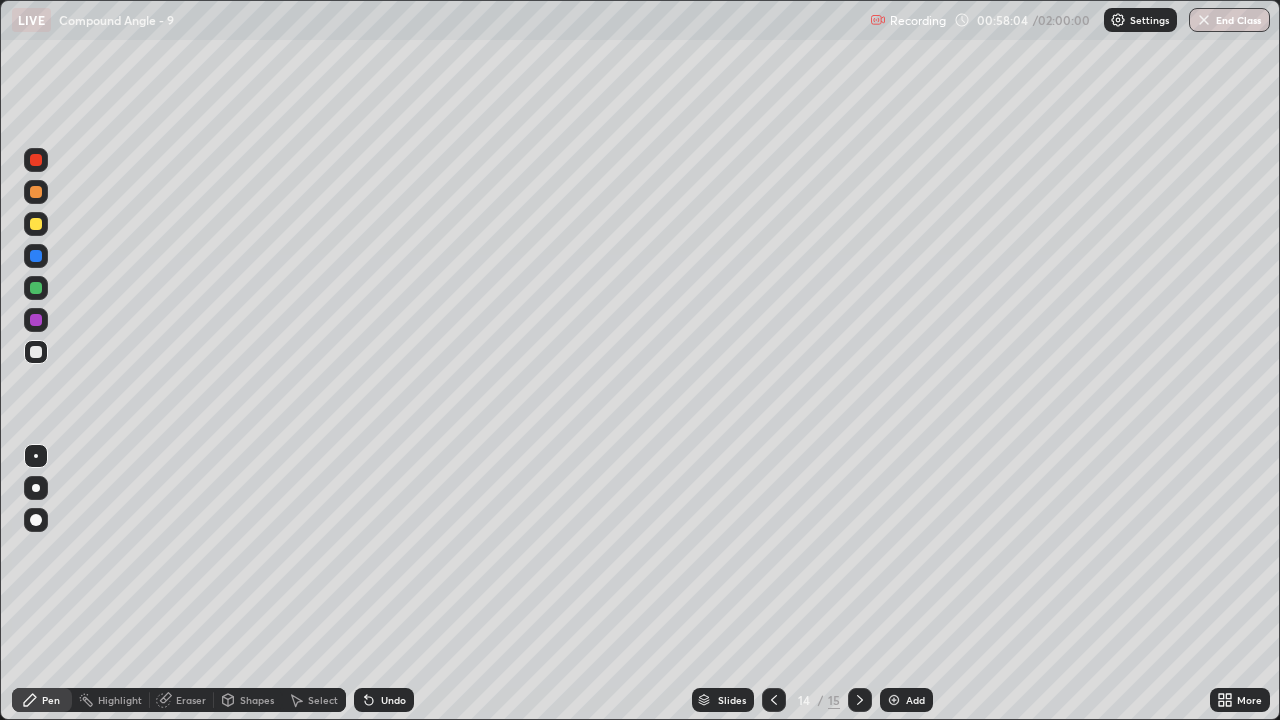 click at bounding box center (36, 352) 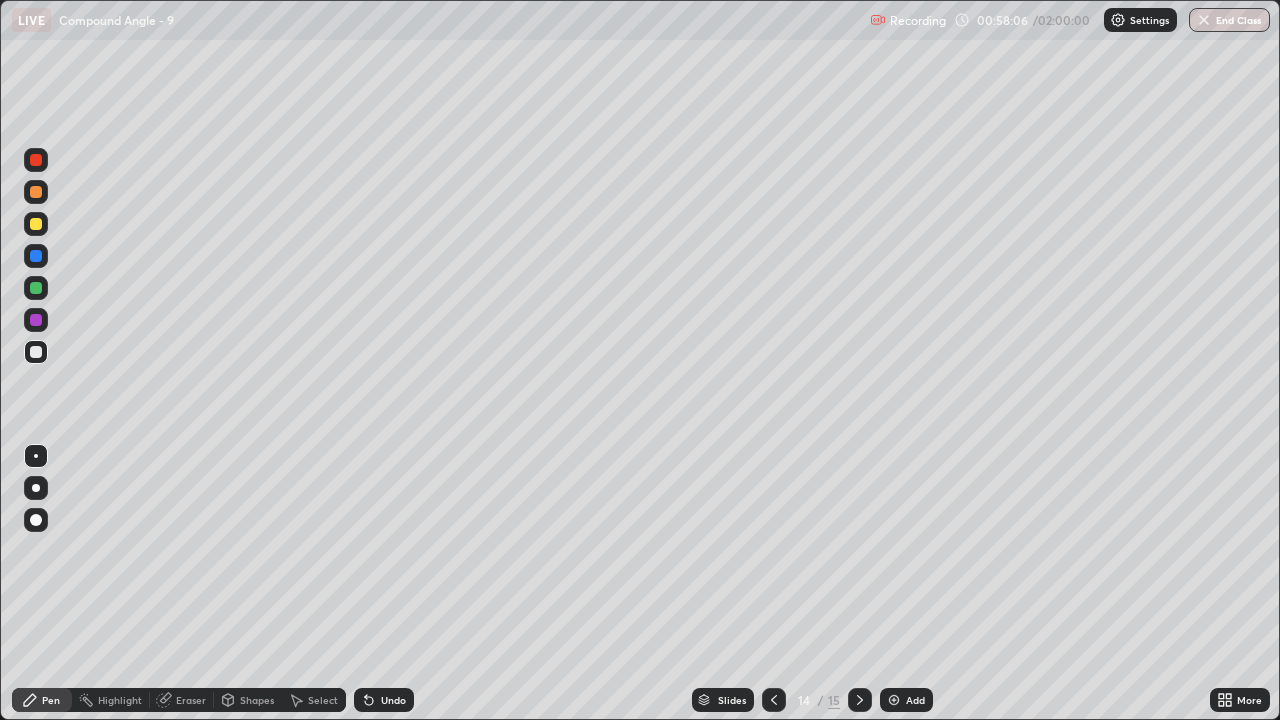 click on "Undo" at bounding box center [393, 700] 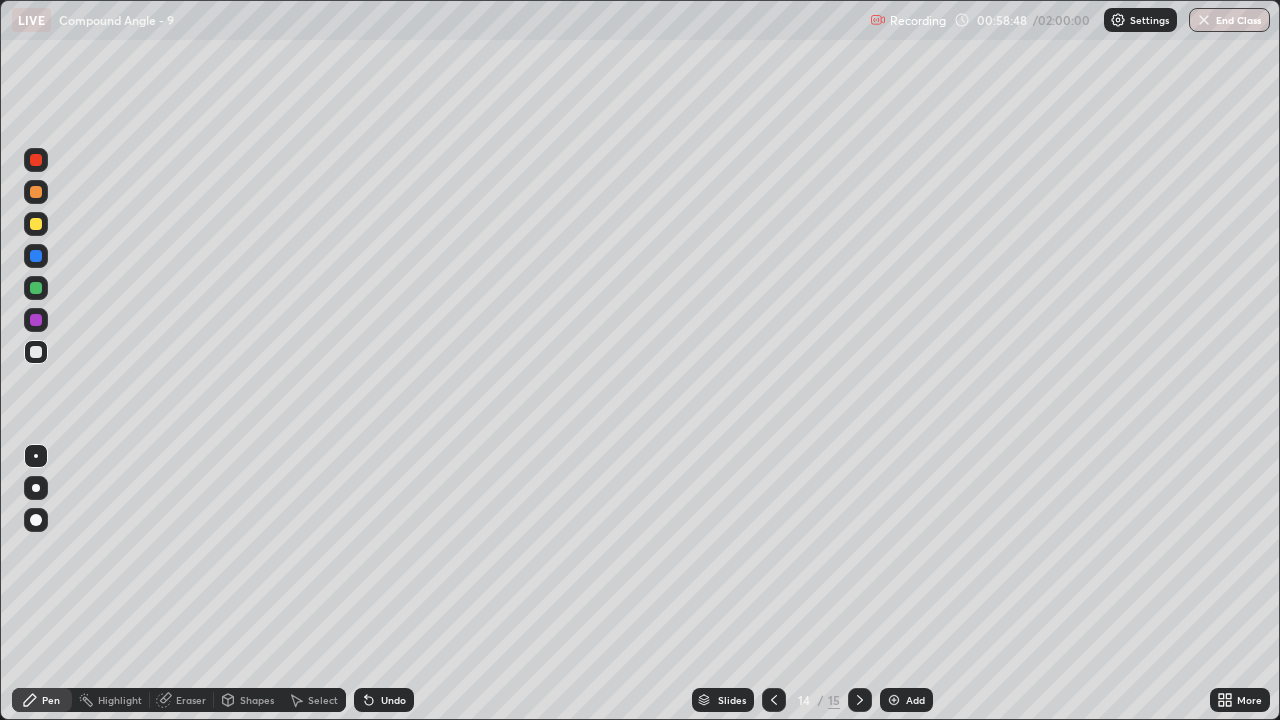 click on "Eraser" at bounding box center [182, 700] 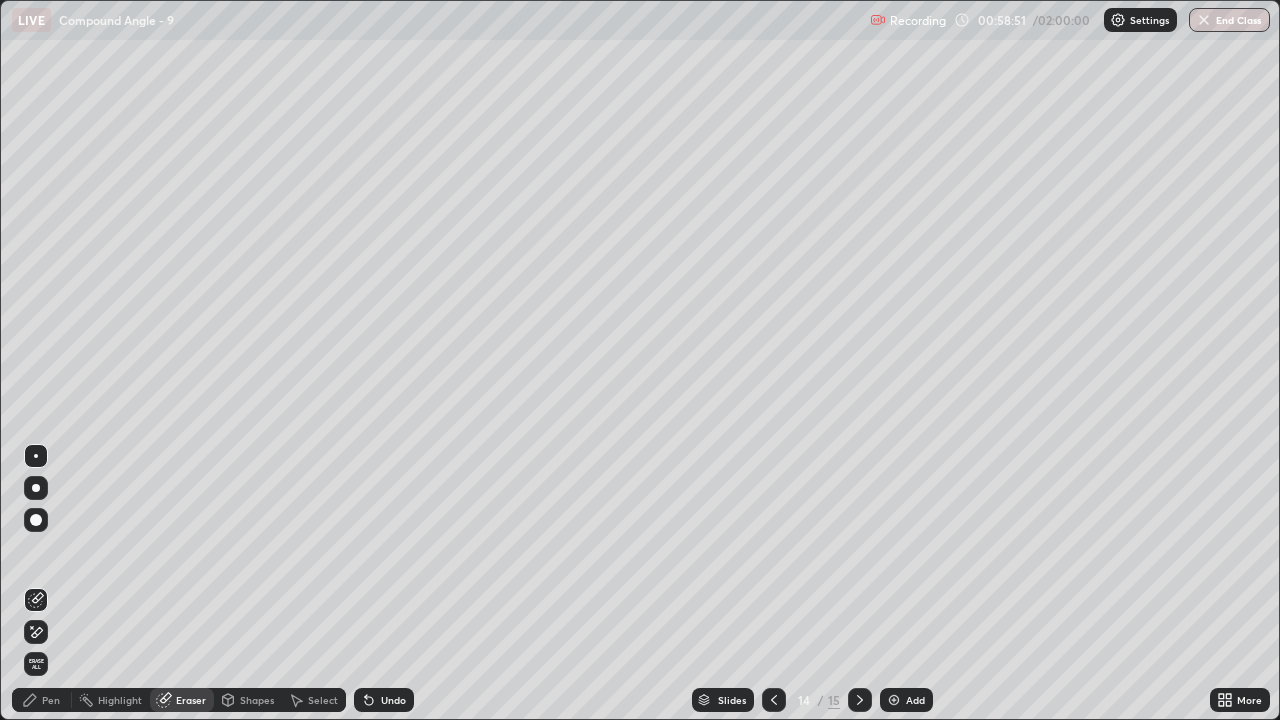 click on "Pen" at bounding box center [42, 700] 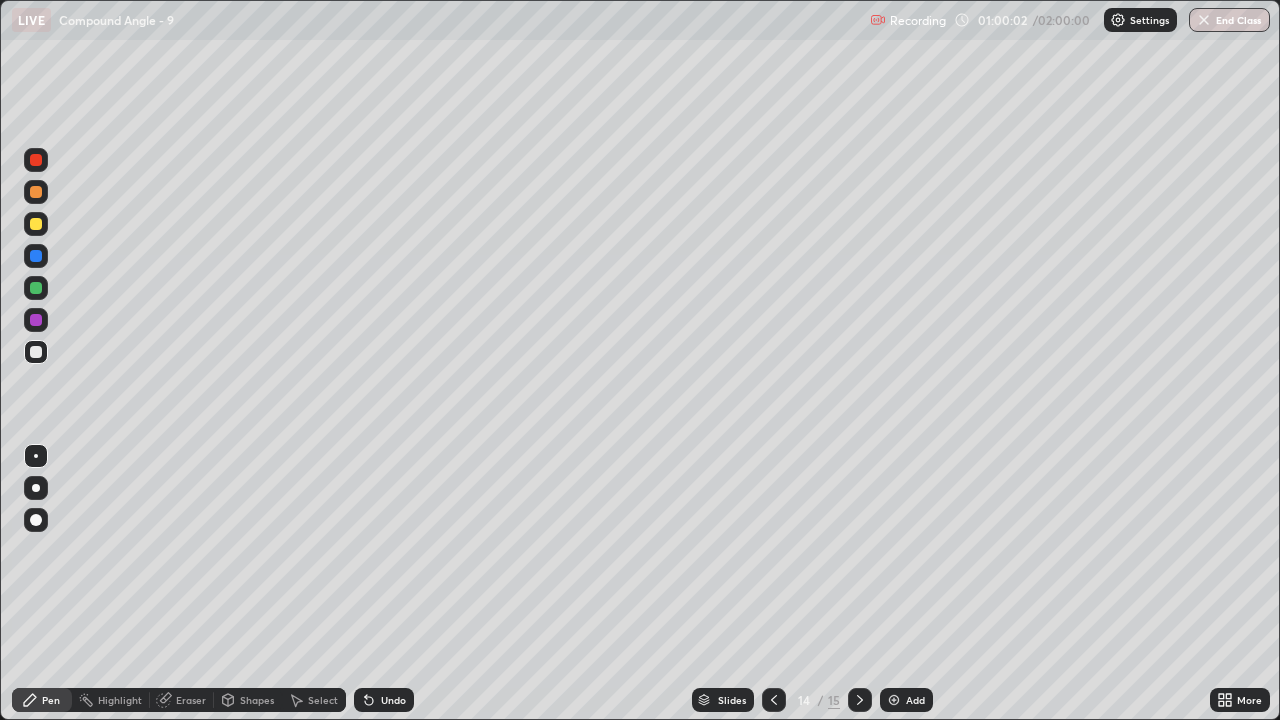 click on "Undo" at bounding box center [393, 700] 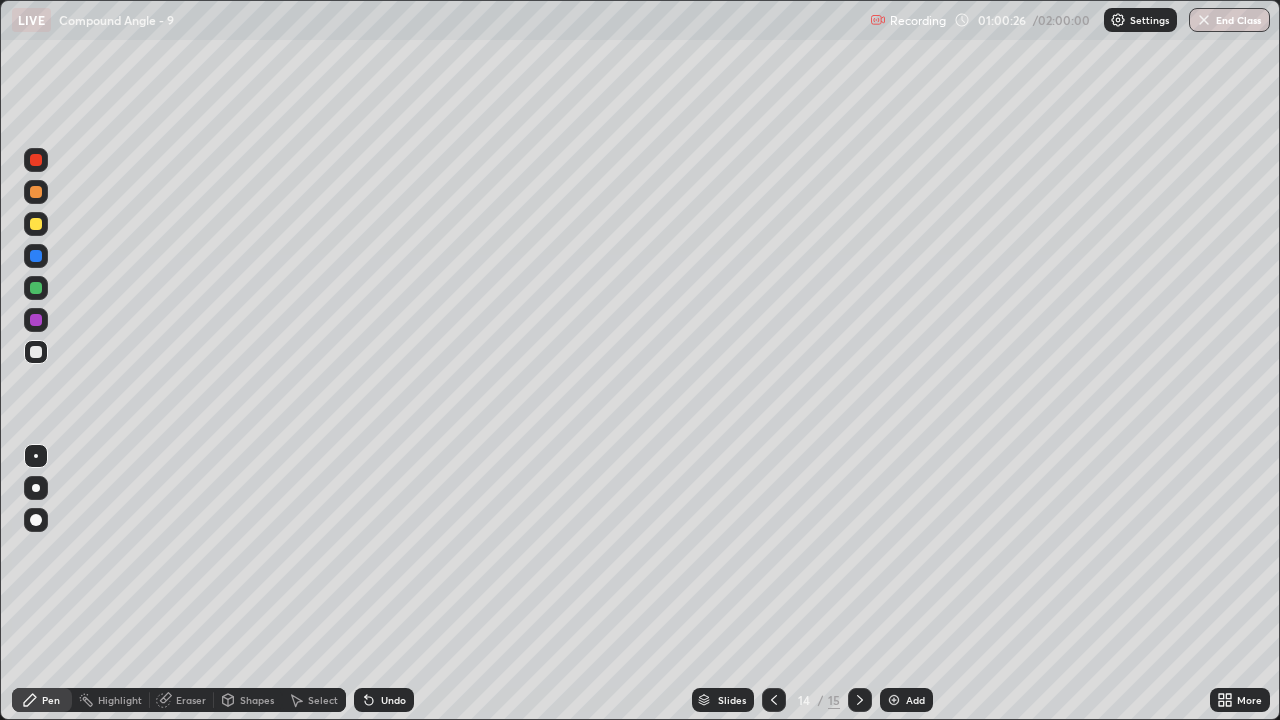 click 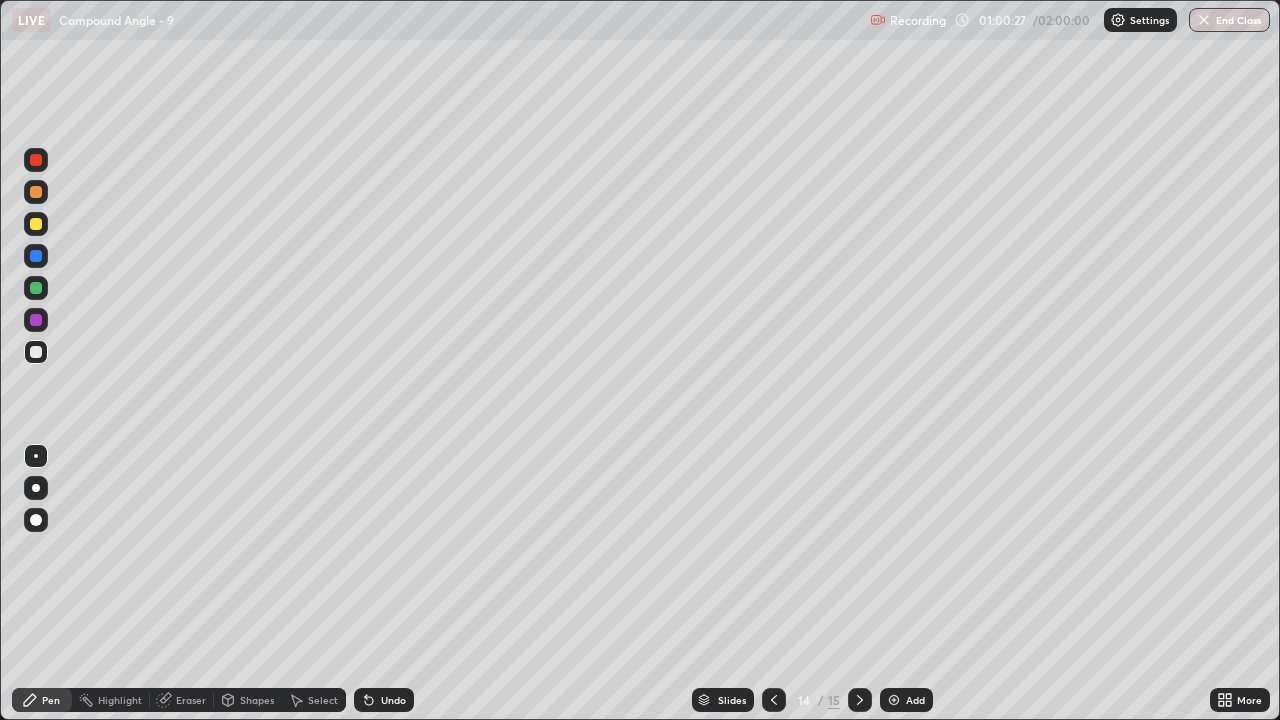 click 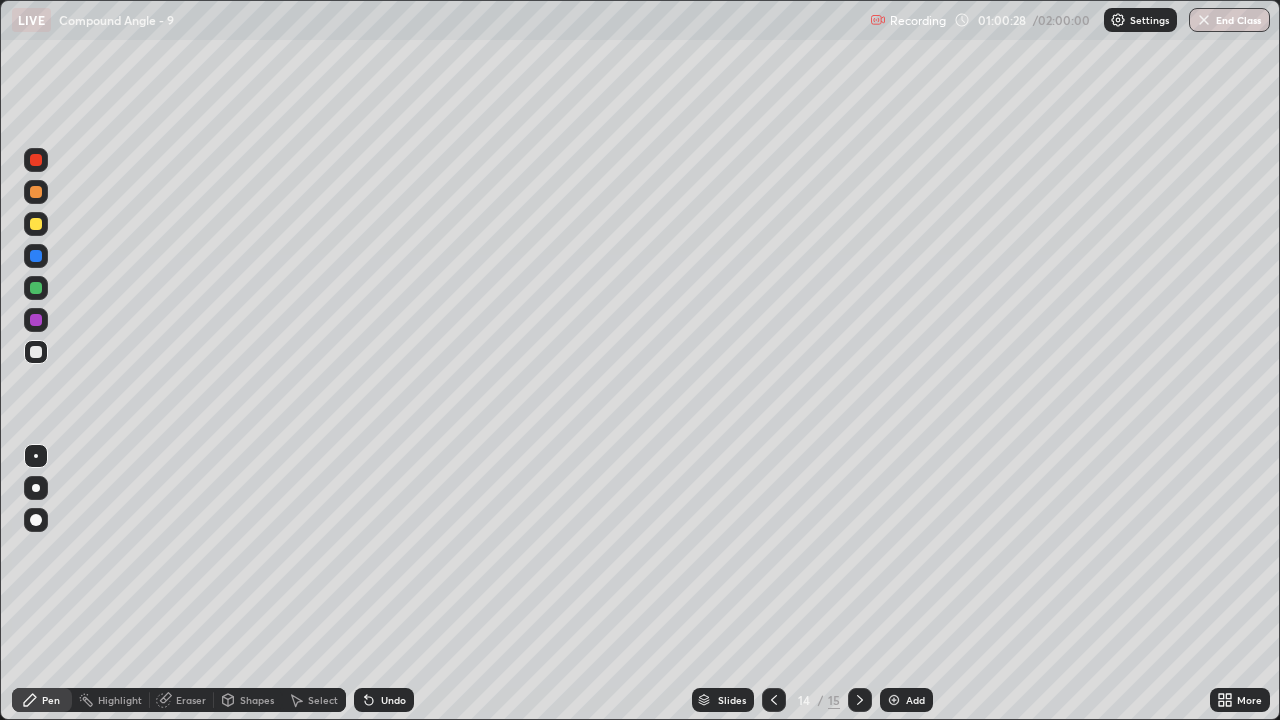 click 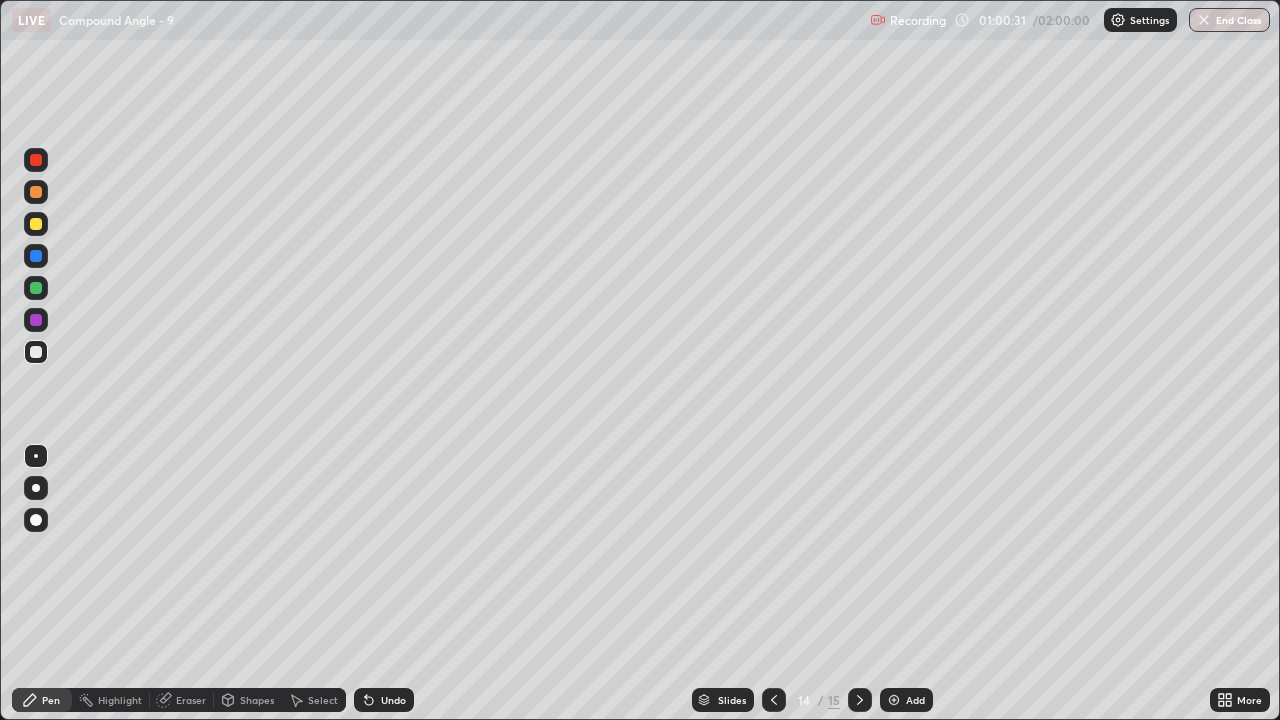 click on "Undo" at bounding box center [384, 700] 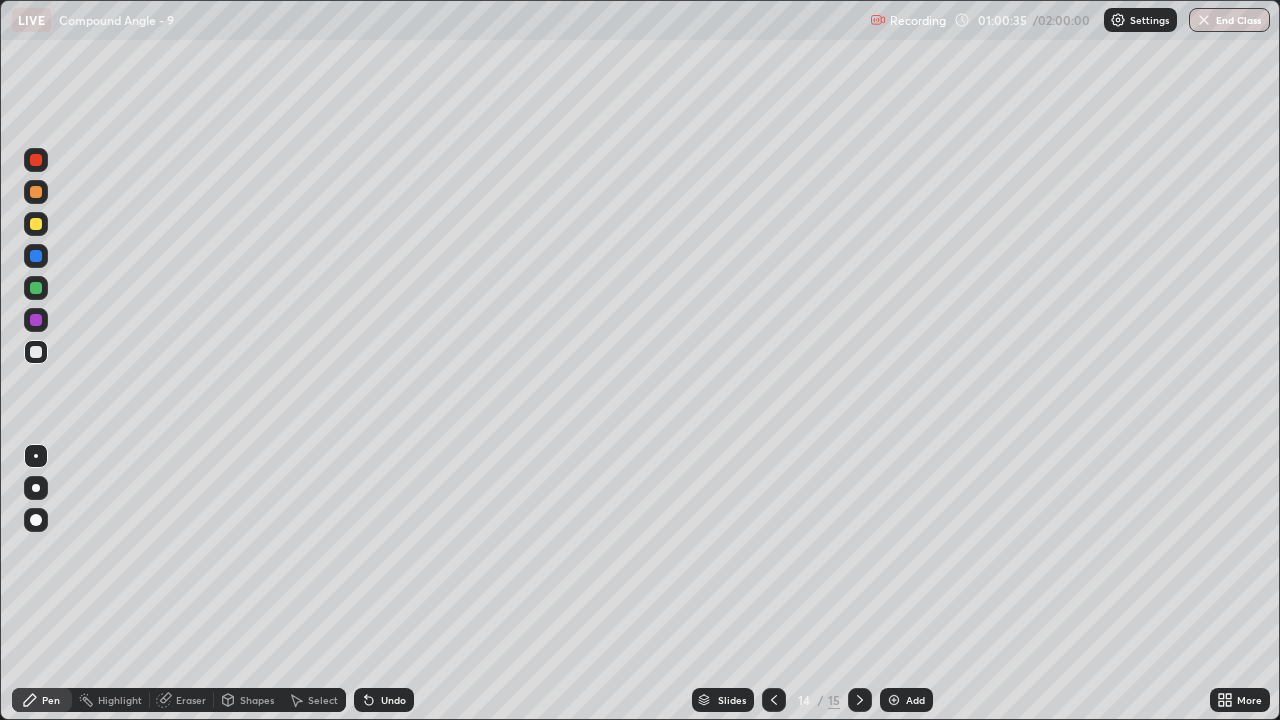 click at bounding box center [894, 700] 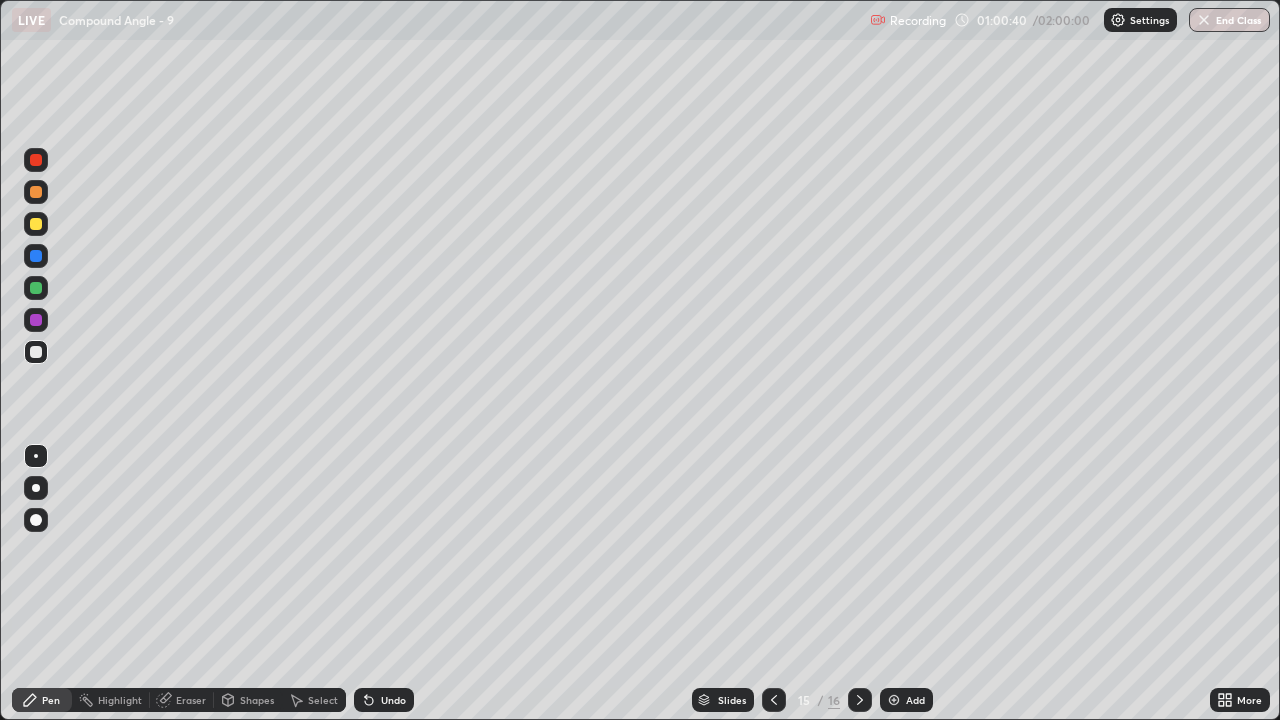 click 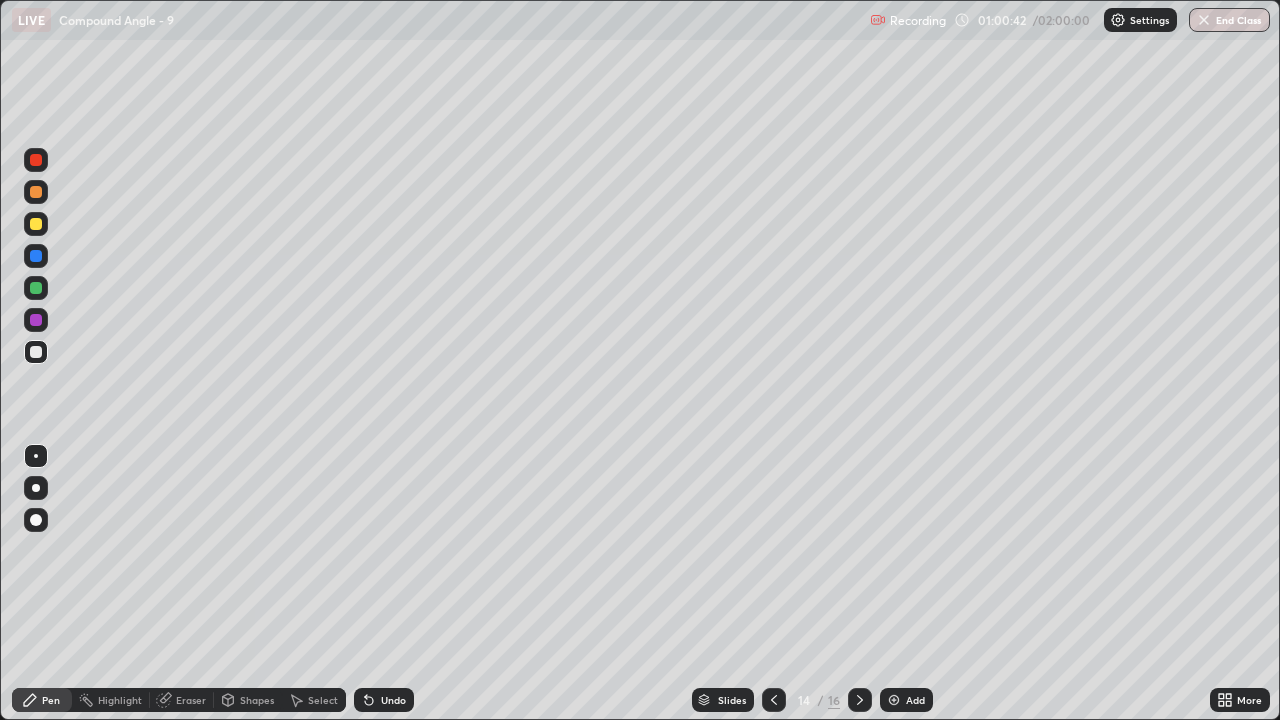 click 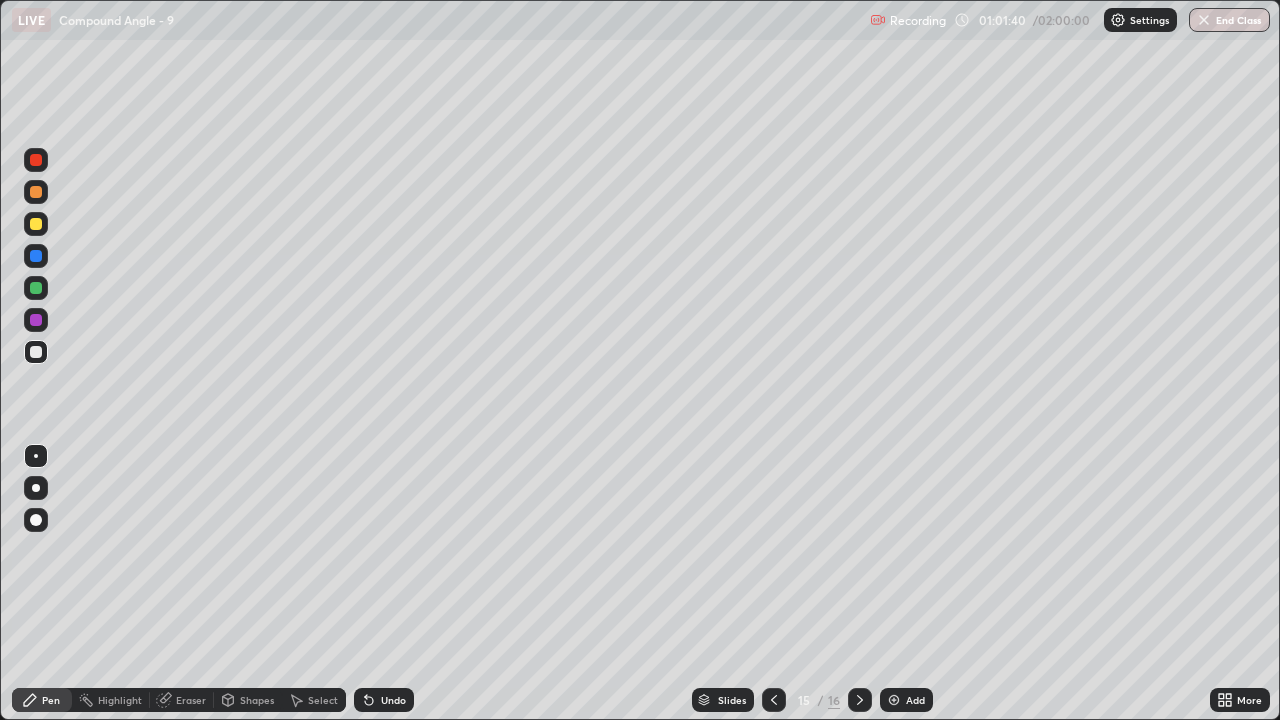 click on "Select" at bounding box center (314, 700) 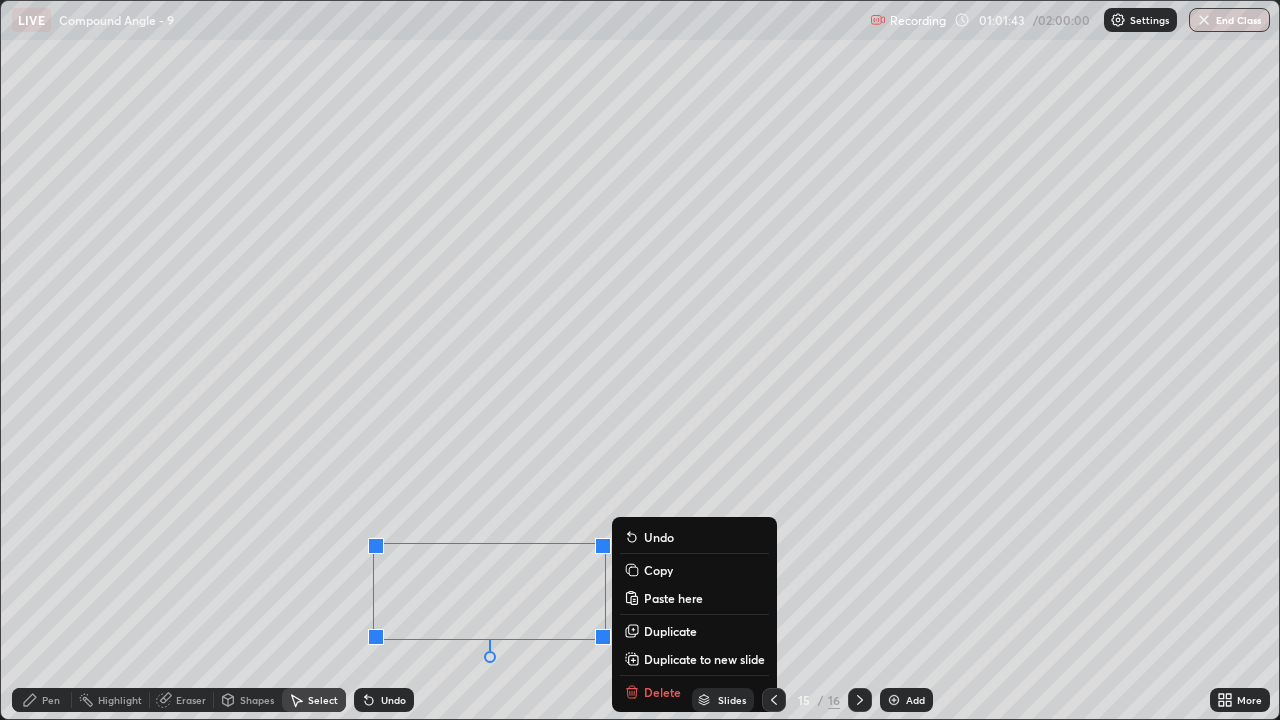 click on "0 ° Undo Copy Paste here Duplicate Duplicate to new slide Delete" at bounding box center [640, 360] 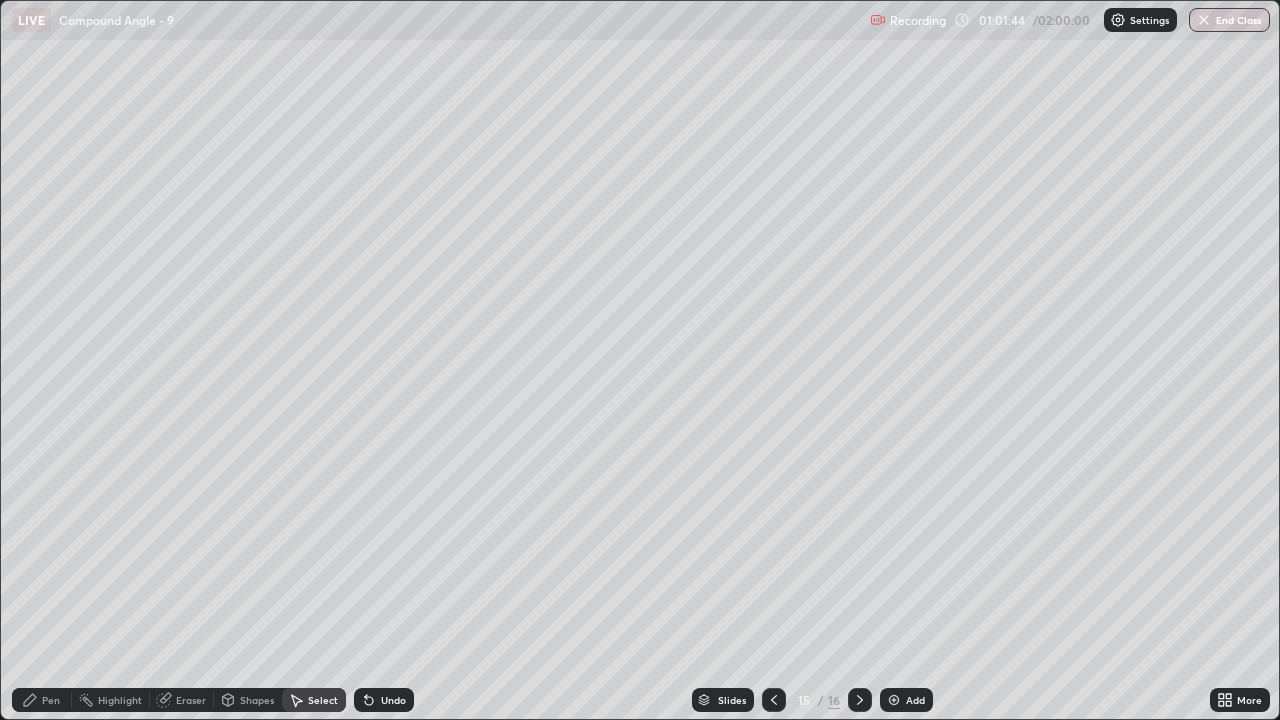 click on "Pen" at bounding box center (51, 700) 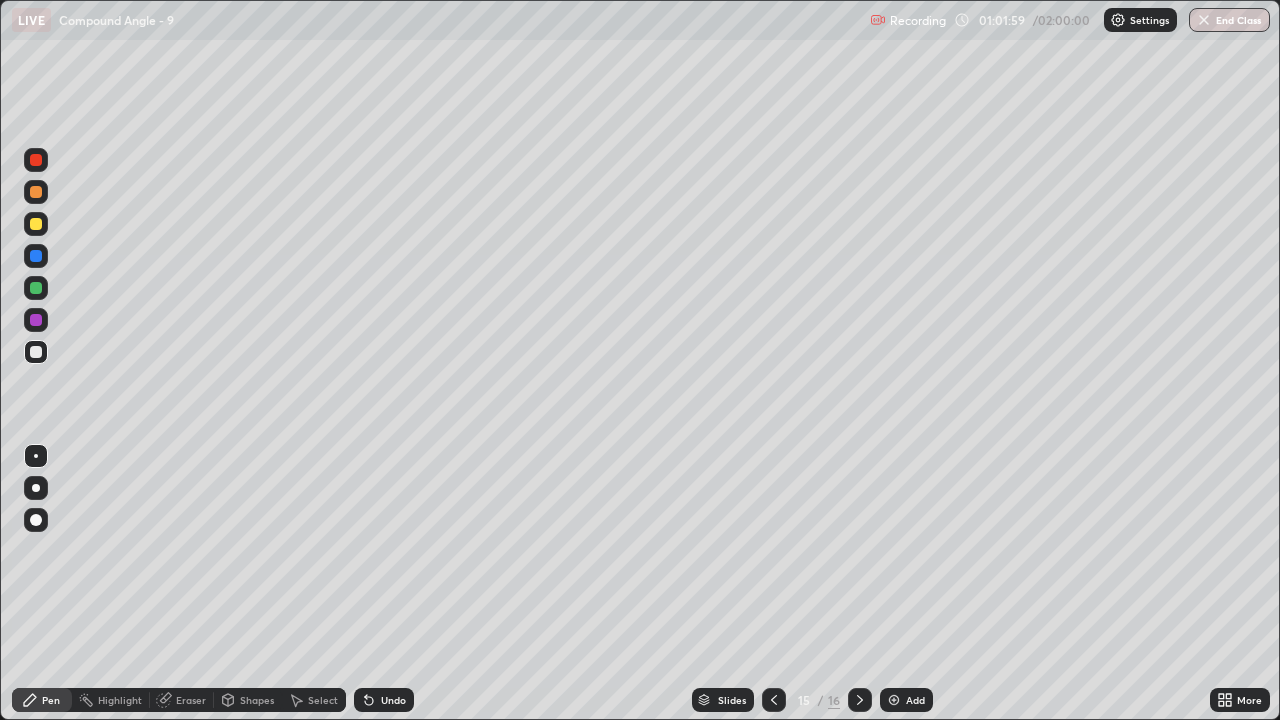 click 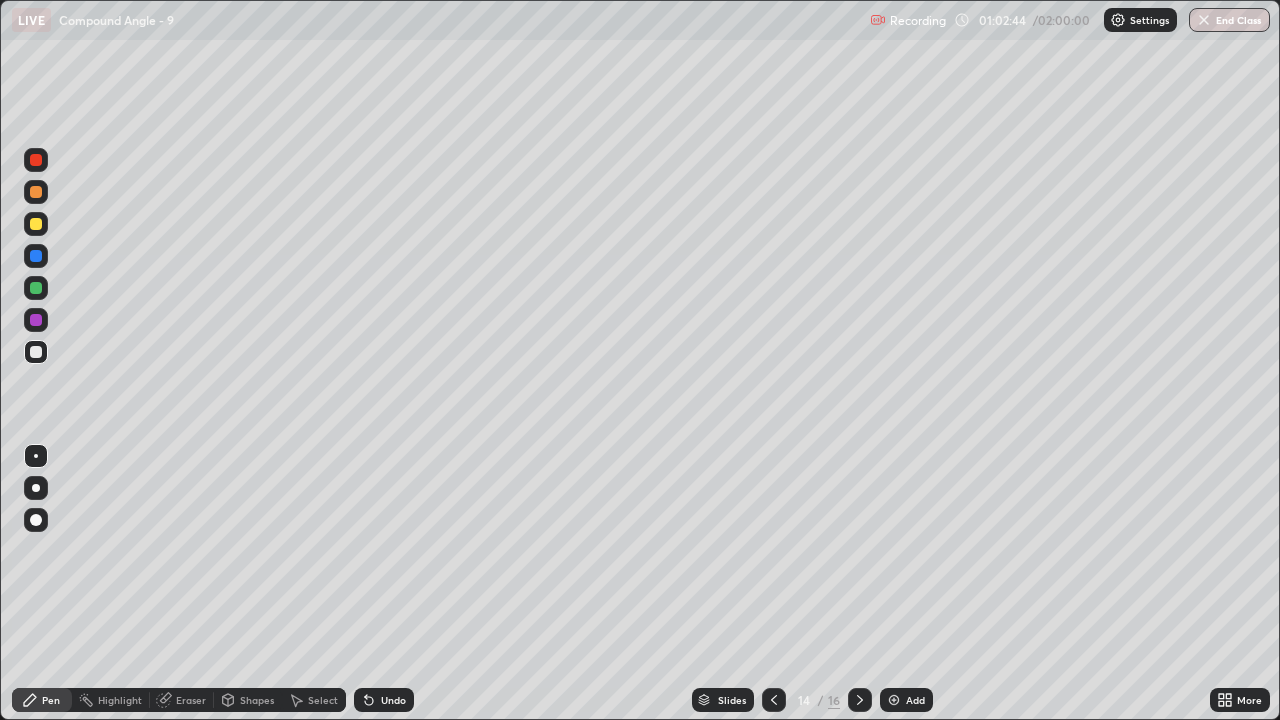 click 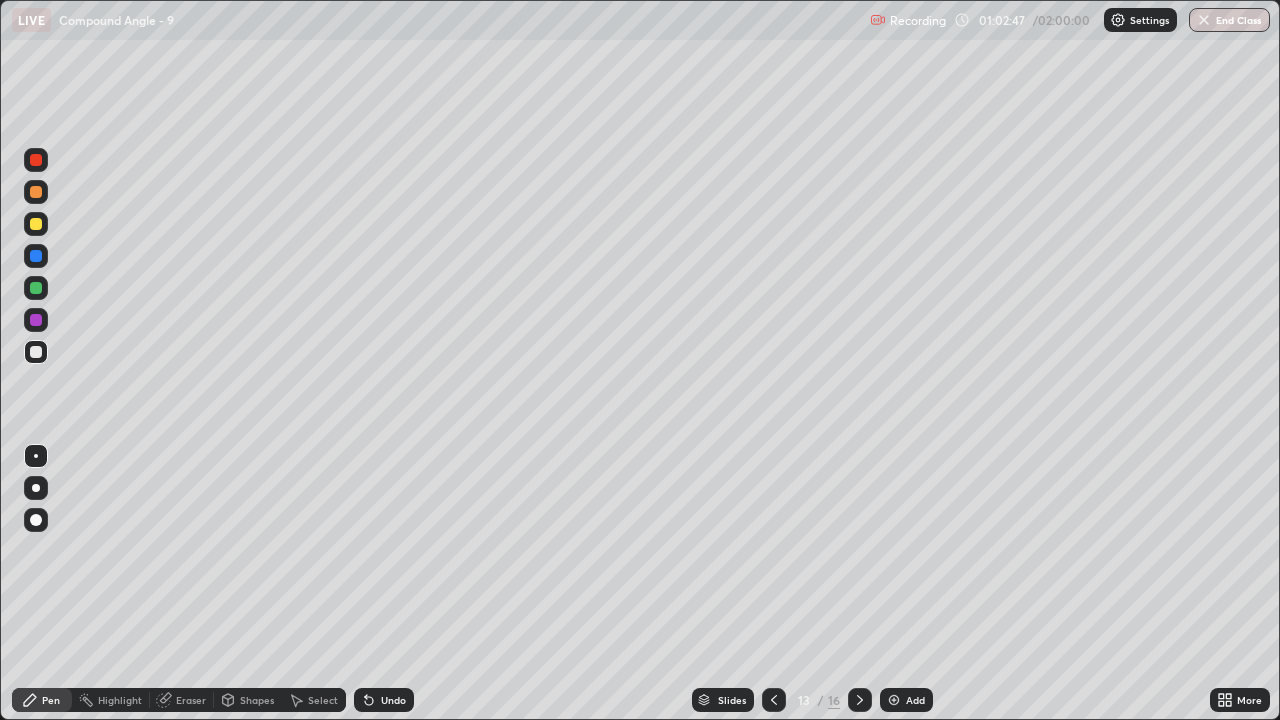 click 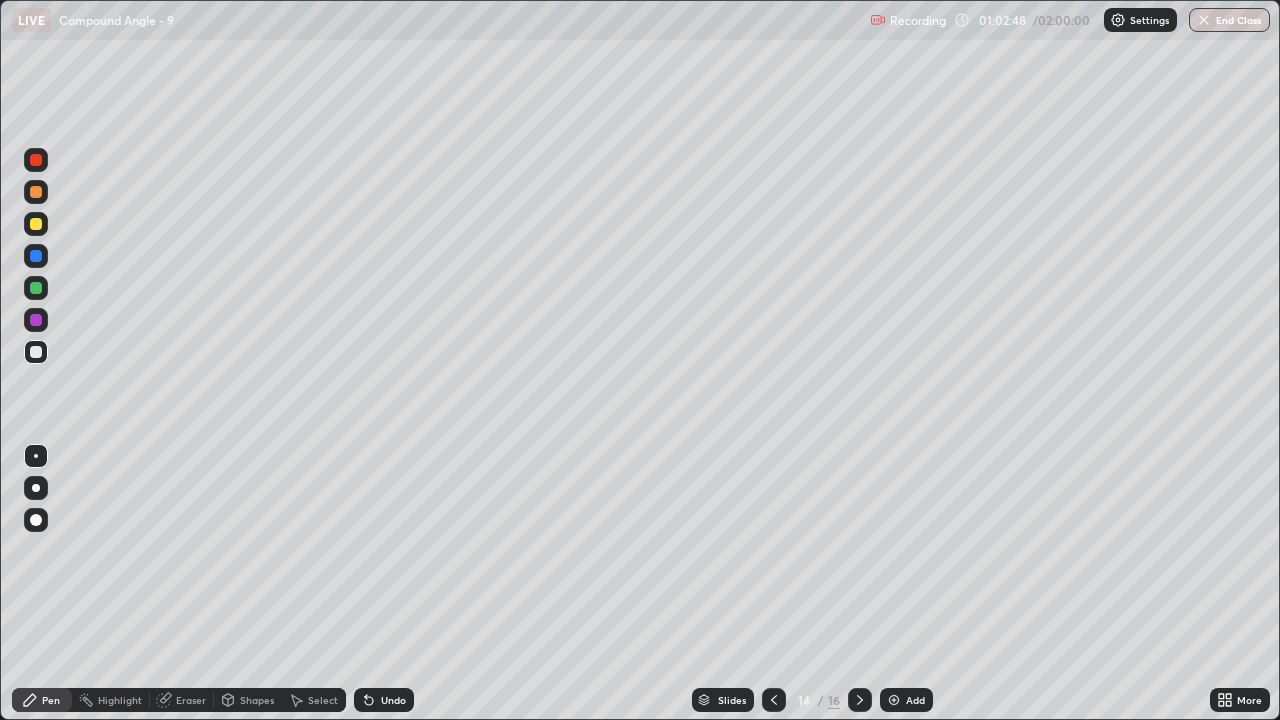 click 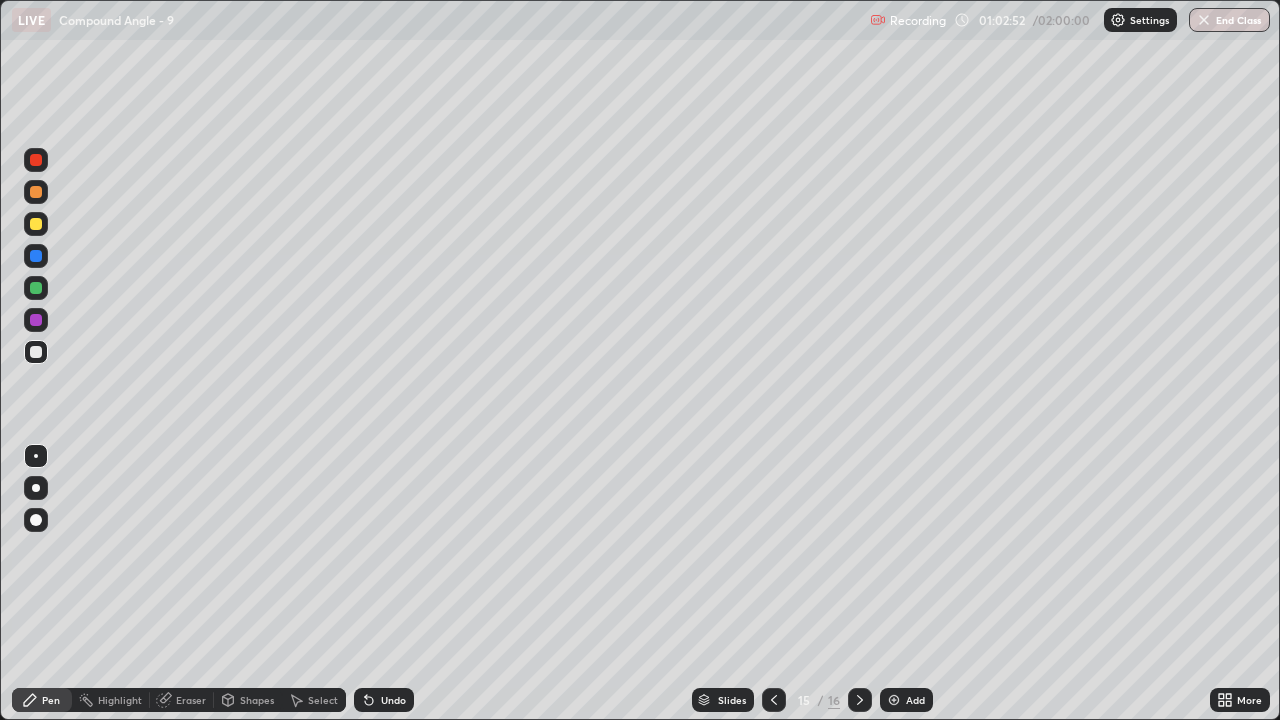 click at bounding box center (774, 700) 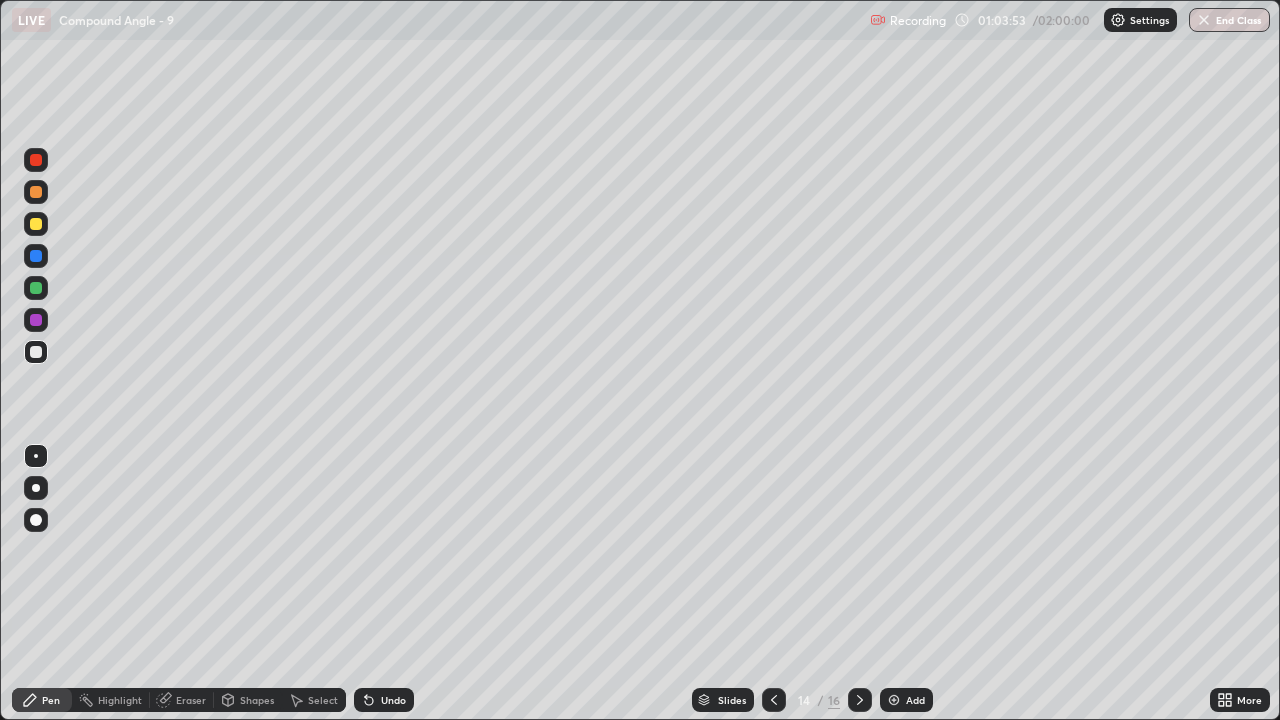 click 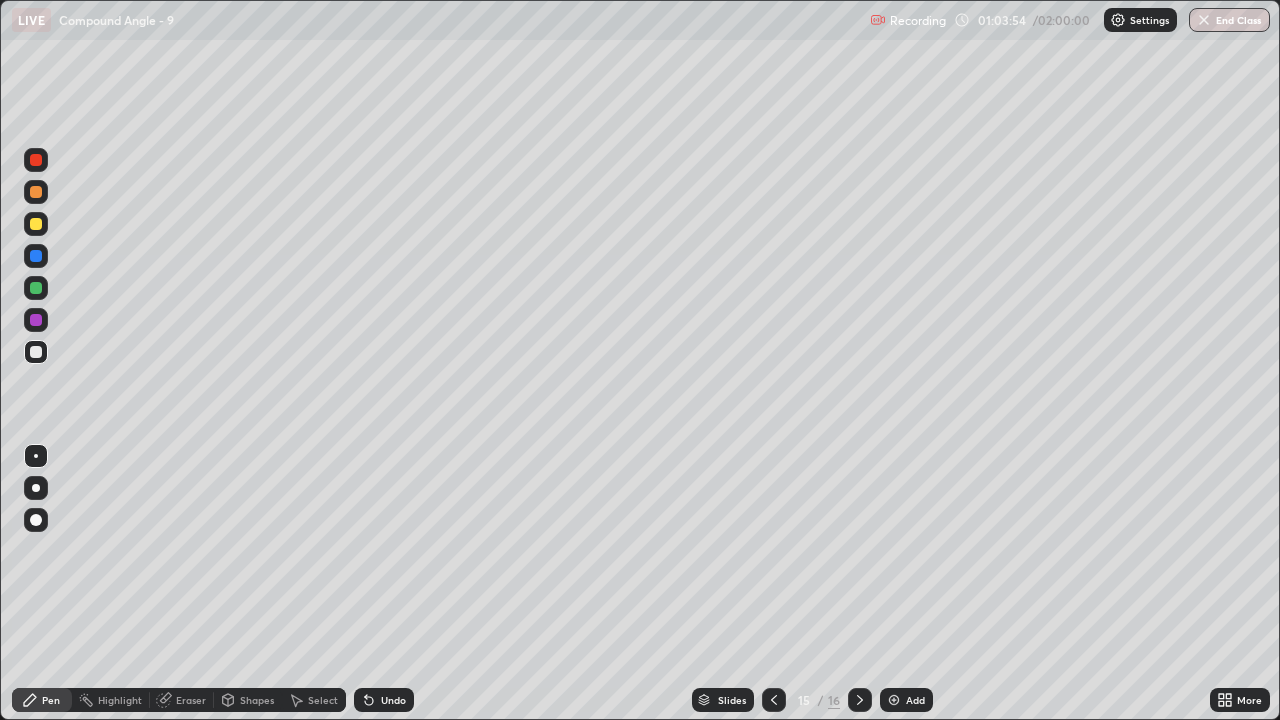 click at bounding box center [860, 700] 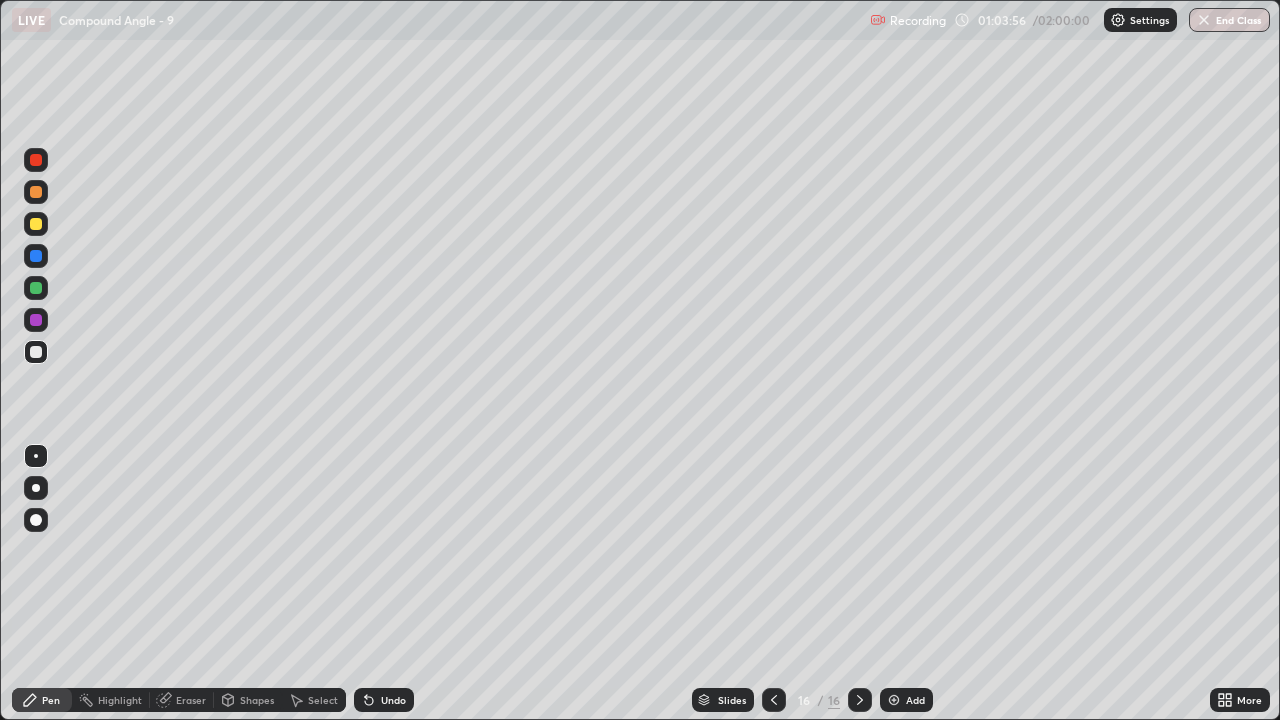 click 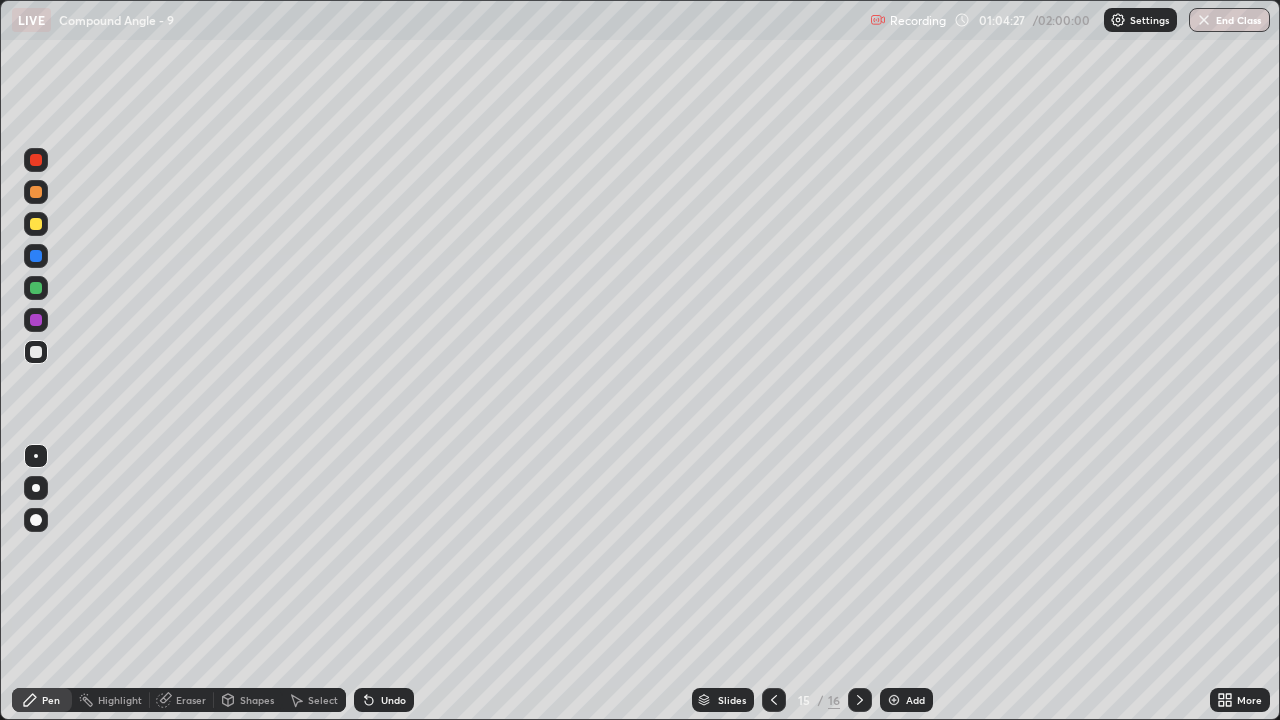 click 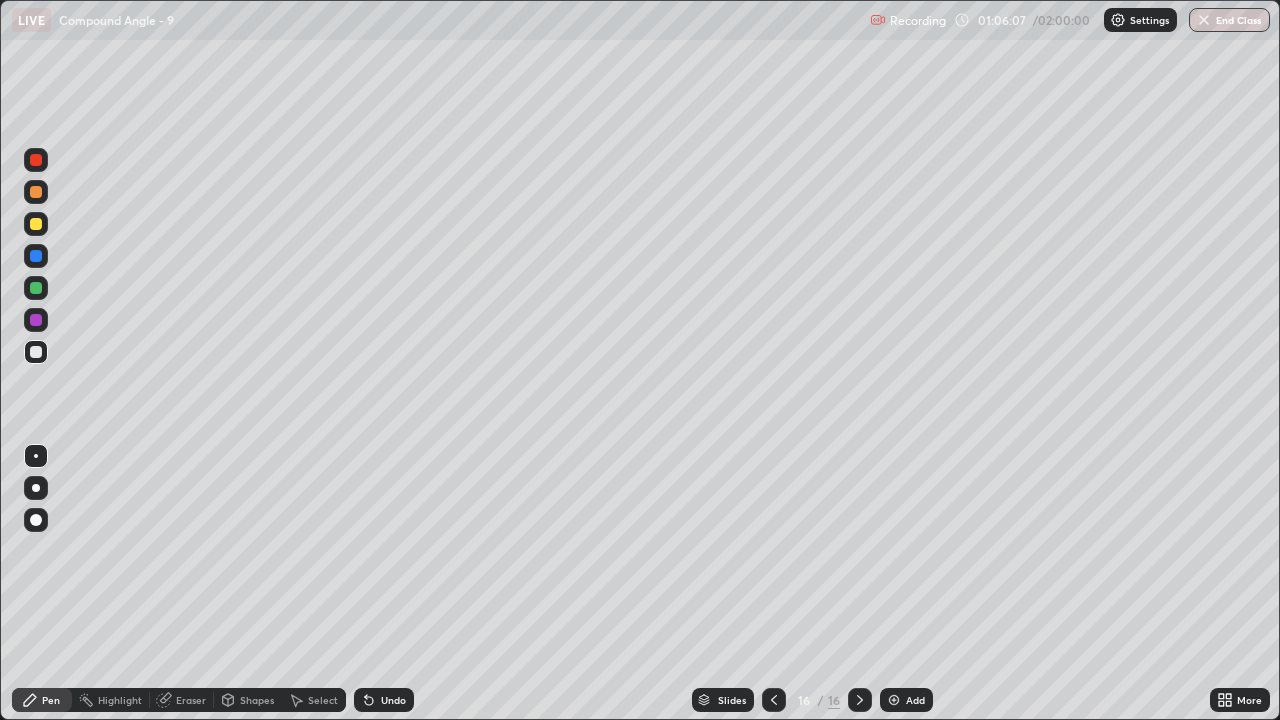 click on "Pen" at bounding box center (51, 700) 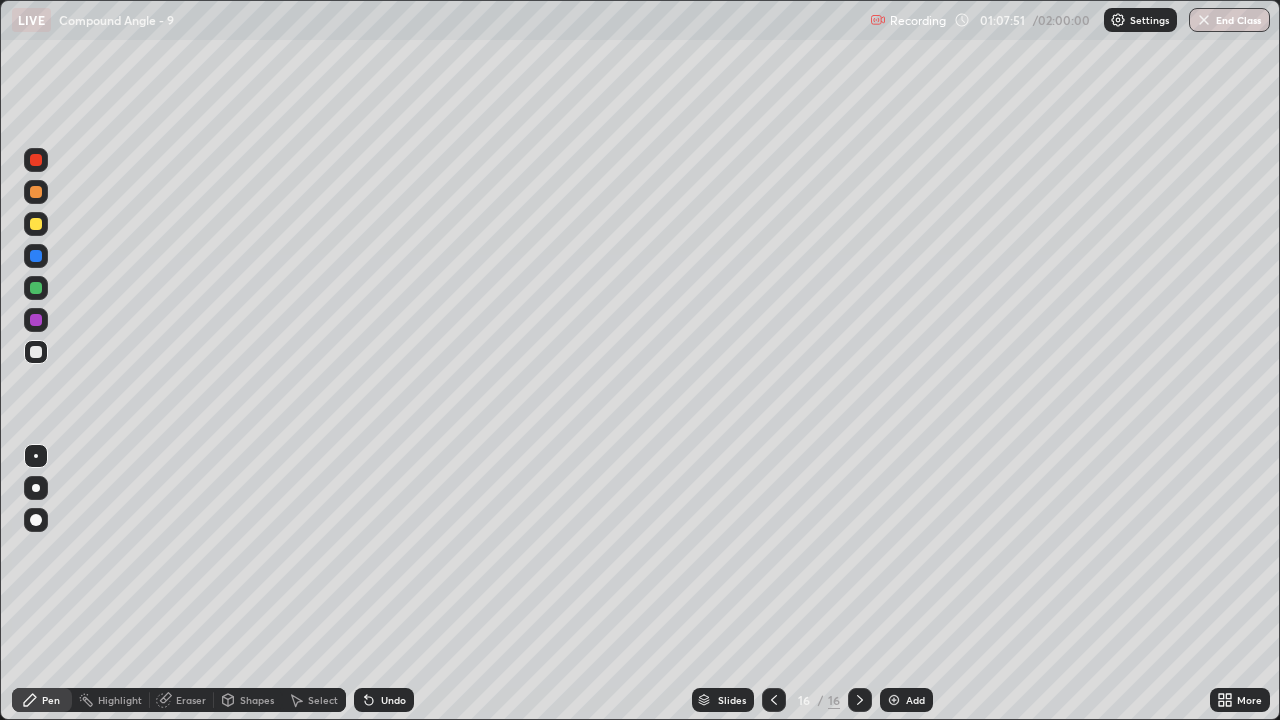 click on "Select" at bounding box center [323, 700] 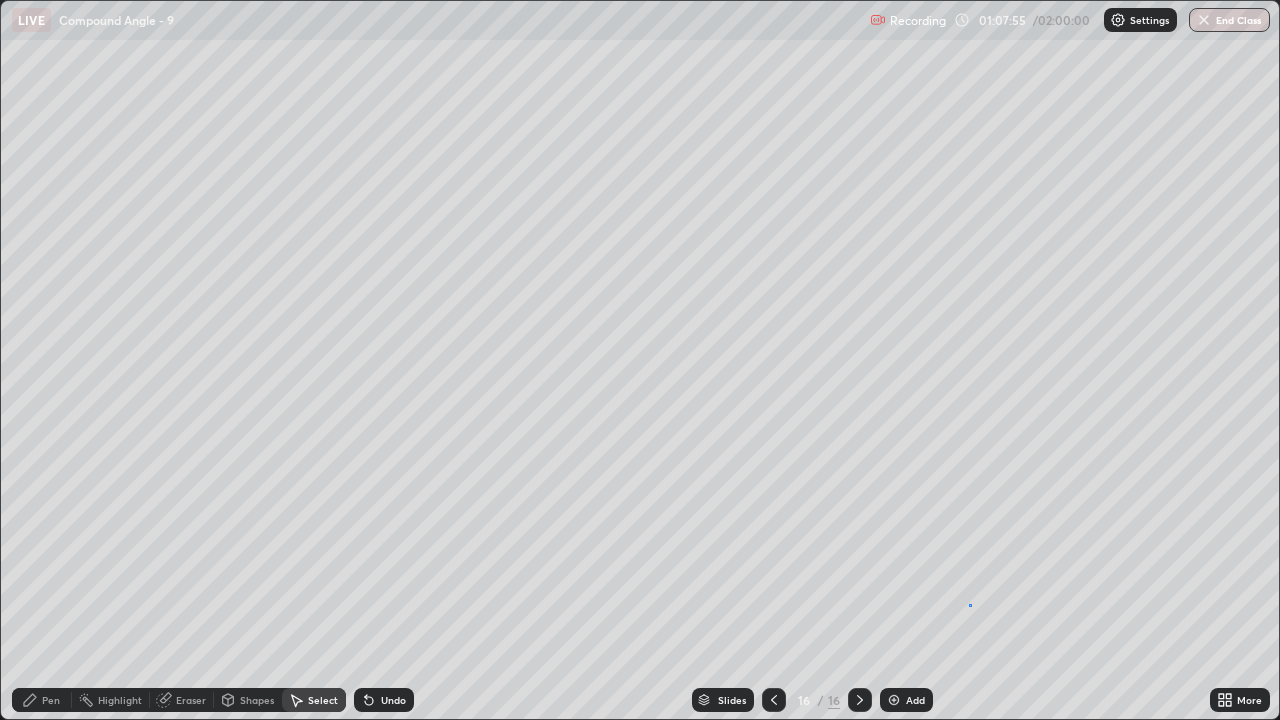 click on "0 ° Undo Copy Paste here Duplicate Duplicate to new slide Delete" at bounding box center (640, 360) 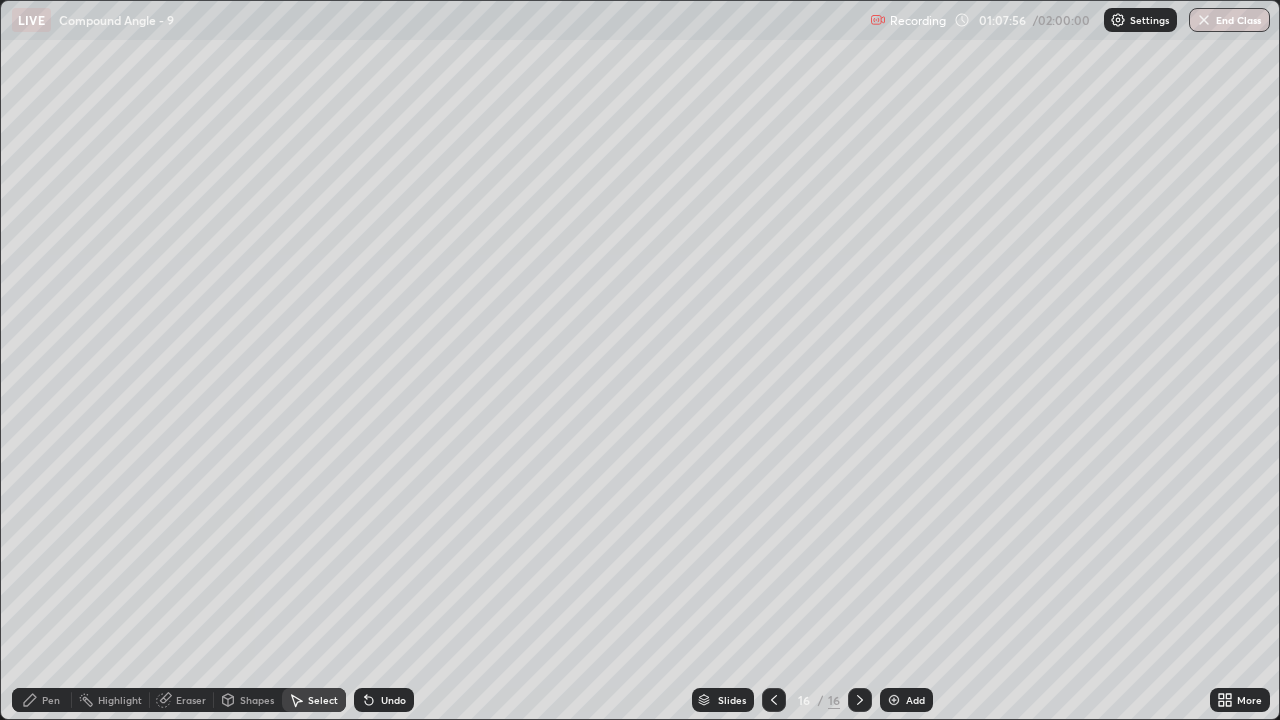 click on "Pen" at bounding box center [51, 700] 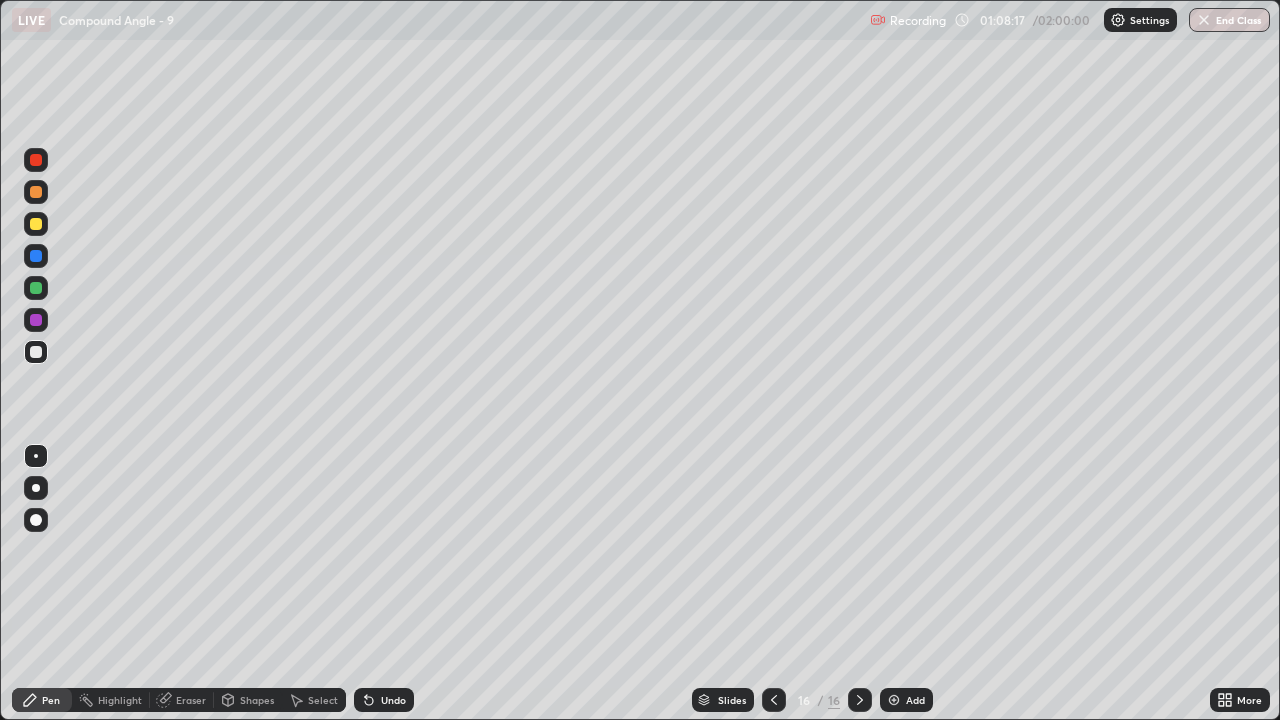 click at bounding box center (894, 700) 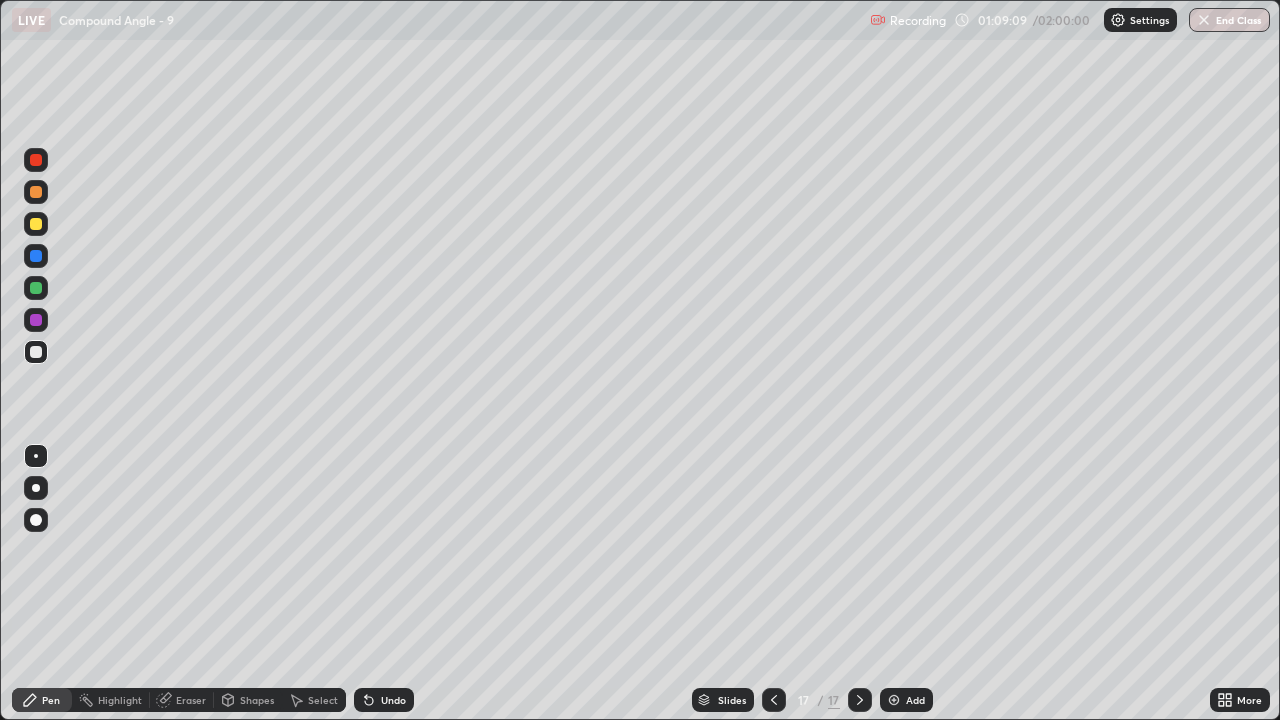 click on "Select" at bounding box center (323, 700) 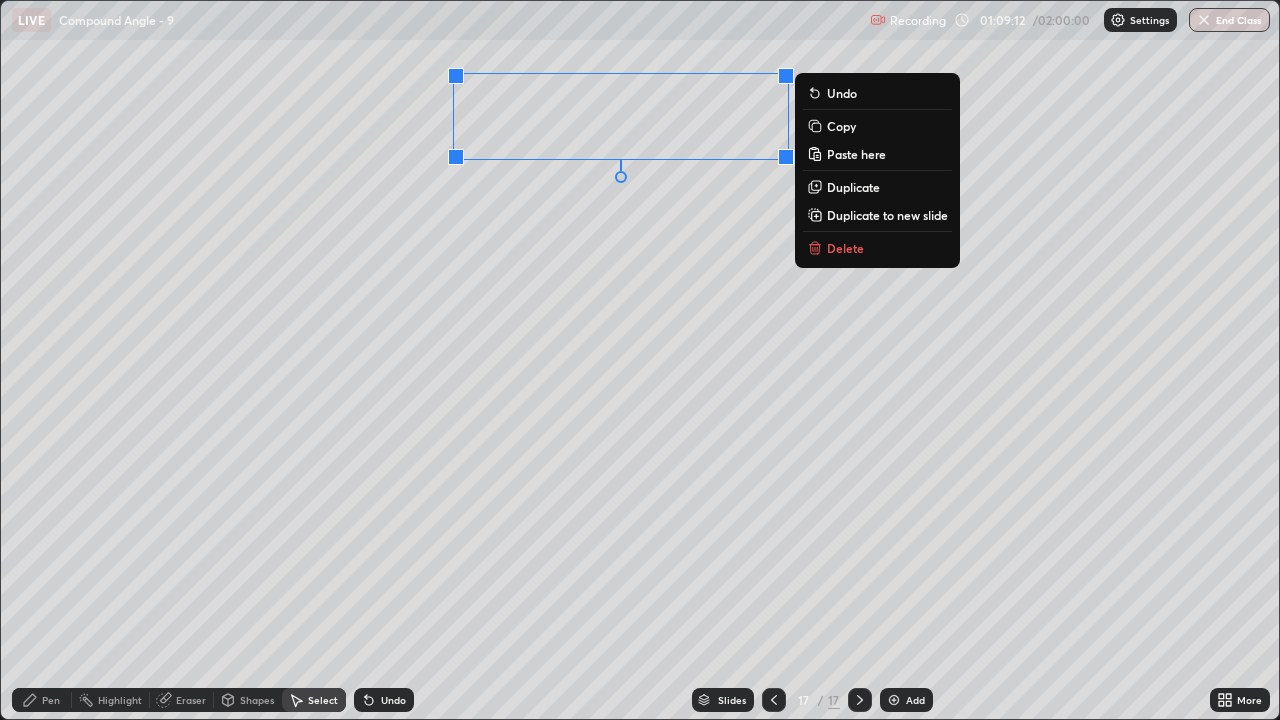 click on "Duplicate" at bounding box center [853, 187] 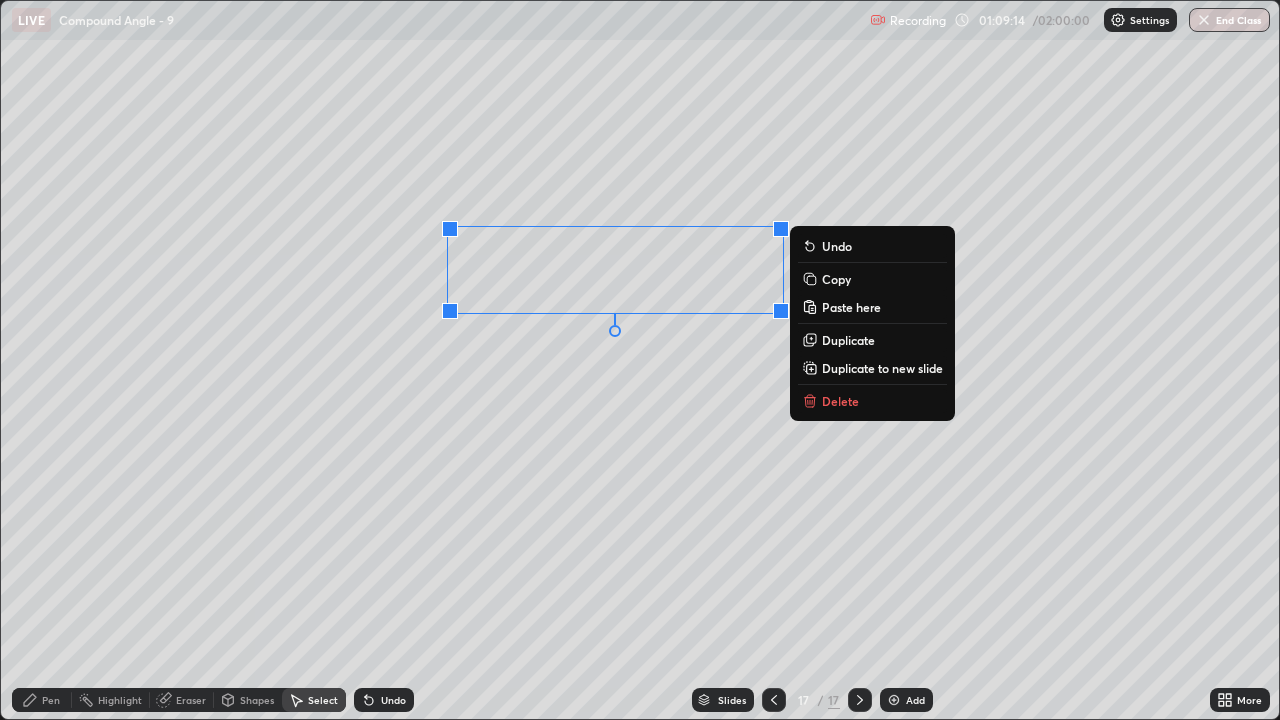 click on "Duplicate" at bounding box center (848, 340) 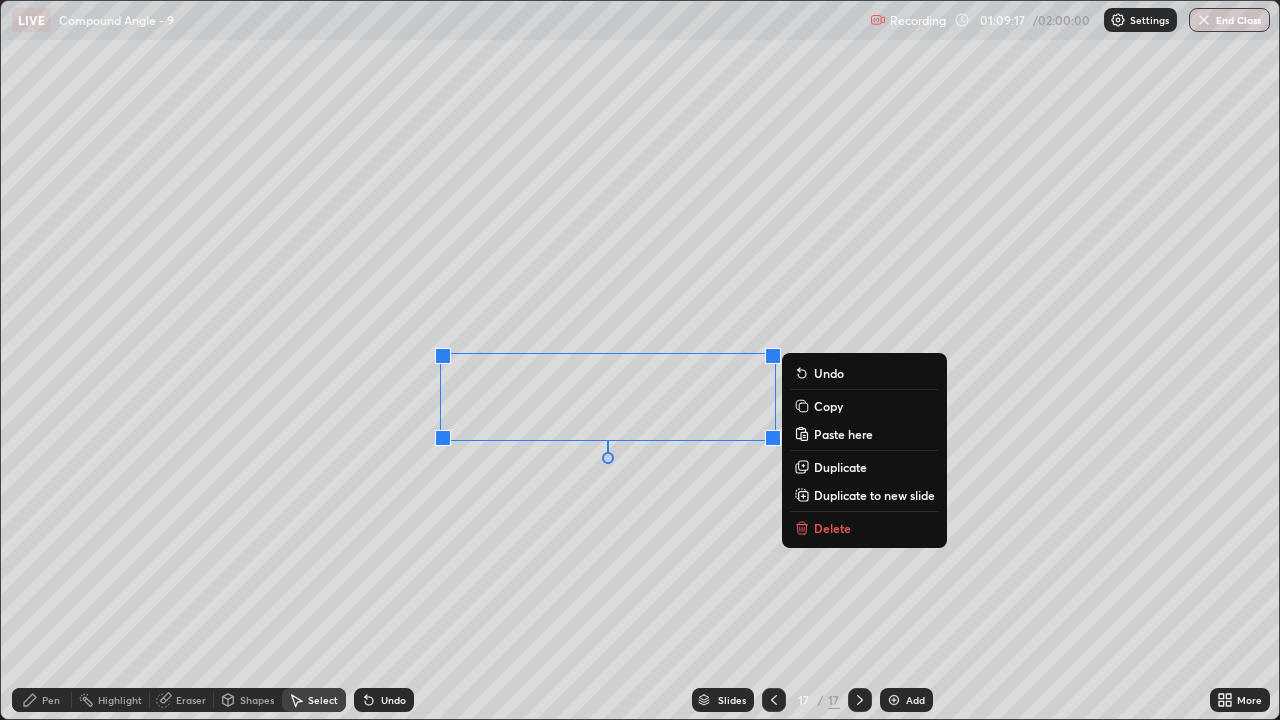 click on "Duplicate" at bounding box center [840, 467] 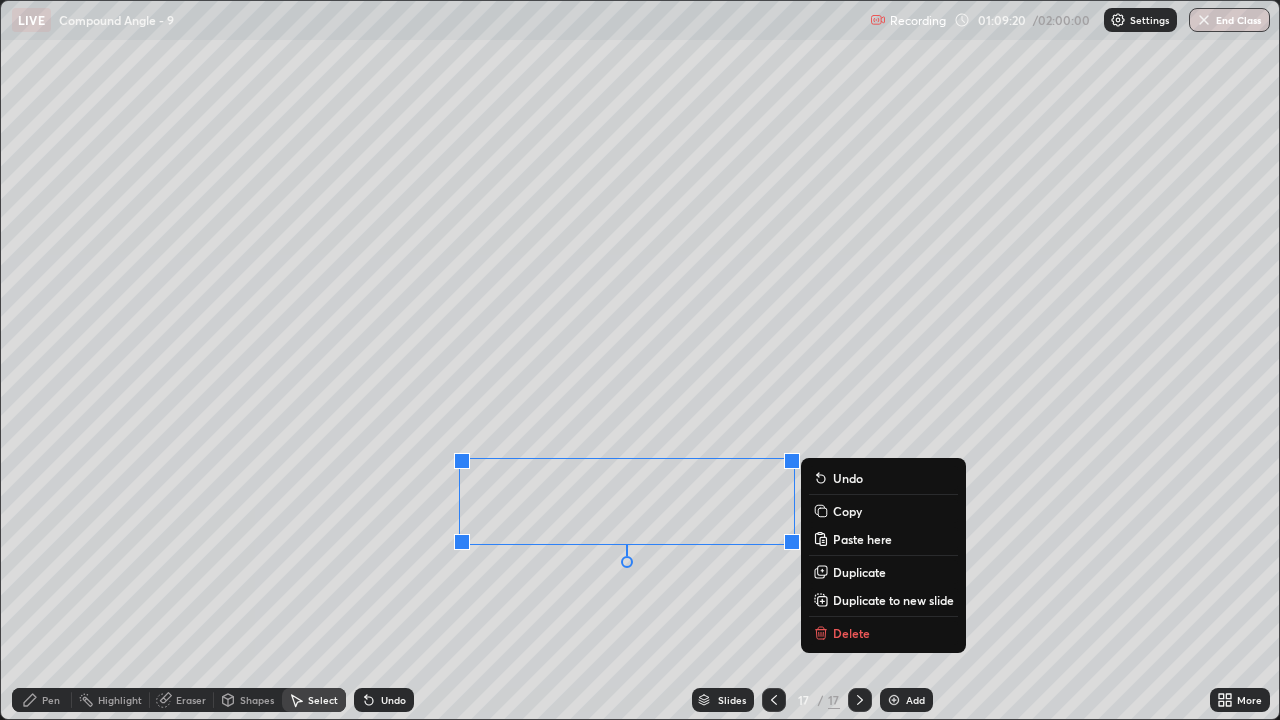 click on "0 ° Undo Copy Paste here Duplicate Duplicate to new slide Delete" at bounding box center (640, 360) 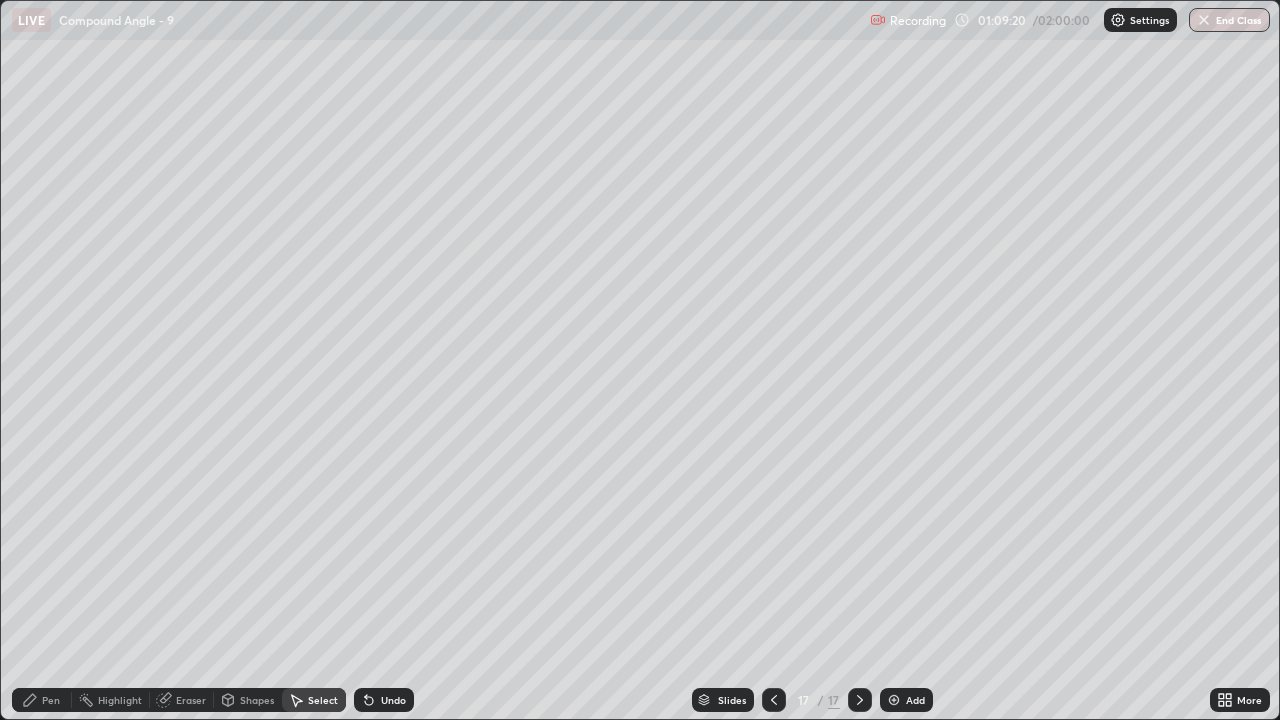 click on "Pen" at bounding box center [51, 700] 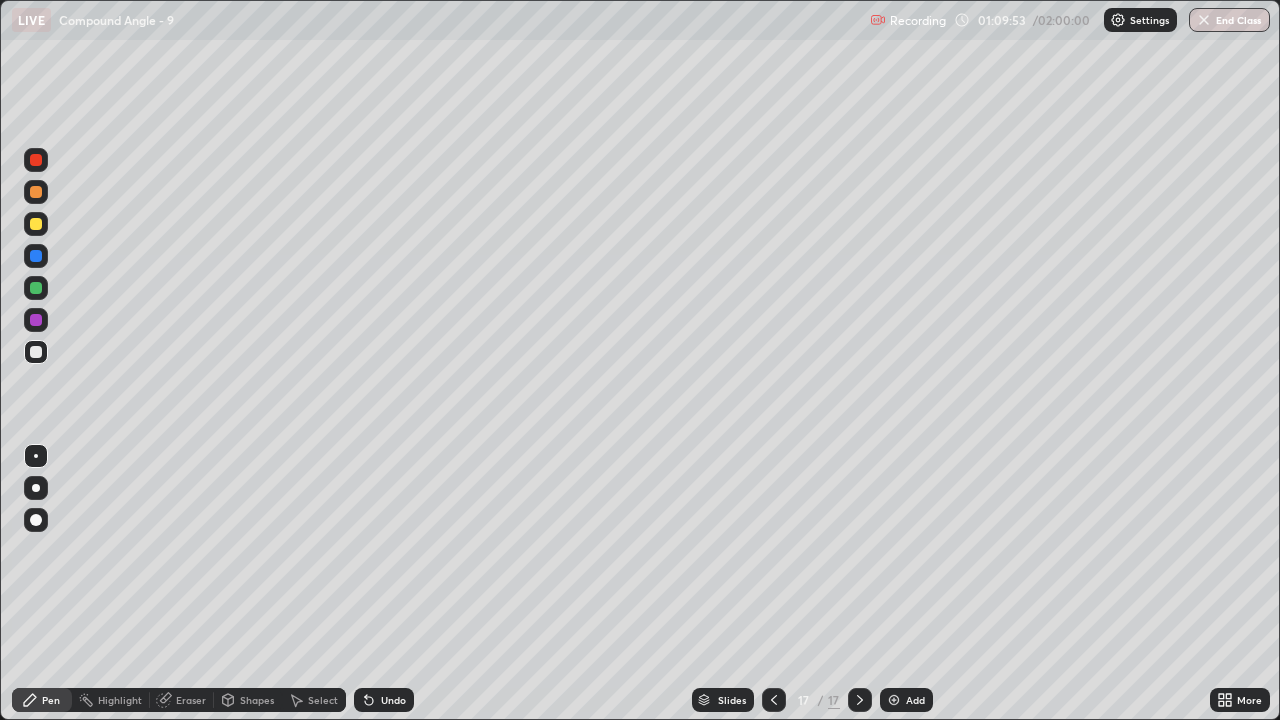 click 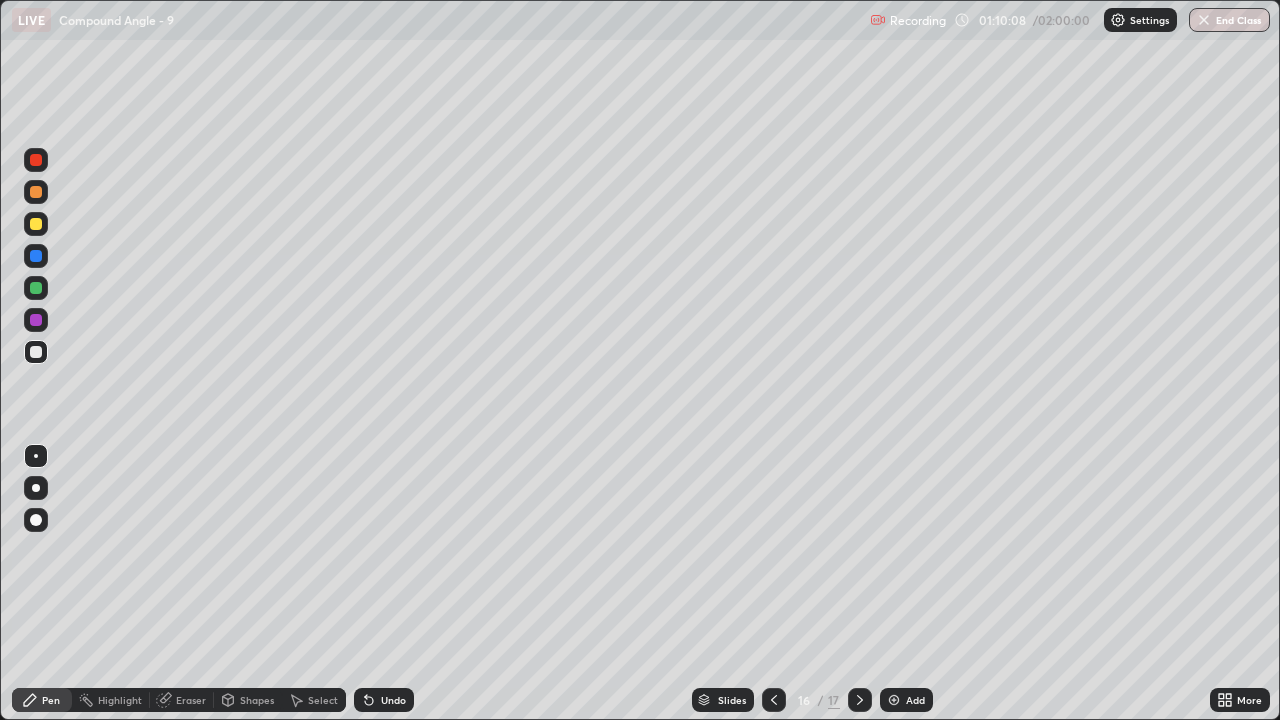 click 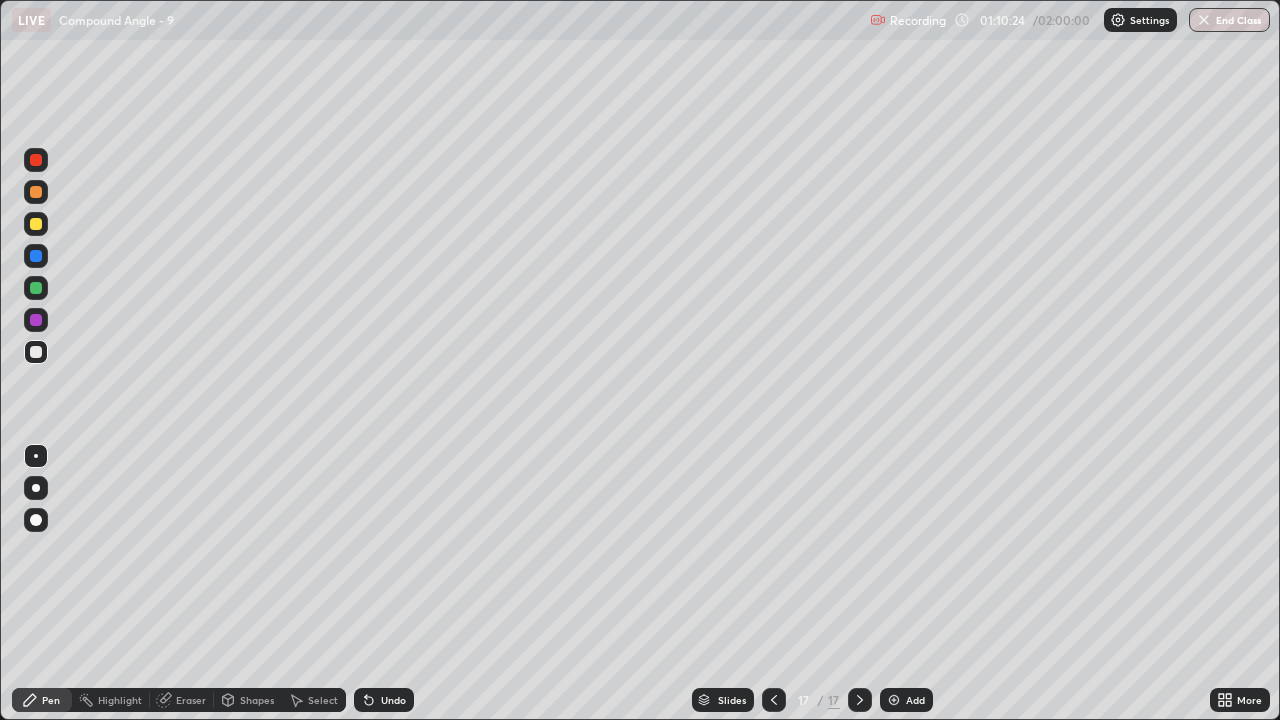 click on "Add" at bounding box center [906, 700] 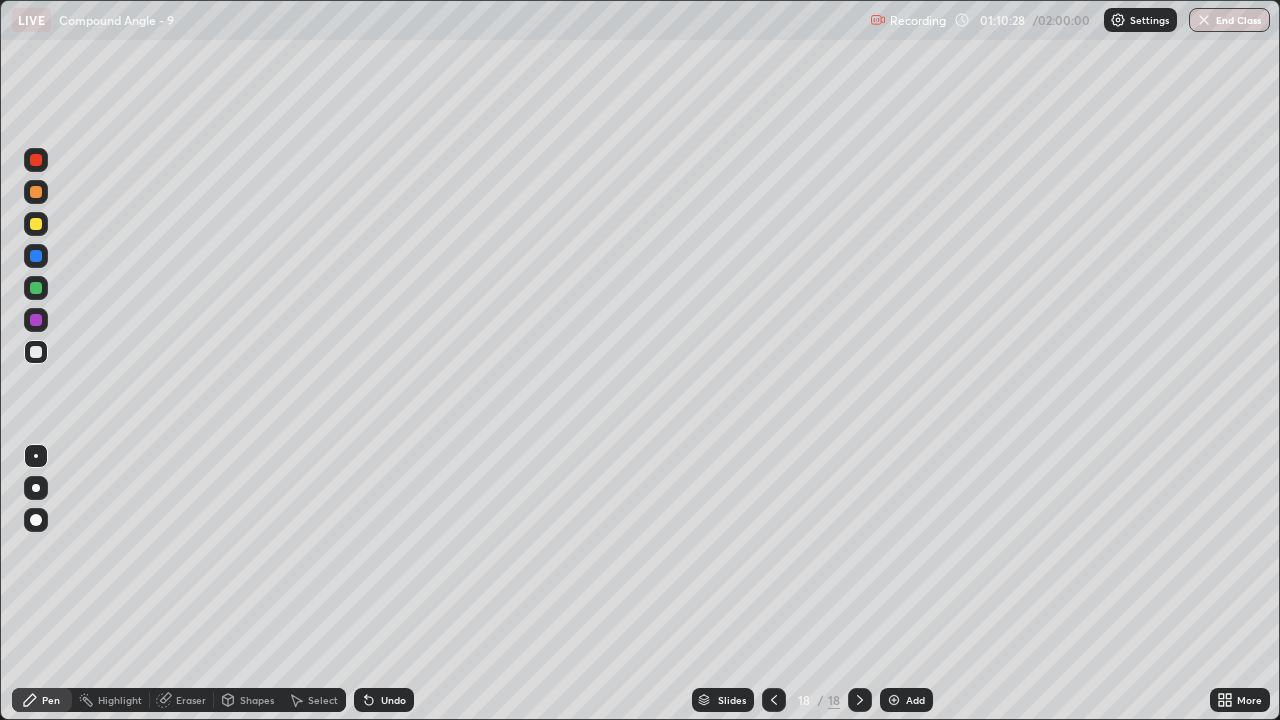 click 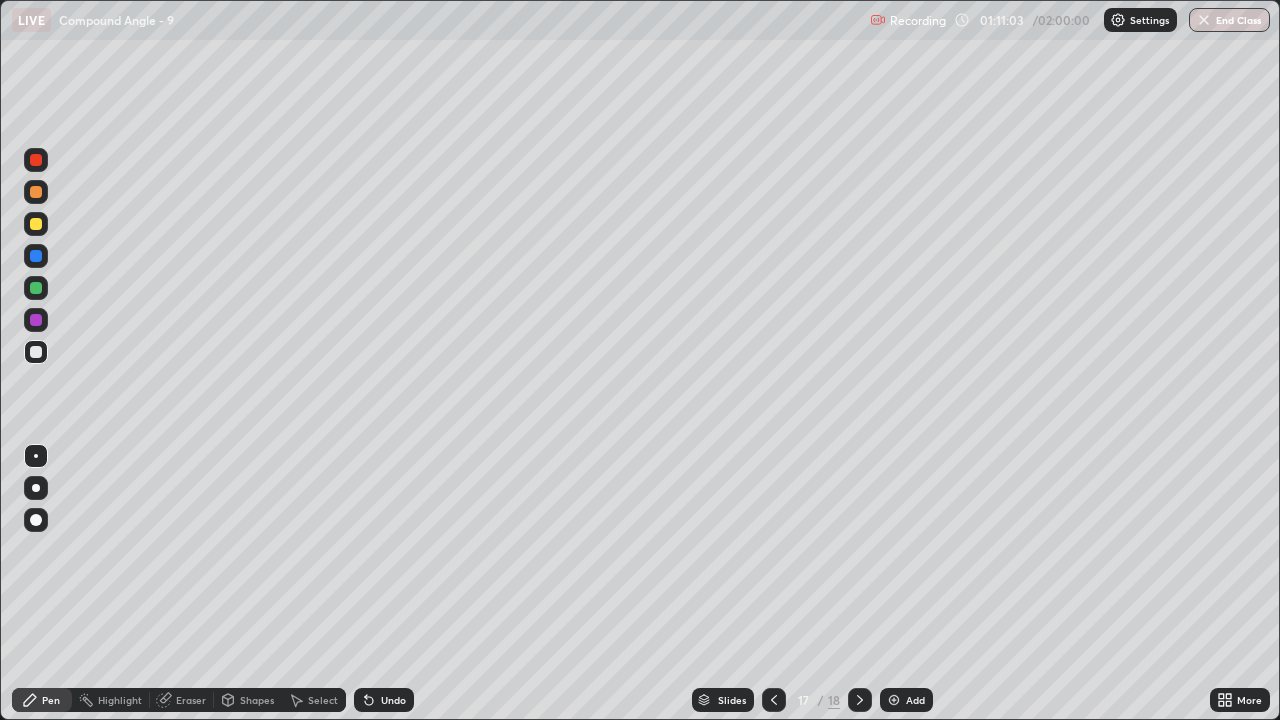 click 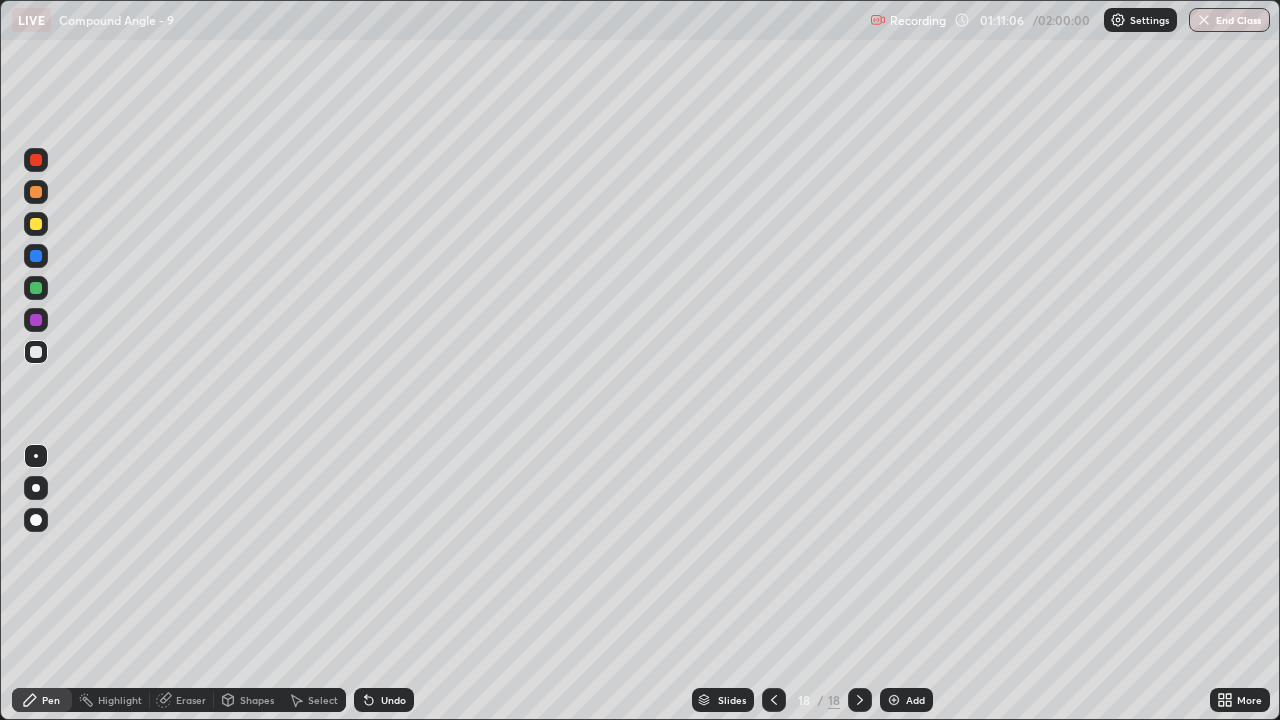 click at bounding box center (36, 224) 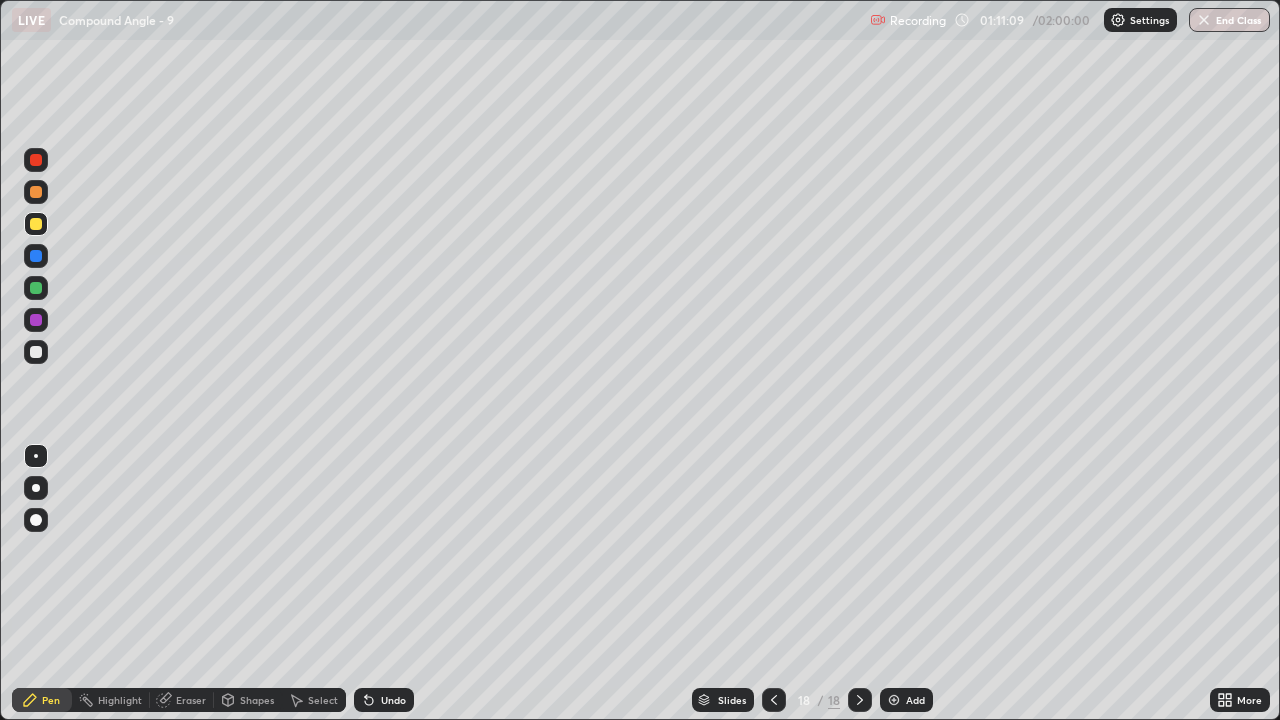 click 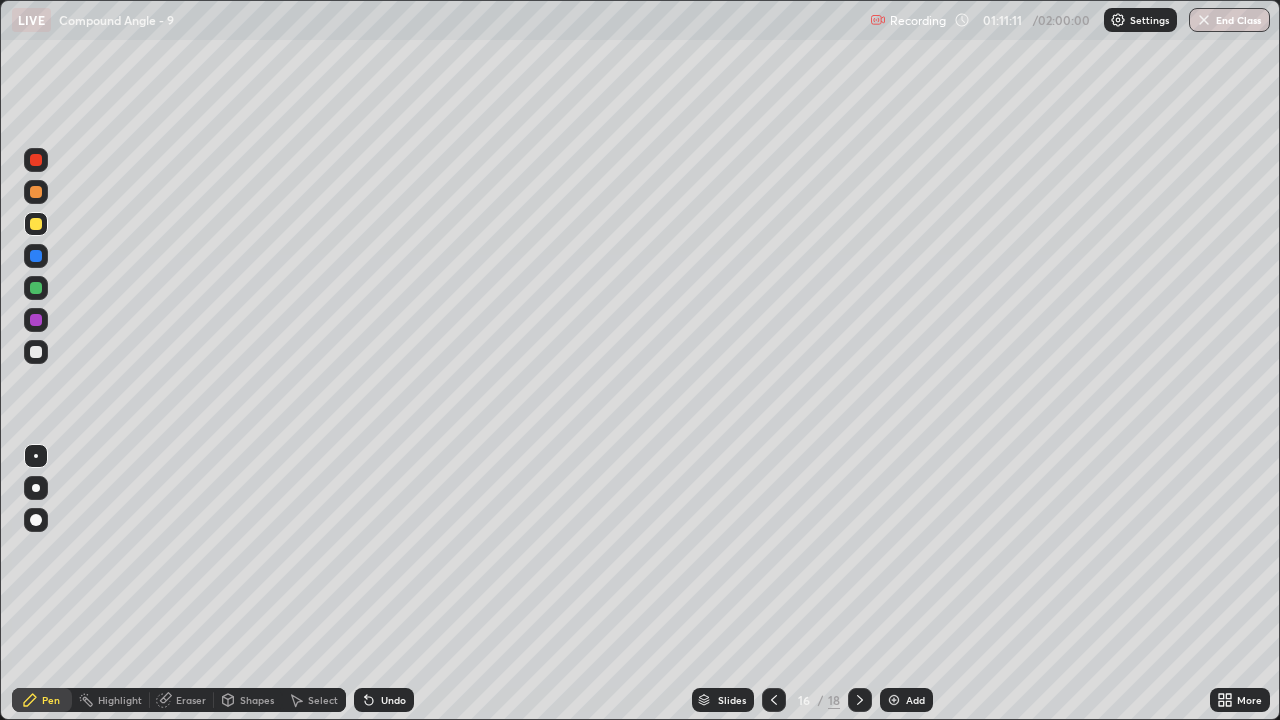 click 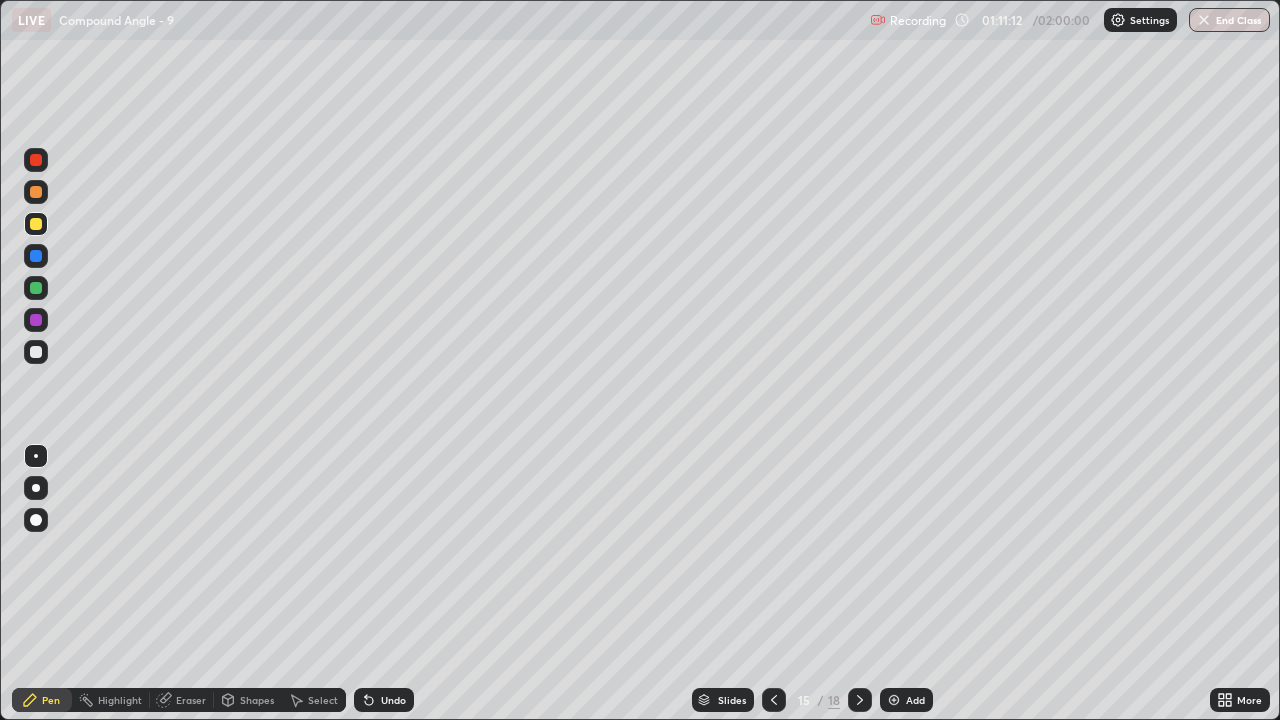 click 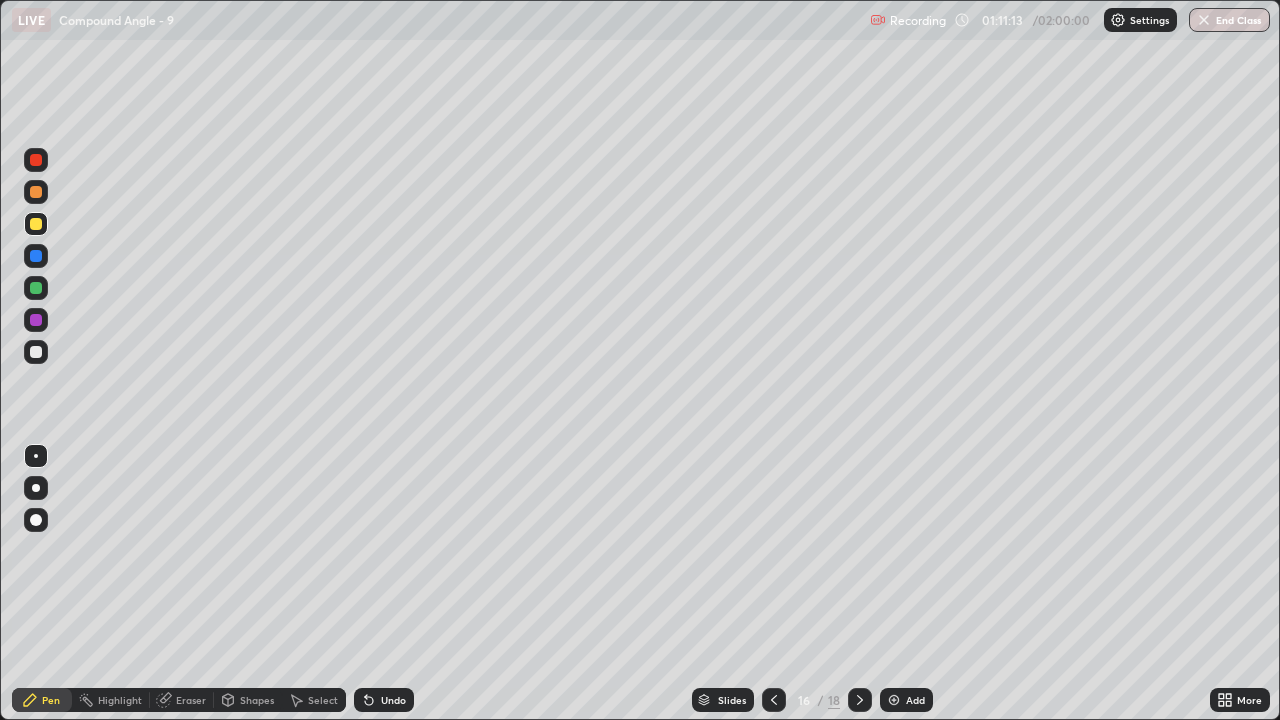 click 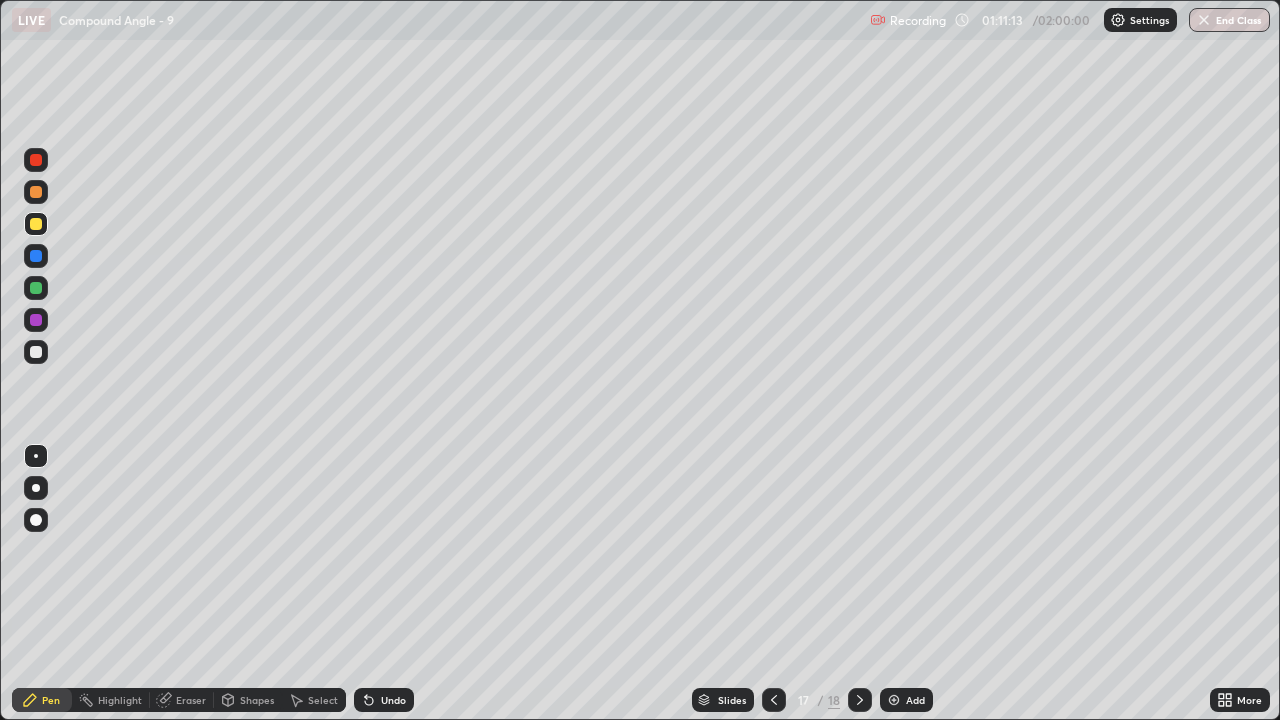 click 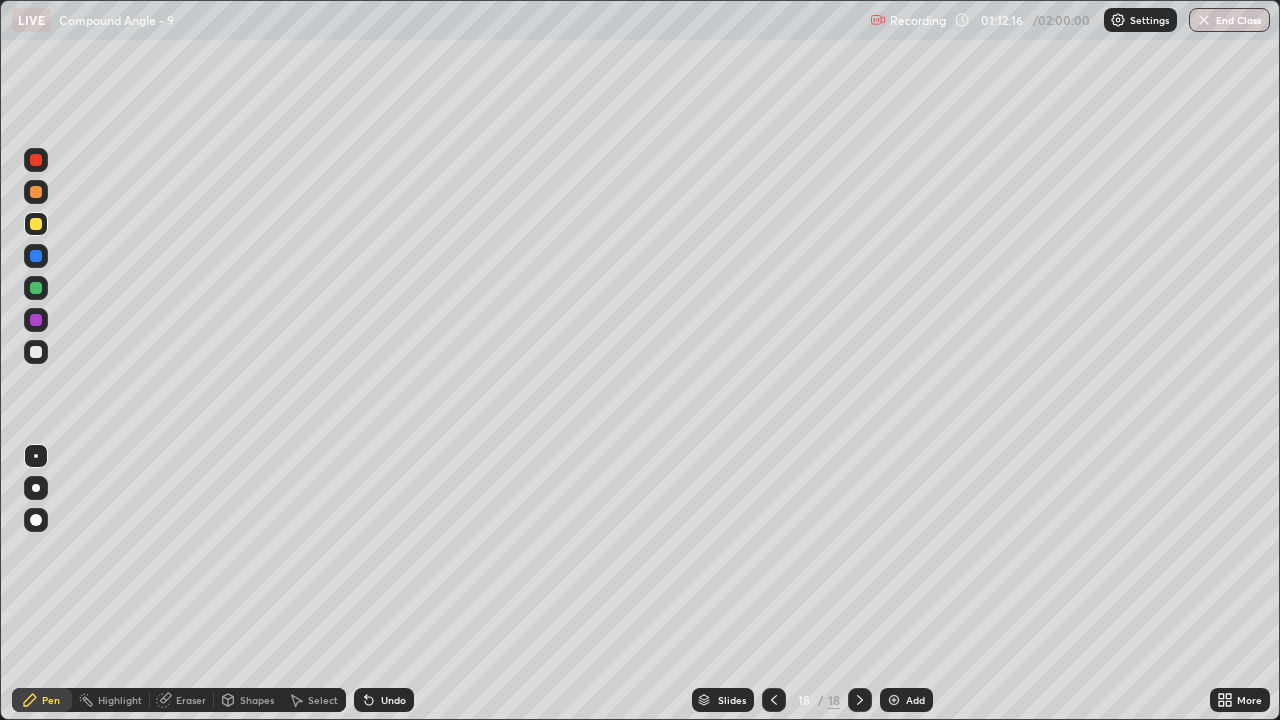 click on "Select" at bounding box center (323, 700) 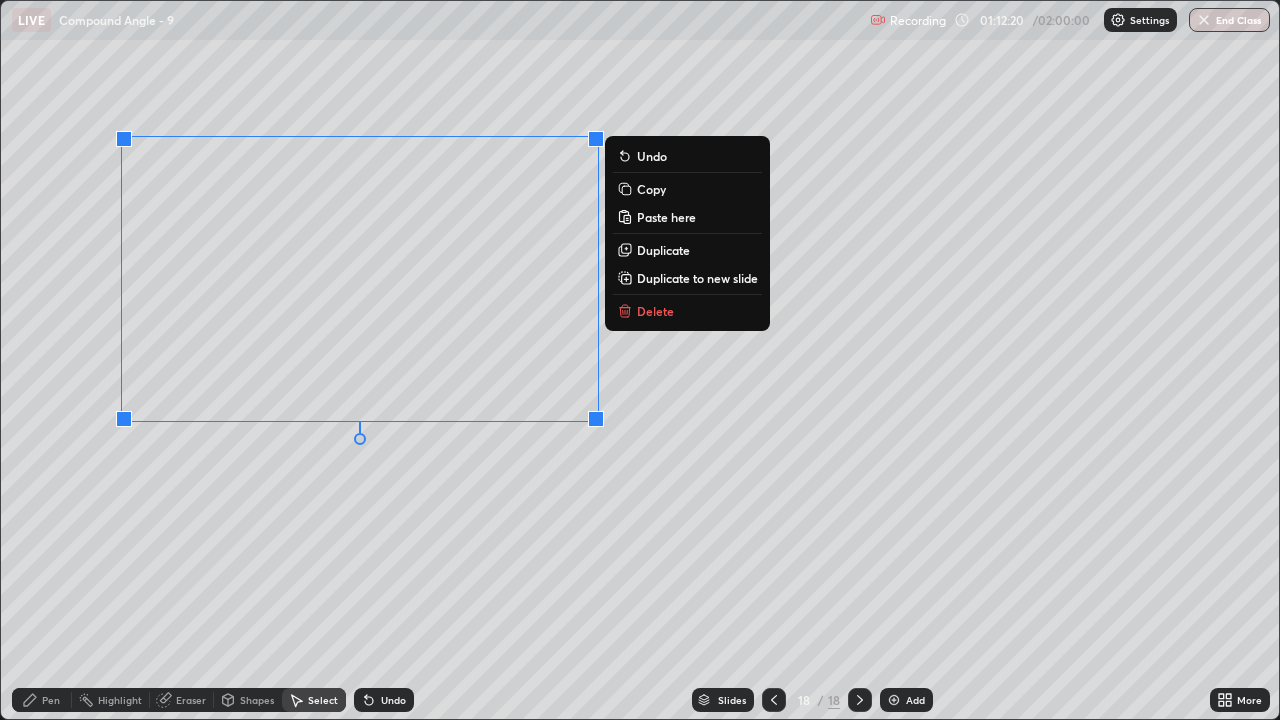 click on "0 ° Undo Copy Paste here Duplicate Duplicate to new slide Delete" at bounding box center [640, 360] 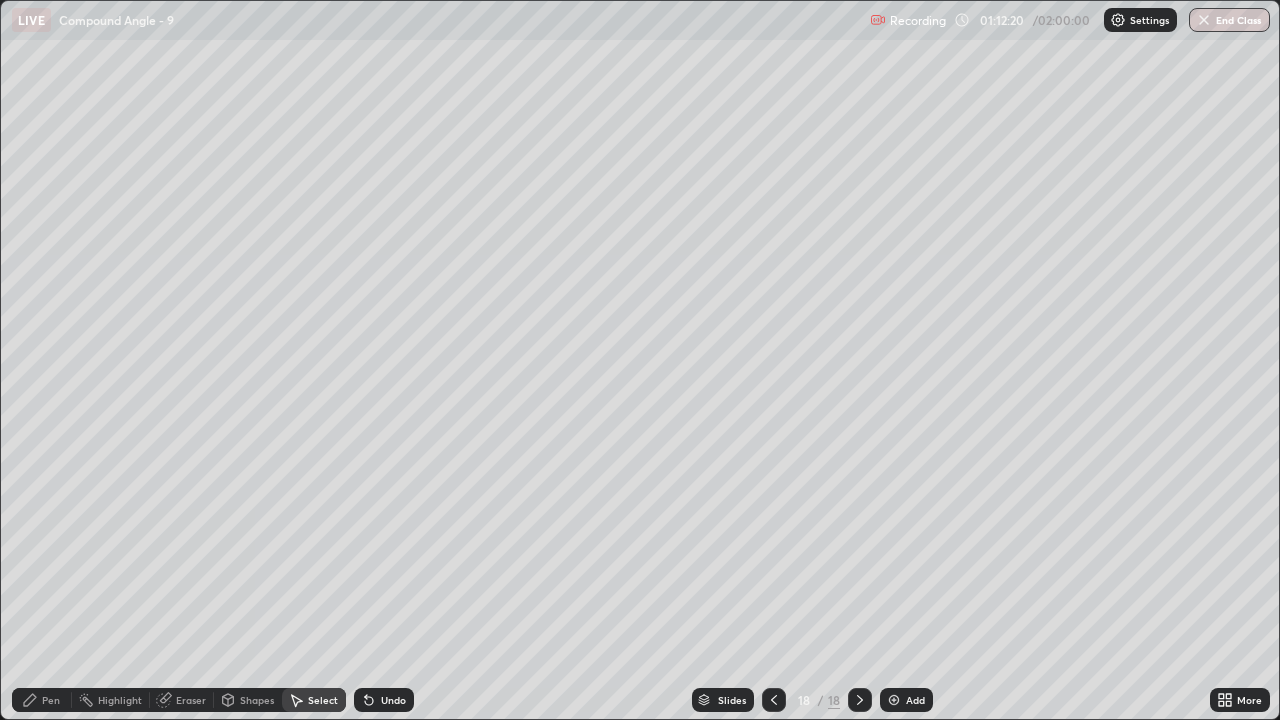 click on "Pen" at bounding box center (51, 700) 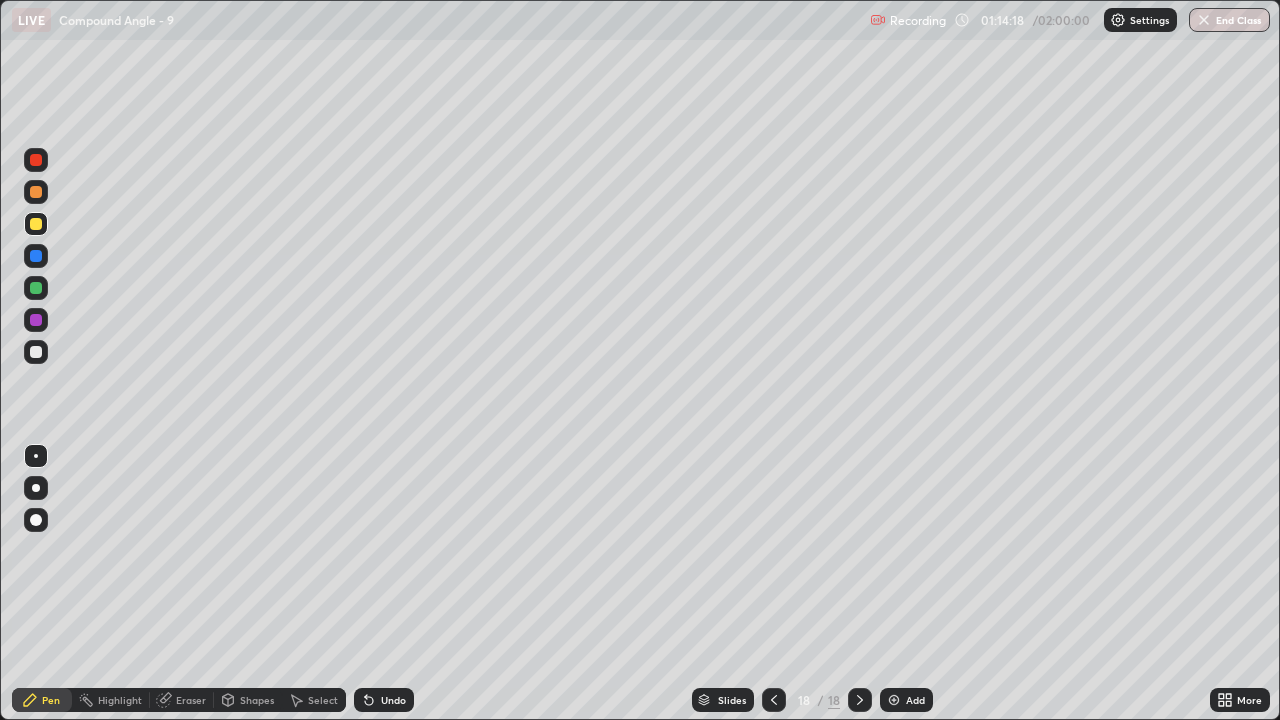 click on "Undo" at bounding box center [393, 700] 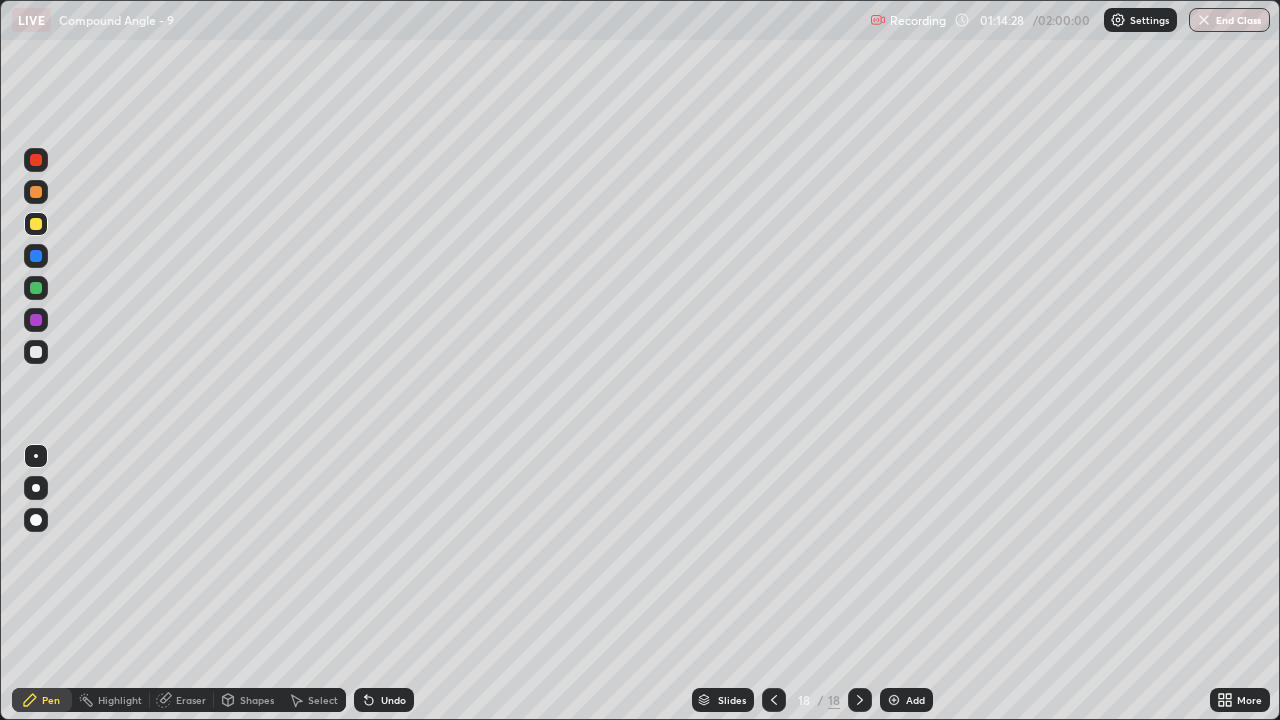 click at bounding box center [36, 488] 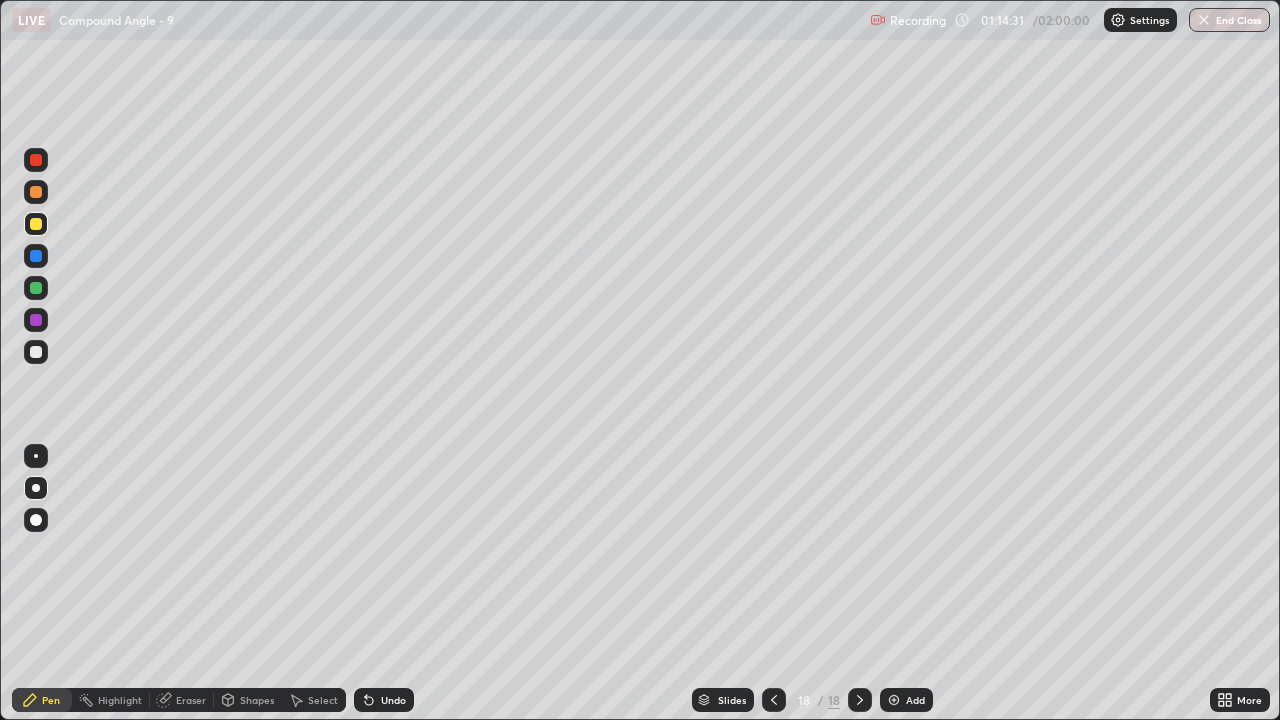 click at bounding box center (36, 352) 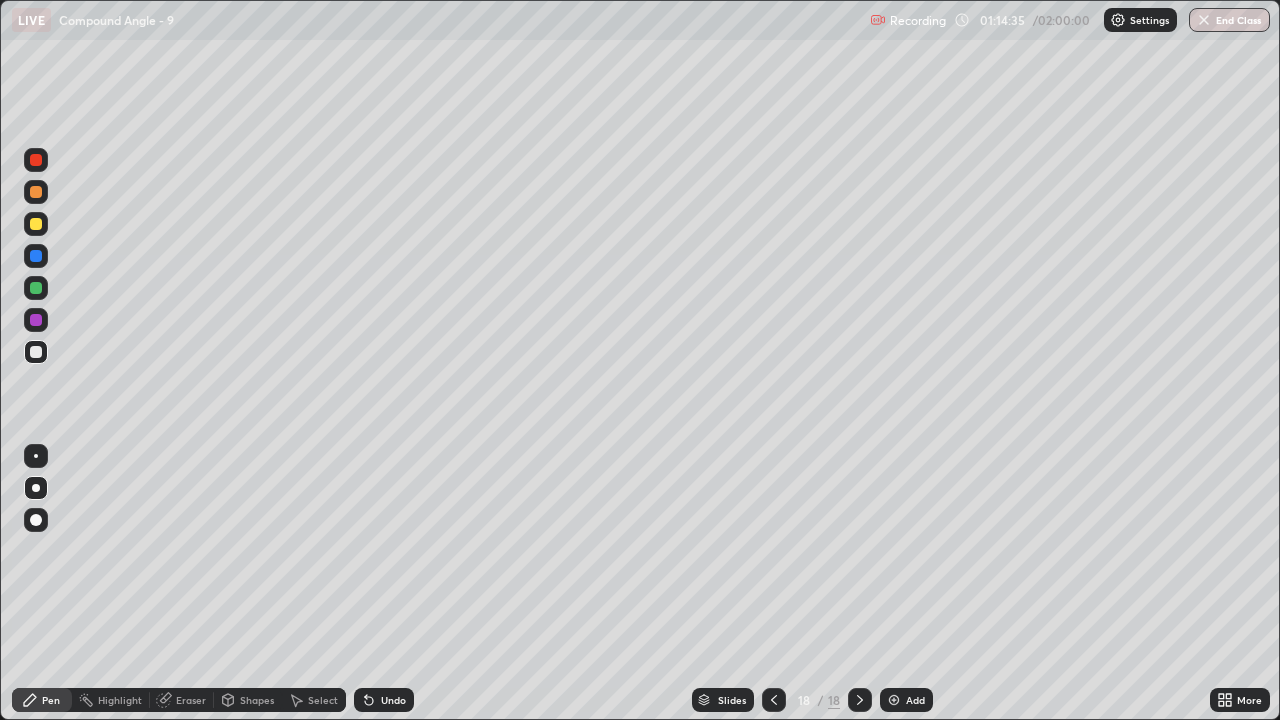 click at bounding box center (36, 456) 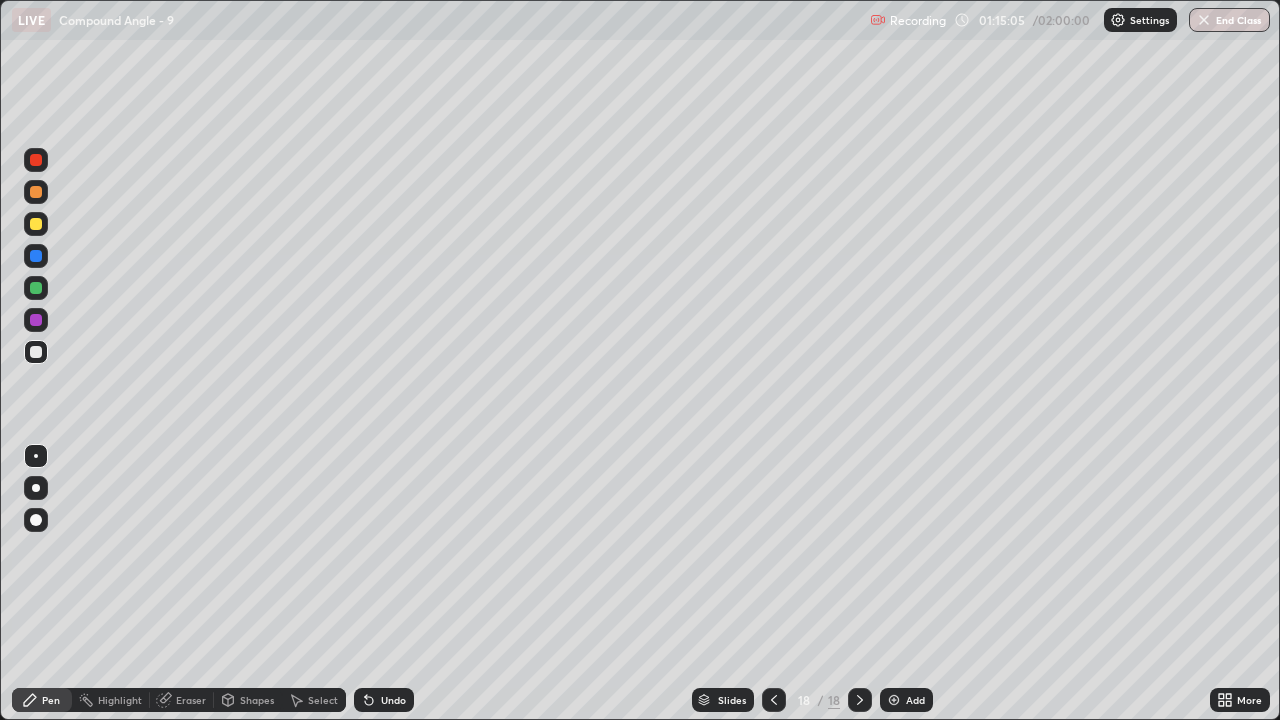 click on "Select" at bounding box center (323, 700) 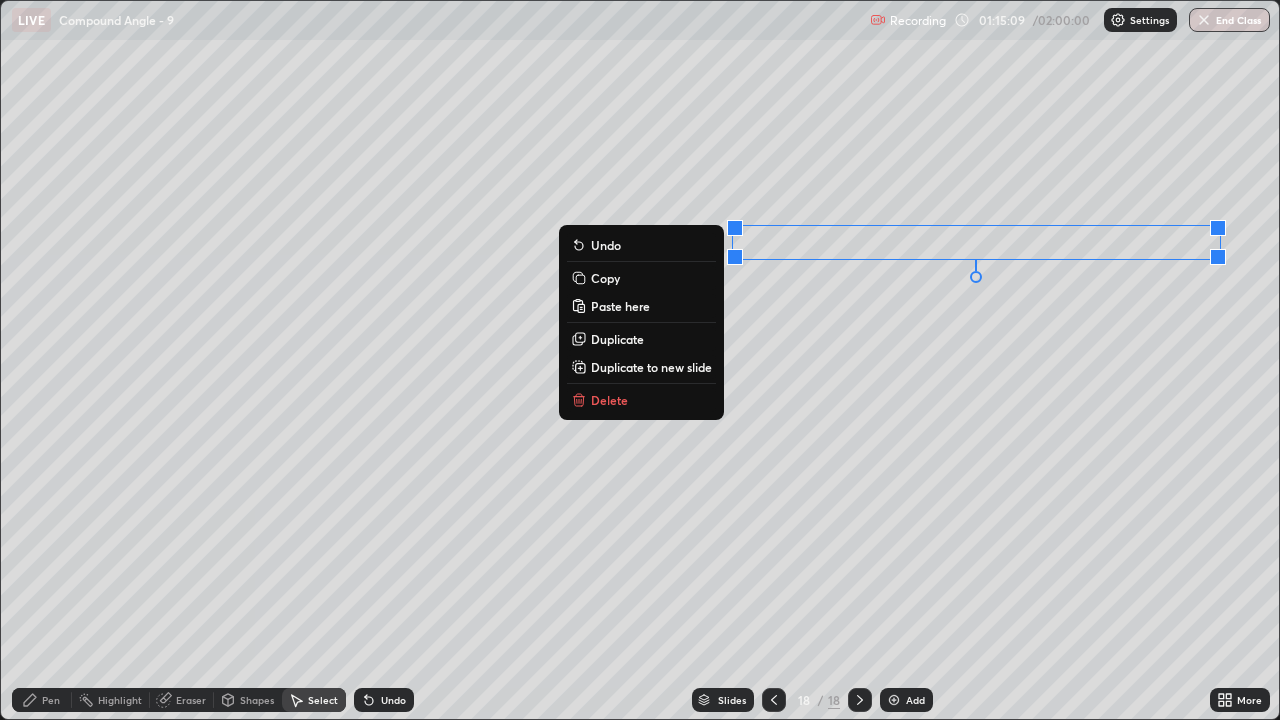 click on "0 ° Undo Copy Paste here Duplicate Duplicate to new slide Delete" at bounding box center (640, 360) 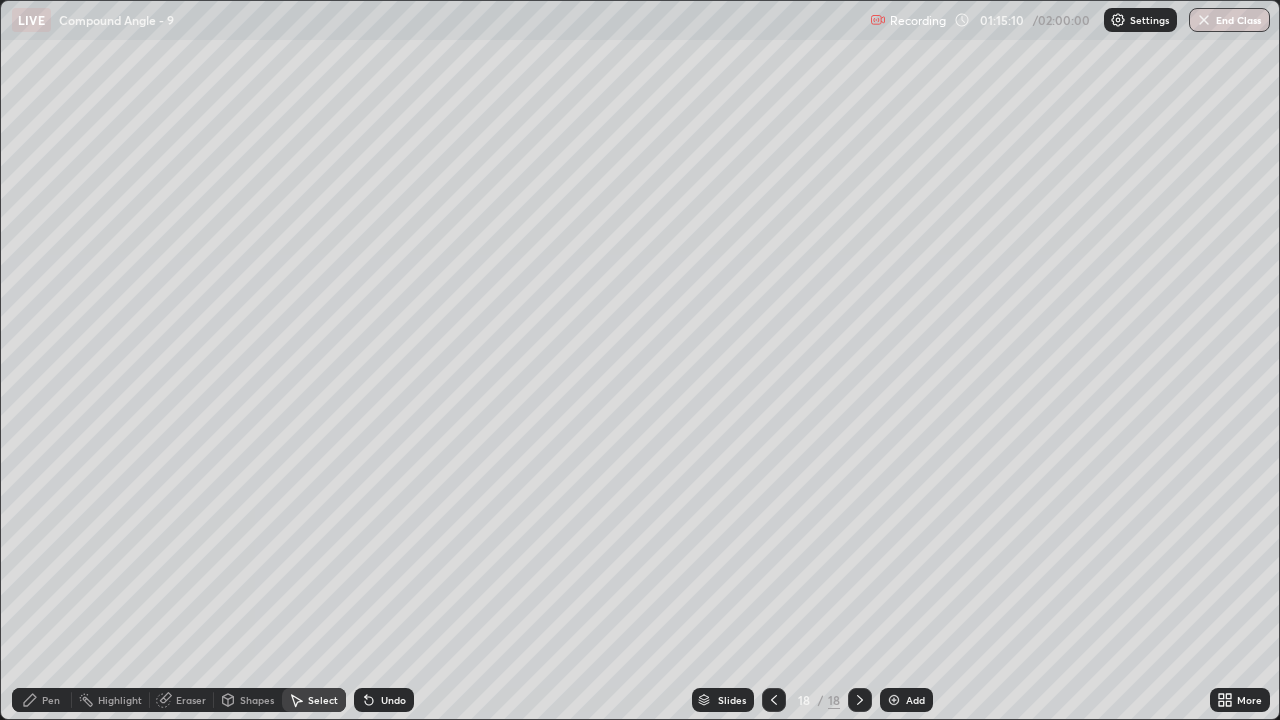 click on "Pen" at bounding box center (51, 700) 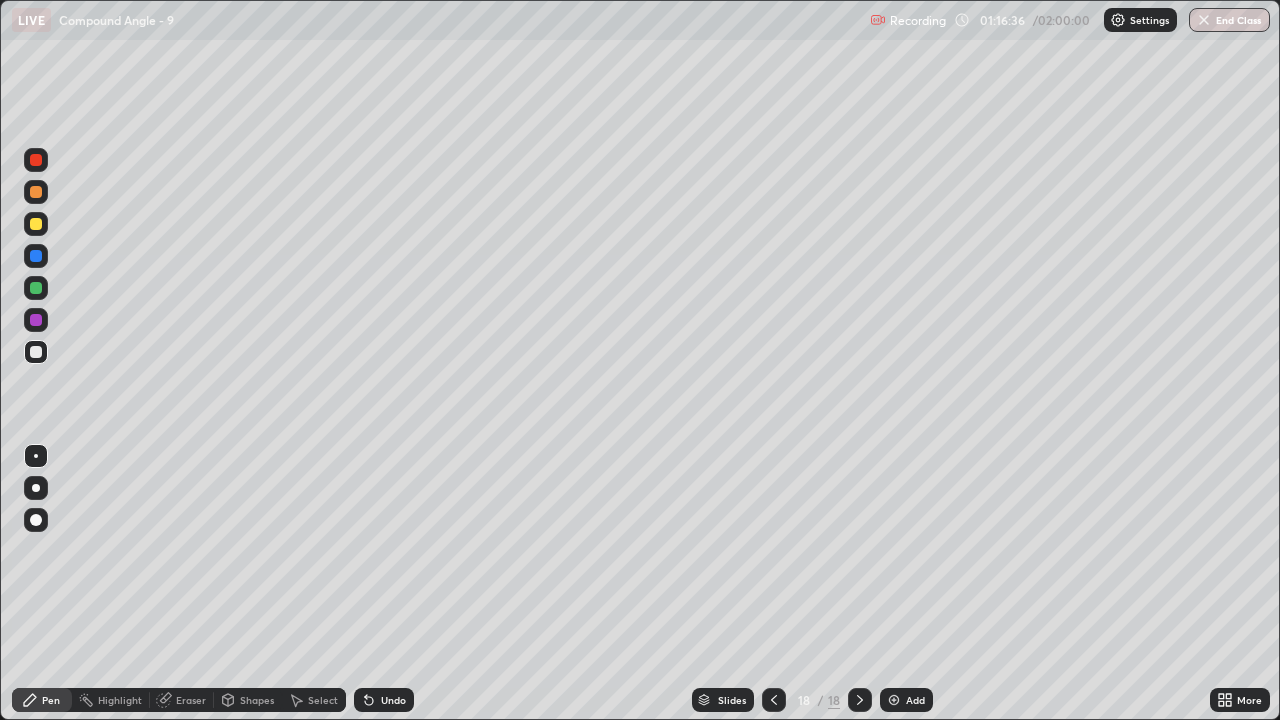 click on "Select" at bounding box center [323, 700] 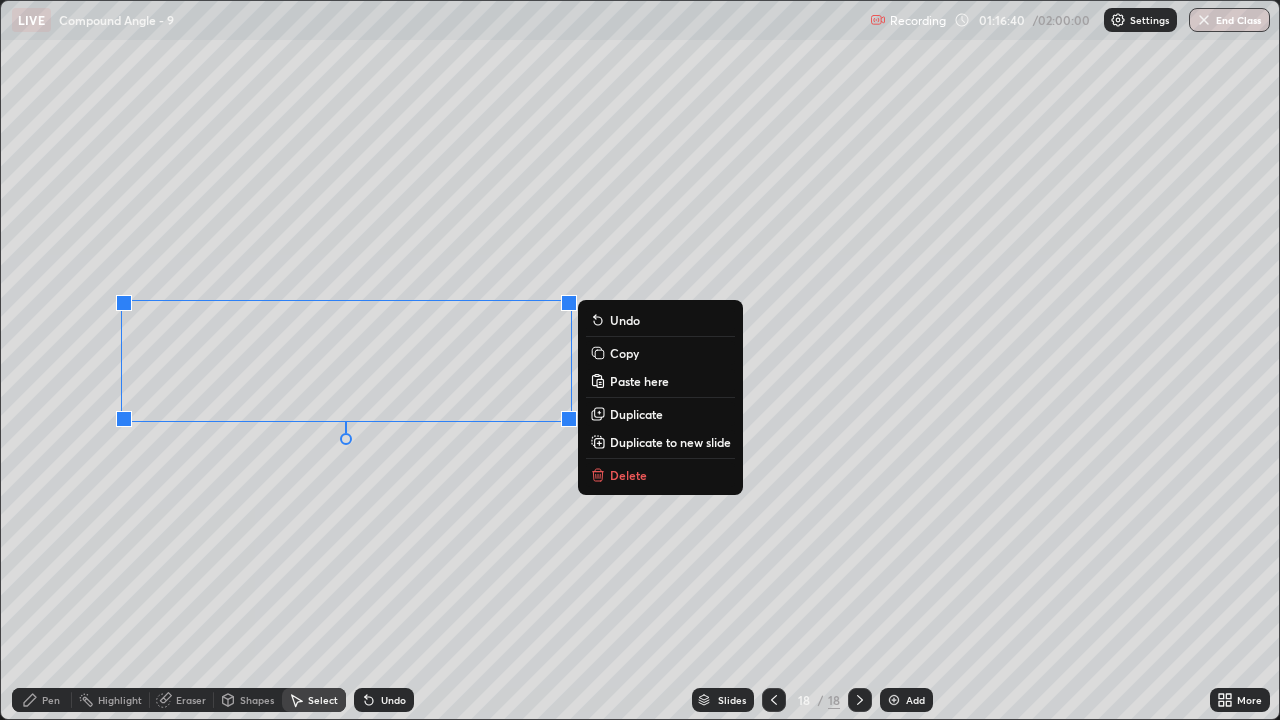 click on "Copy" at bounding box center [624, 353] 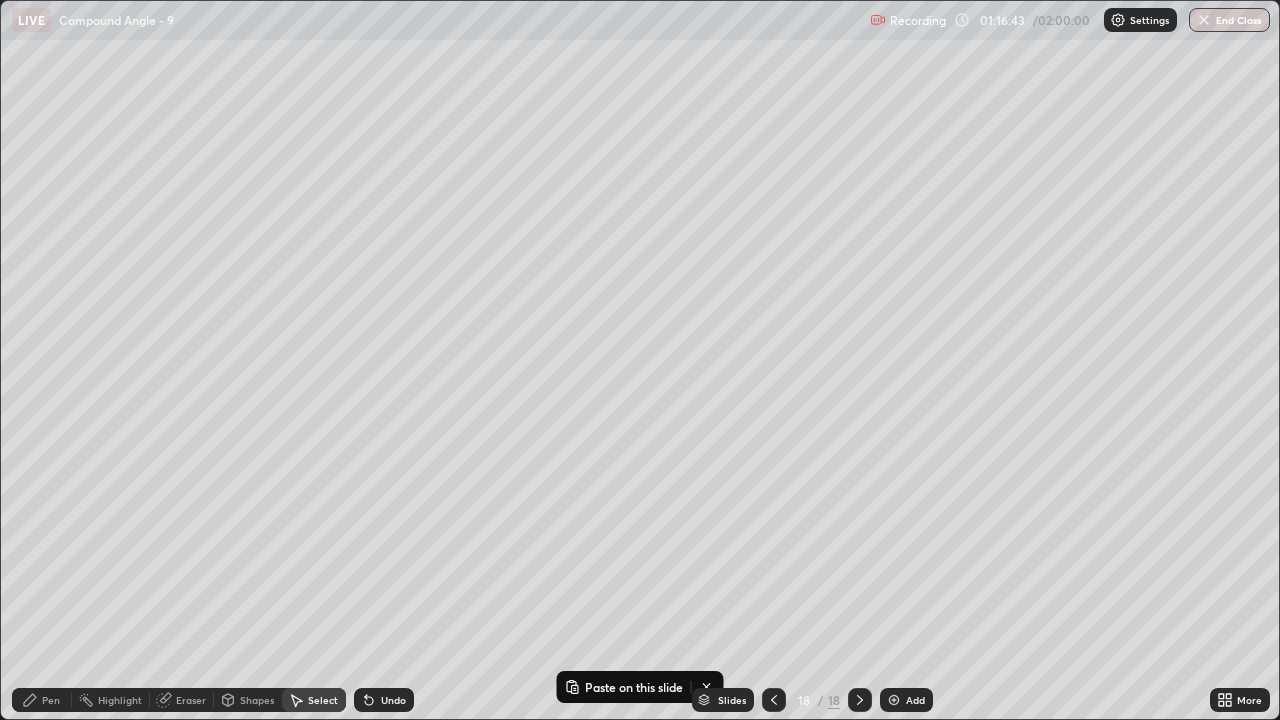 click 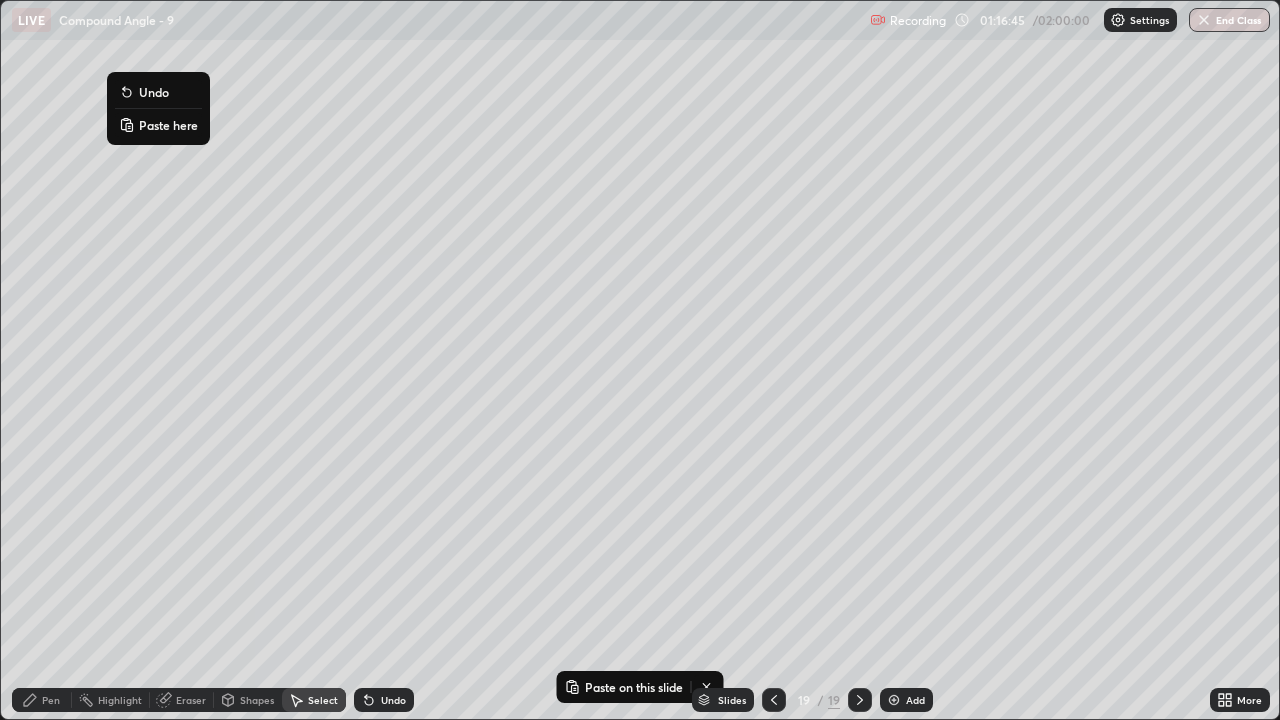click on "Paste here" at bounding box center (168, 125) 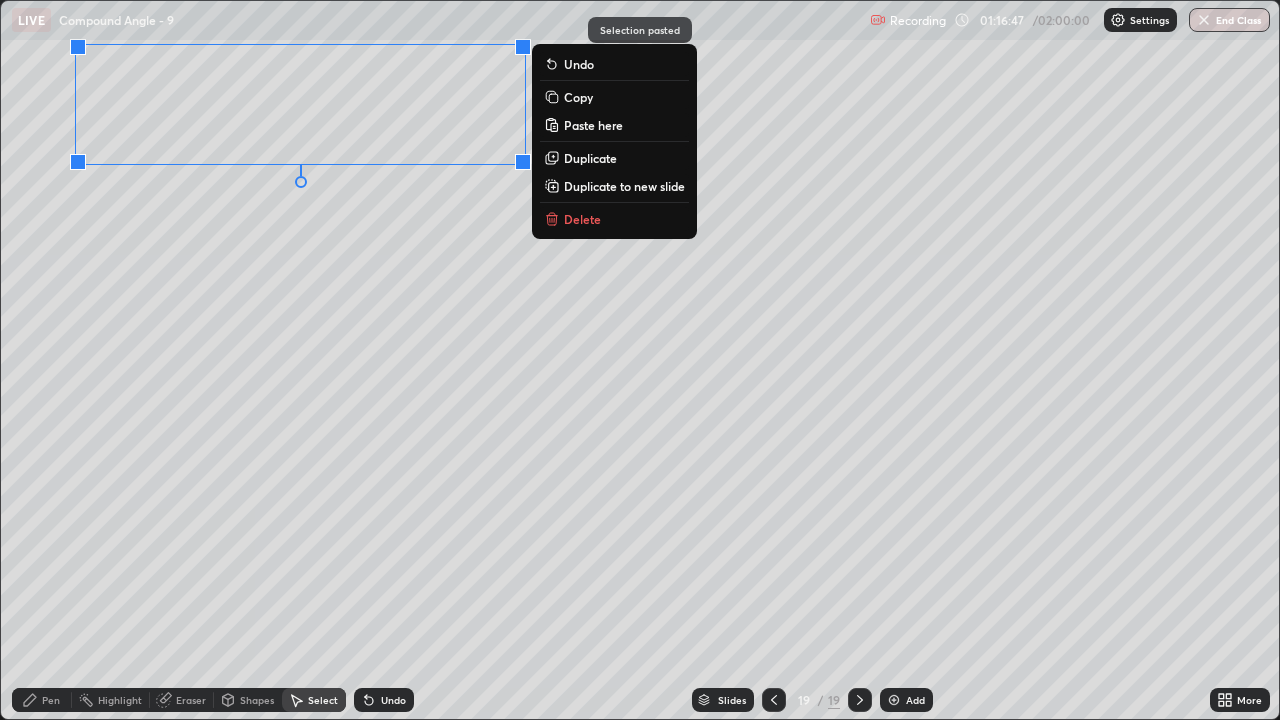 click on "Pen" at bounding box center (51, 700) 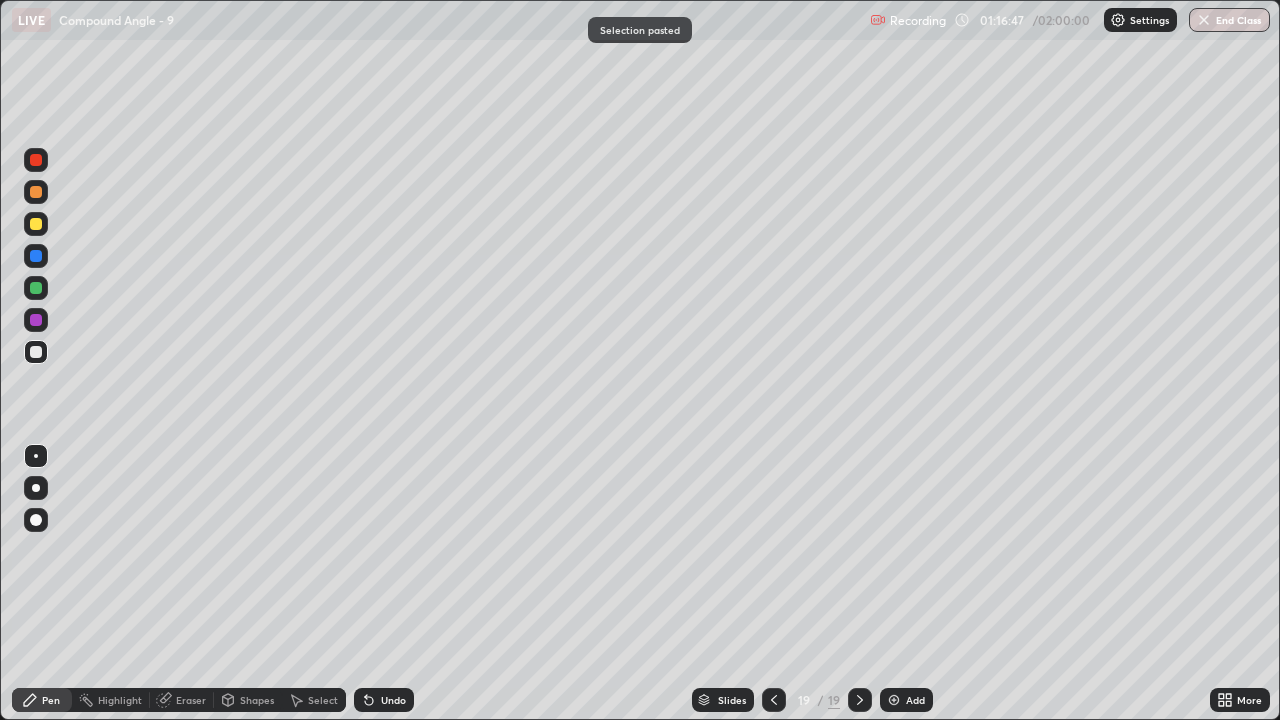 click at bounding box center [36, 352] 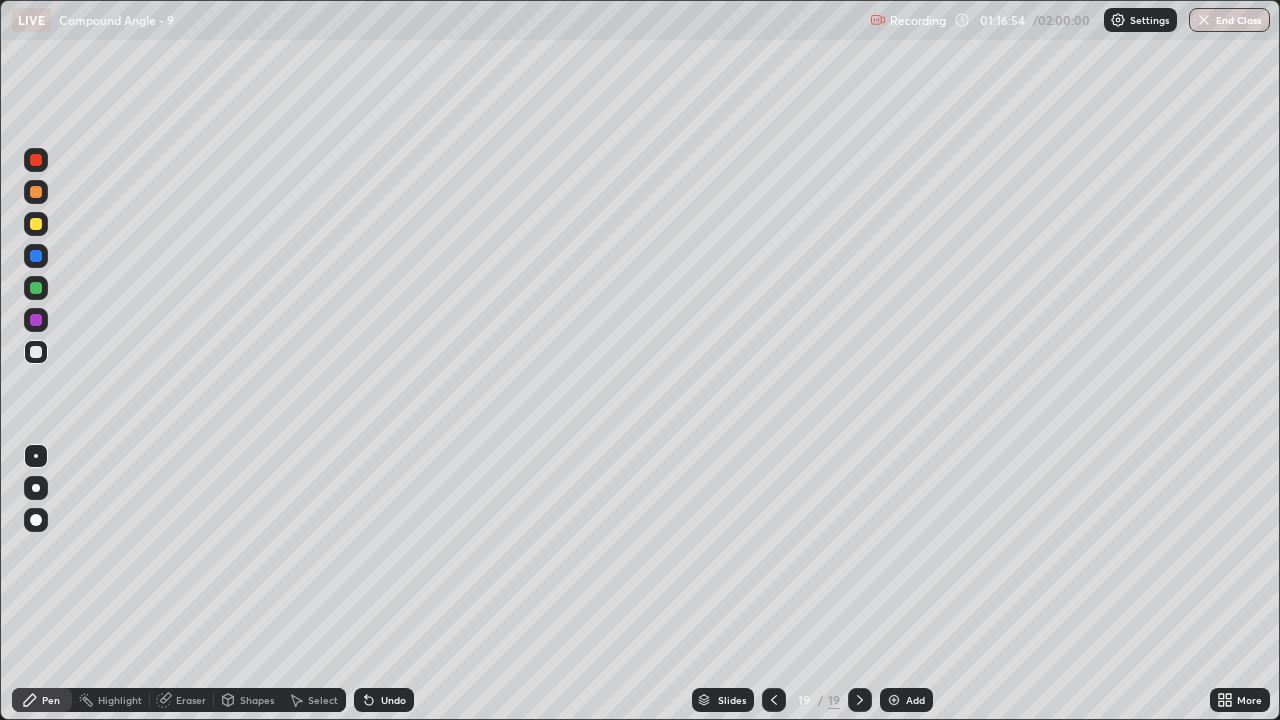 click on "Undo" at bounding box center [384, 700] 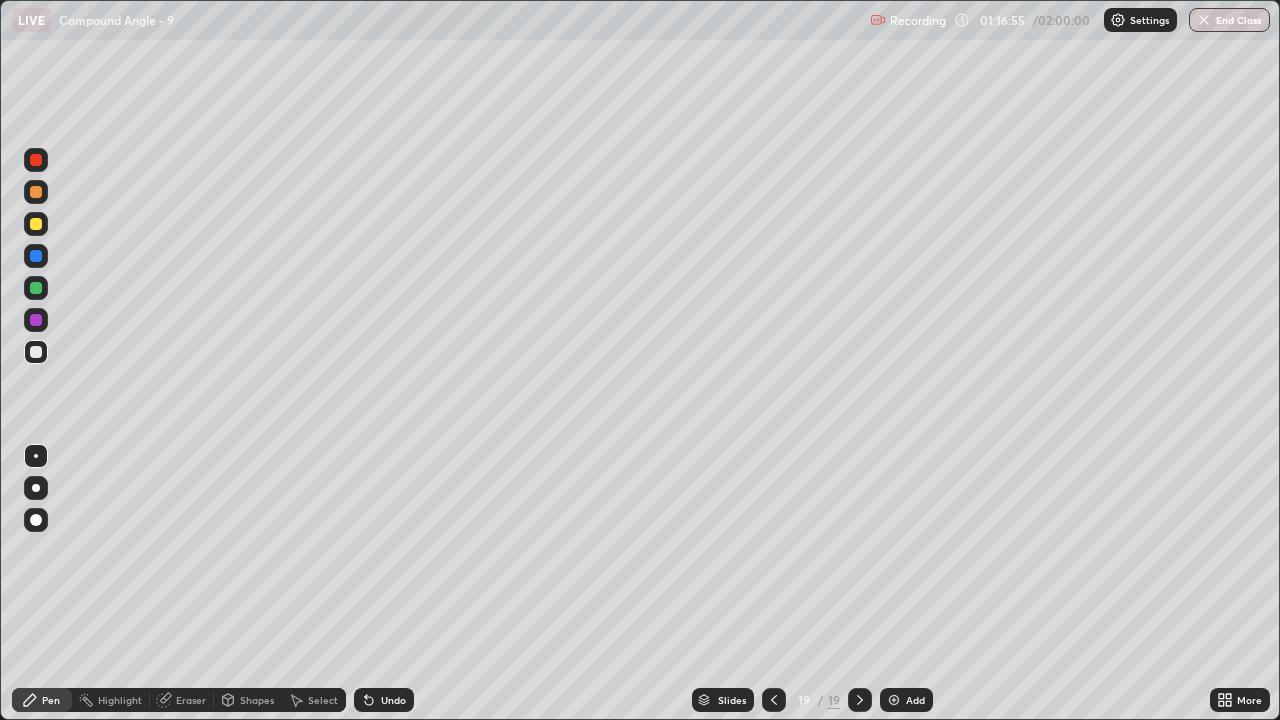 click on "Undo" at bounding box center (393, 700) 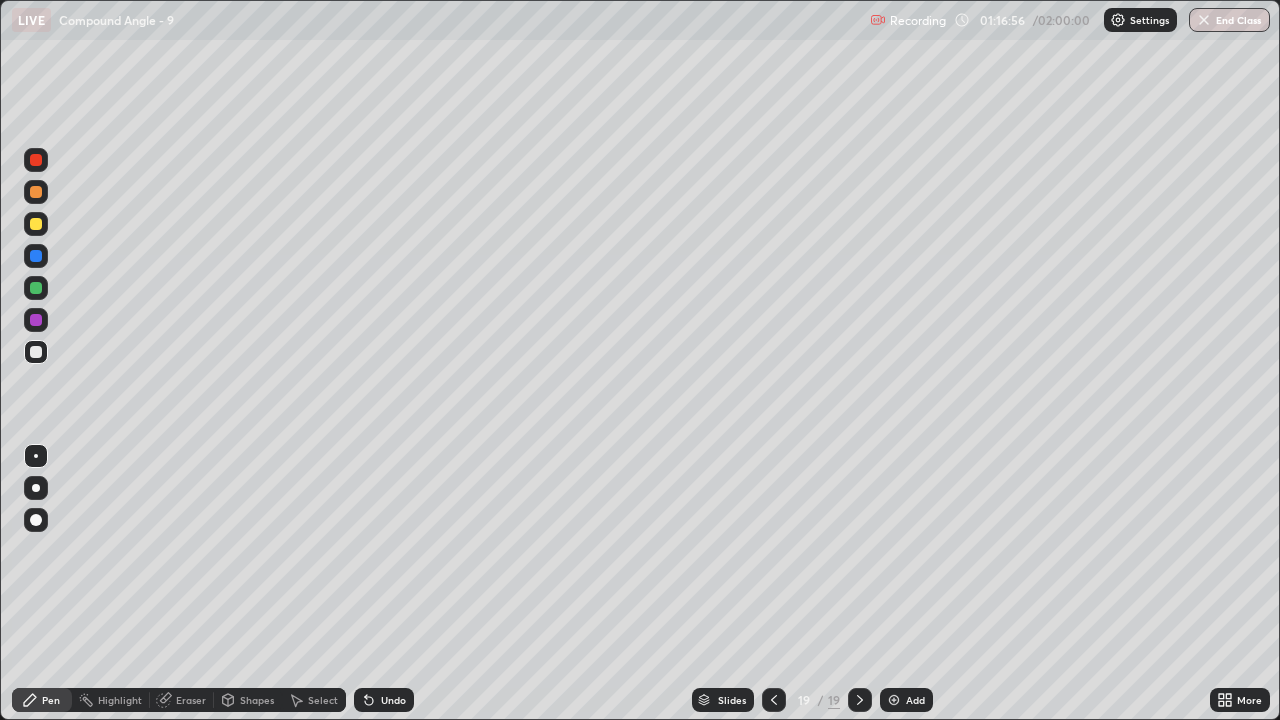 click on "Undo" at bounding box center (393, 700) 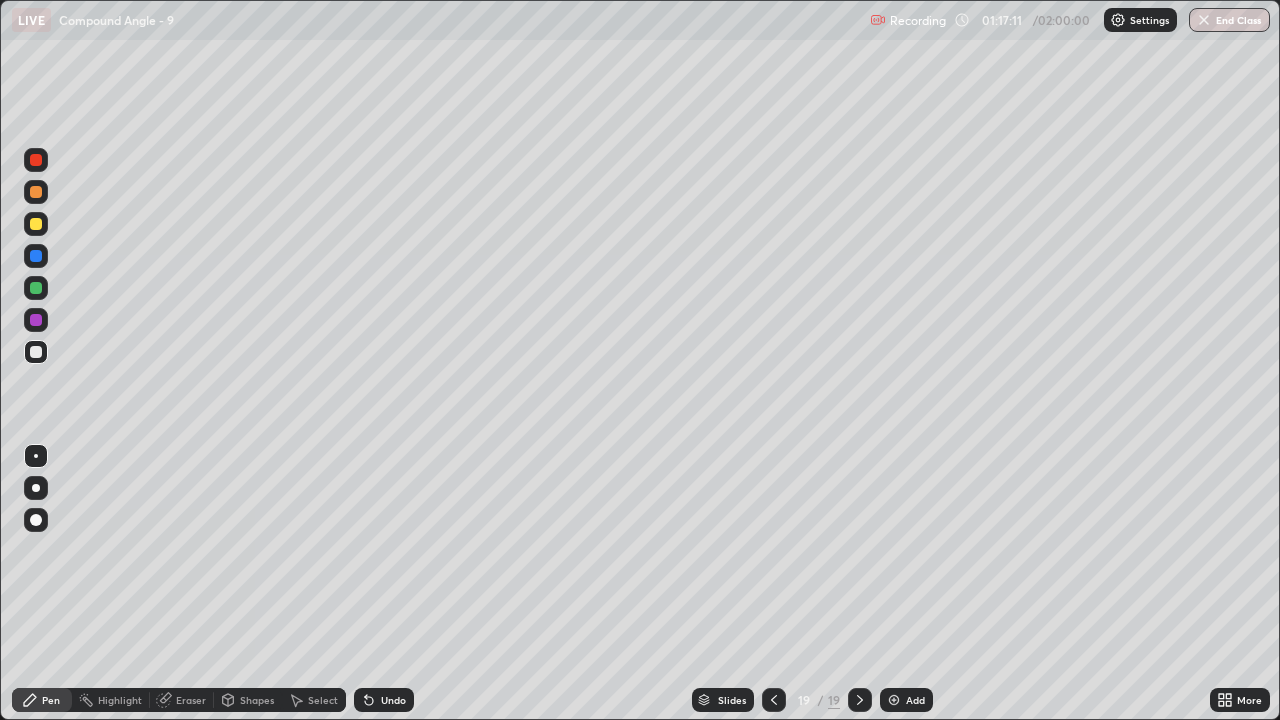 click on "Eraser" at bounding box center (191, 700) 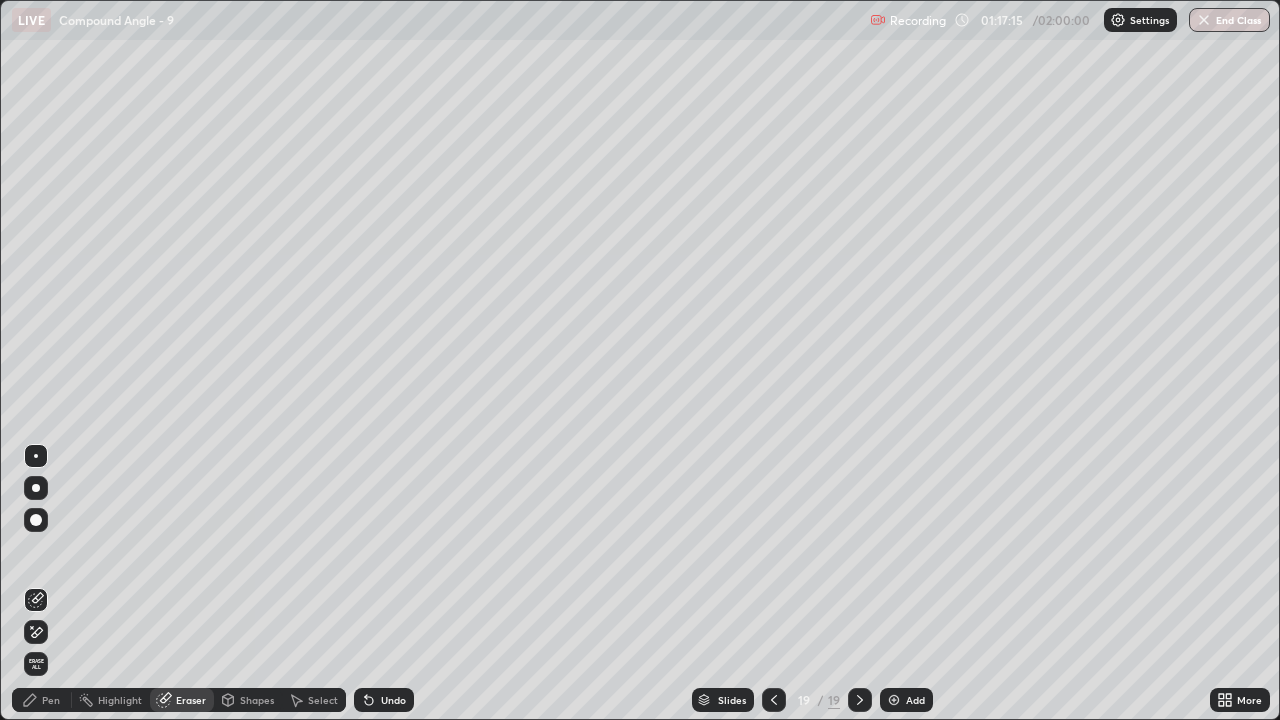 click on "Pen" at bounding box center [42, 700] 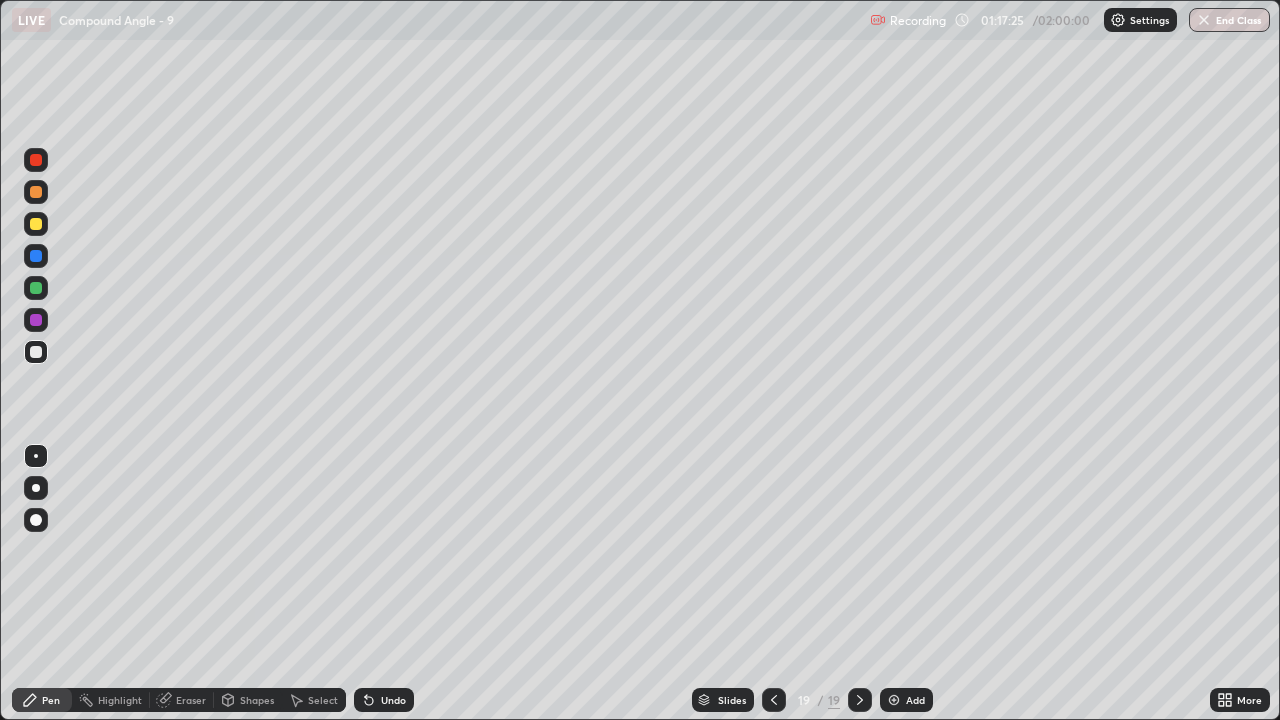 click 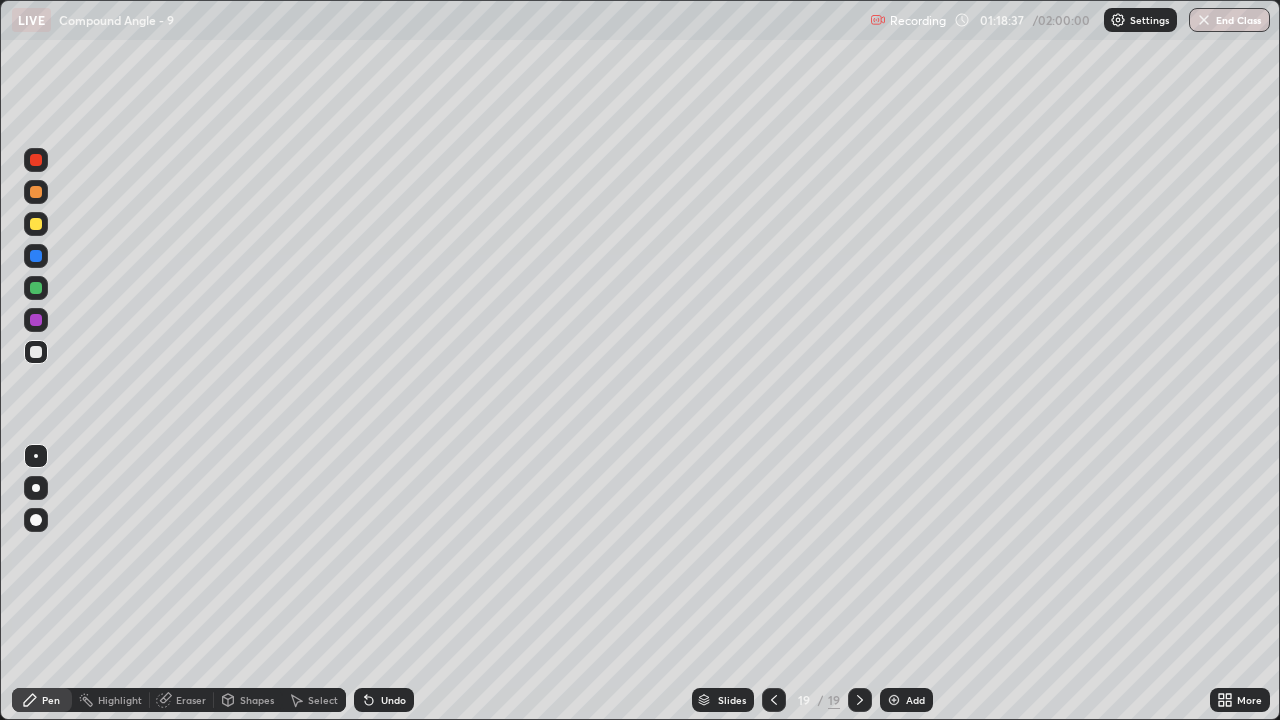 click at bounding box center [36, 224] 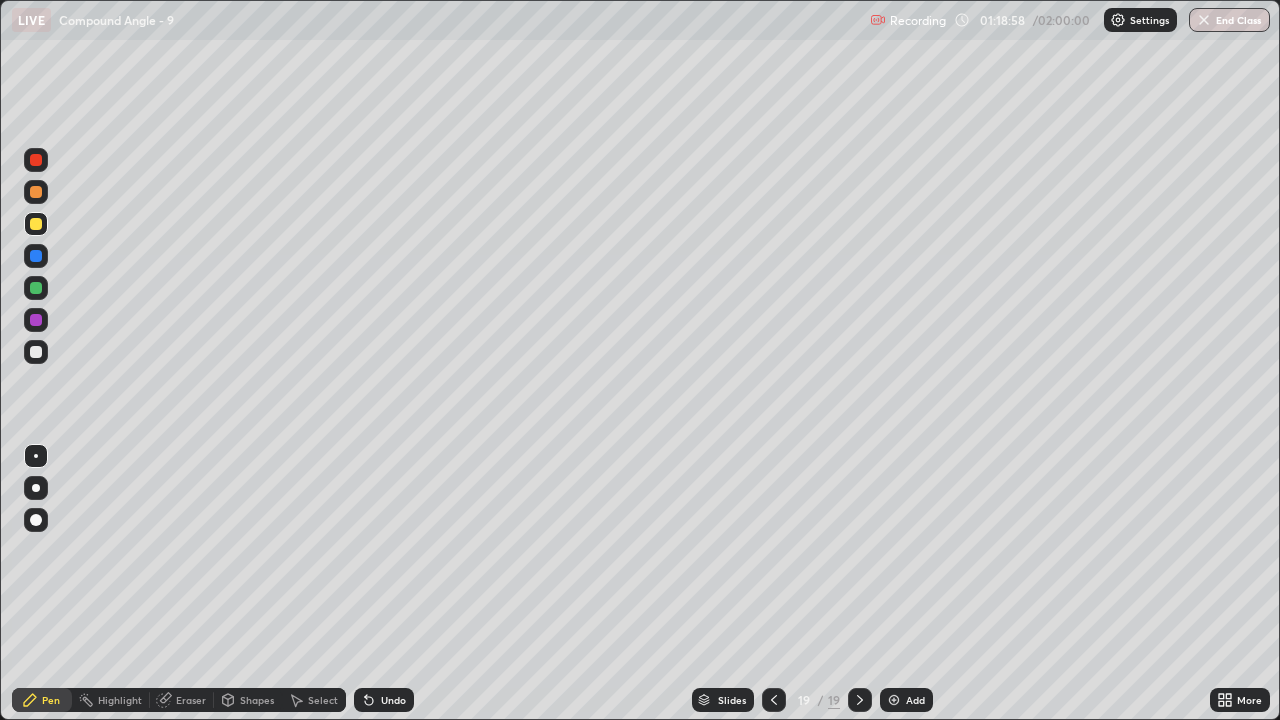 click on "Undo" at bounding box center [393, 700] 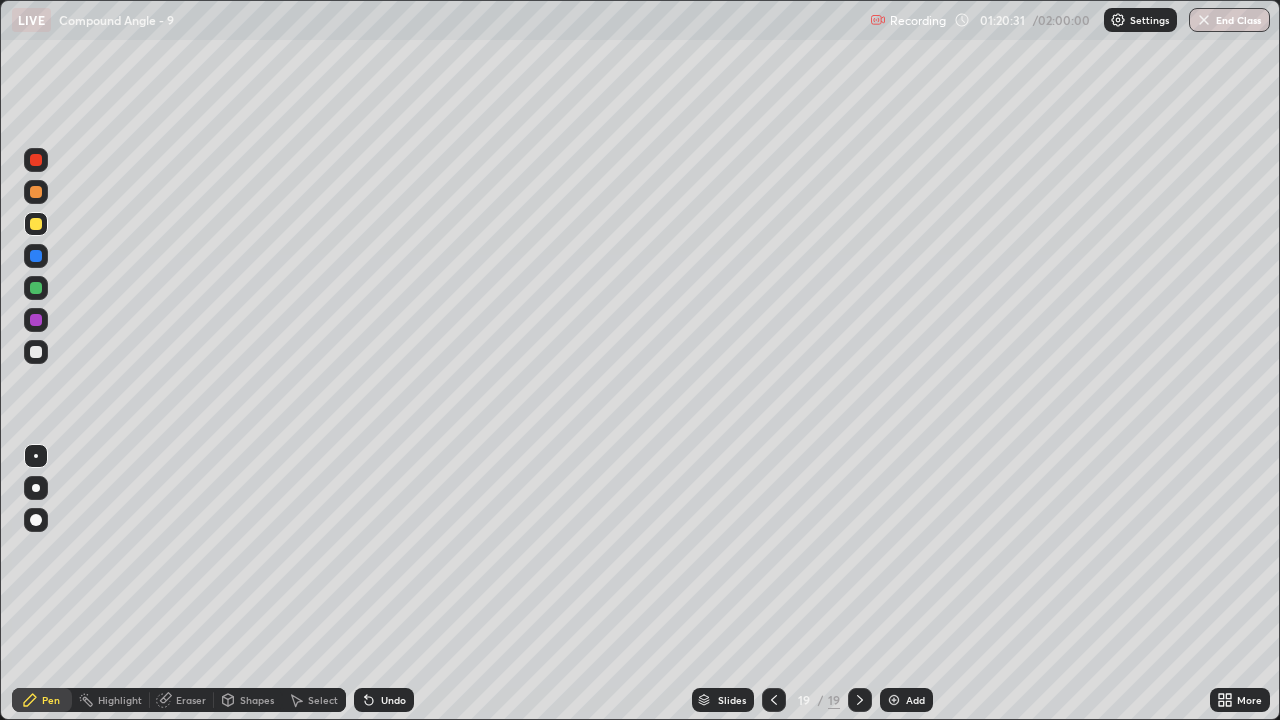 click on "Add" at bounding box center (906, 700) 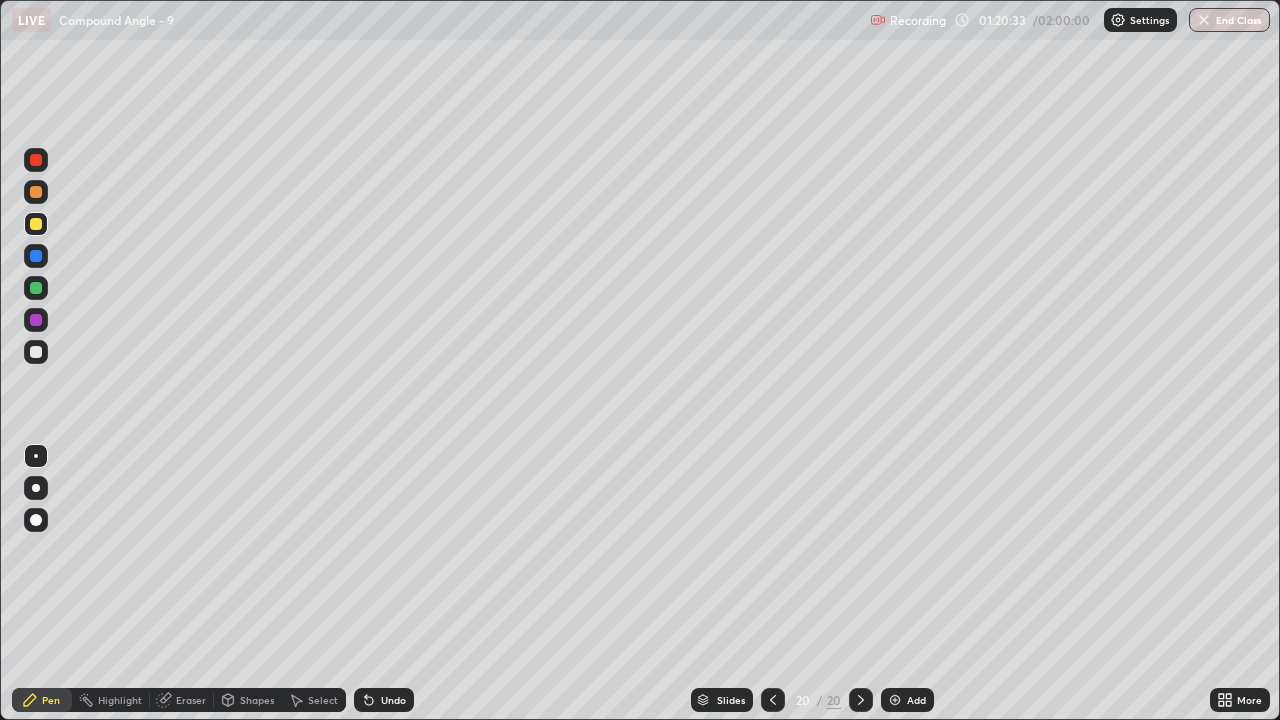 click at bounding box center [36, 288] 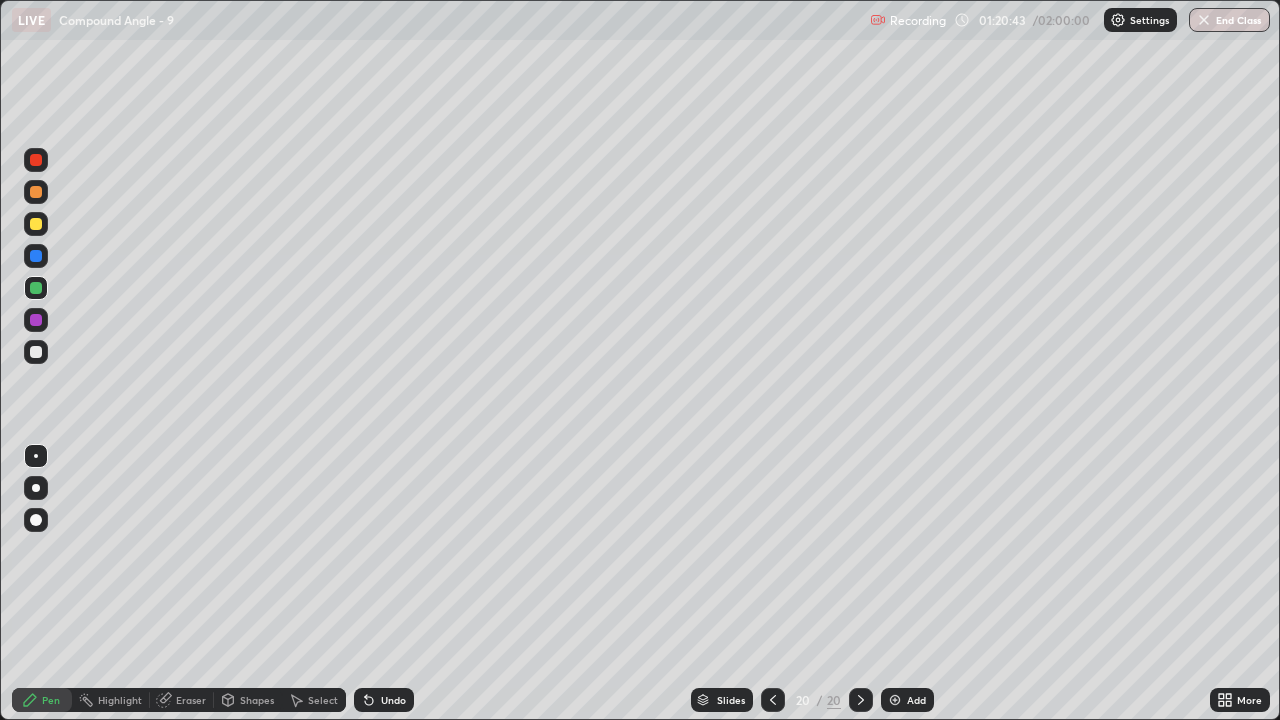 click at bounding box center (36, 352) 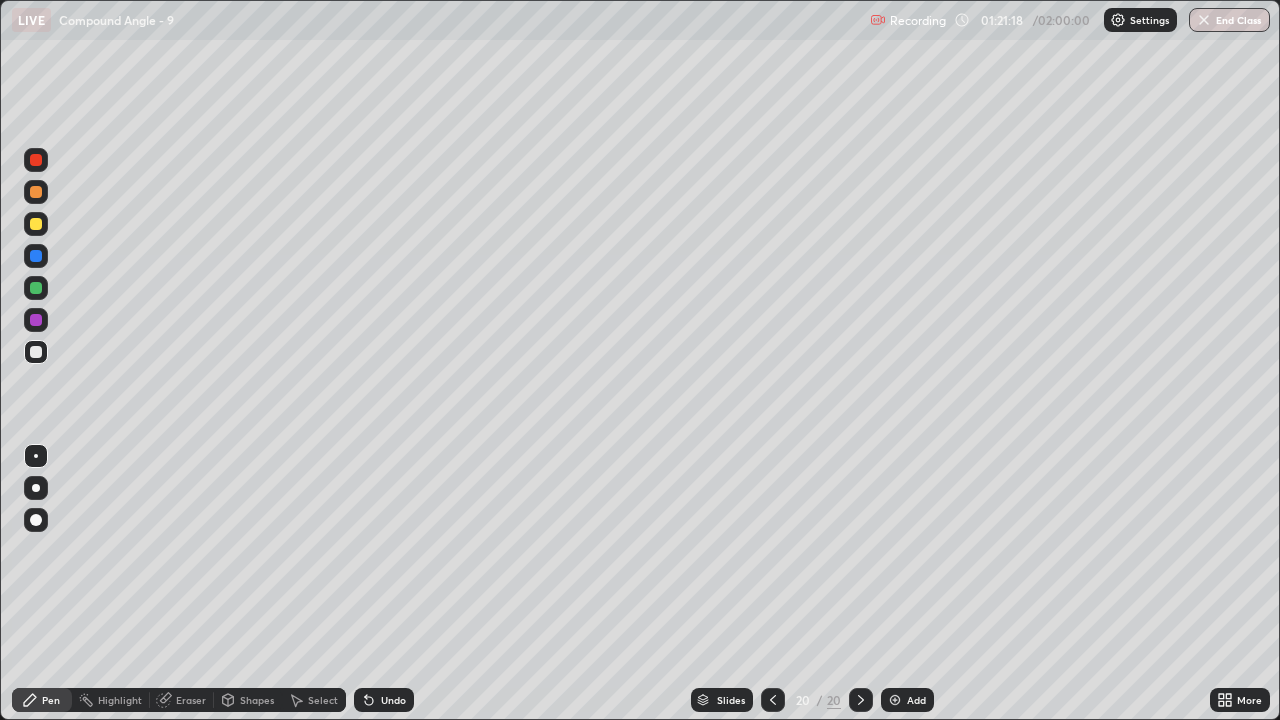 click on "Undo" at bounding box center (384, 700) 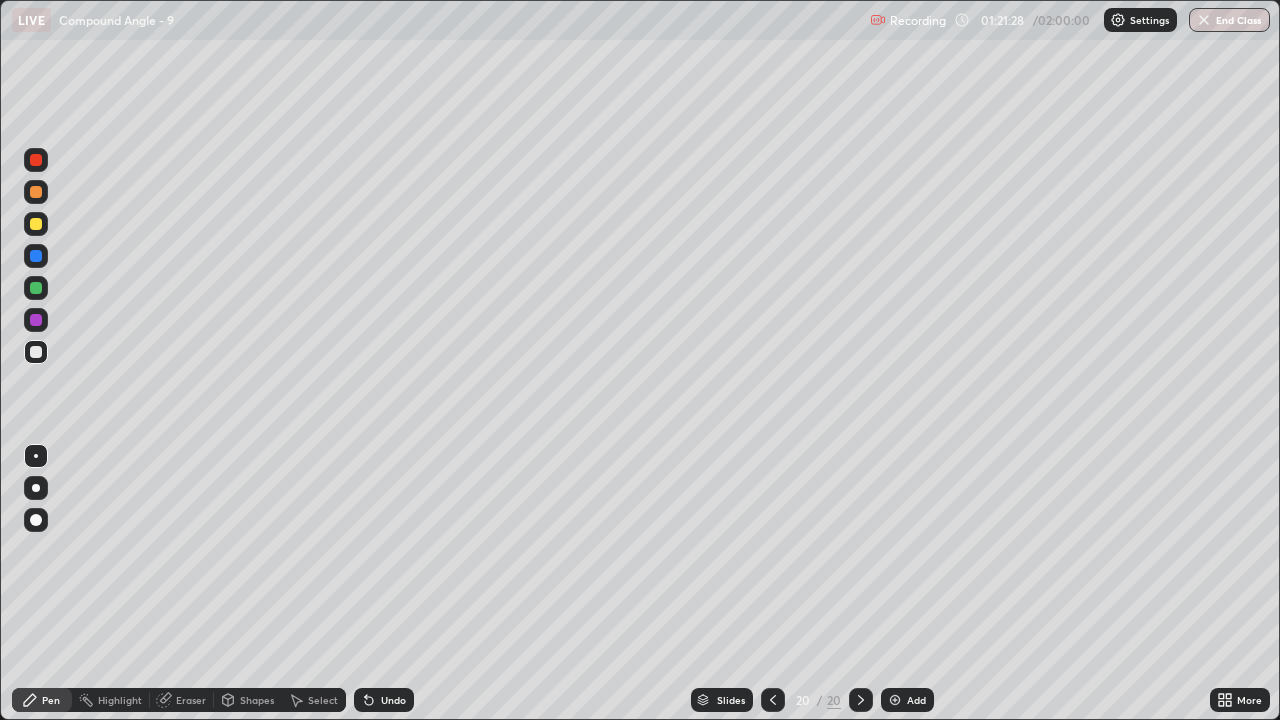 click on "Undo" at bounding box center (393, 700) 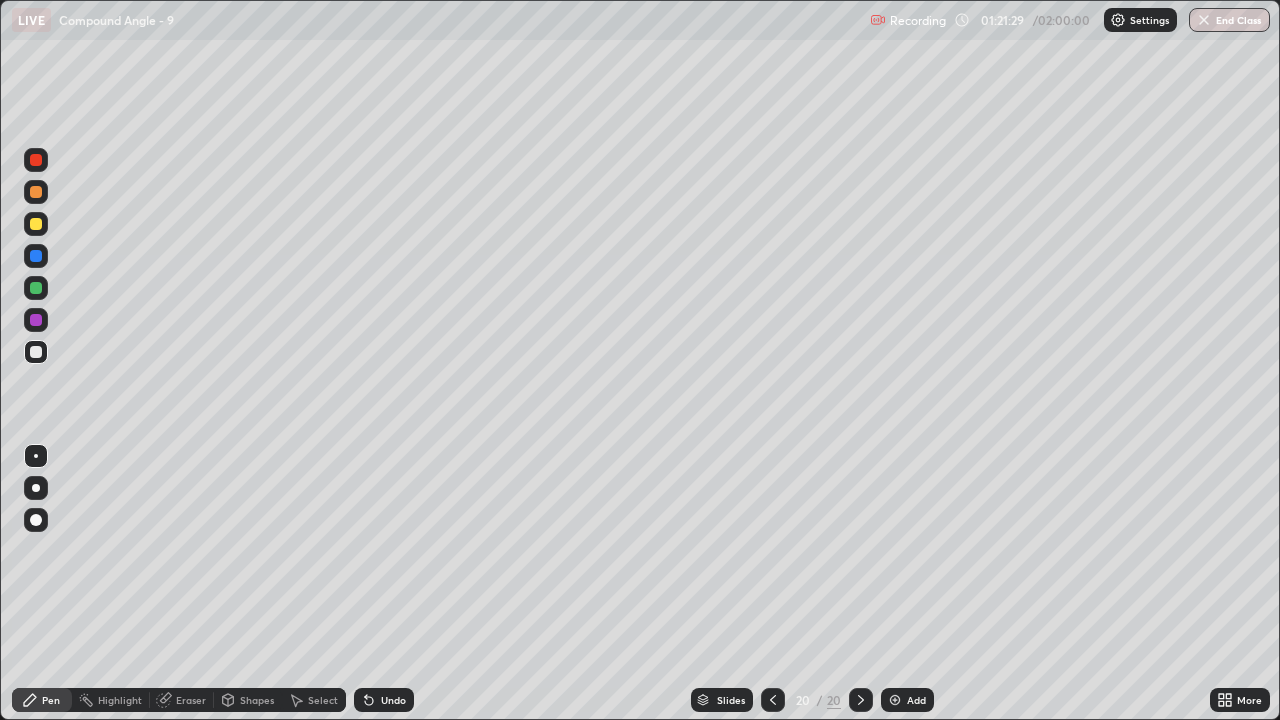 click 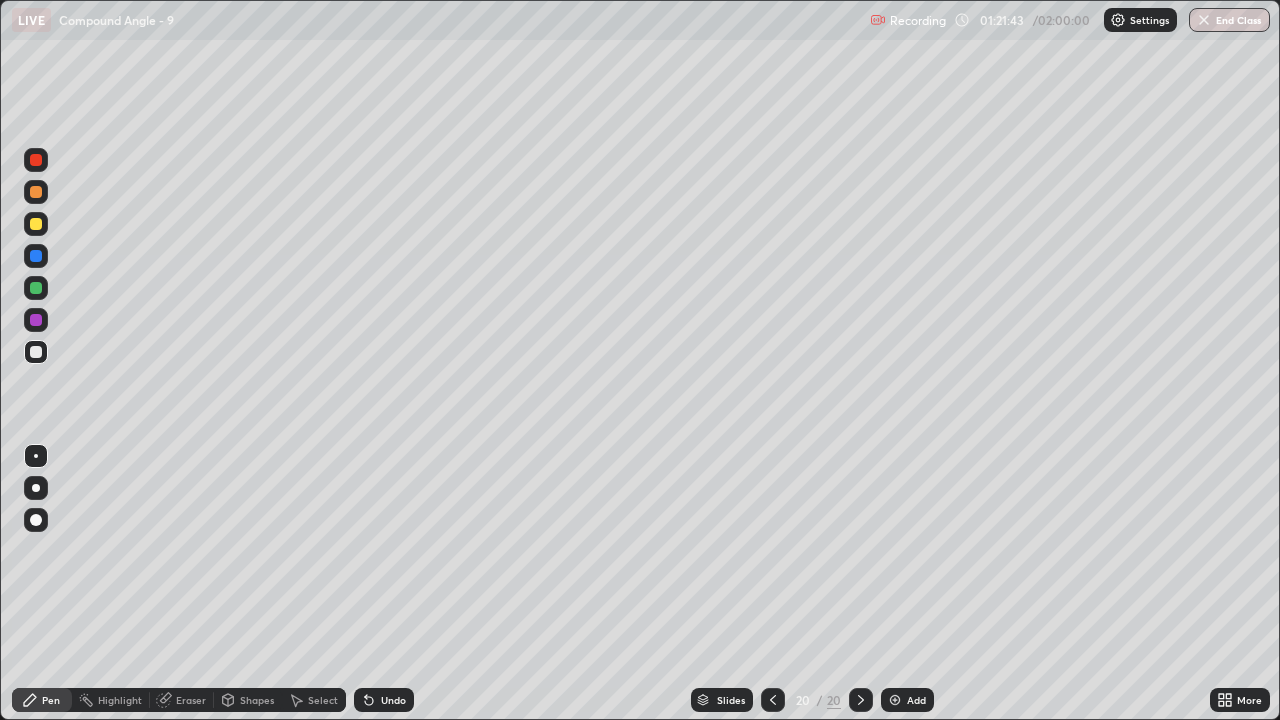 click on "Undo" at bounding box center (393, 700) 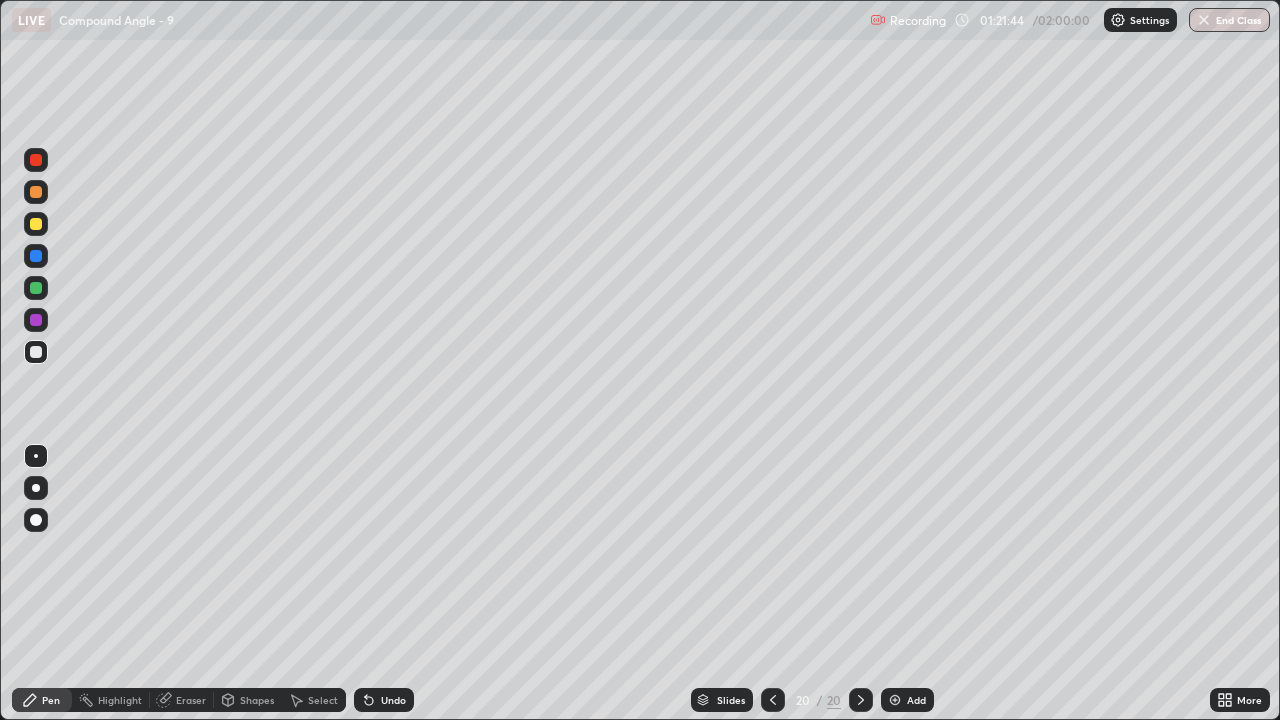 click on "Undo" at bounding box center [393, 700] 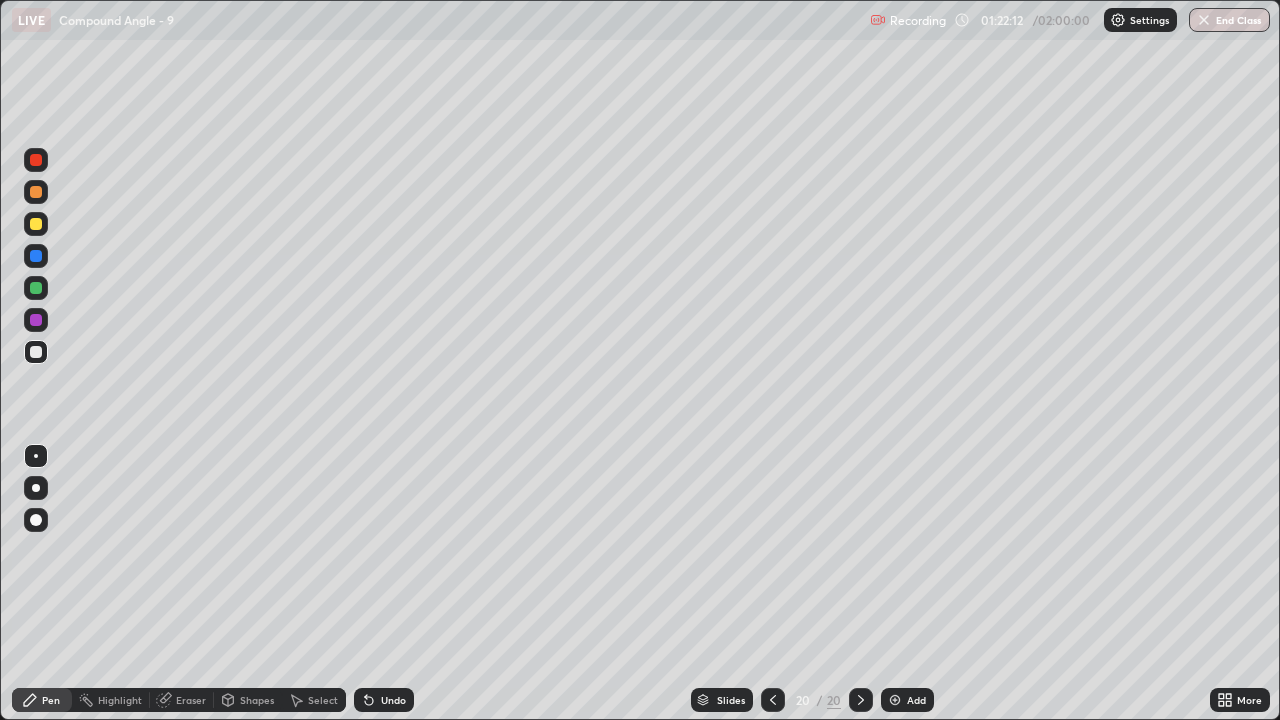 click 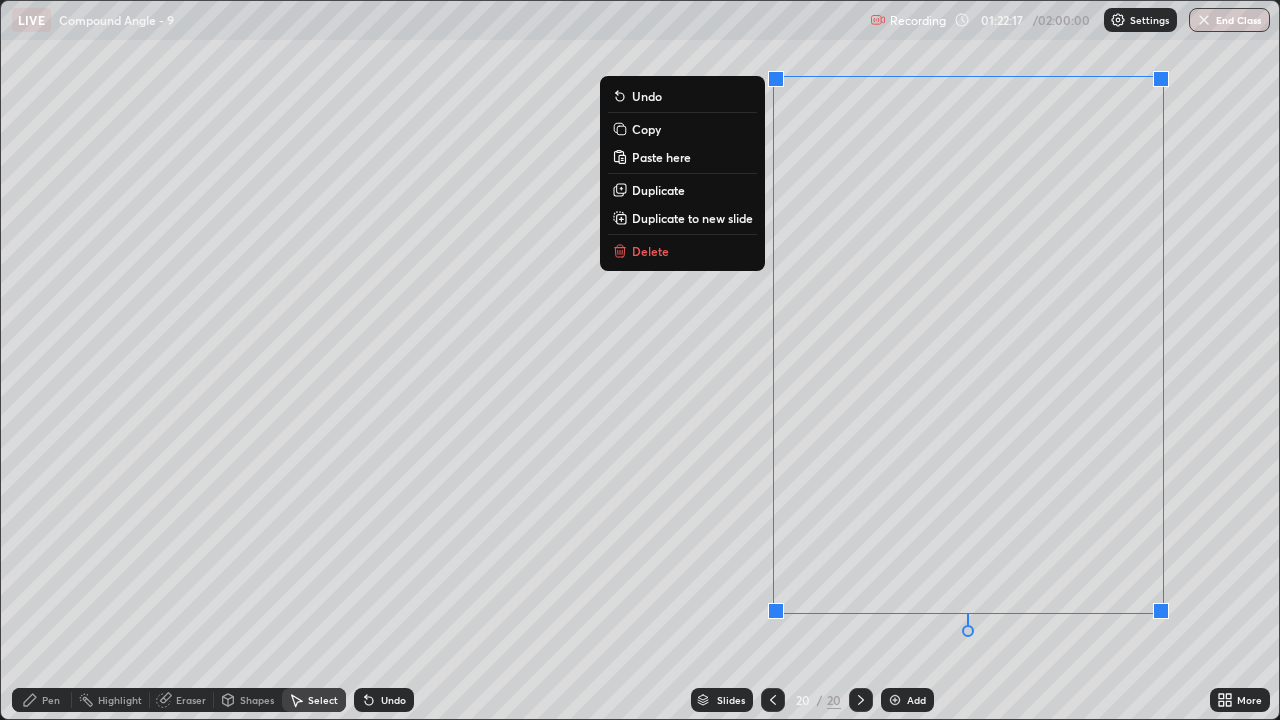 click on "Delete" at bounding box center (682, 251) 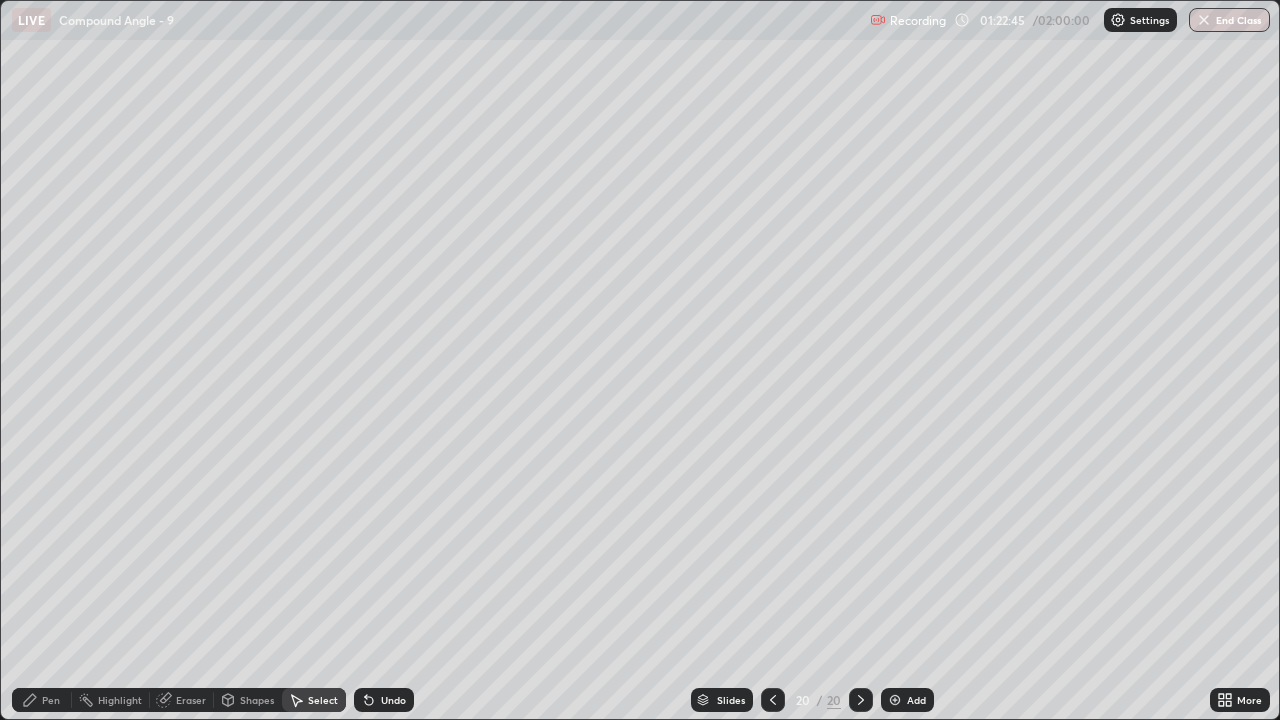 click on "Pen" at bounding box center [51, 700] 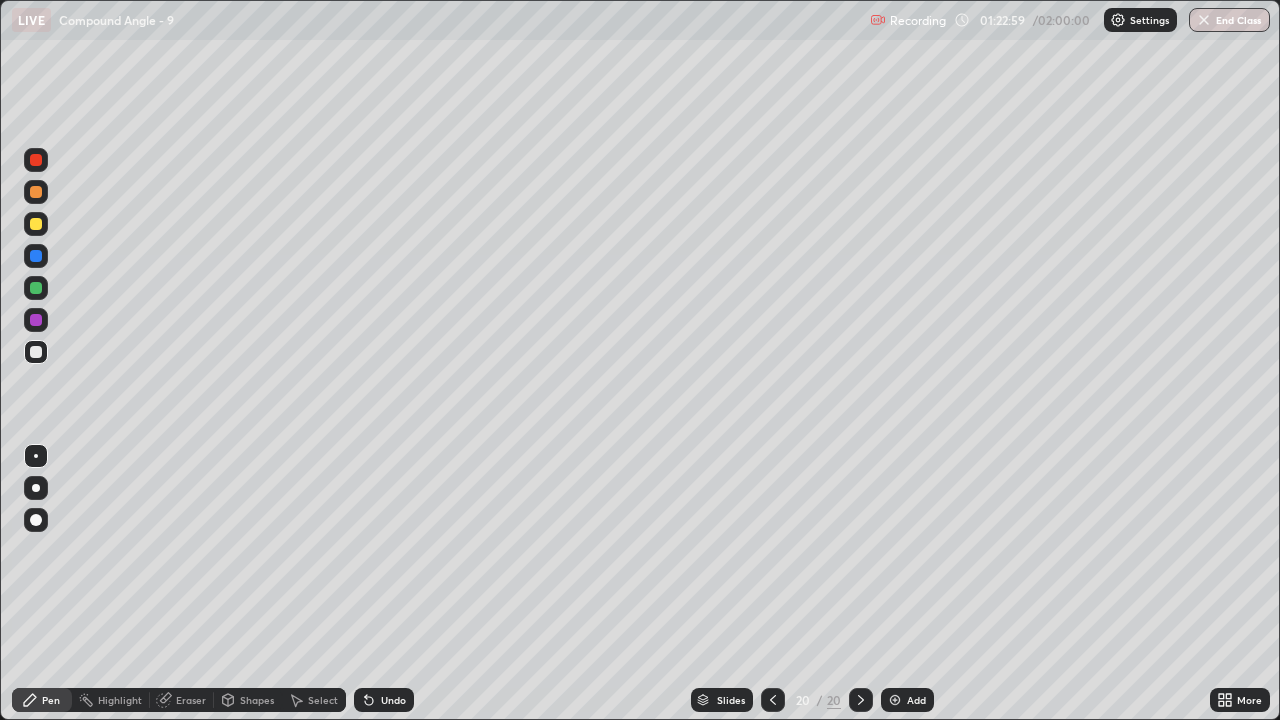 click on "Undo" at bounding box center [384, 700] 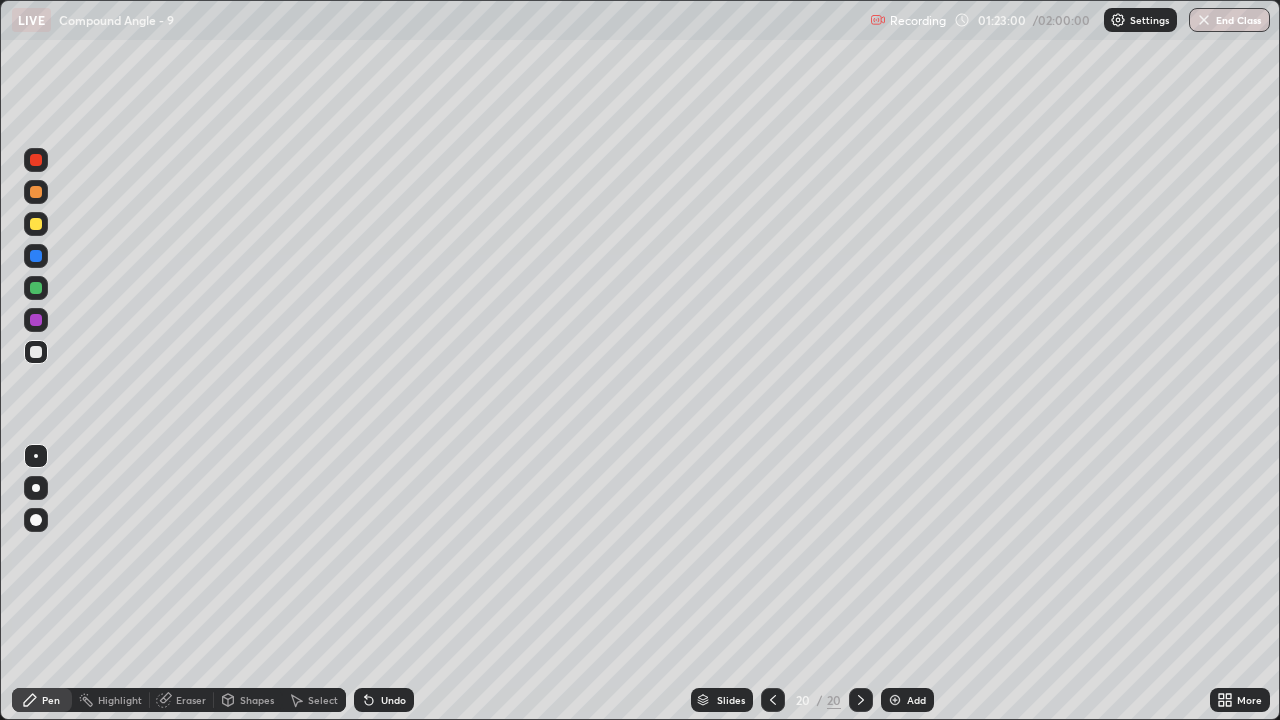 click on "Undo" at bounding box center [393, 700] 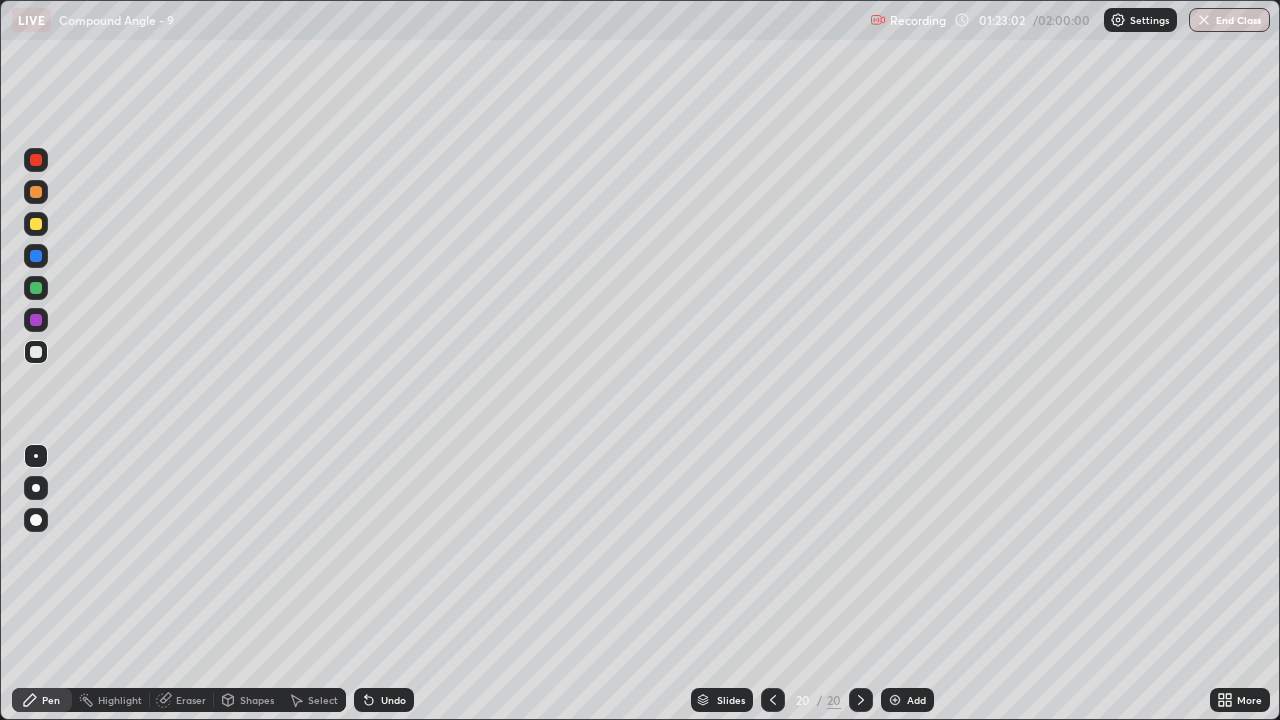 click on "Undo" at bounding box center (393, 700) 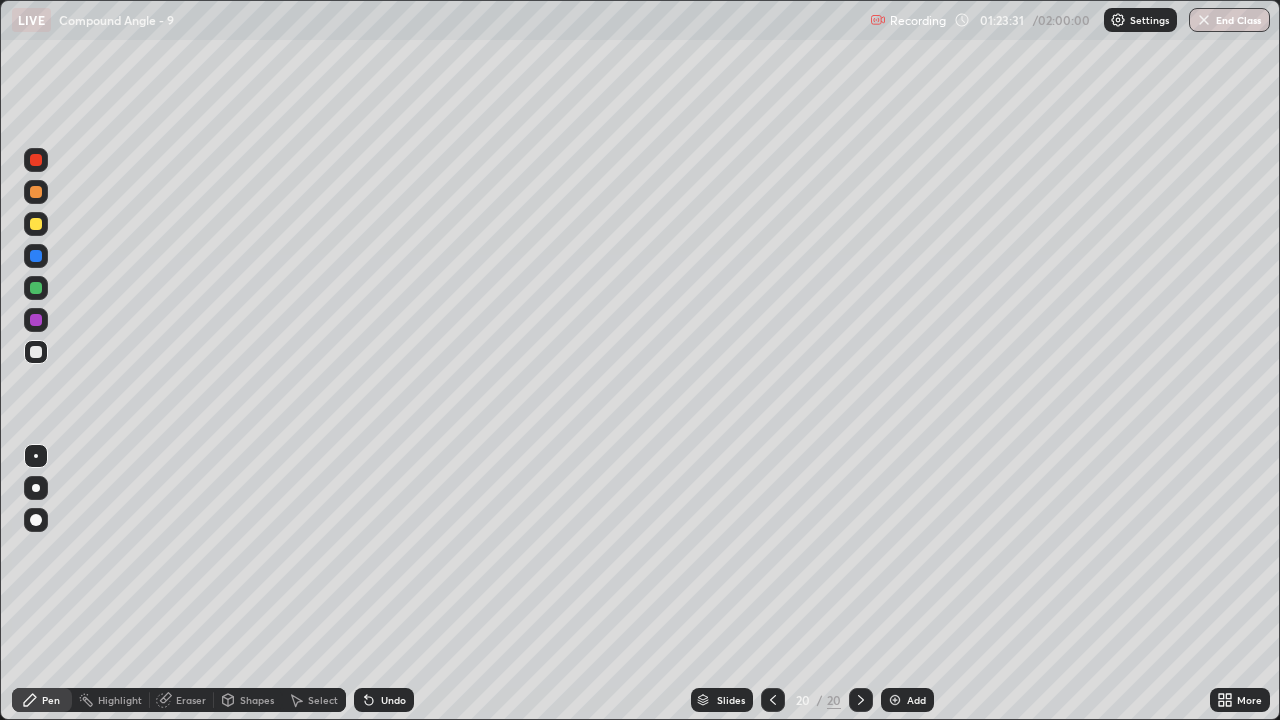 click on "Undo" at bounding box center [393, 700] 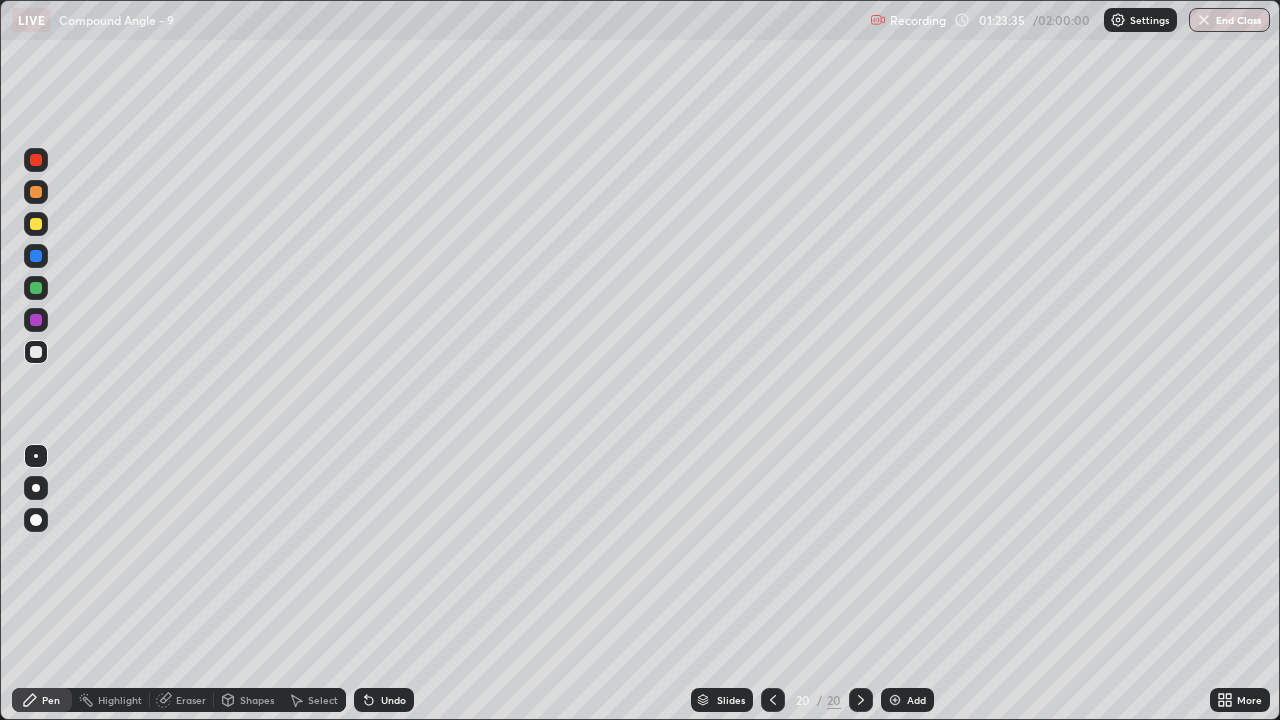 click on "Undo" at bounding box center [393, 700] 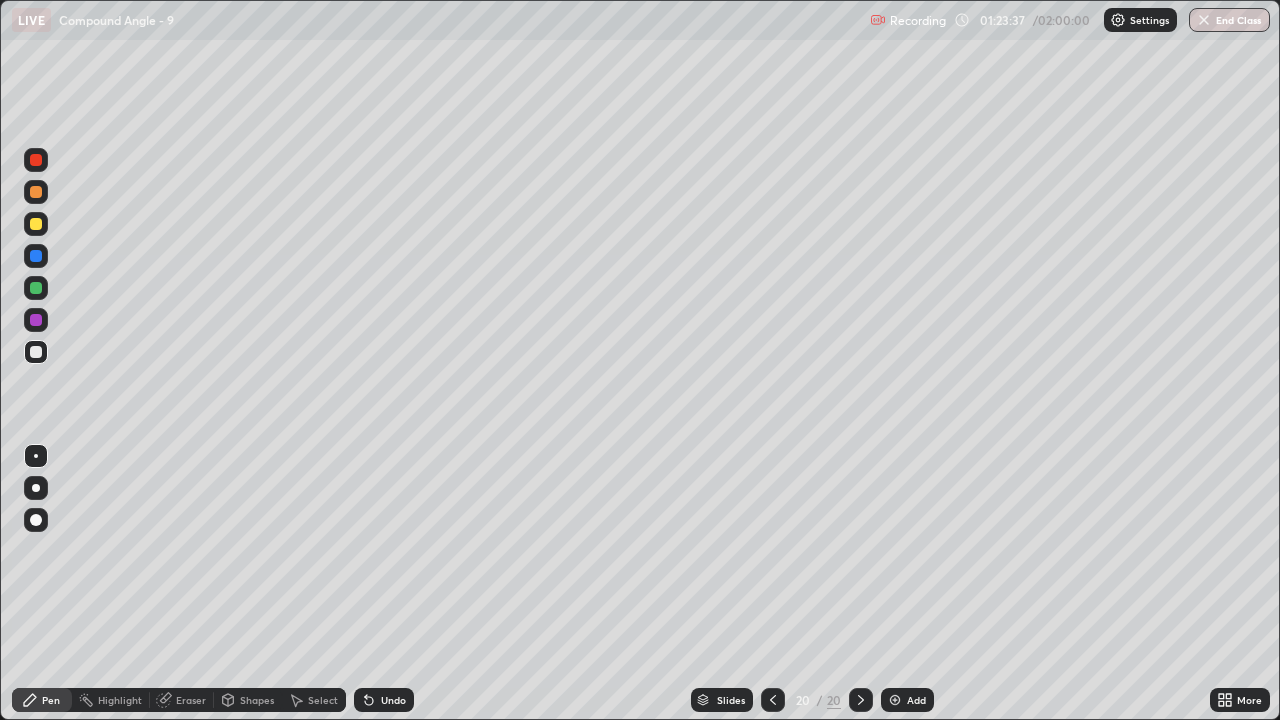 click on "Undo" at bounding box center (393, 700) 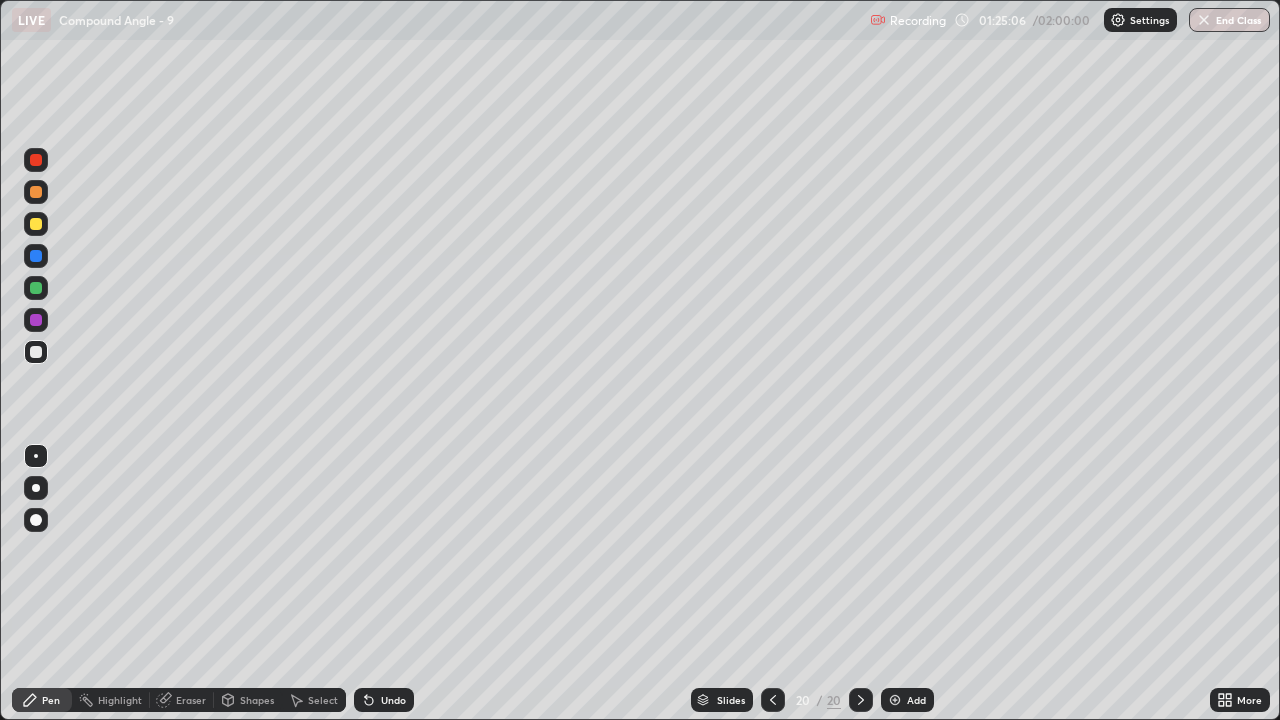 click on "Add" at bounding box center (916, 700) 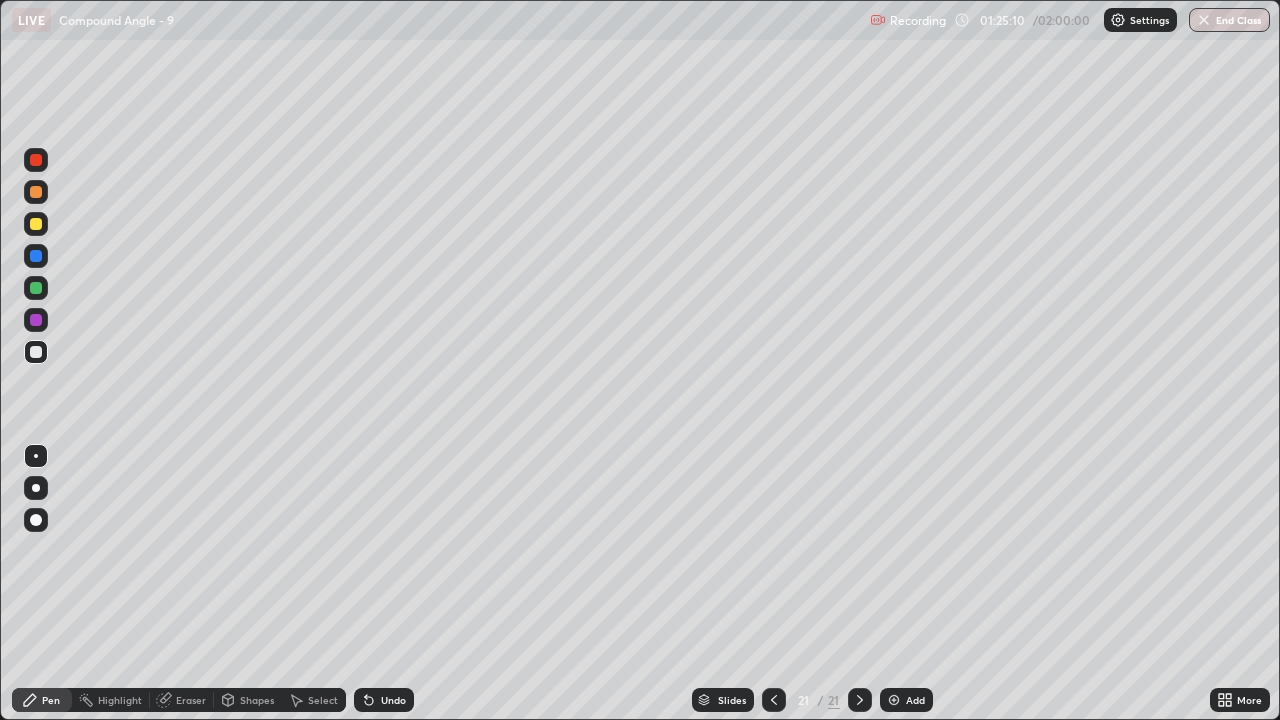 click on "Undo" at bounding box center [384, 700] 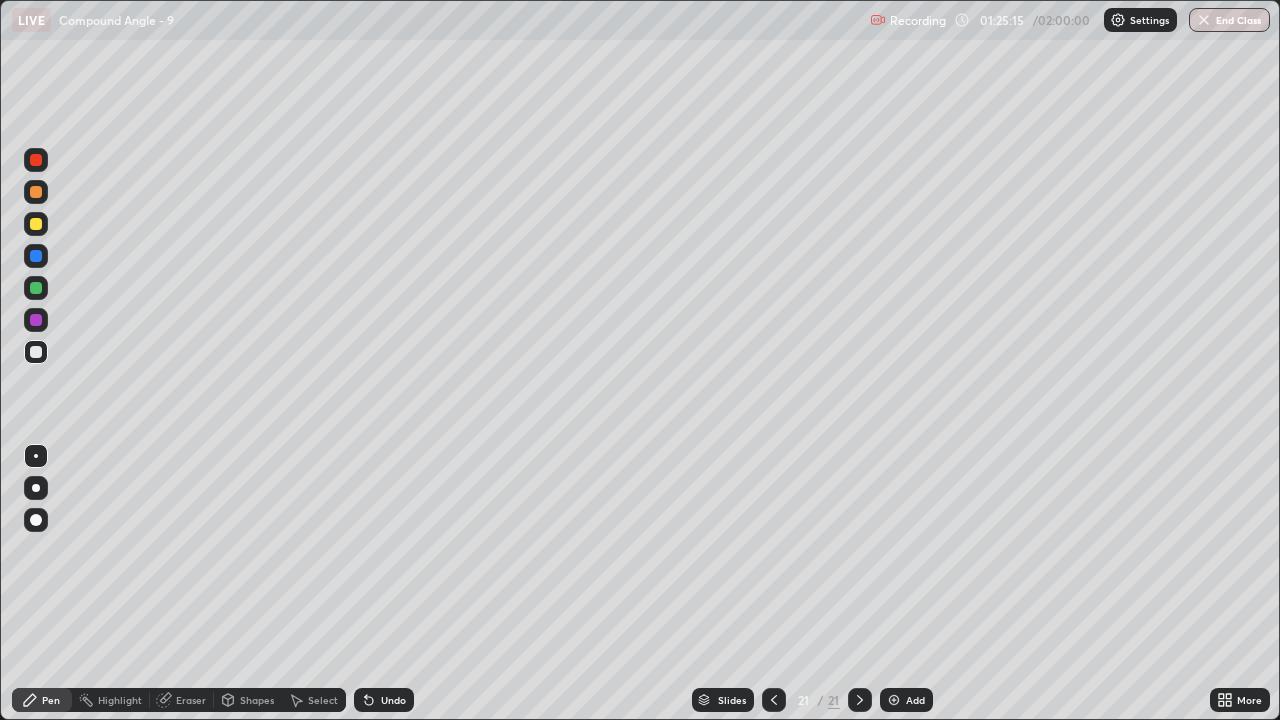 click on "Undo" at bounding box center [384, 700] 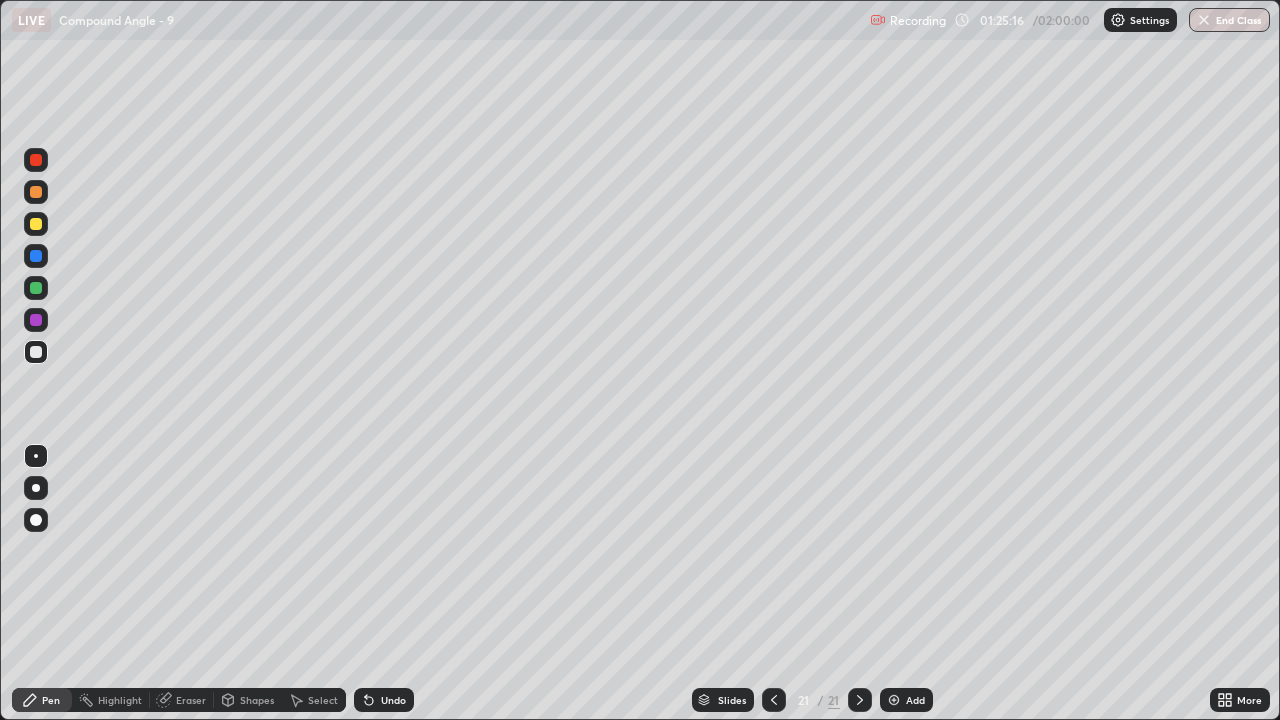 click on "Undo" at bounding box center [384, 700] 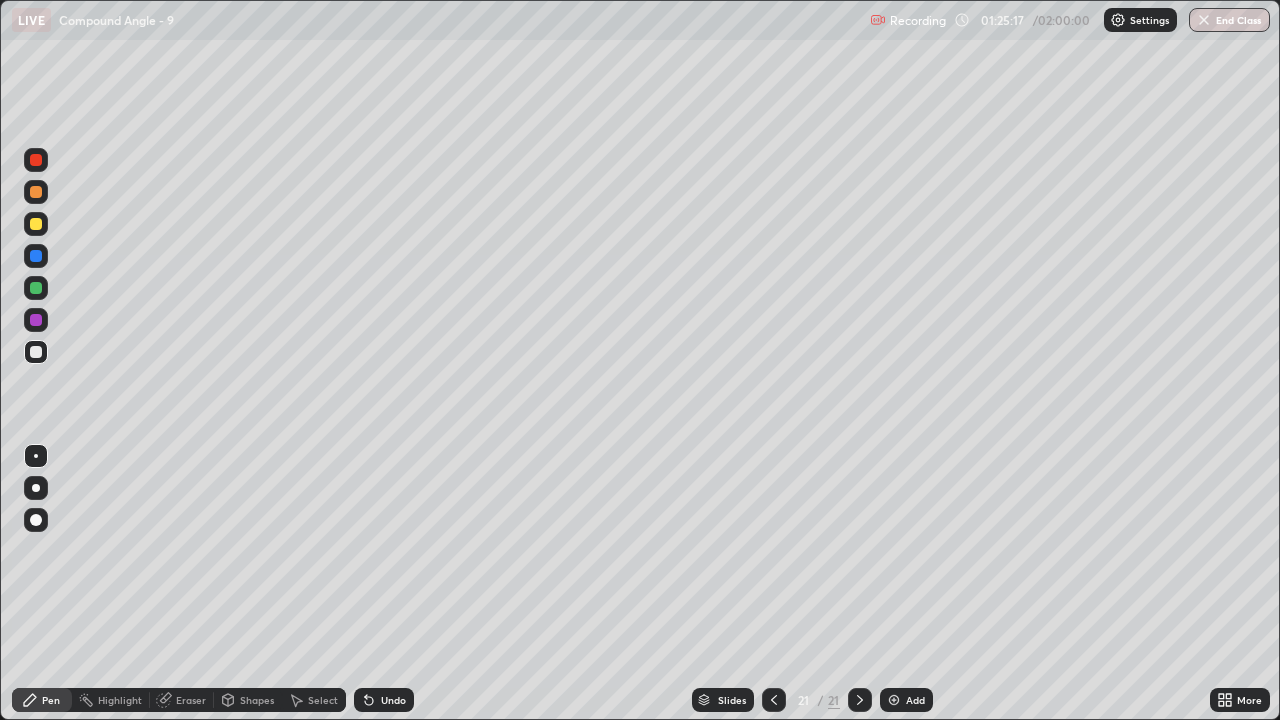 click at bounding box center (36, 224) 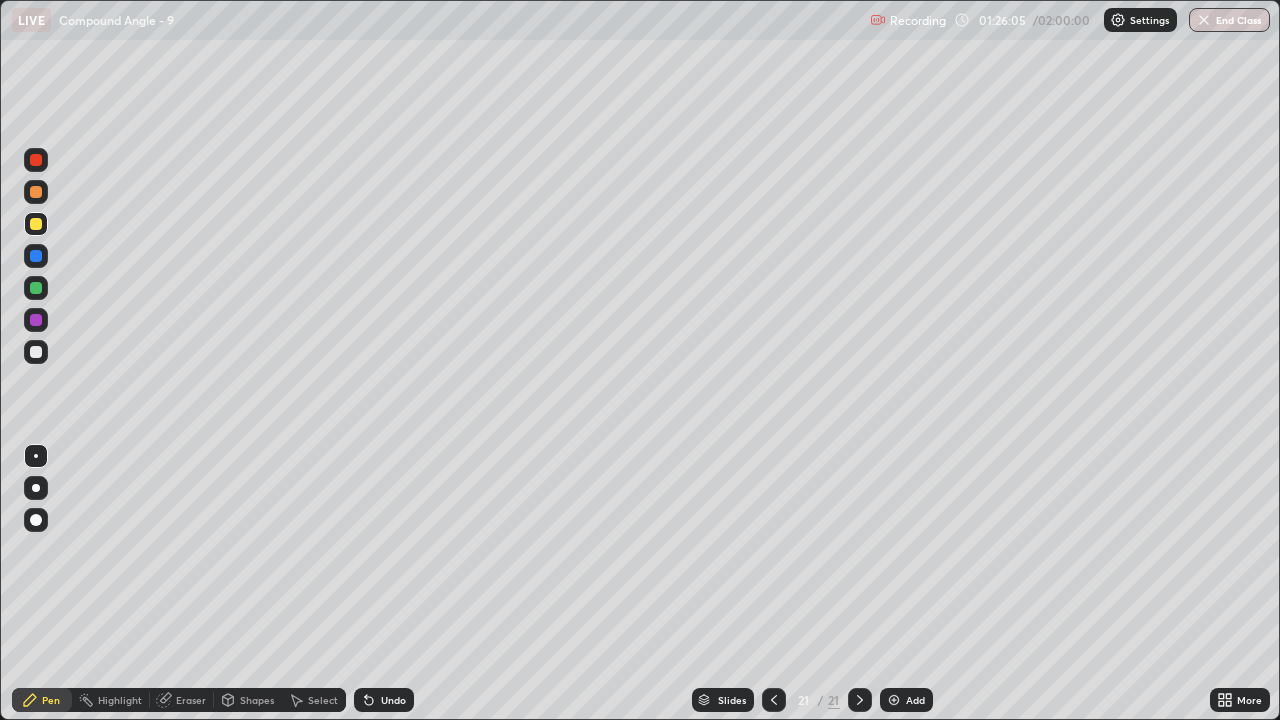 click 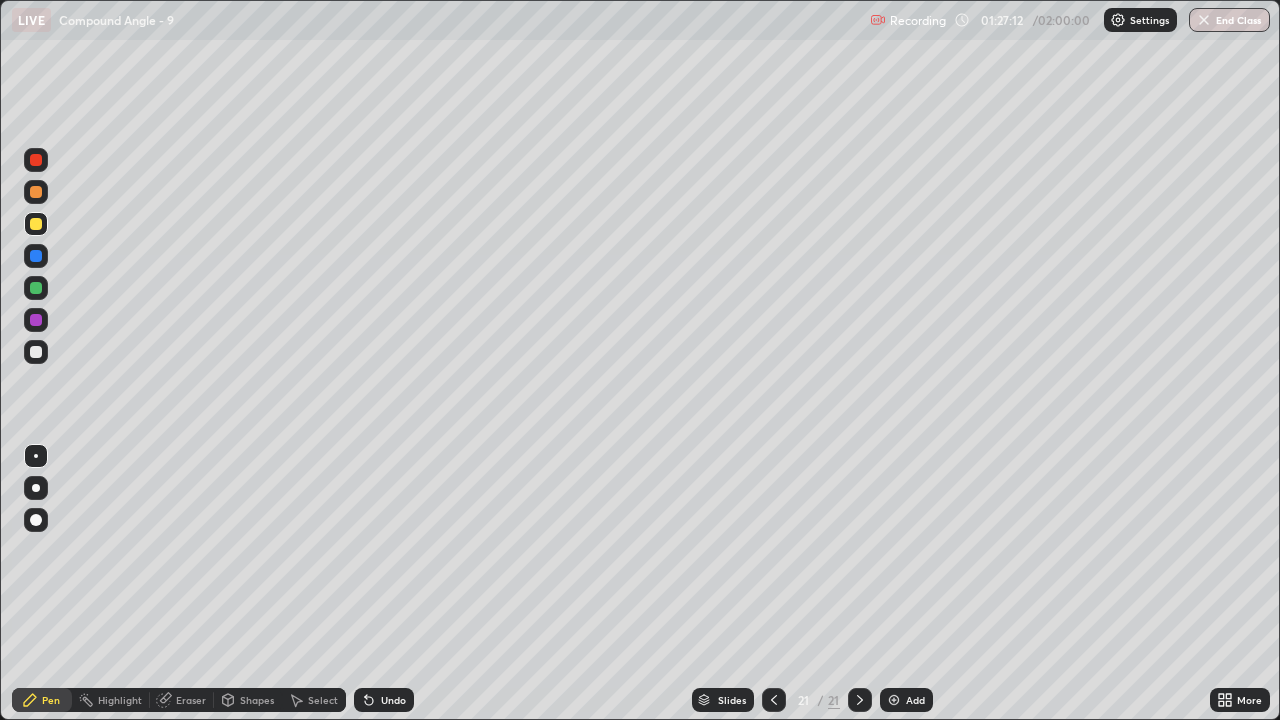 click on "Undo" at bounding box center (384, 700) 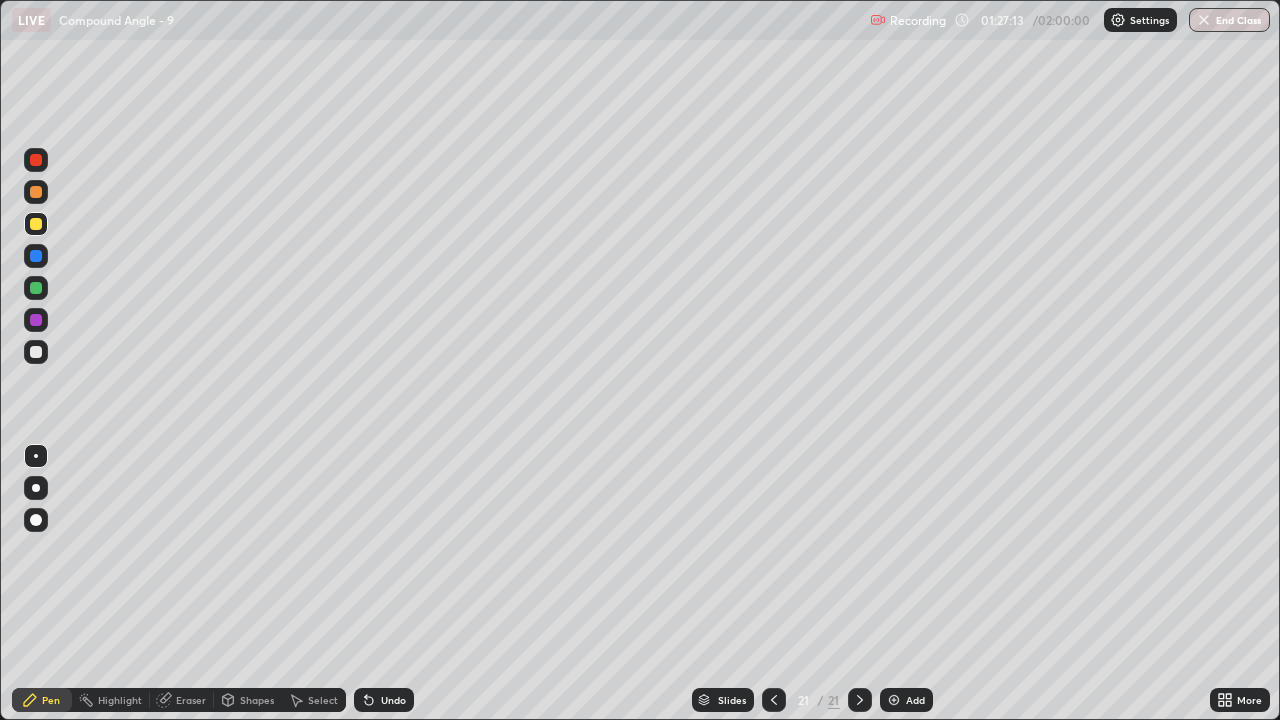 click 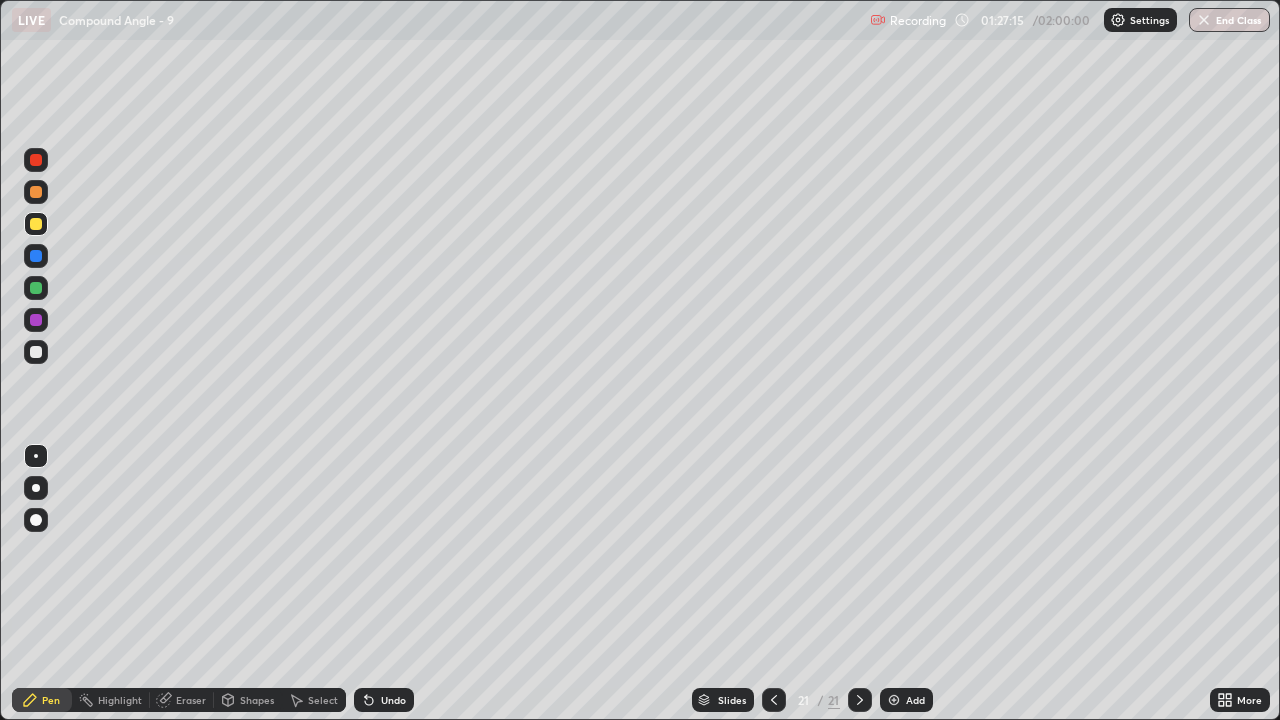 click on "Undo" at bounding box center [393, 700] 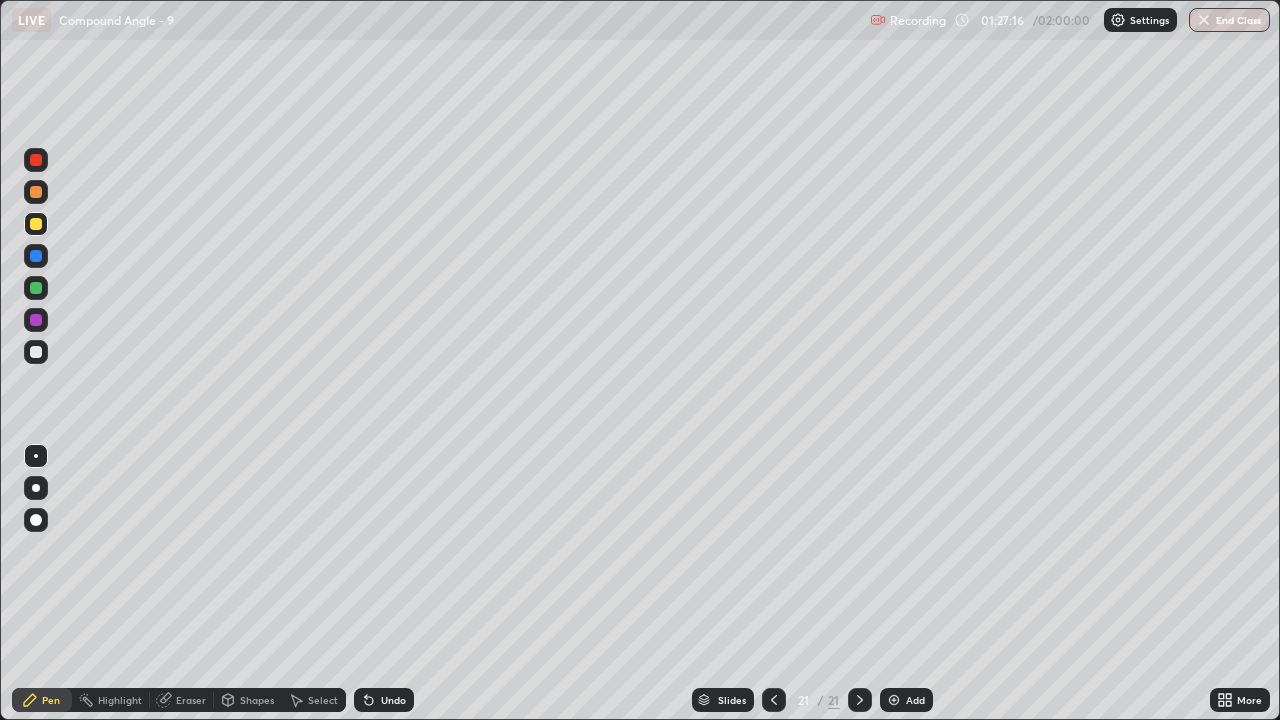 click on "Undo" at bounding box center (393, 700) 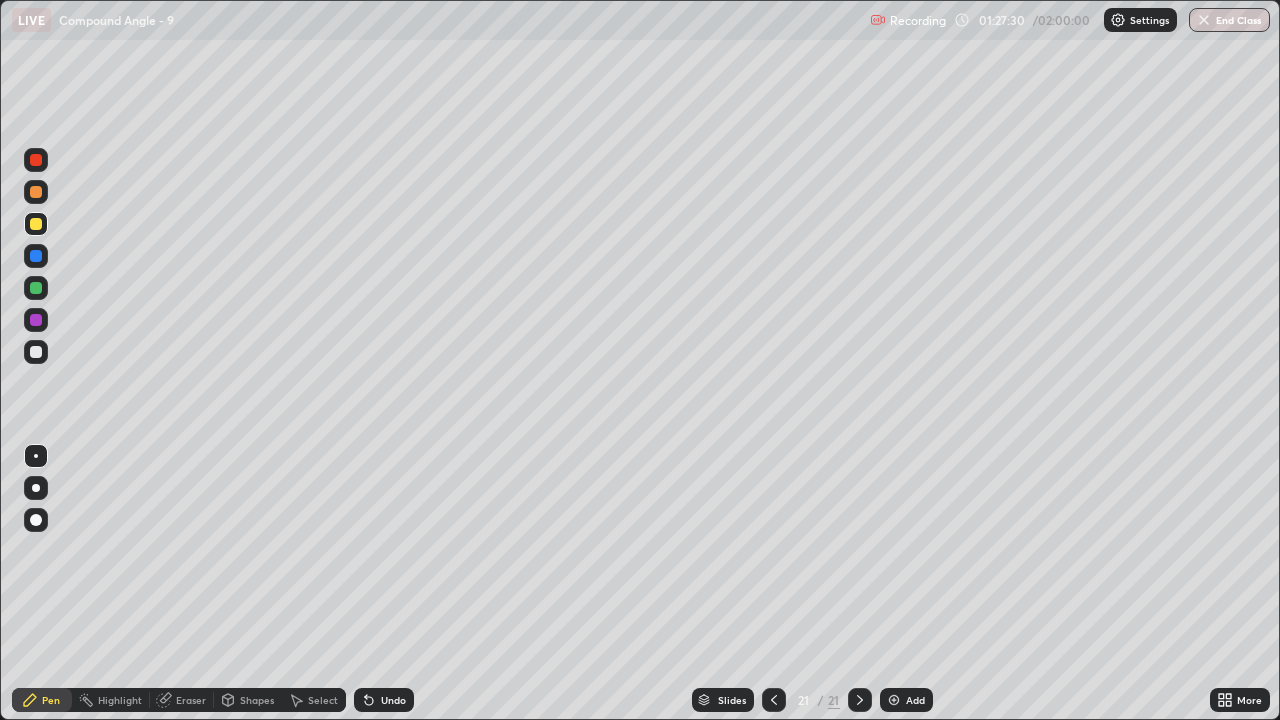 click on "Eraser" at bounding box center [191, 700] 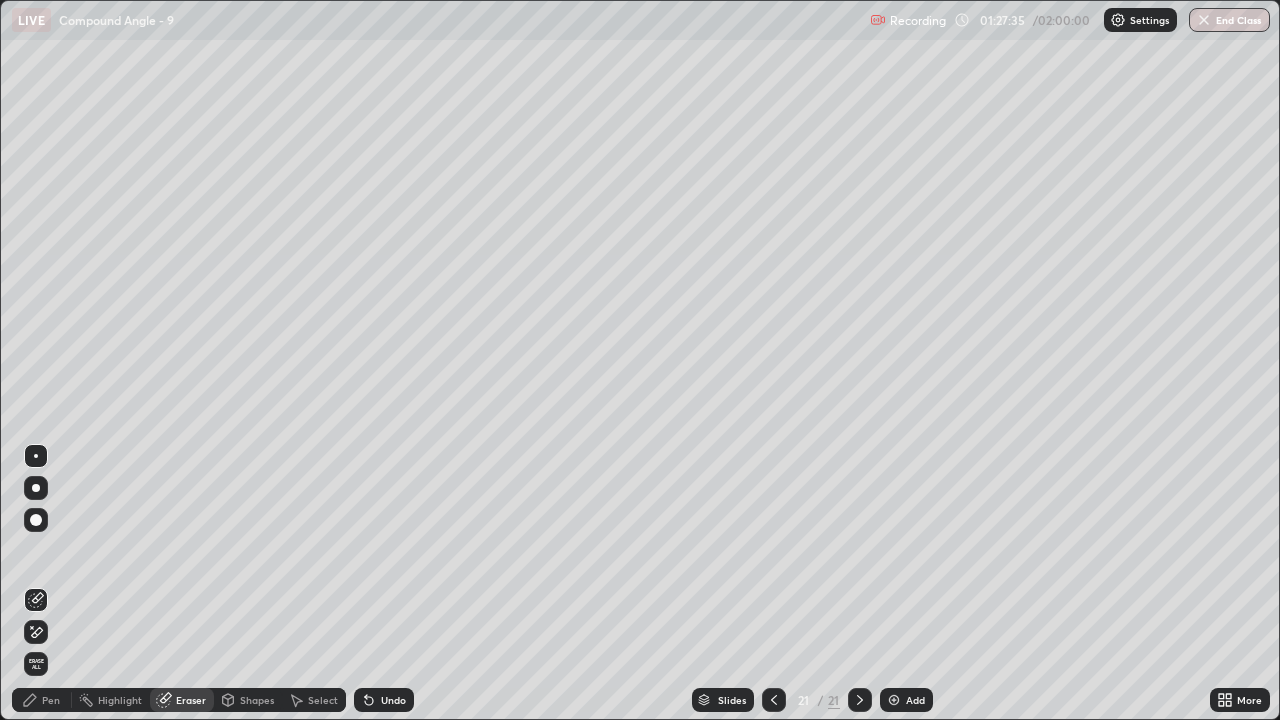 click on "Pen" at bounding box center (42, 700) 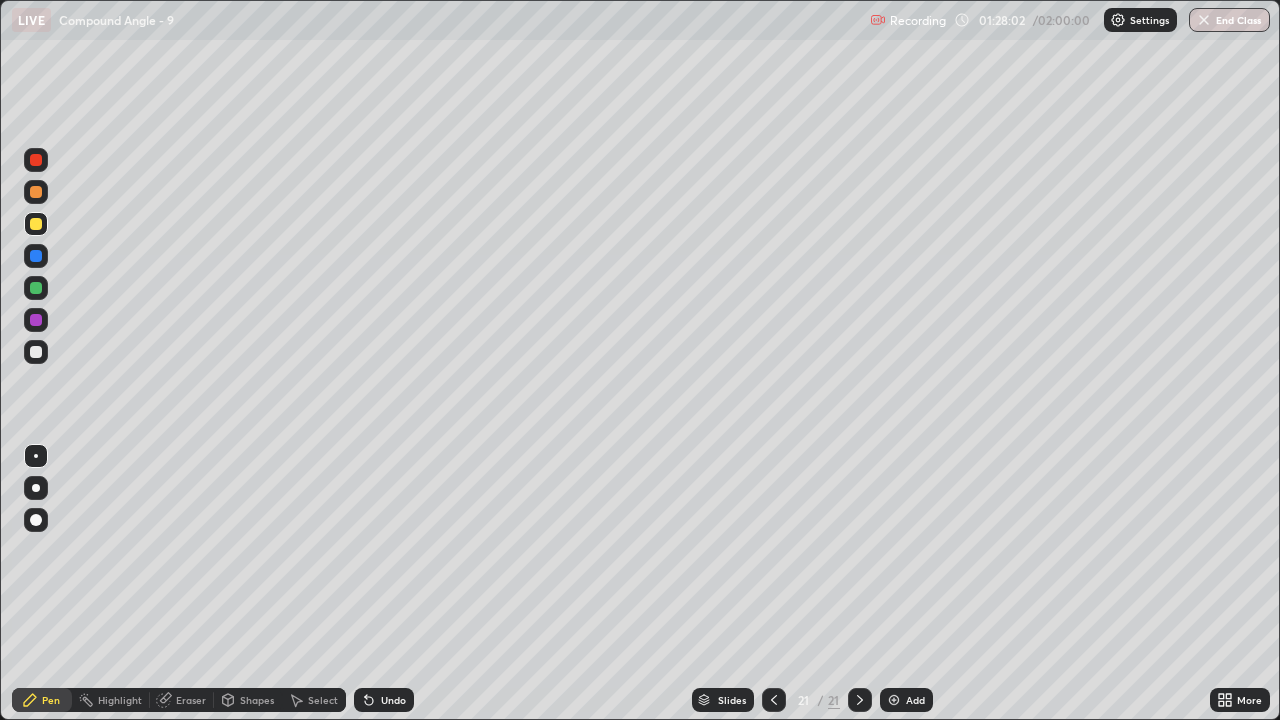 click 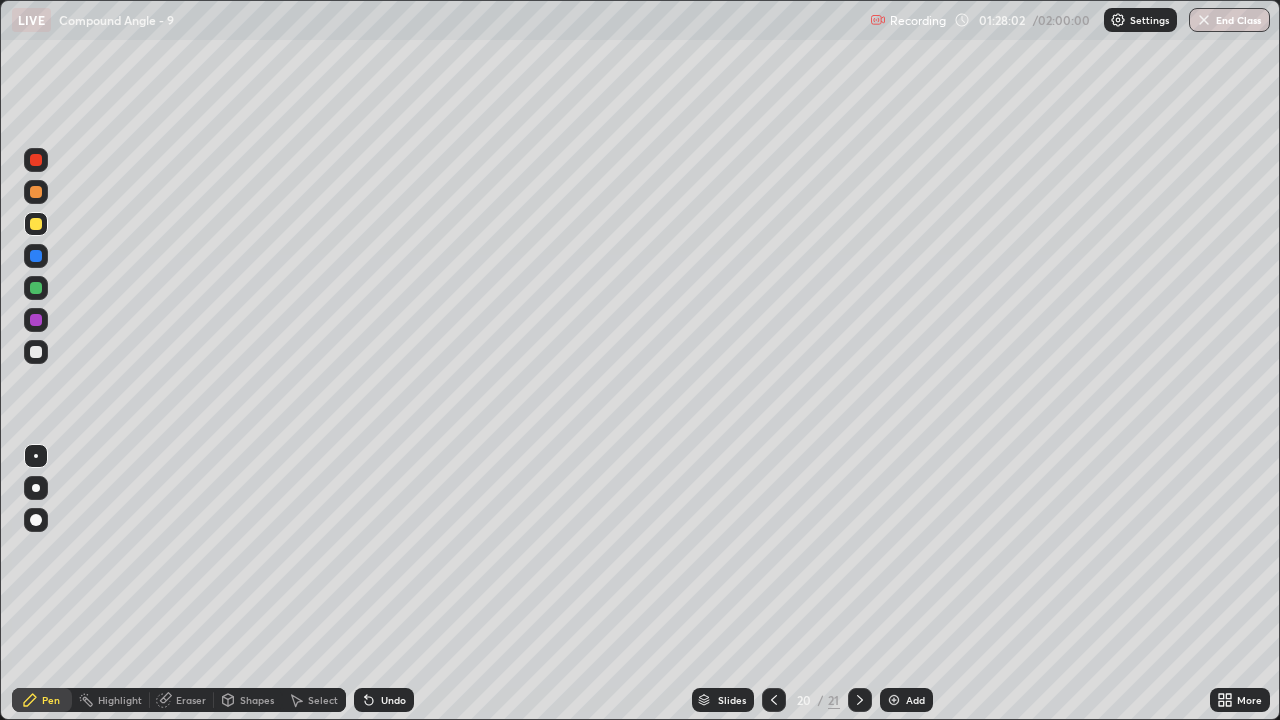 click 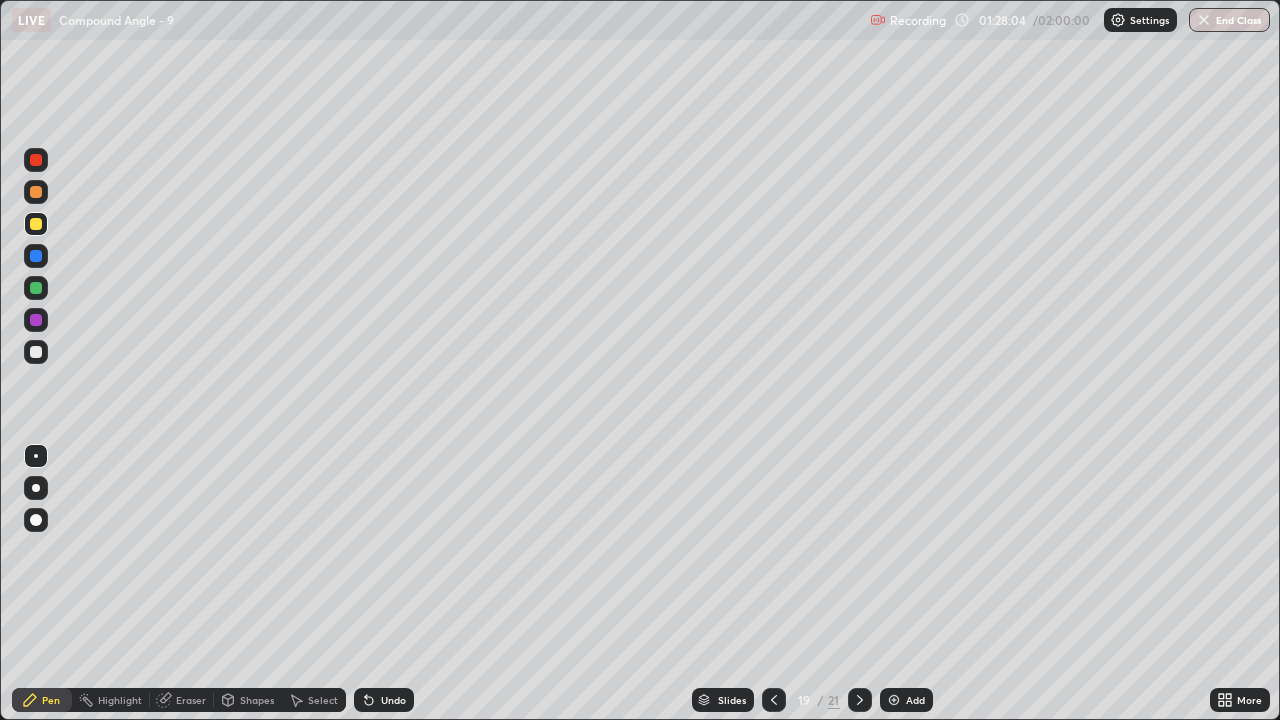 click 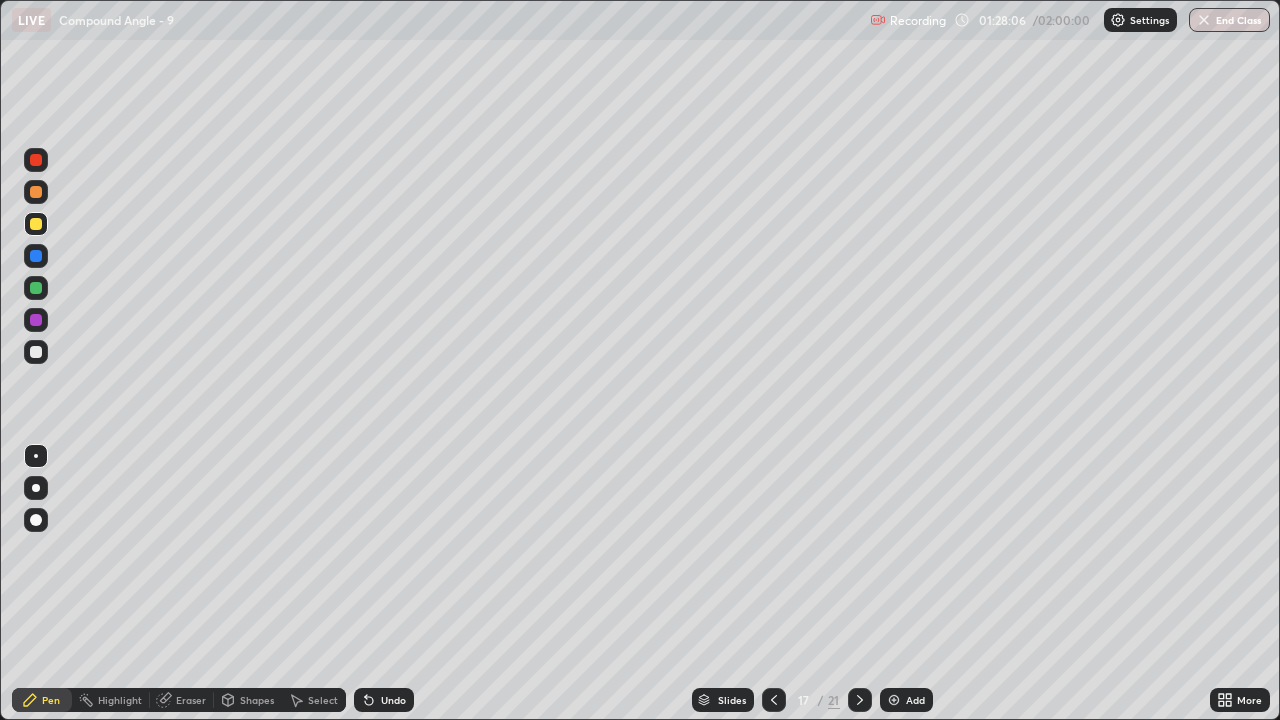 click 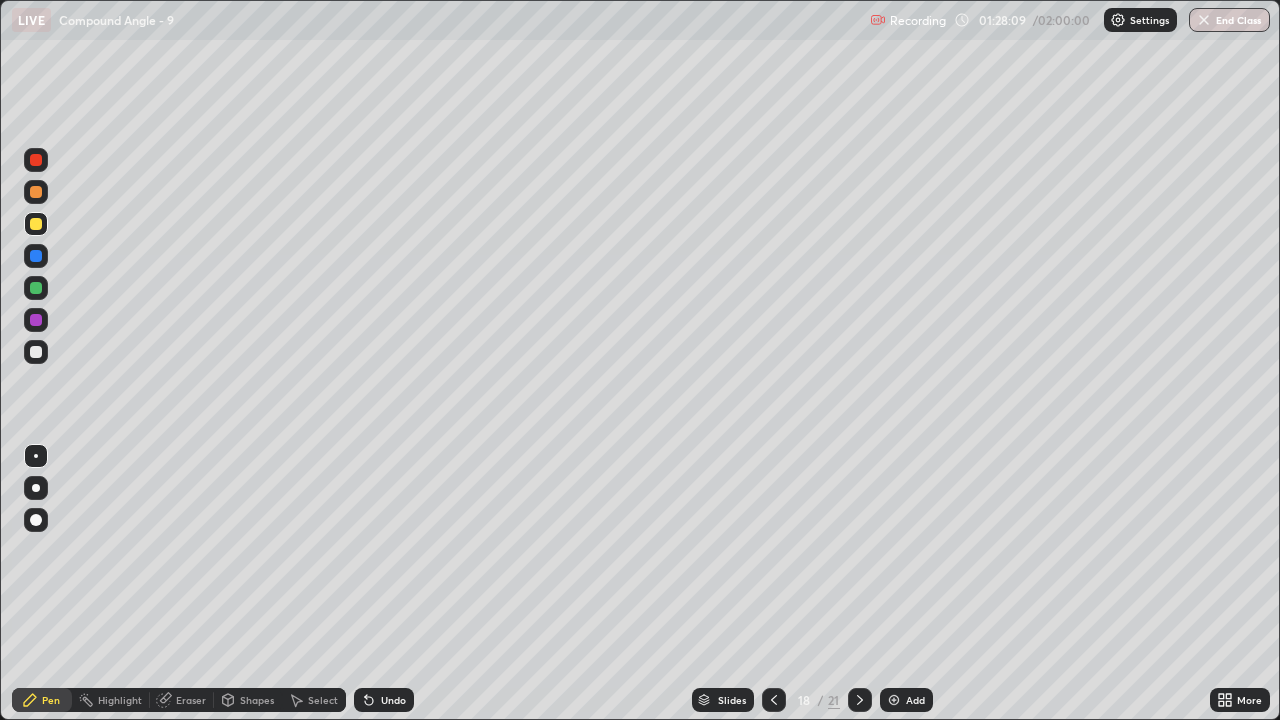 click 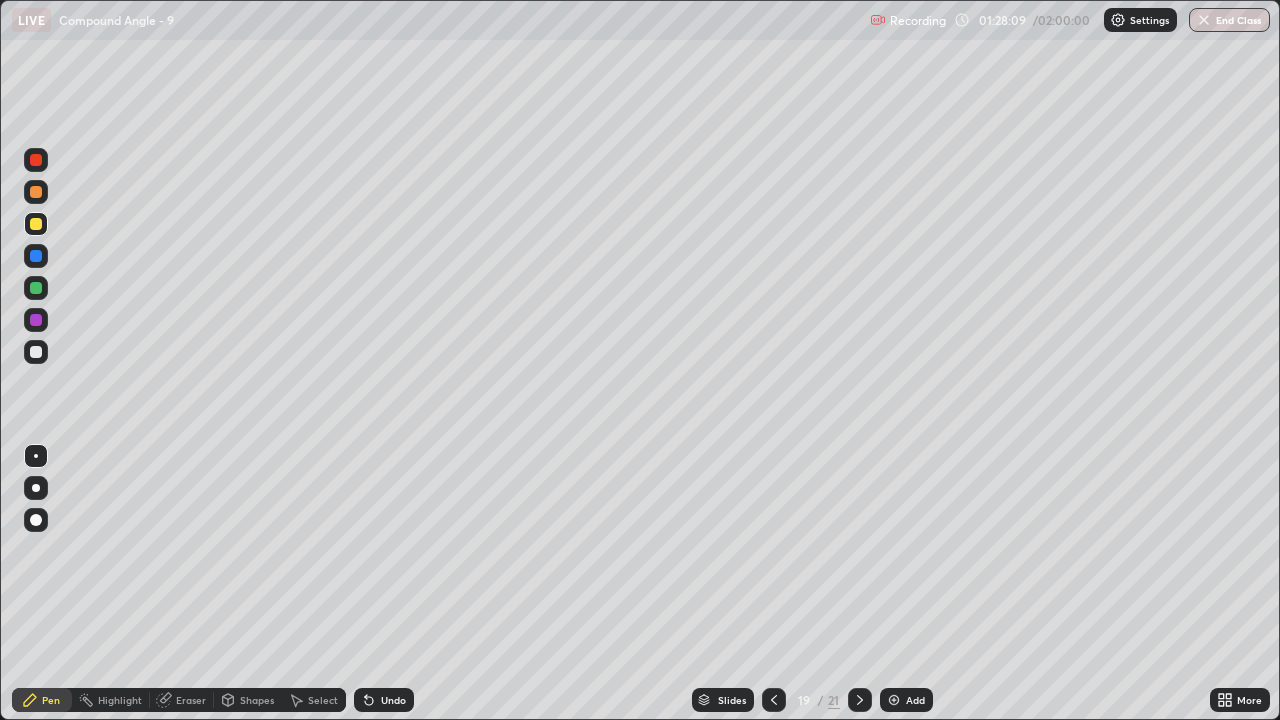 click 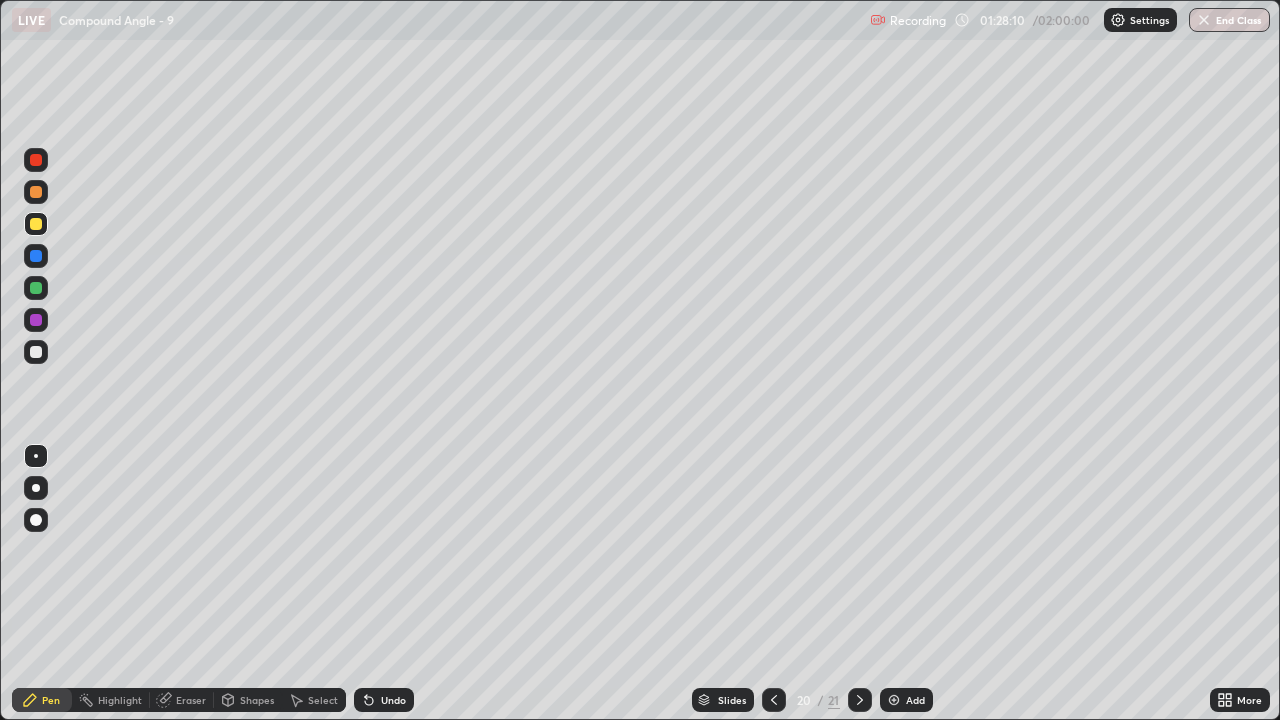 click at bounding box center [860, 700] 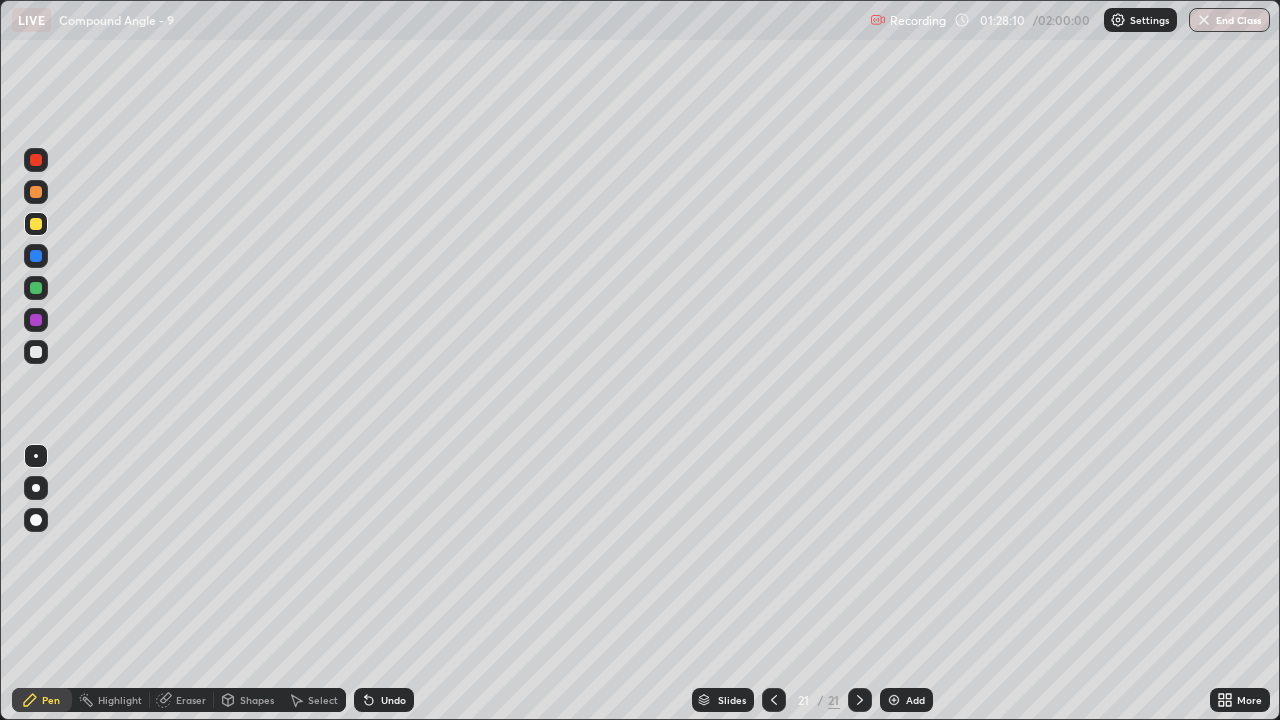 click at bounding box center [860, 700] 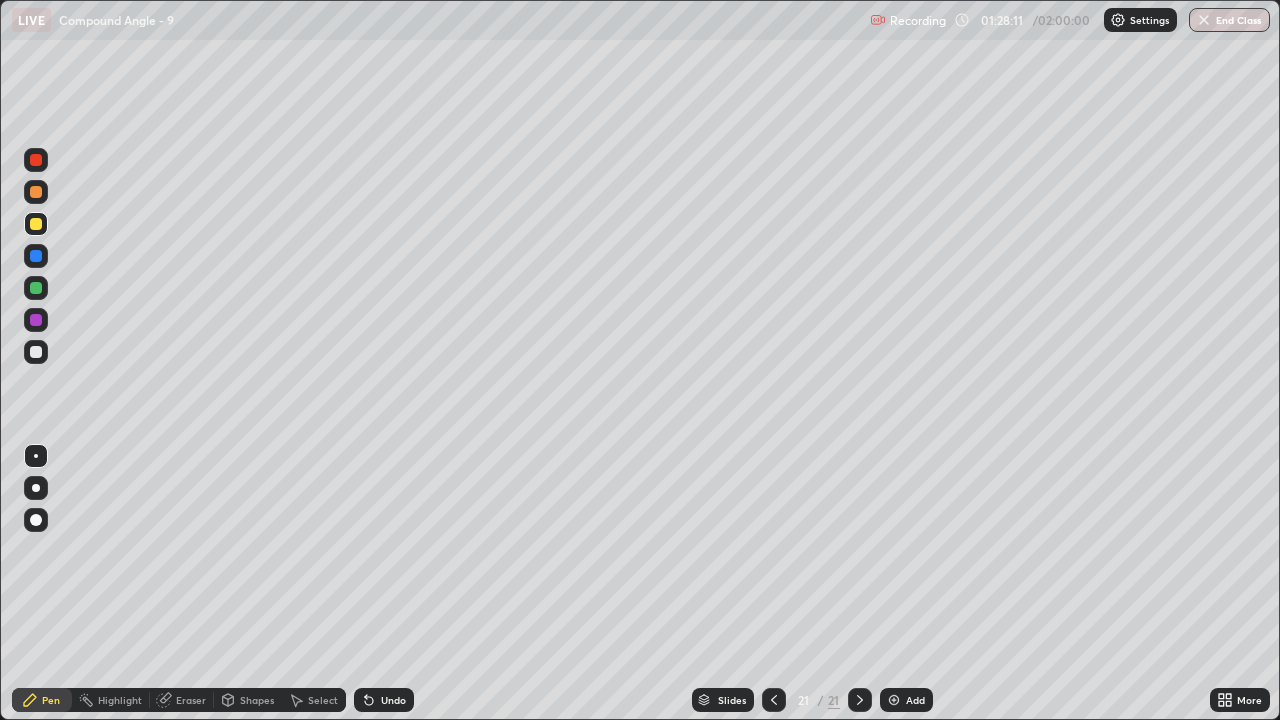 click on "Add" at bounding box center [906, 700] 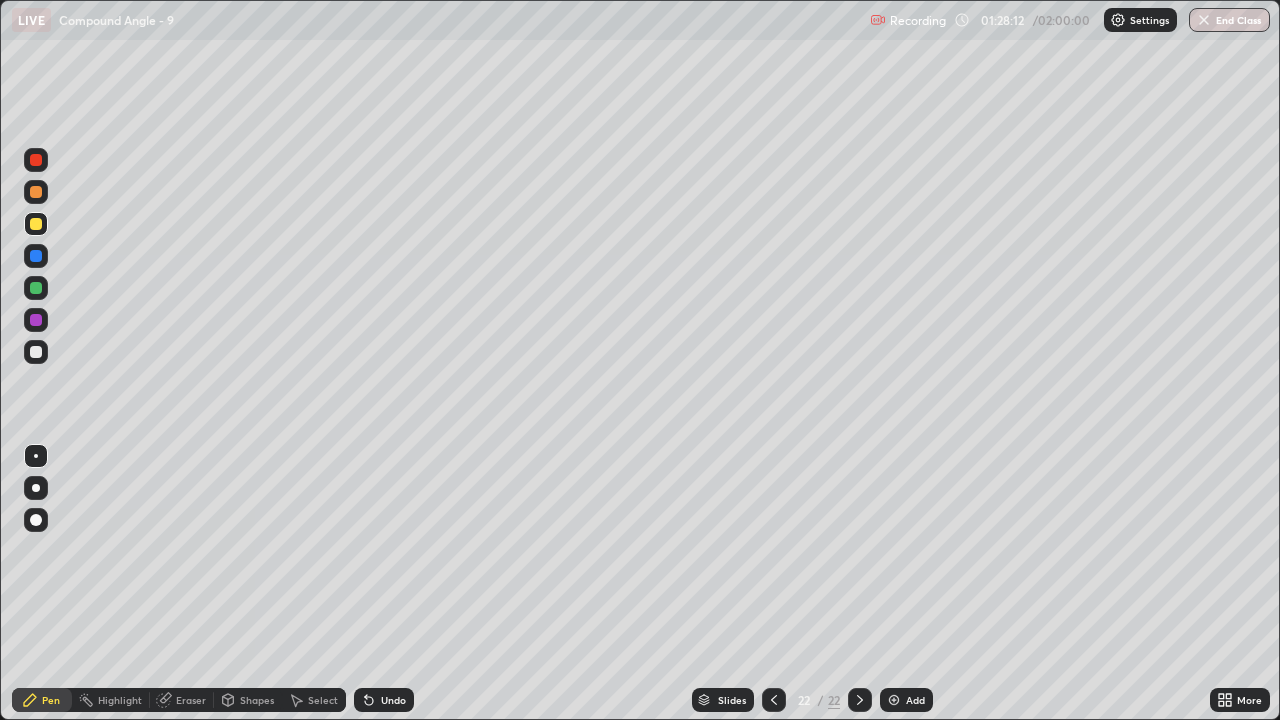 click at bounding box center (36, 352) 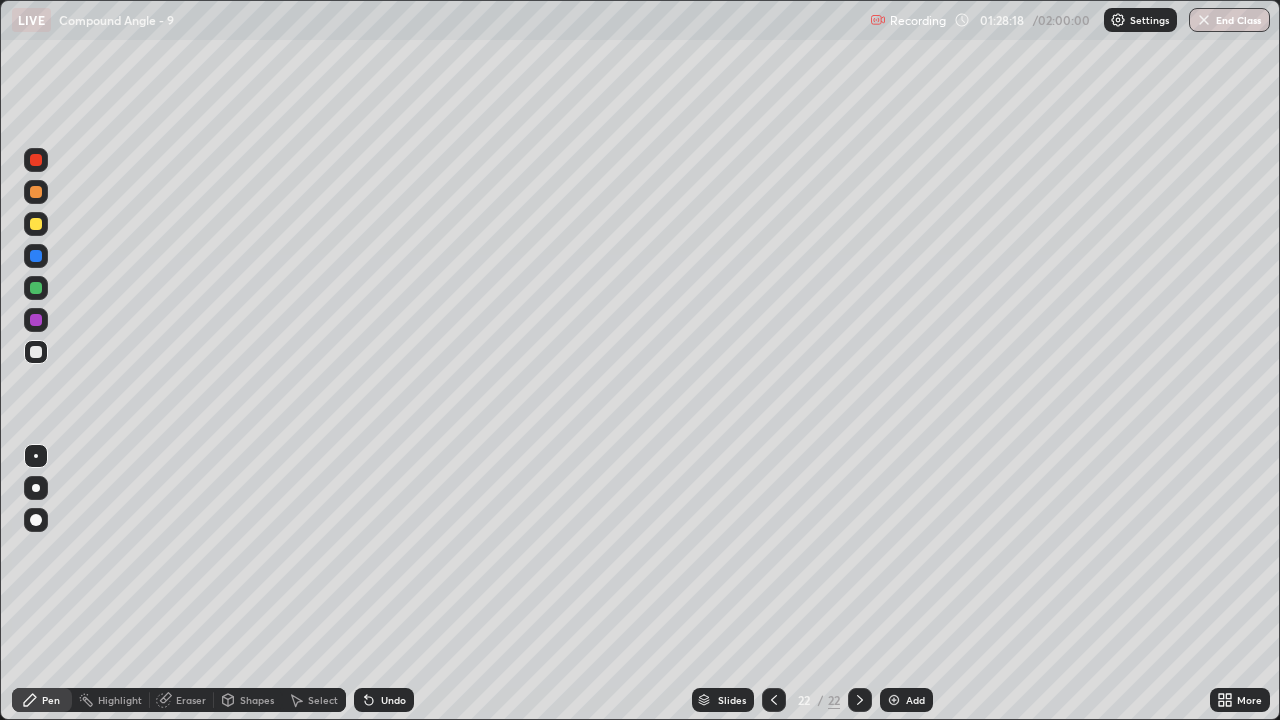 click at bounding box center [774, 700] 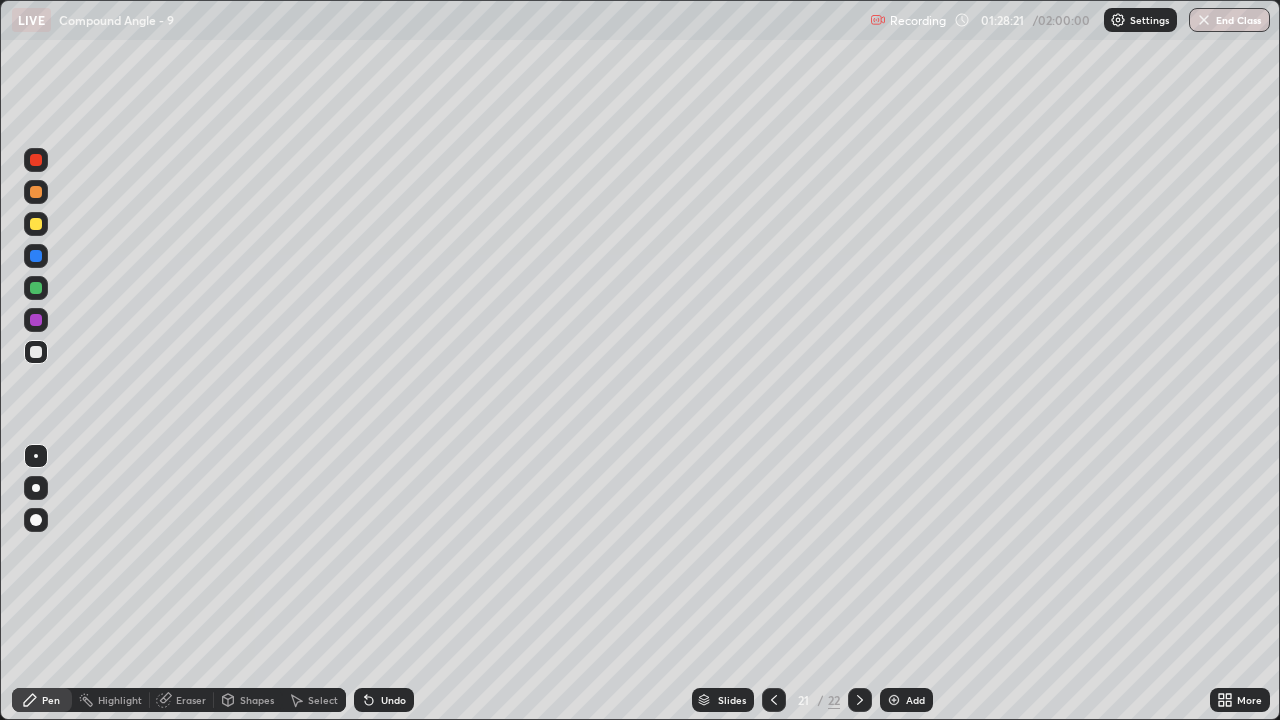 click 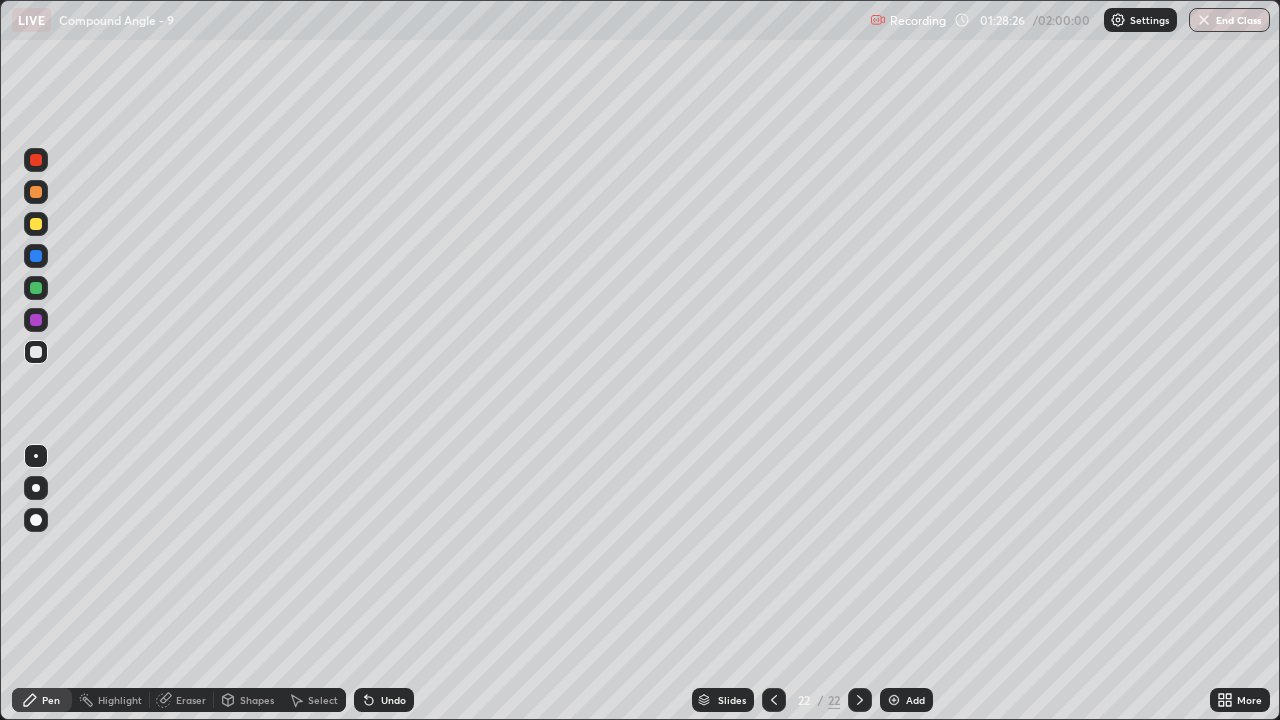 click at bounding box center (36, 352) 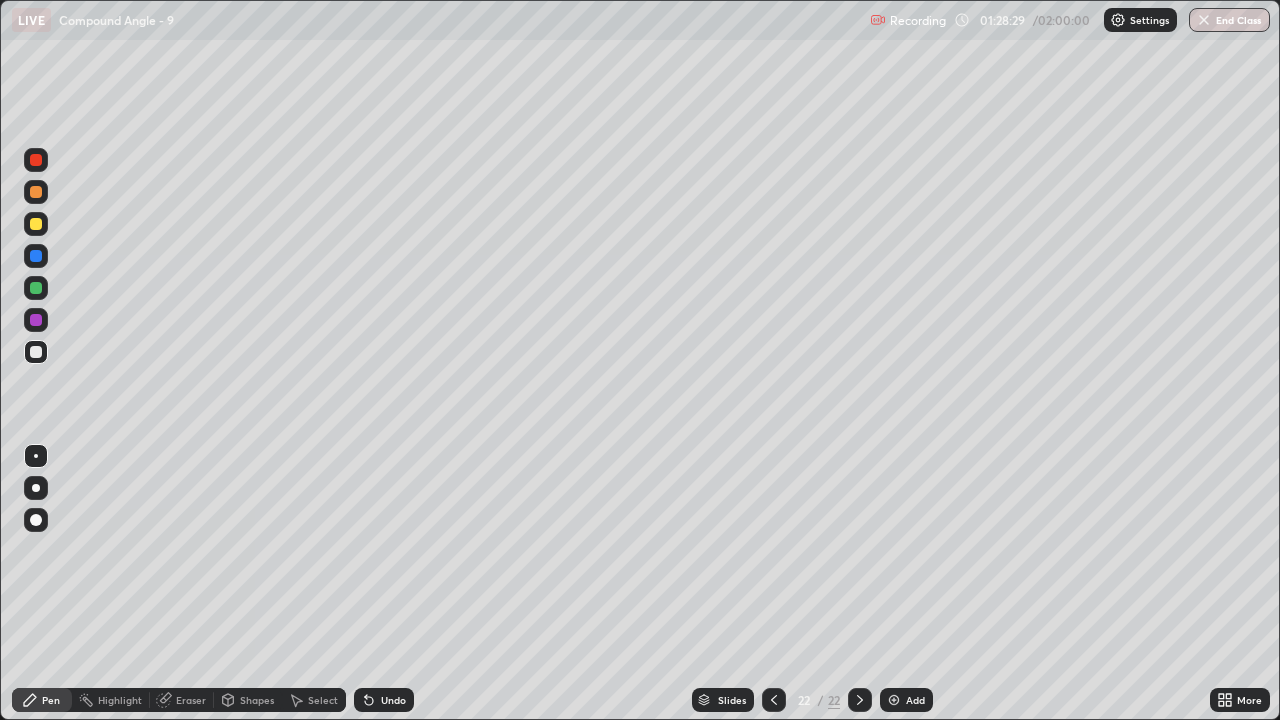 click at bounding box center [36, 224] 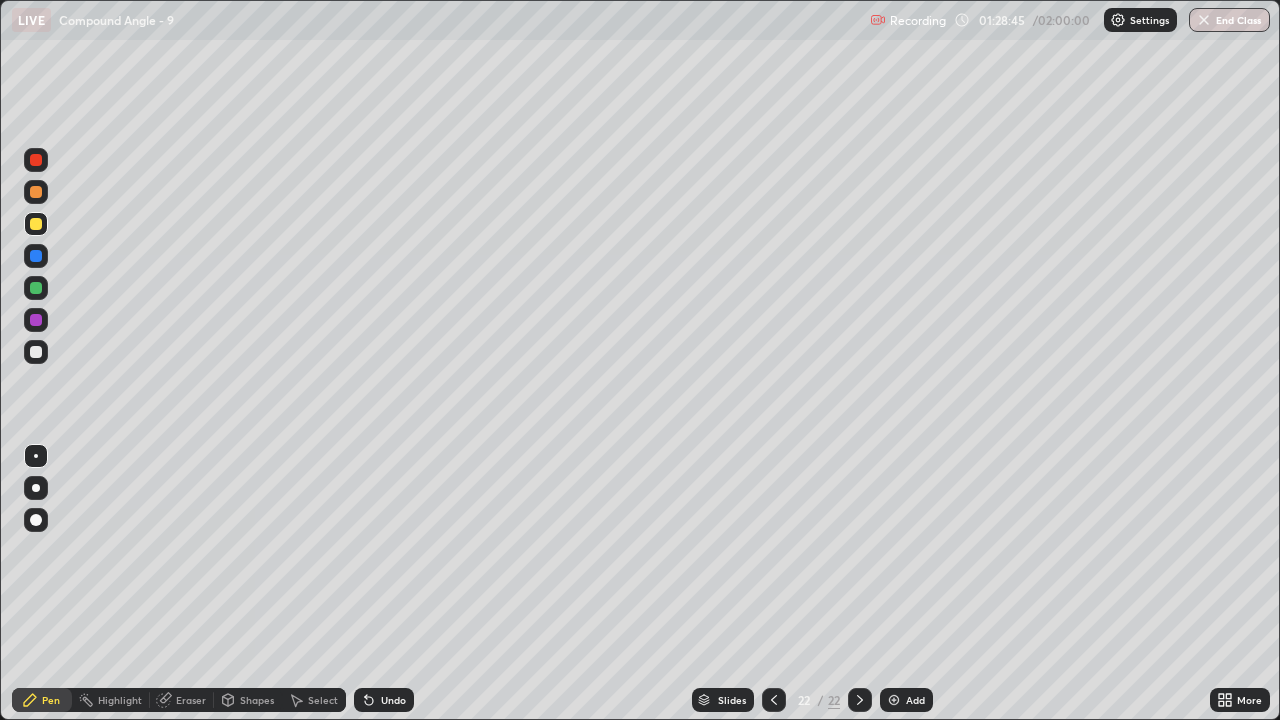 click at bounding box center (36, 352) 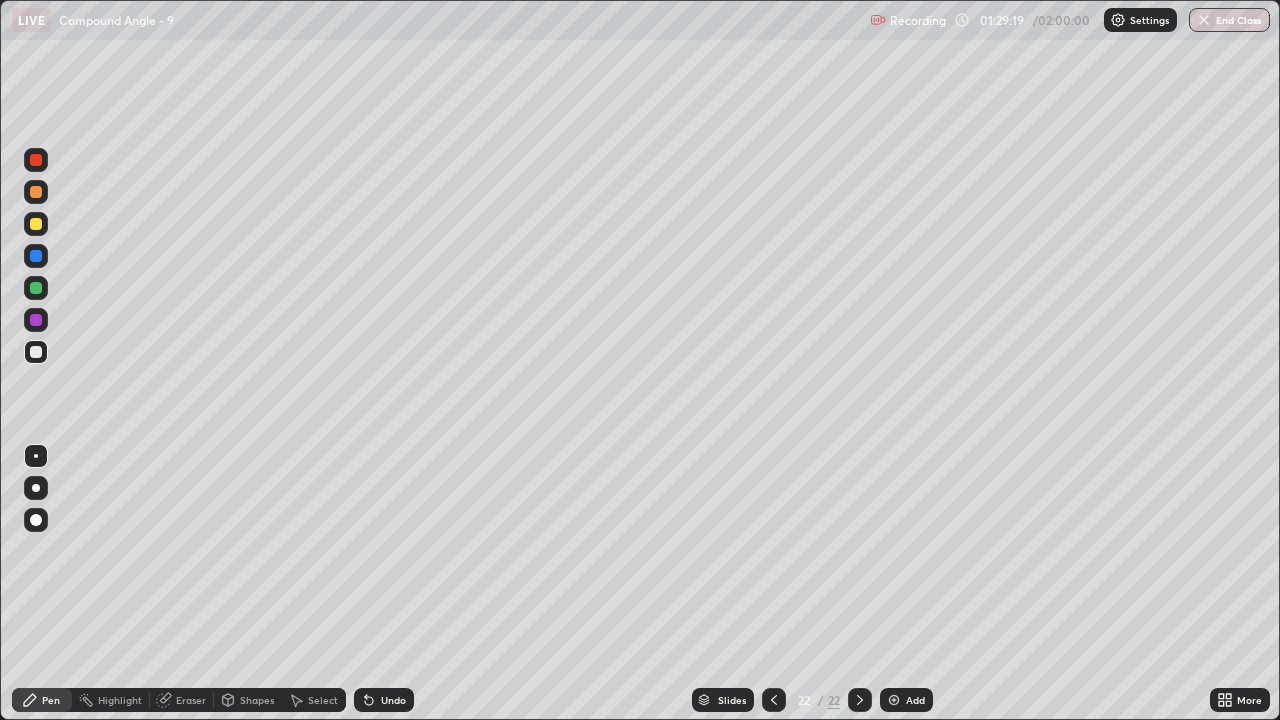click on "Undo" at bounding box center (393, 700) 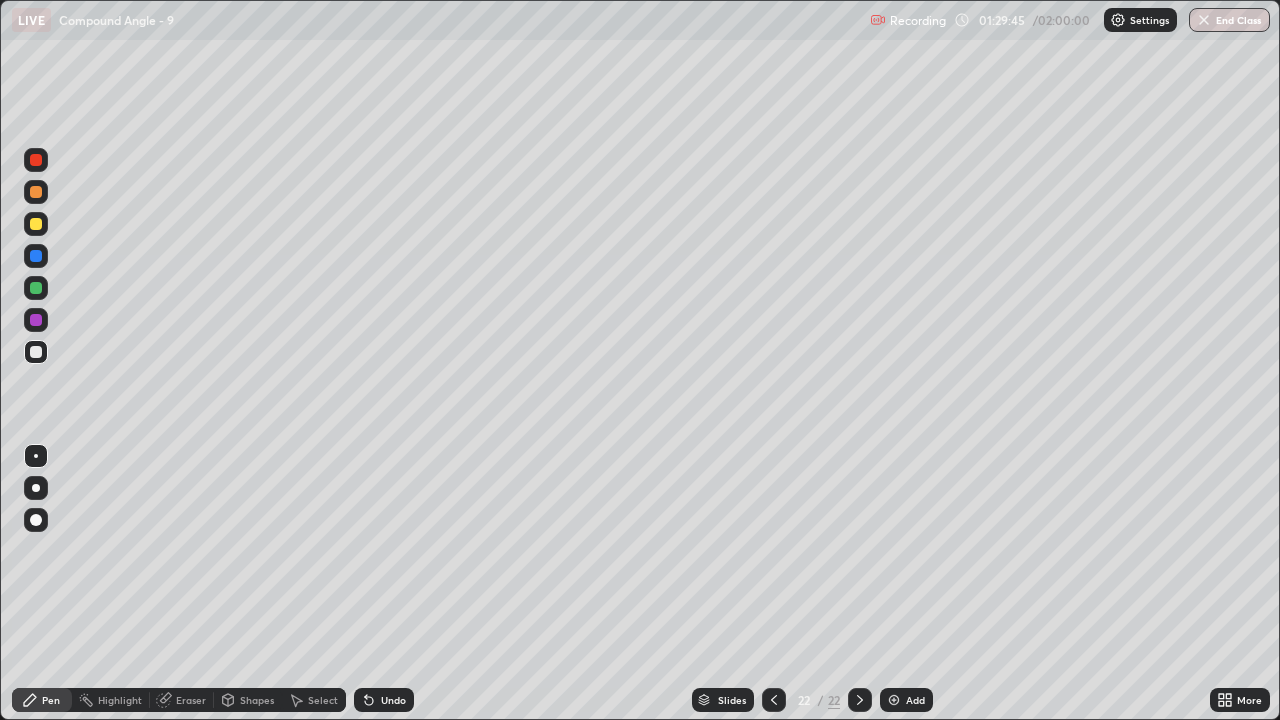 click on "Undo" at bounding box center (393, 700) 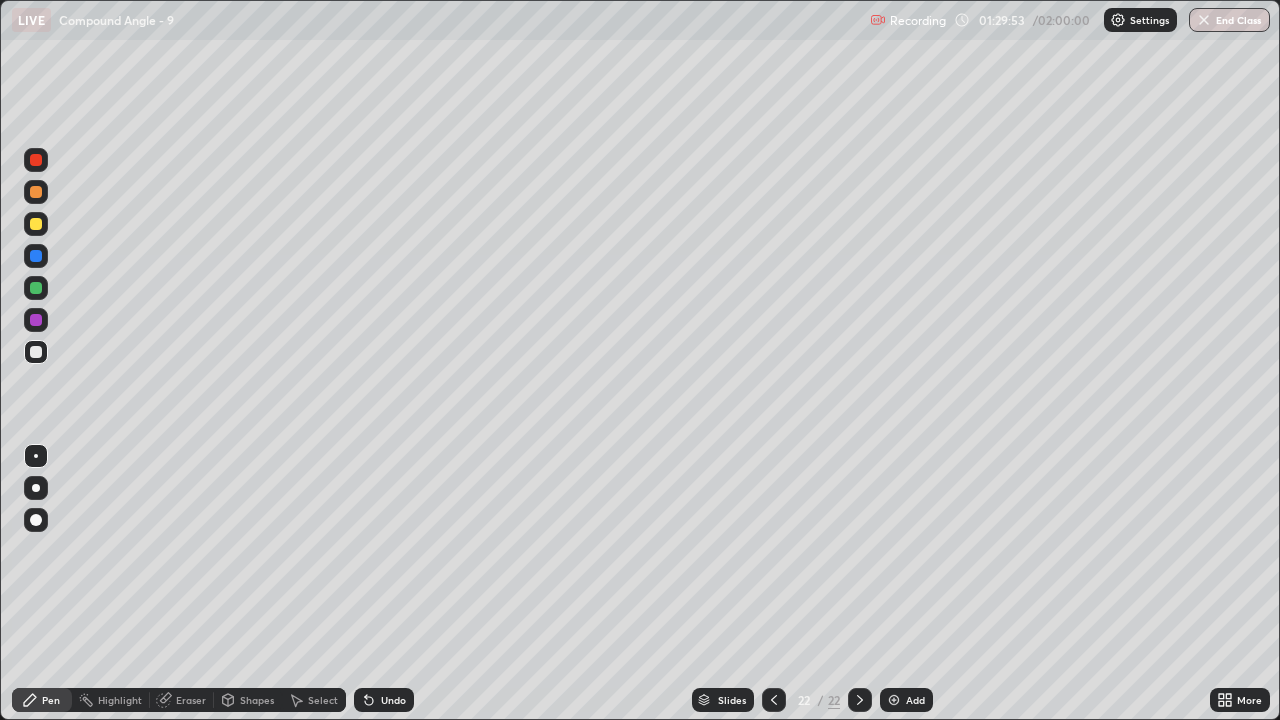 click on "Undo" at bounding box center (393, 700) 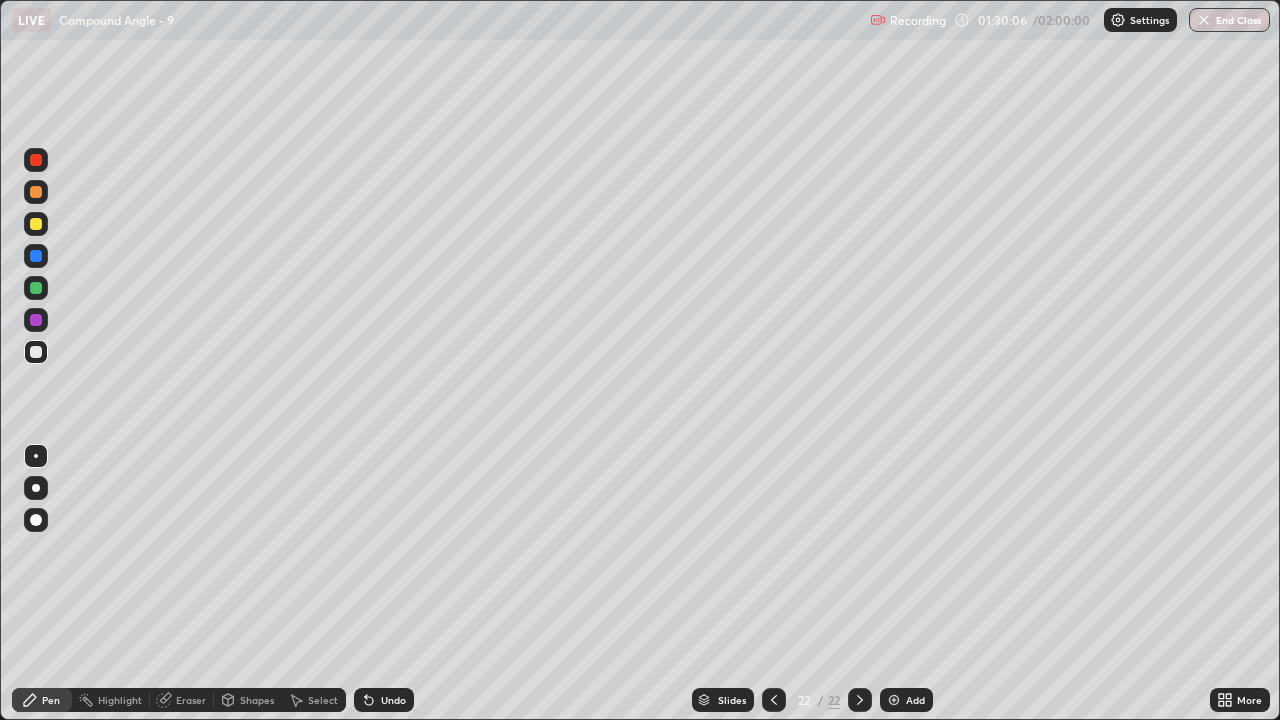 click on "Undo" at bounding box center [393, 700] 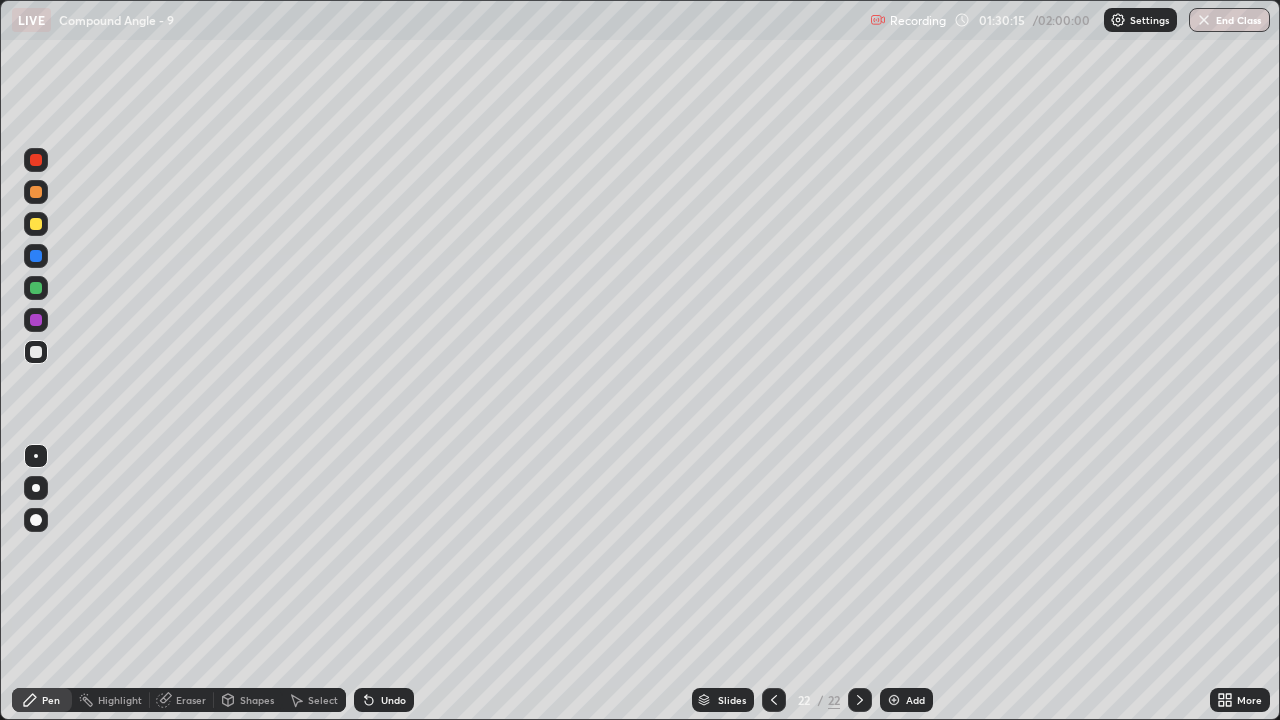 click on "Select" at bounding box center [323, 700] 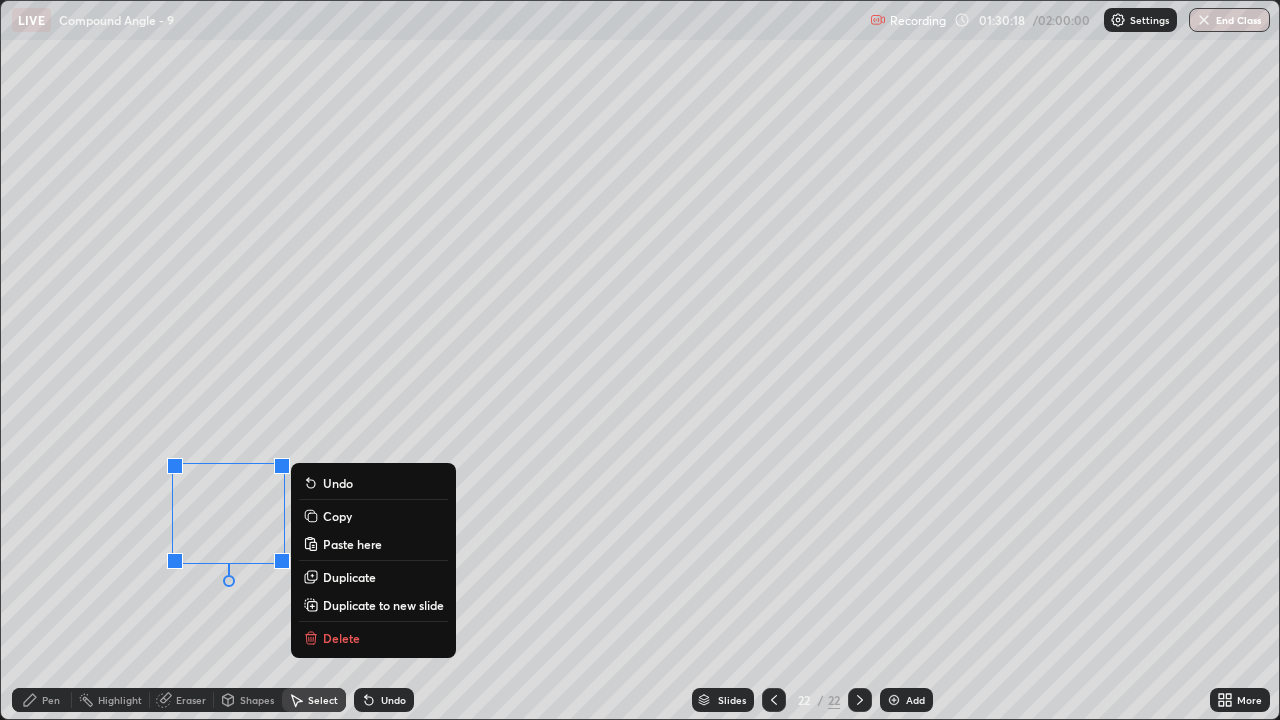 click on "0 ° Undo Copy Paste here Duplicate Duplicate to new slide Delete" at bounding box center [640, 360] 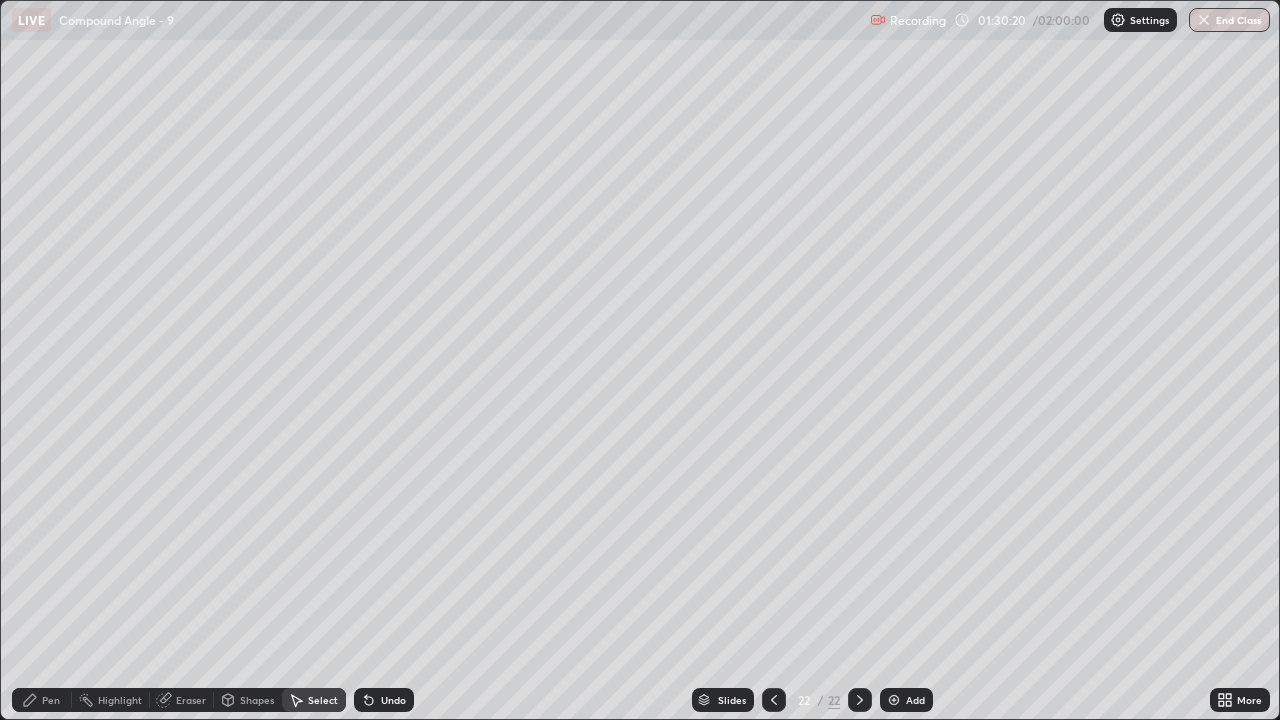 click on "Eraser" at bounding box center [191, 700] 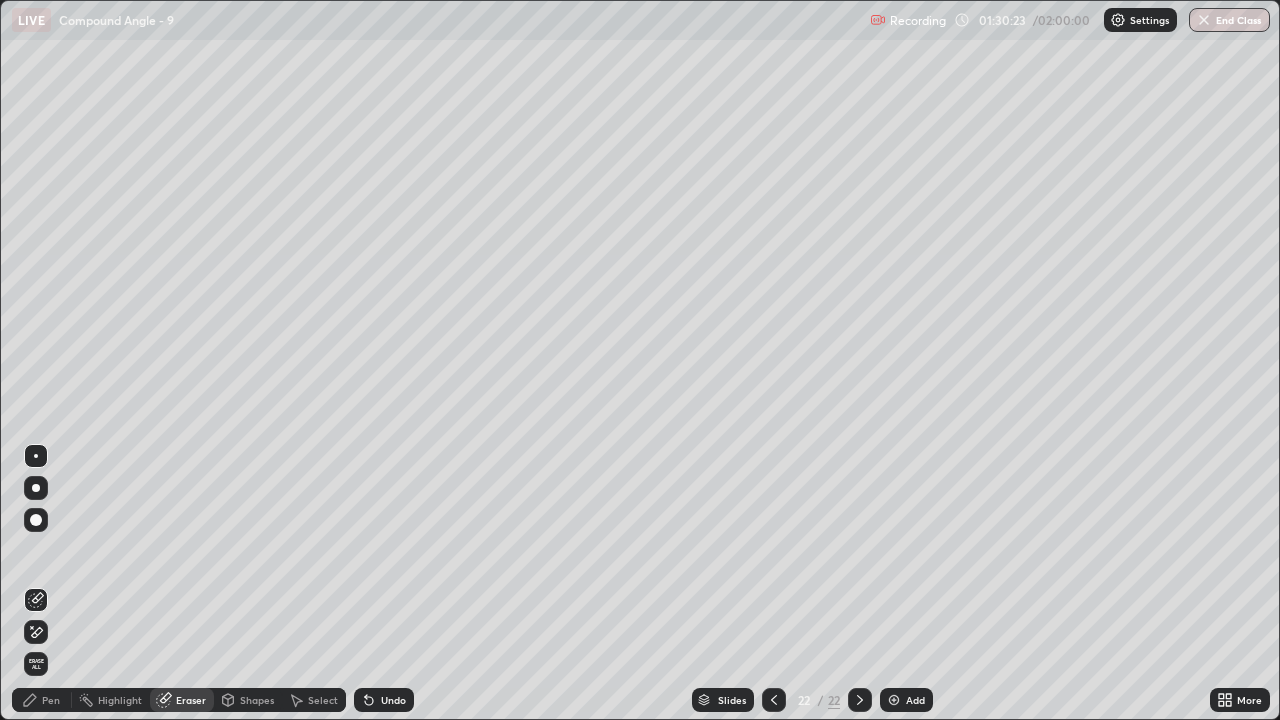 click on "Pen" at bounding box center [42, 700] 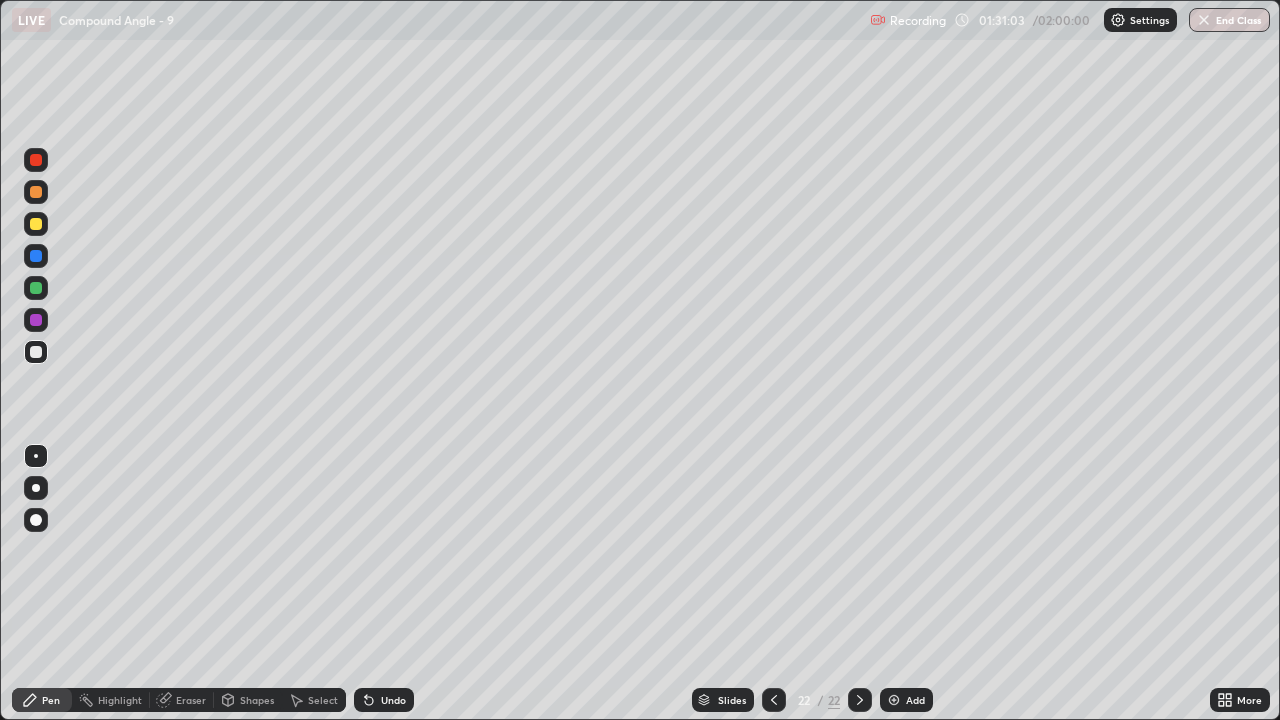 click 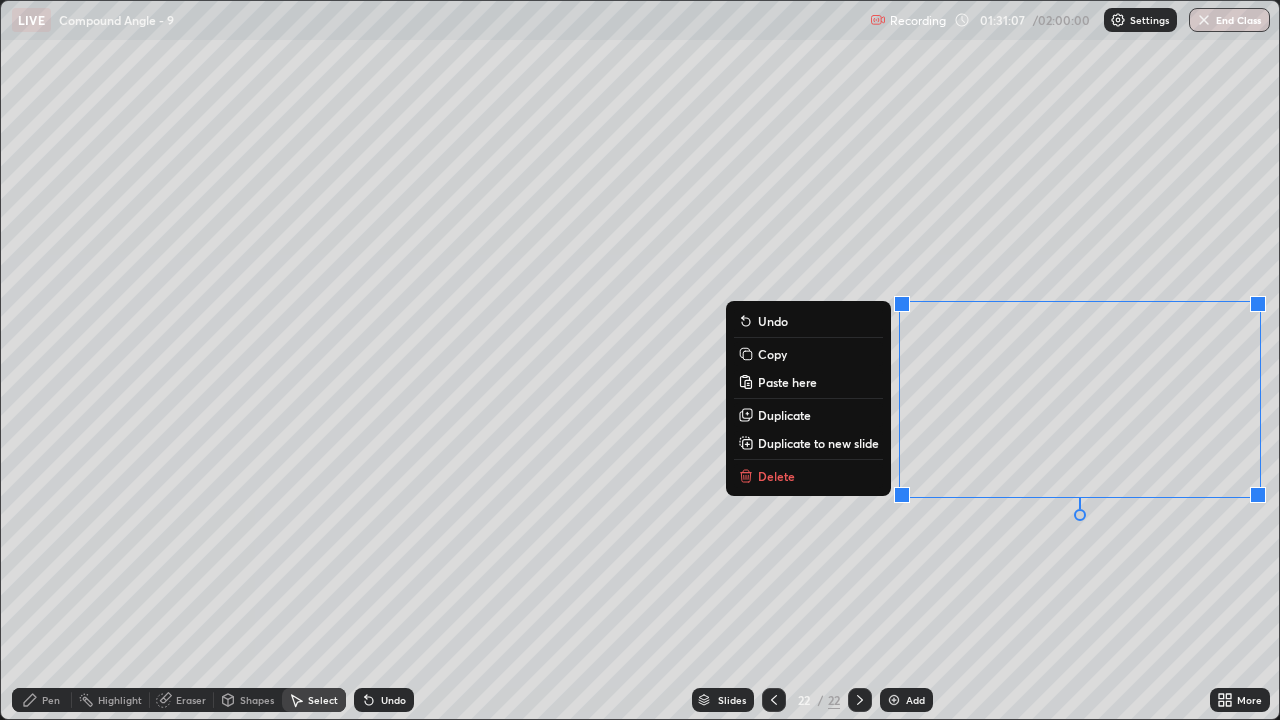 click on "Delete" at bounding box center [808, 476] 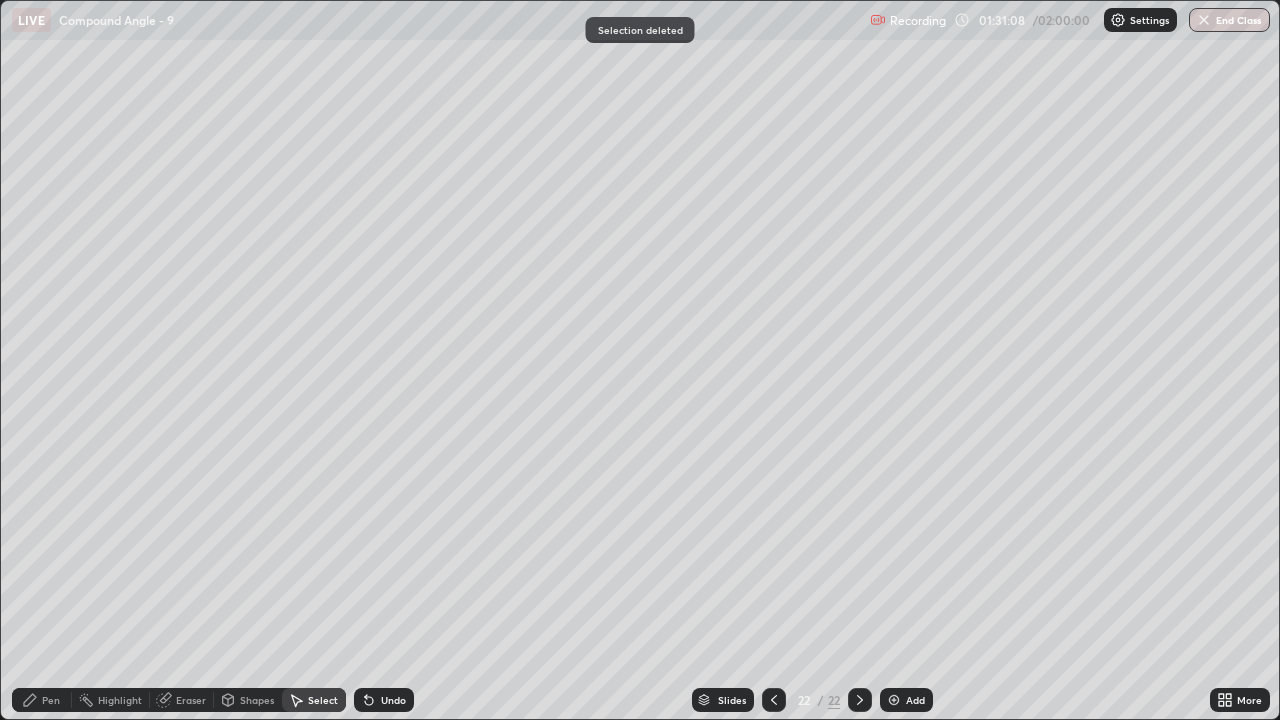 click on "Pen" at bounding box center [51, 700] 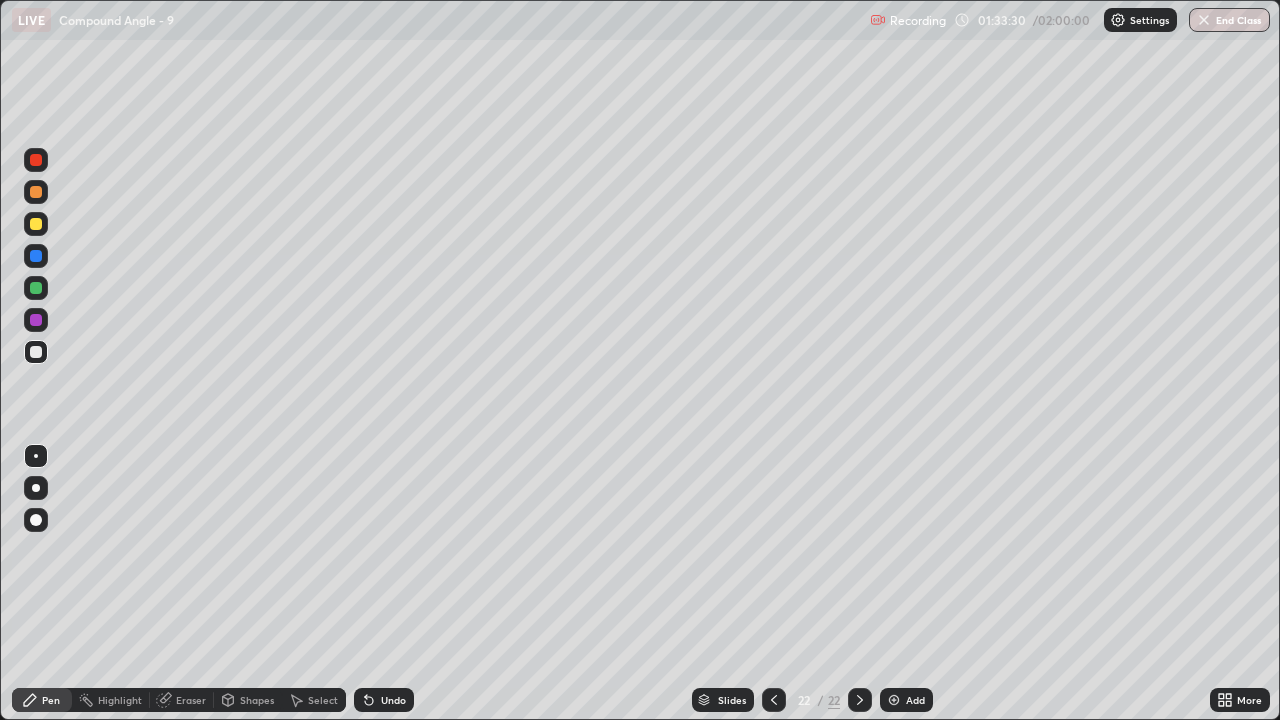 click 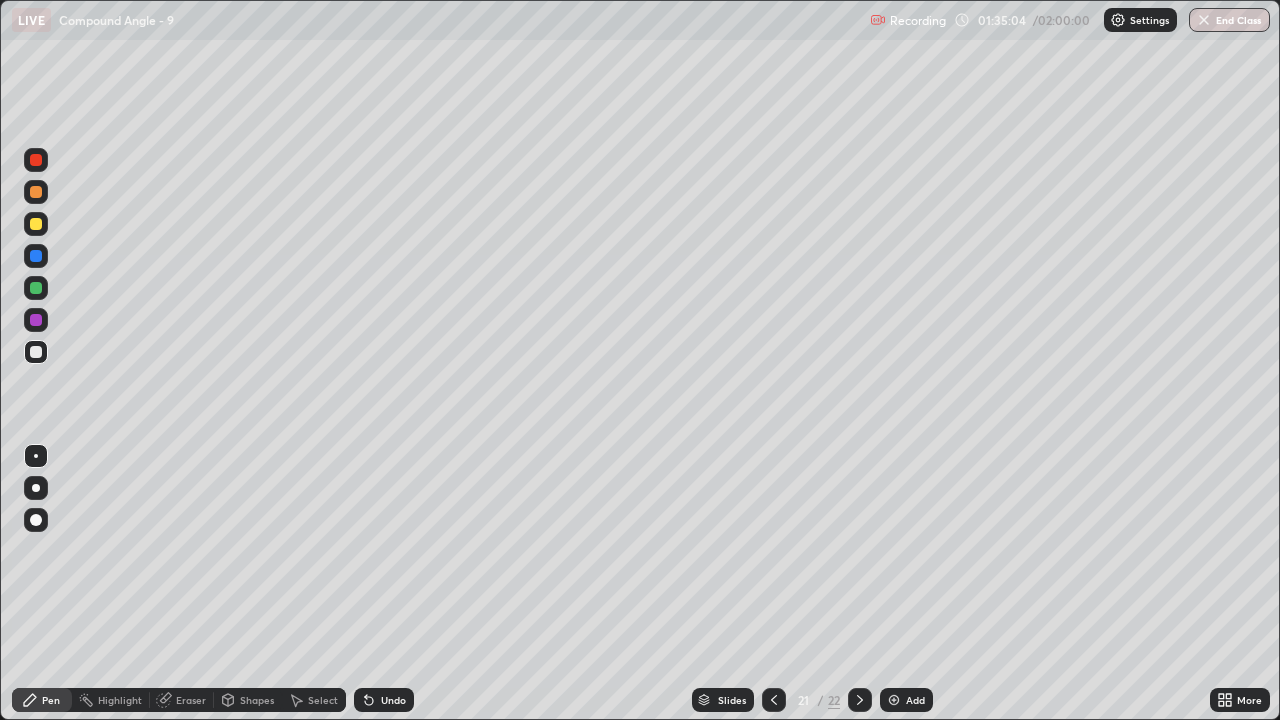 click on "Select" at bounding box center (323, 700) 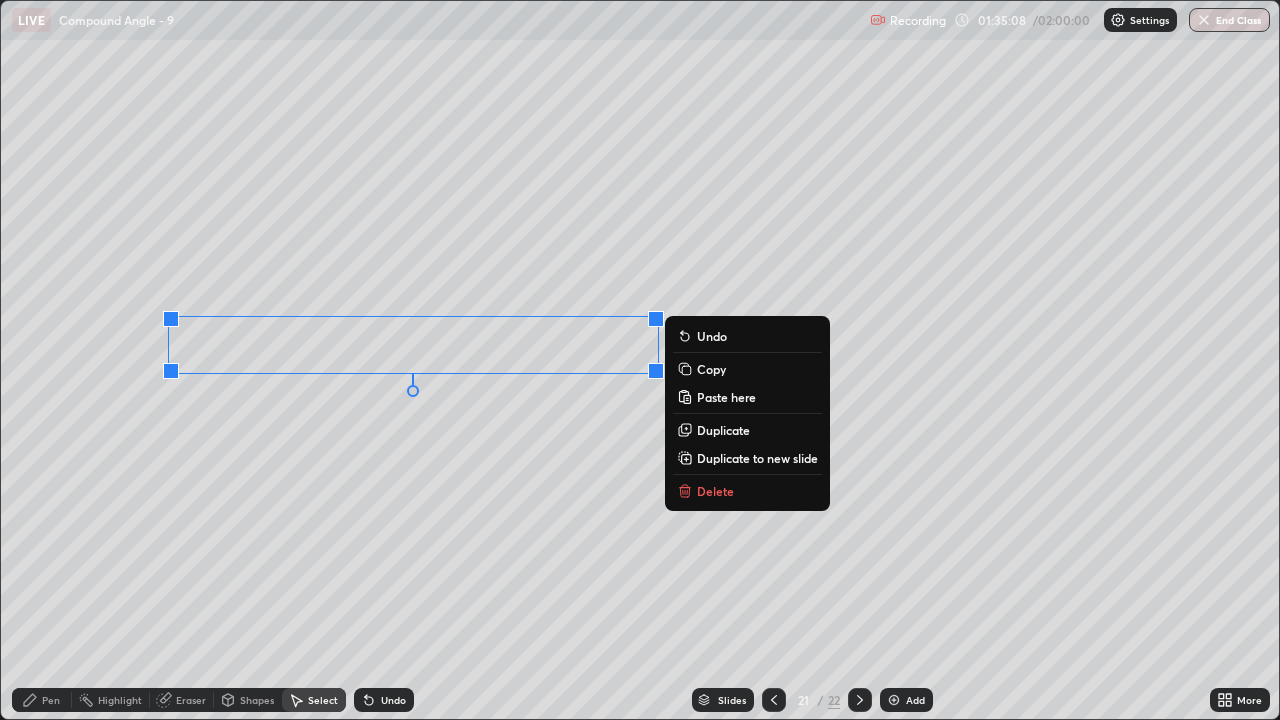 click on "Copy" at bounding box center (711, 369) 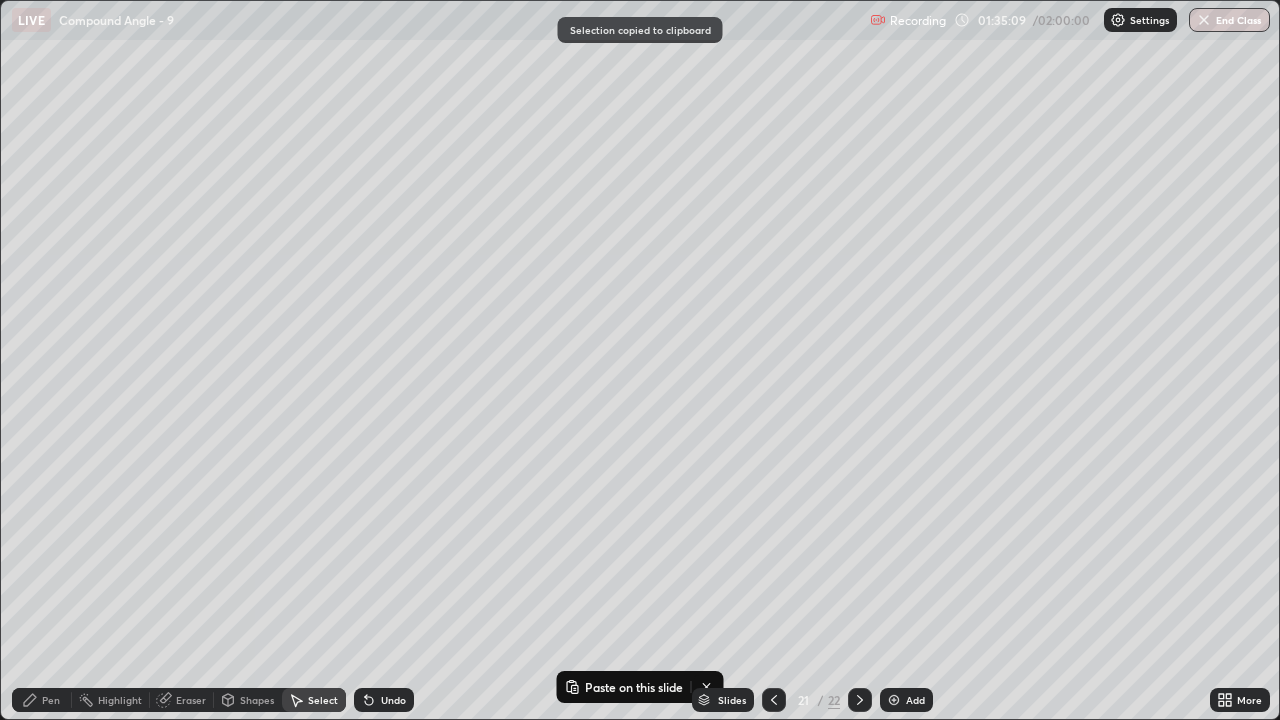 click 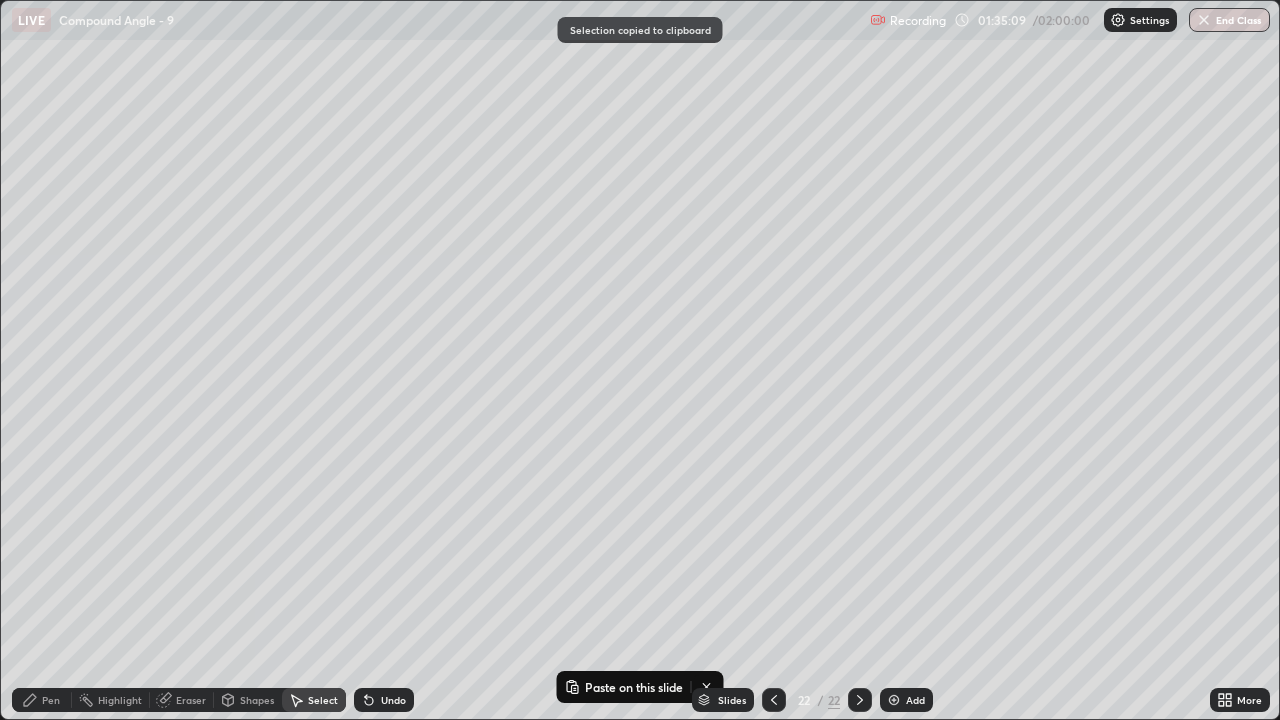 click 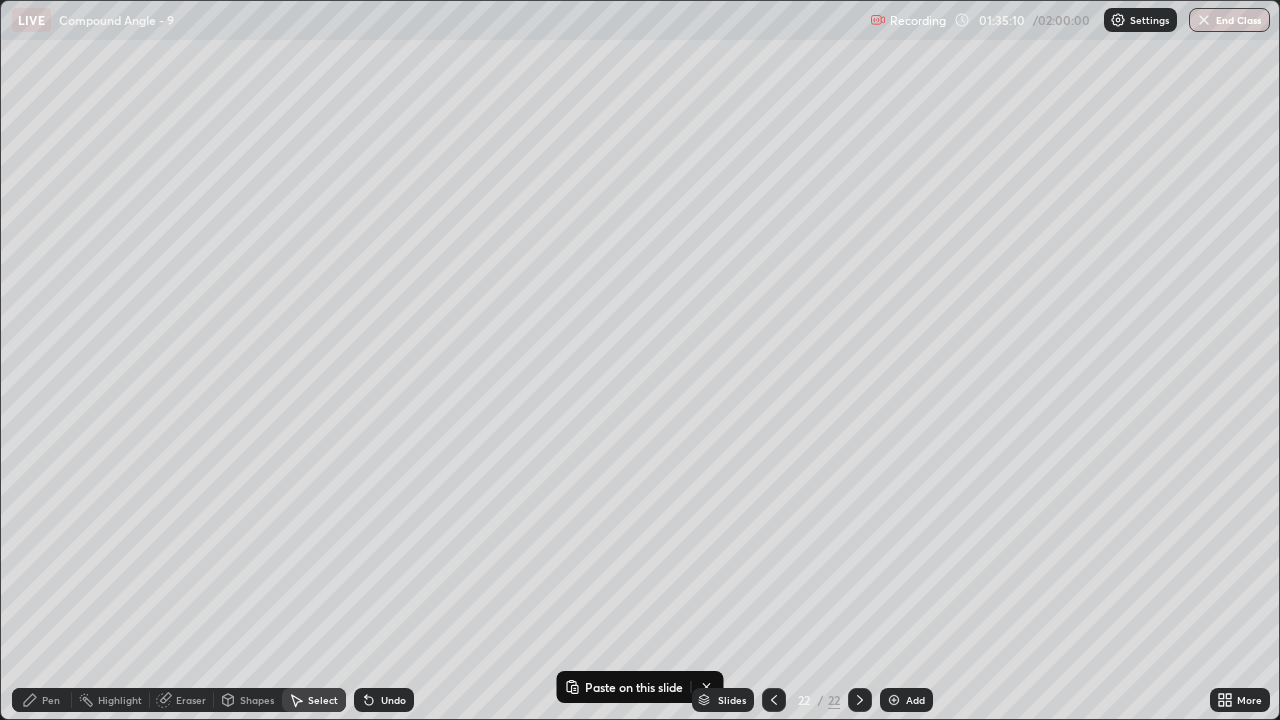click at bounding box center (894, 700) 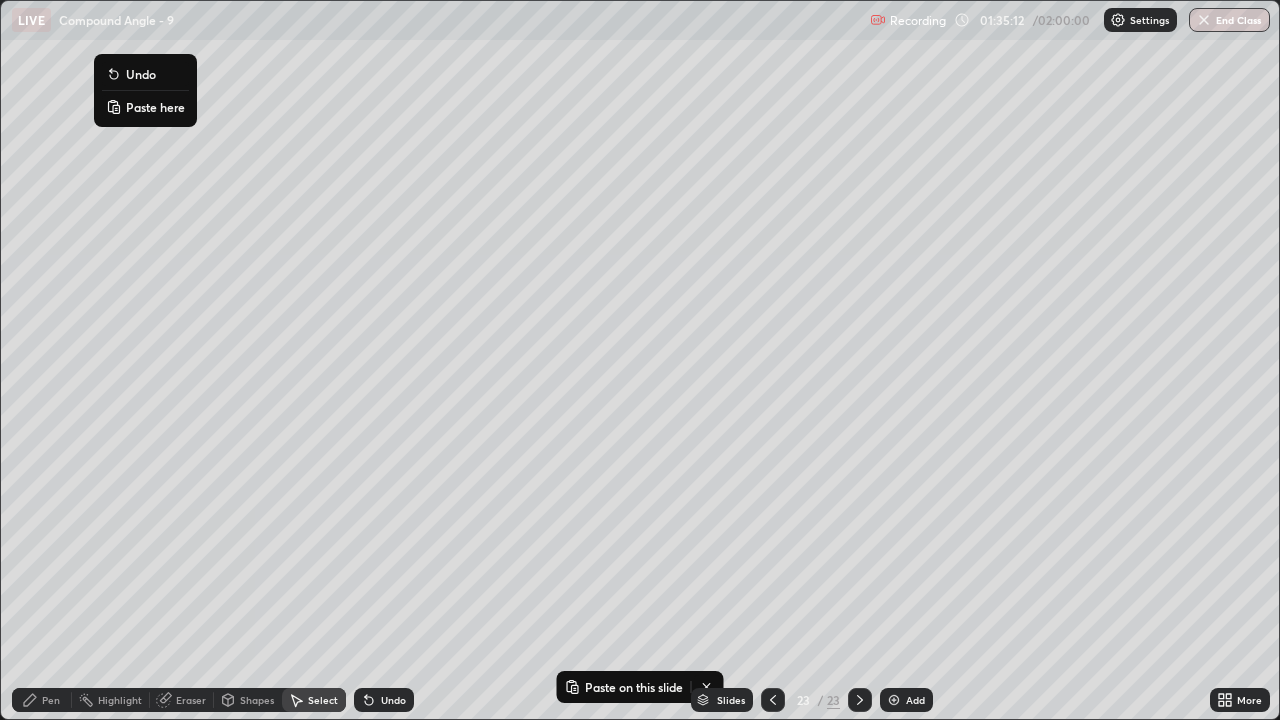 click on "Paste here" at bounding box center (155, 107) 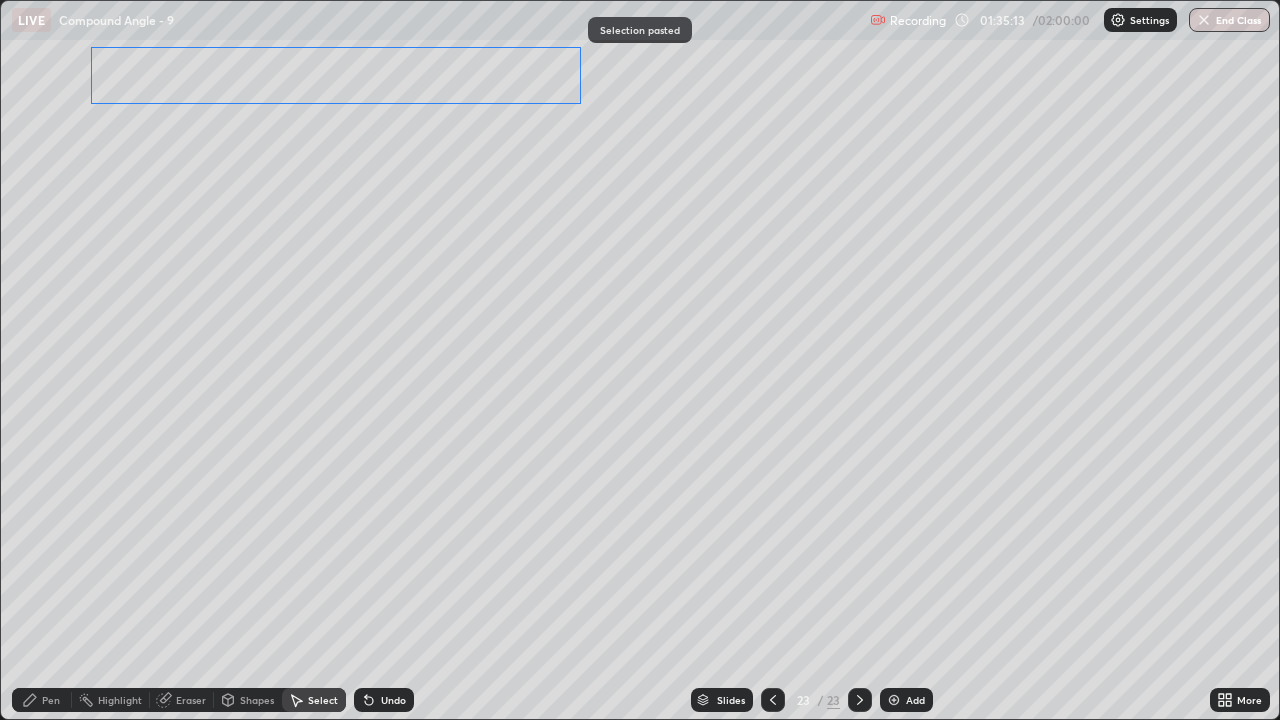 click on "0 ° Undo Copy Paste here Duplicate Duplicate to new slide Delete" at bounding box center (640, 360) 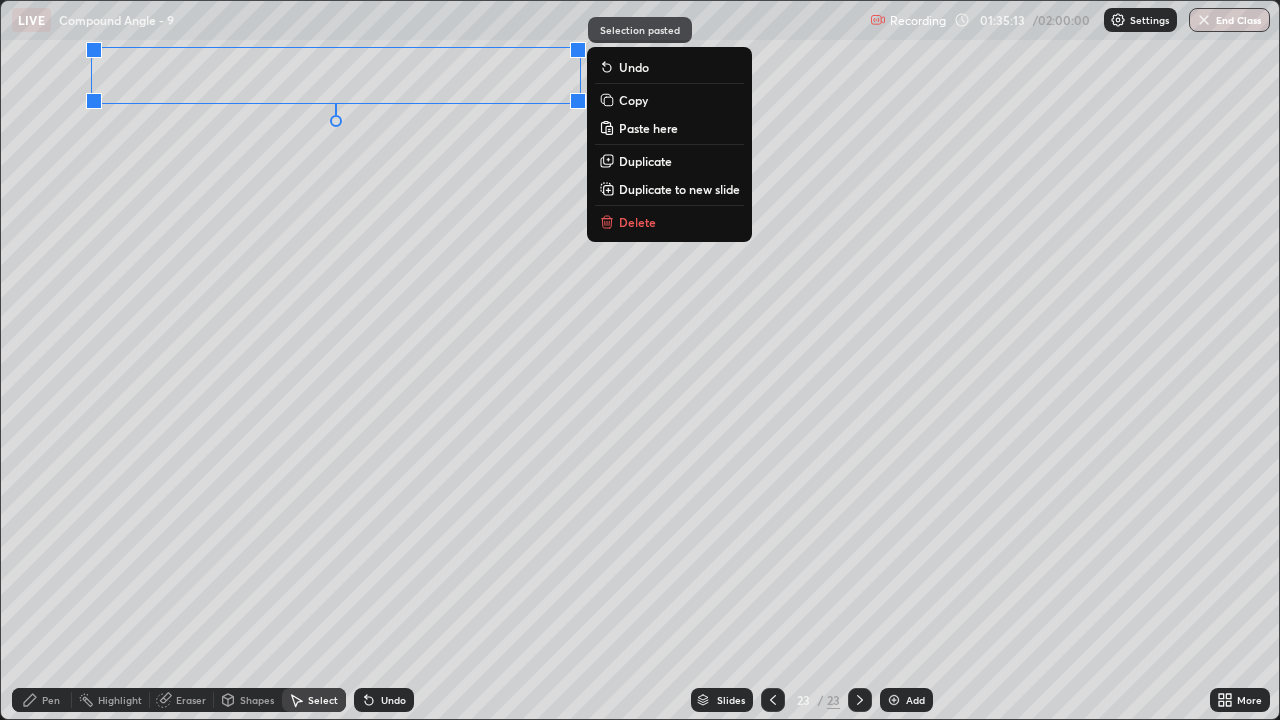 click on "0 ° Undo Copy Paste here Duplicate Duplicate to new slide Delete" at bounding box center (640, 360) 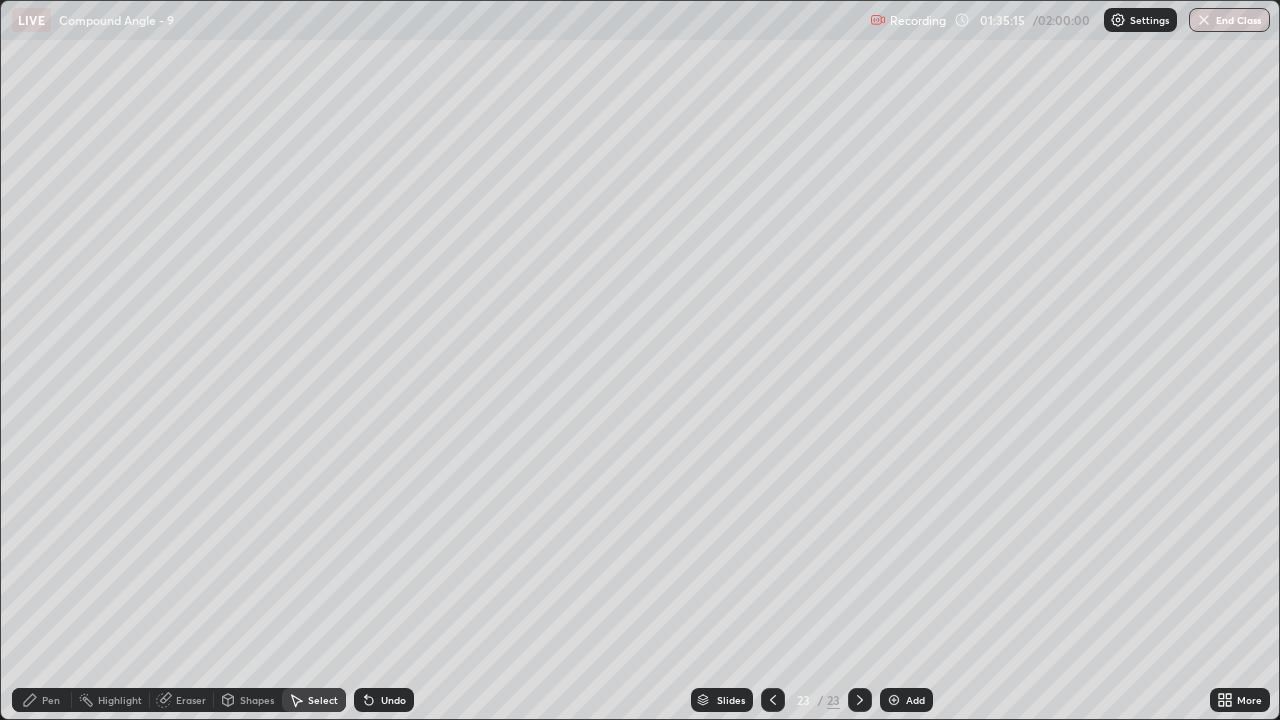 click on "Pen" at bounding box center [51, 700] 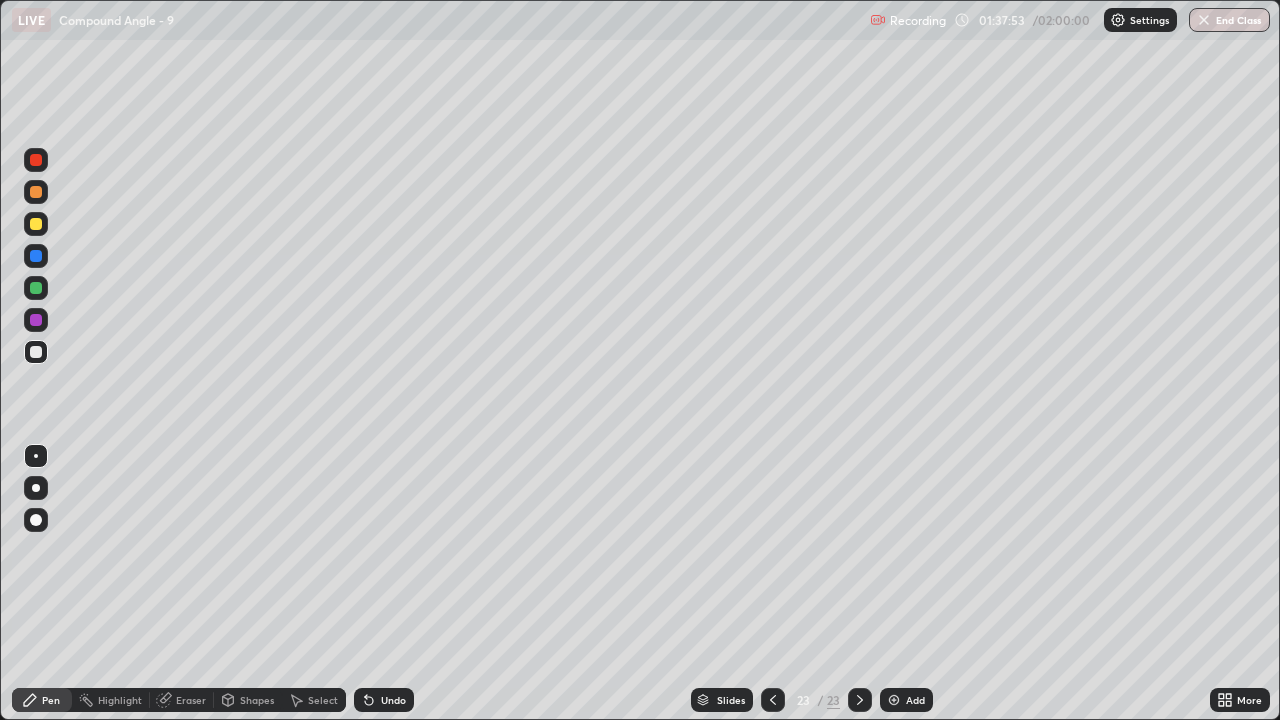 click on "Select" at bounding box center [323, 700] 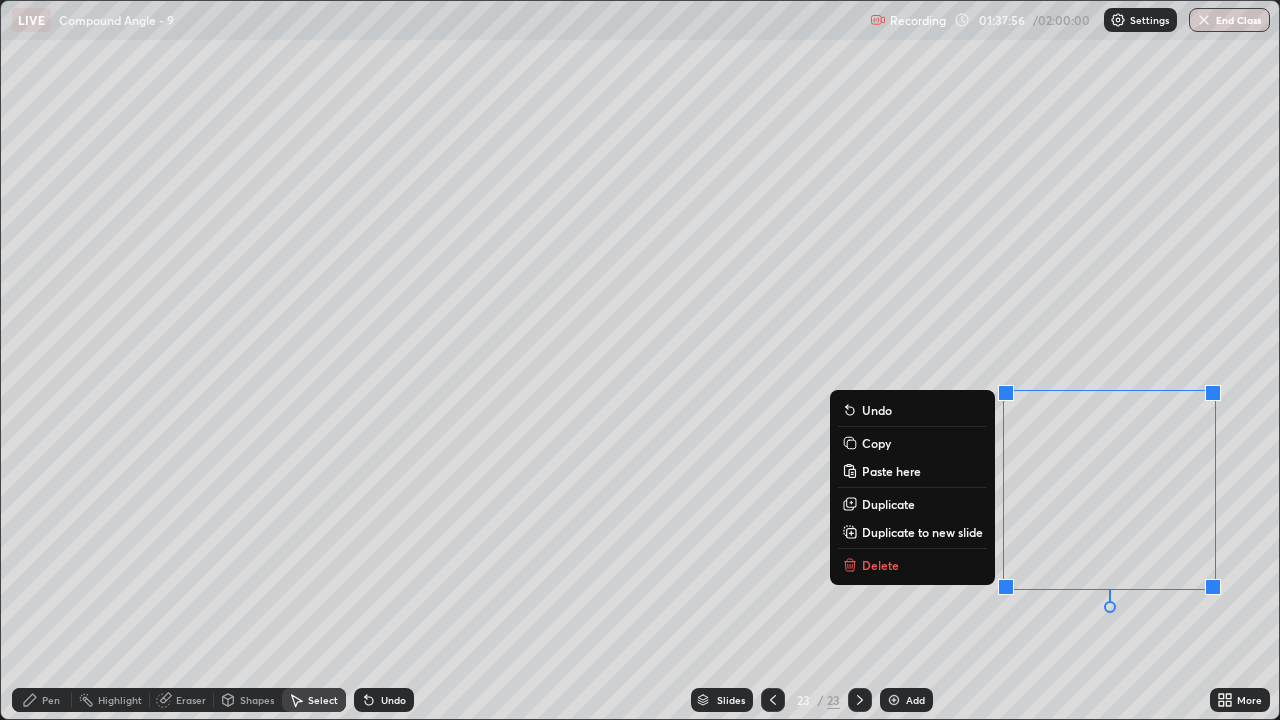click on "Delete" at bounding box center [880, 565] 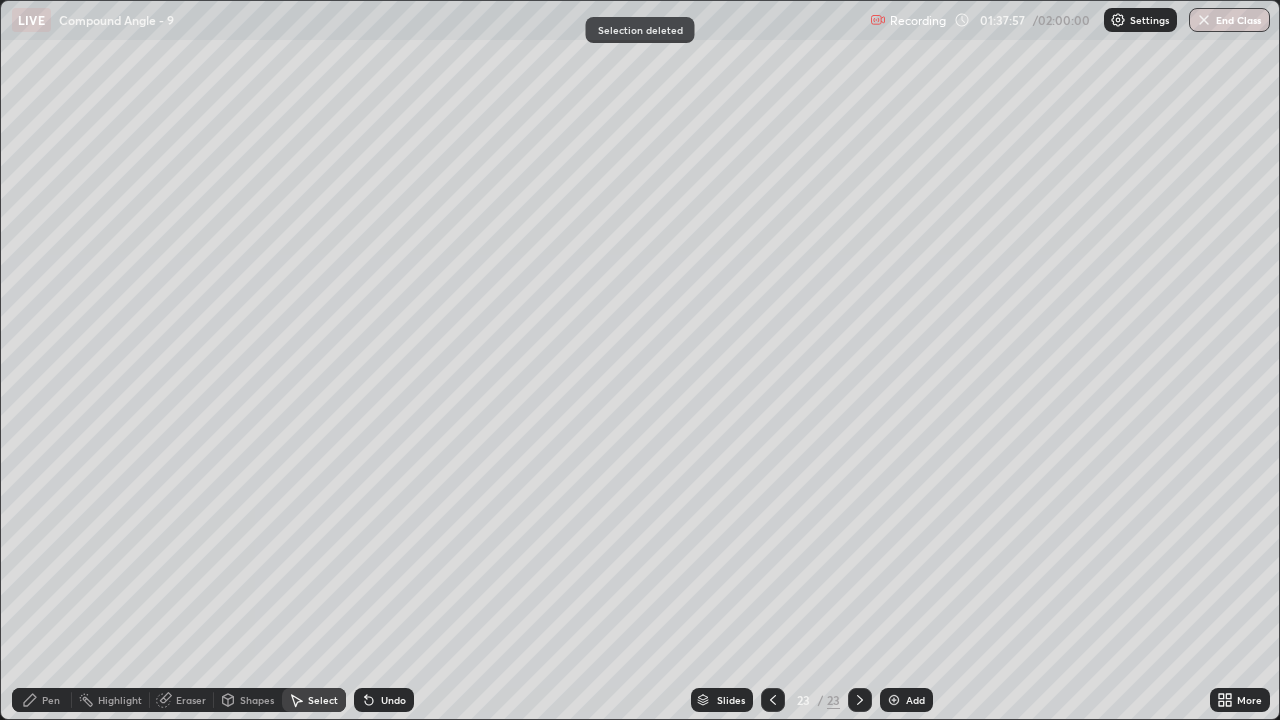 click on "Pen" at bounding box center [51, 700] 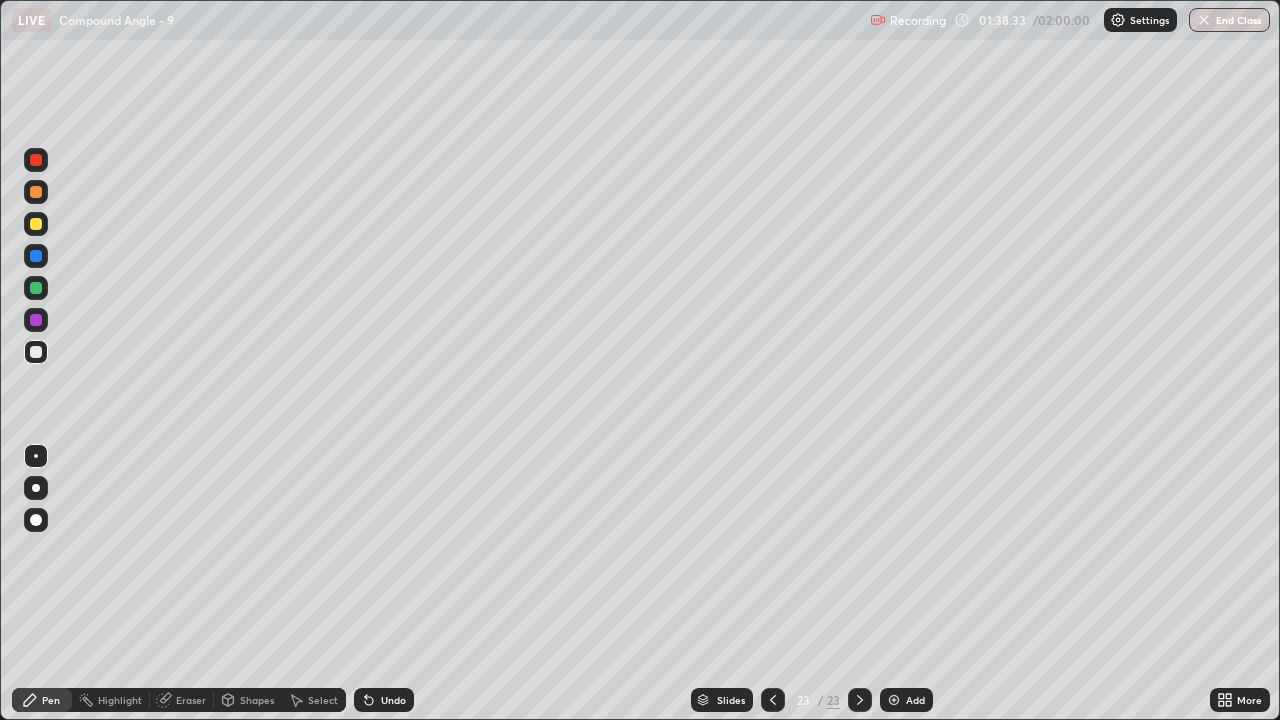 click 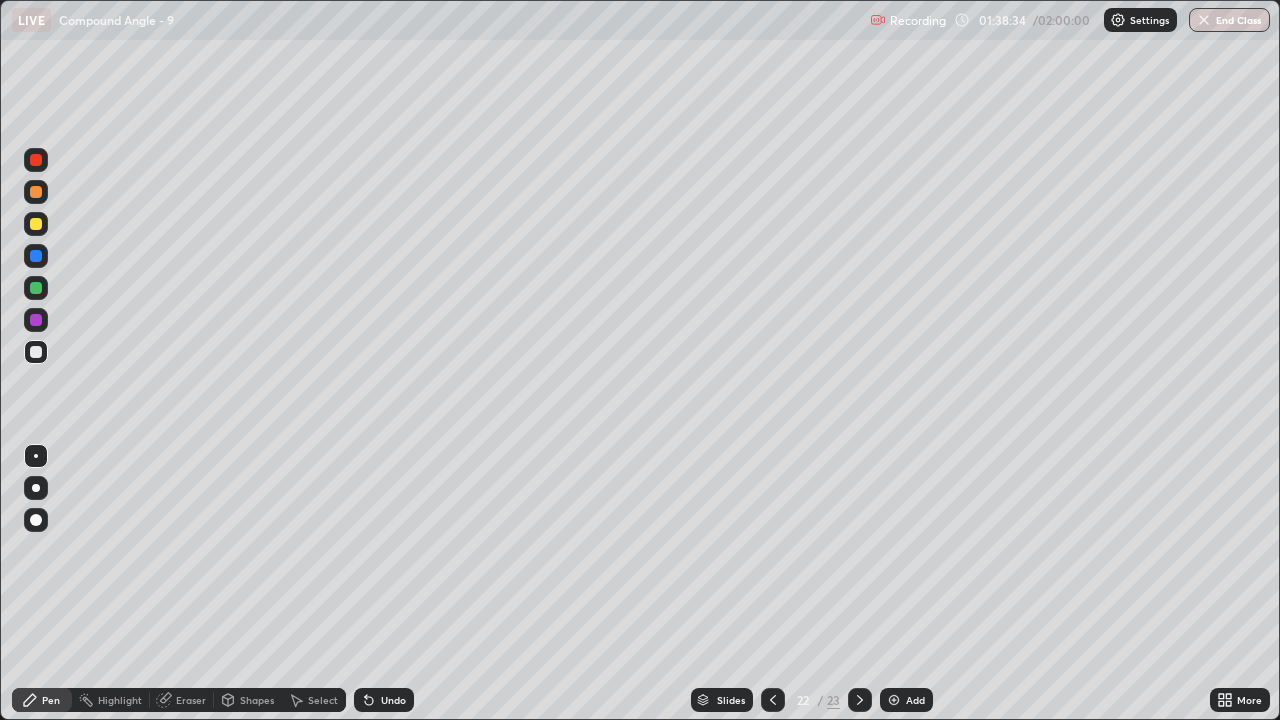 click 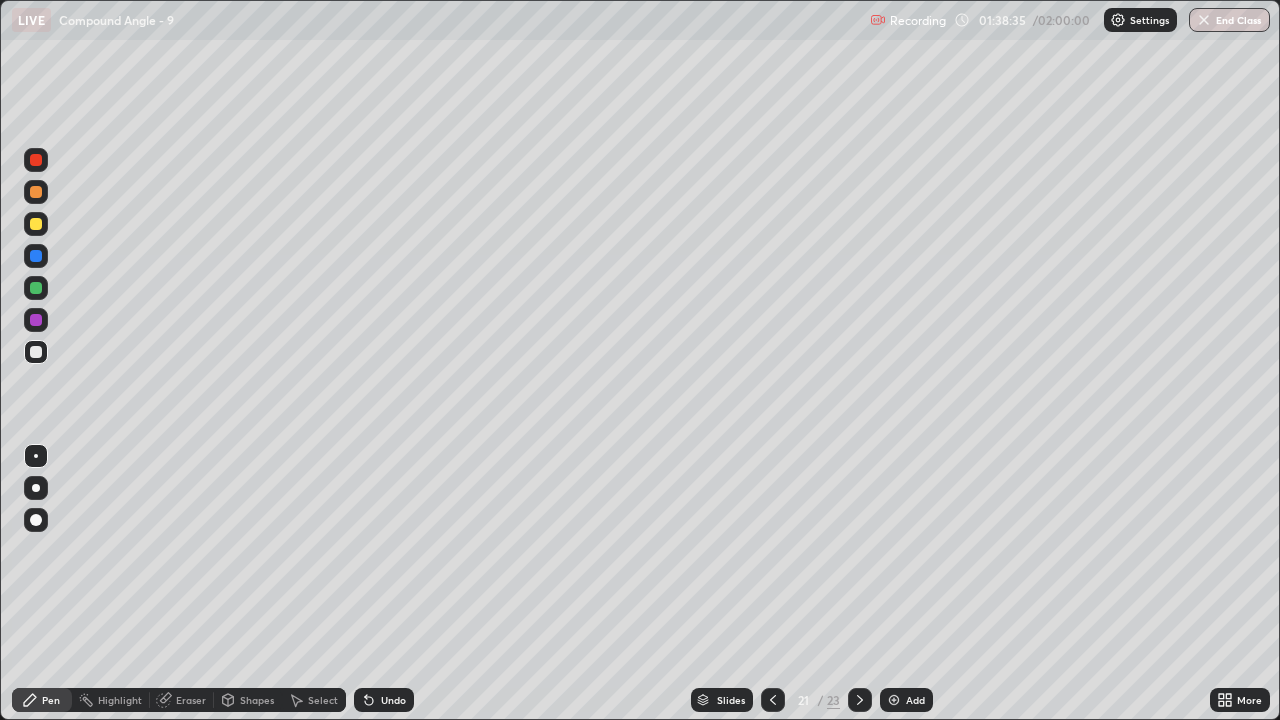 click on "Select" at bounding box center [323, 700] 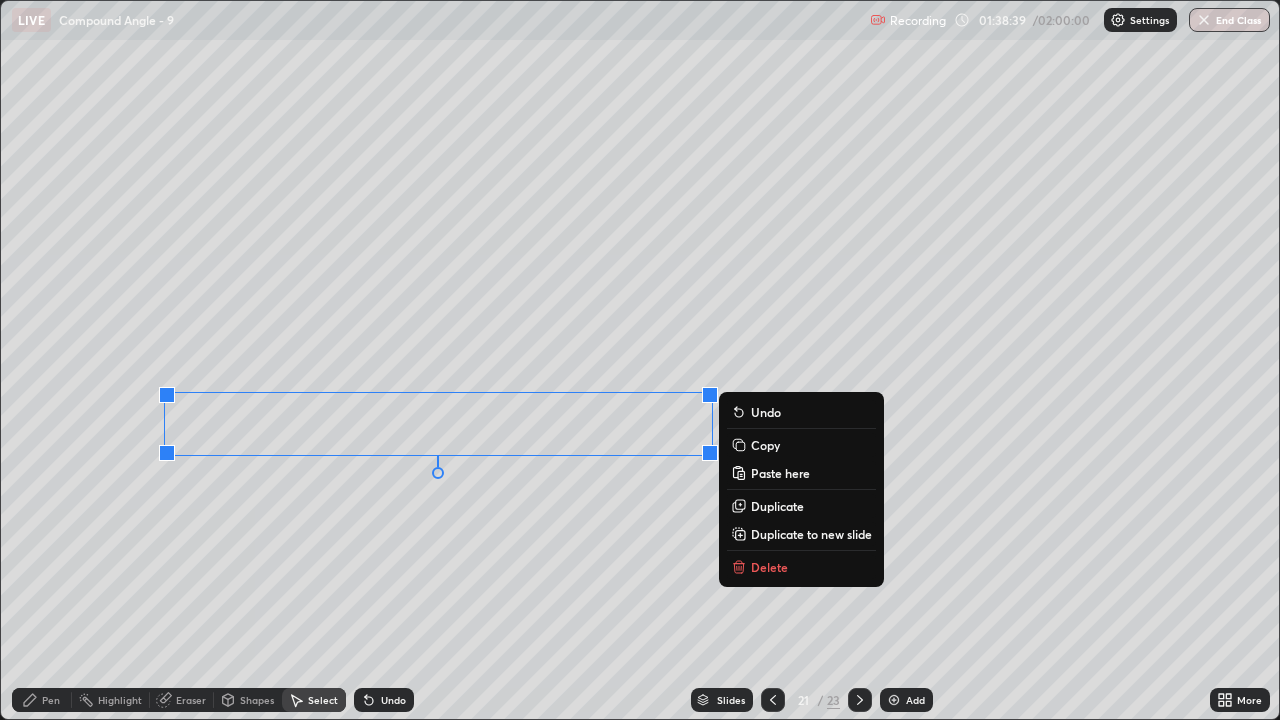 click on "Copy" at bounding box center [765, 445] 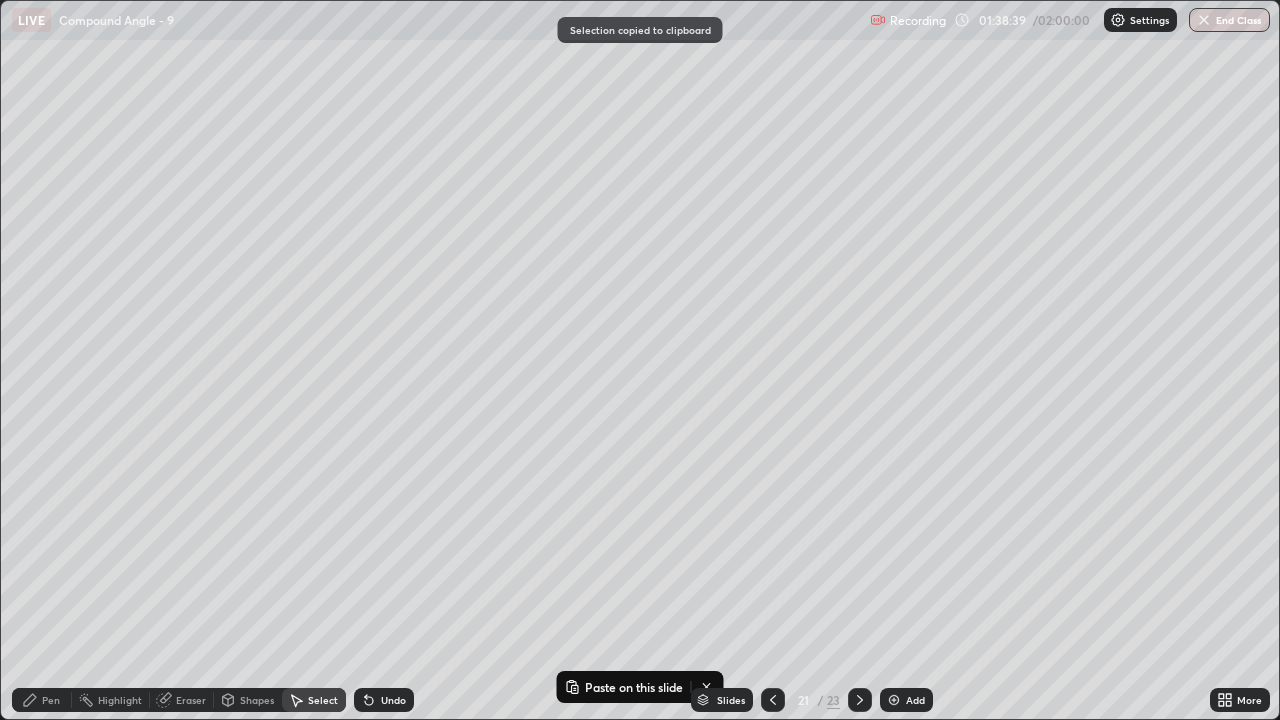 click on "23" at bounding box center [833, 700] 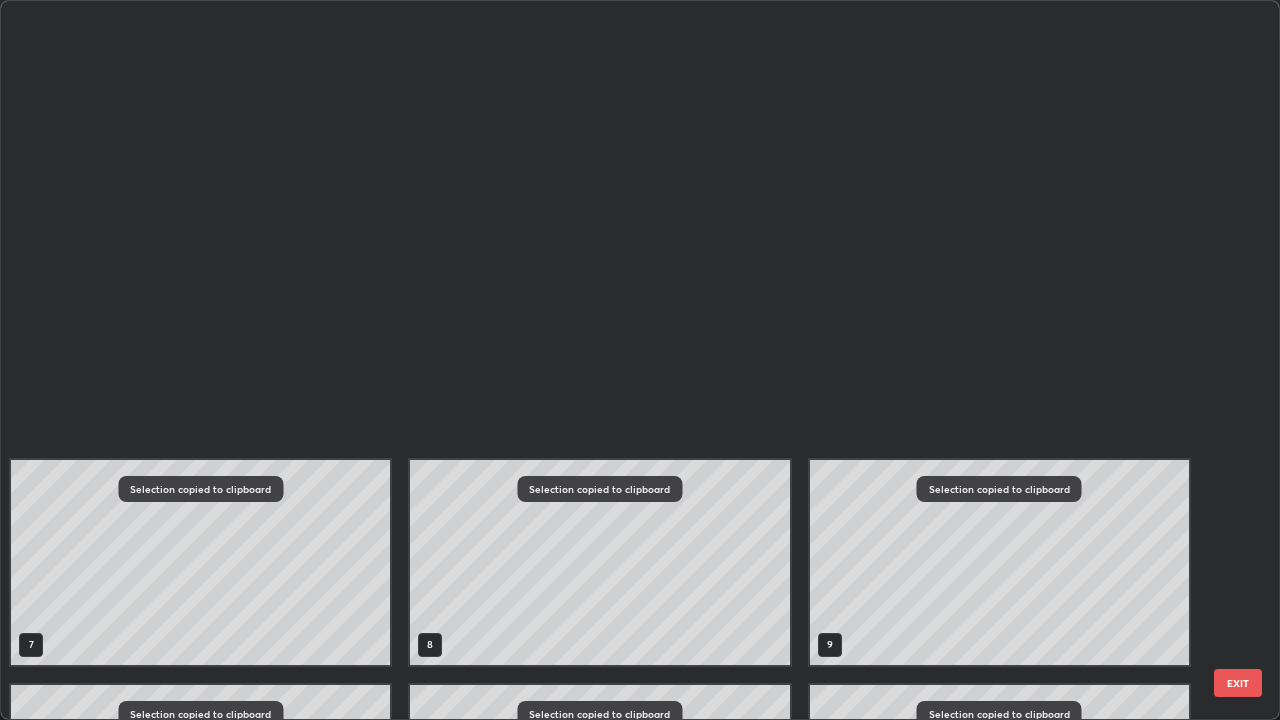 scroll, scrollTop: 854, scrollLeft: 0, axis: vertical 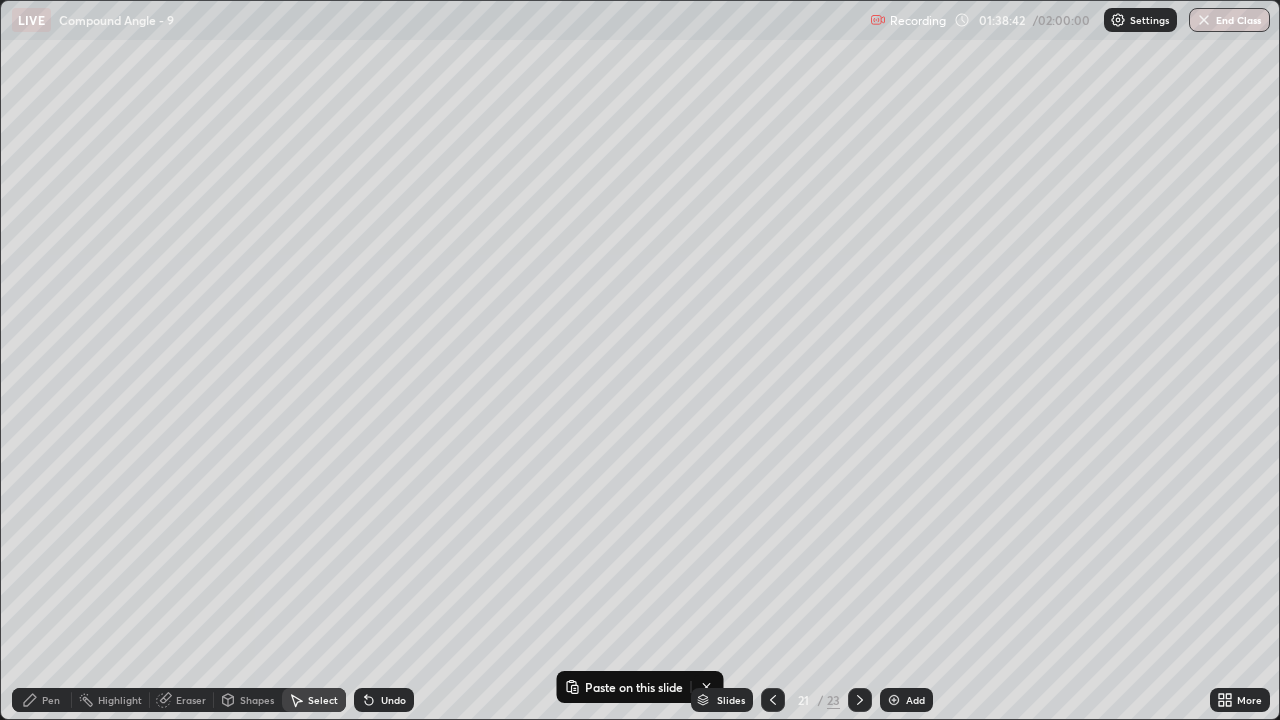 click 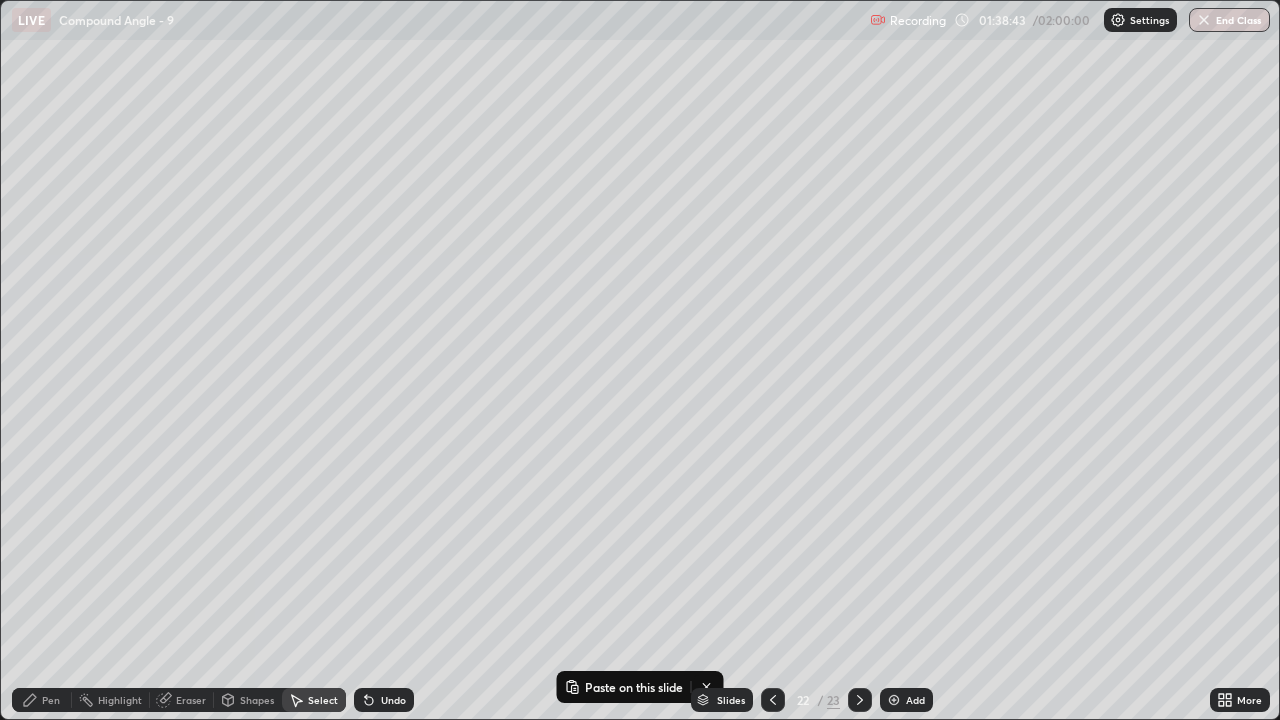 click 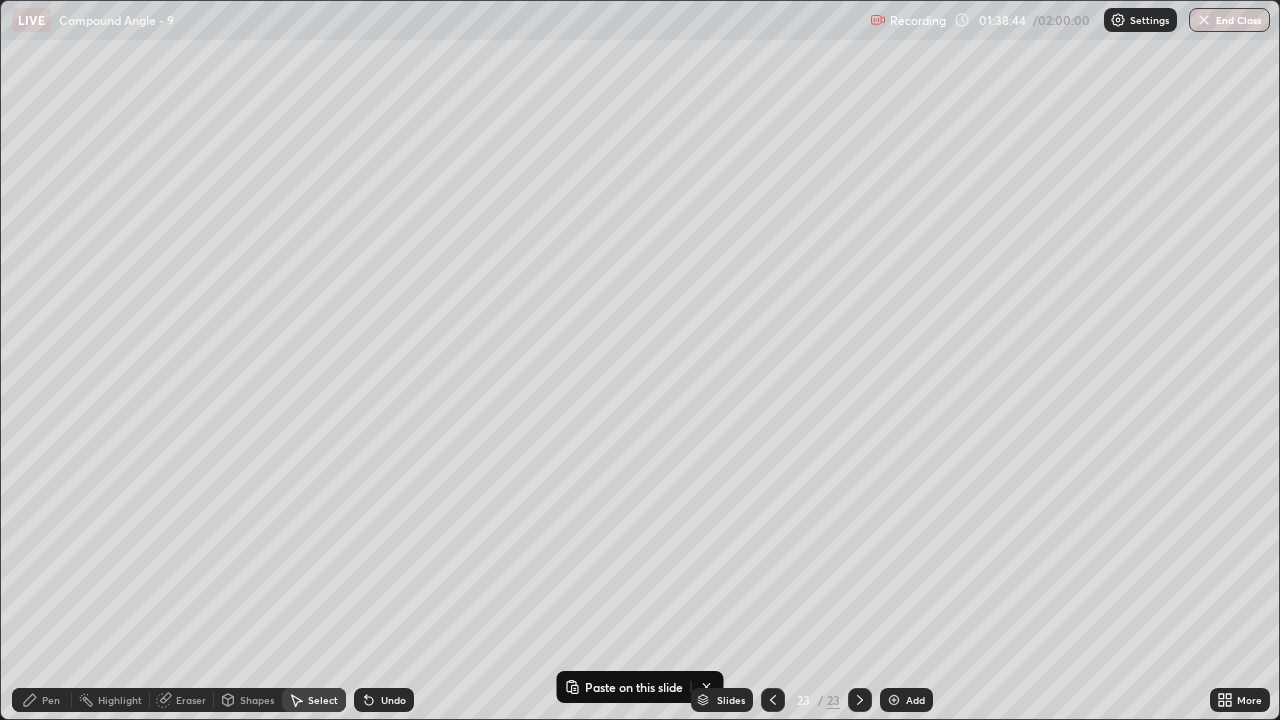 click at bounding box center [860, 700] 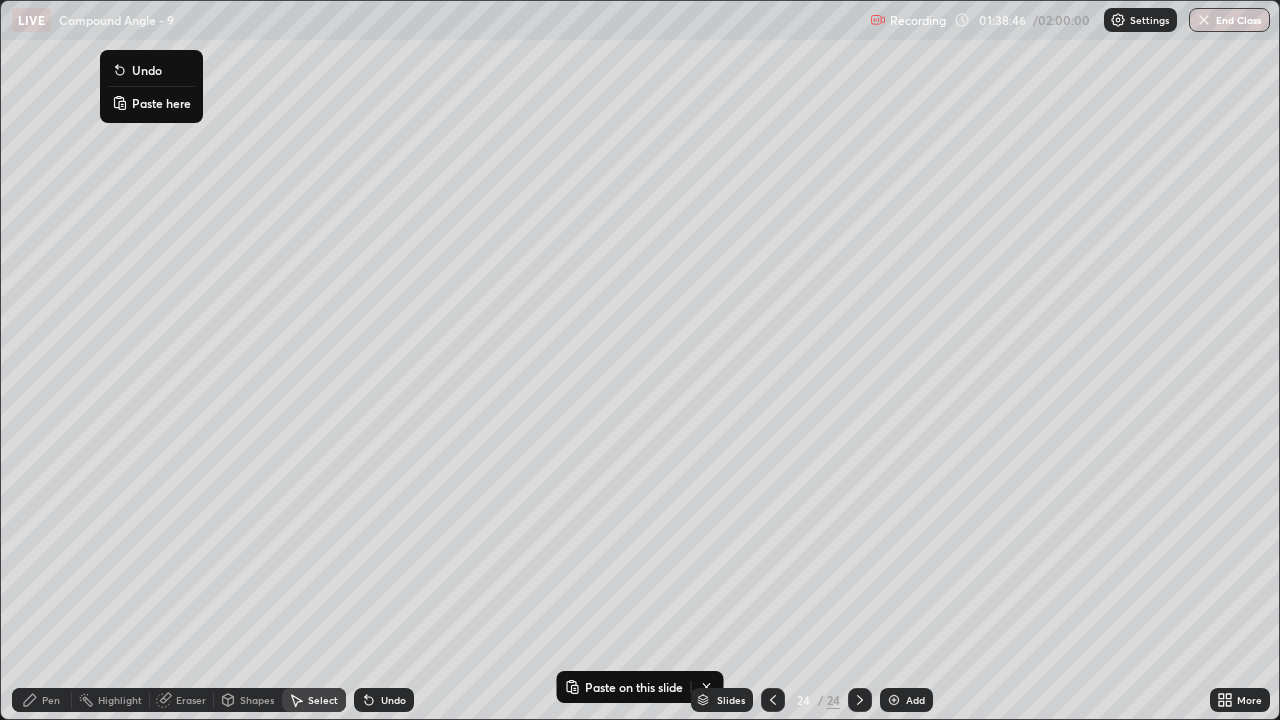 click on "Paste here" at bounding box center (161, 103) 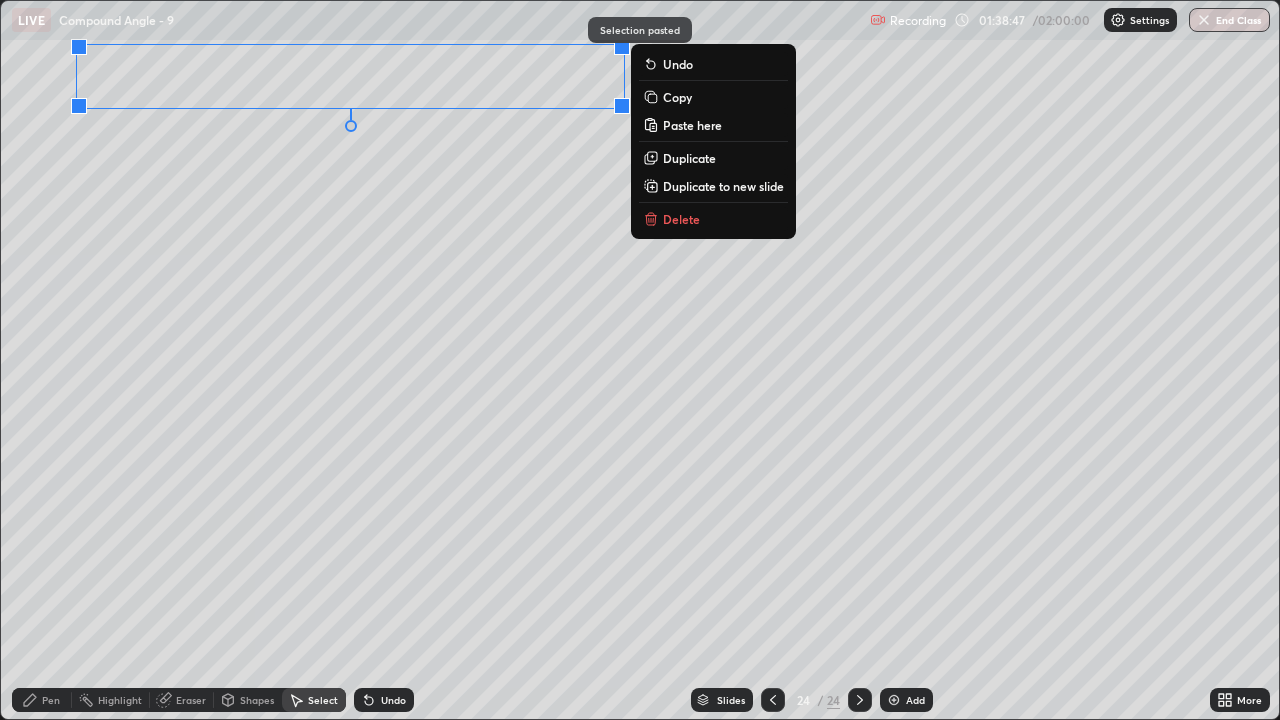 click on "0 ° Undo Copy Paste here Duplicate Duplicate to new slide Delete" at bounding box center [640, 360] 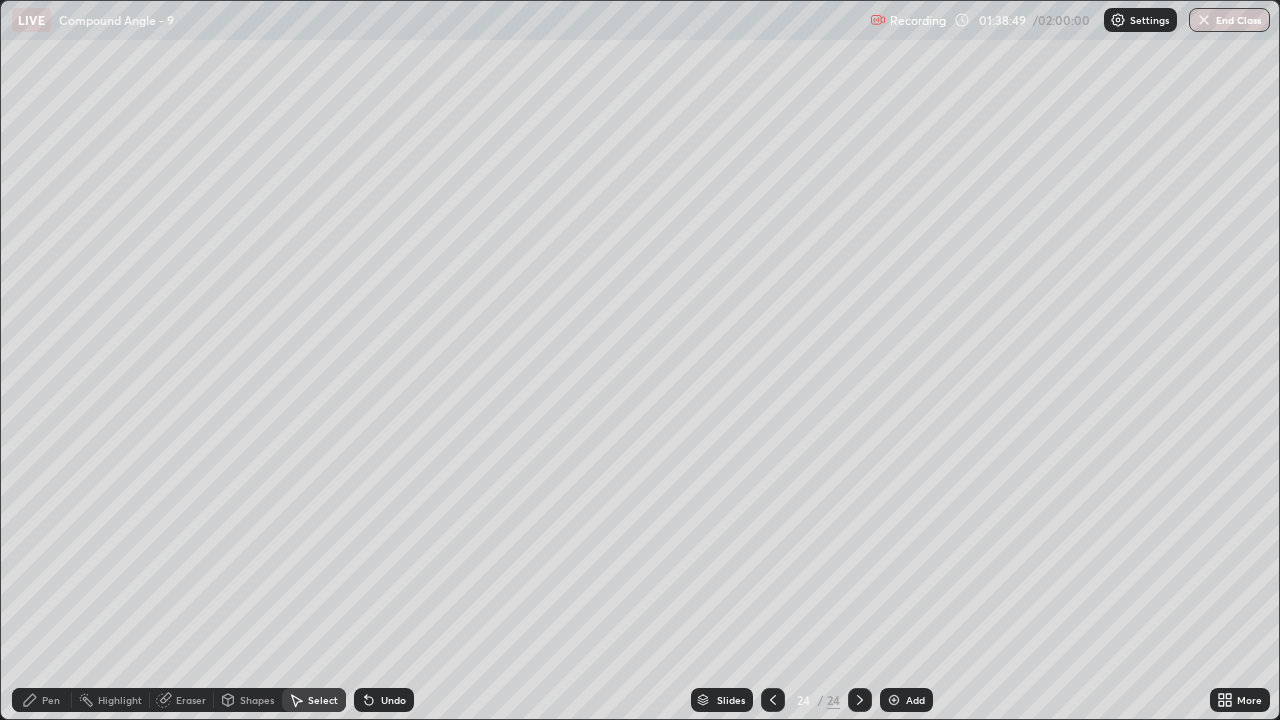 click on "Pen" at bounding box center [51, 700] 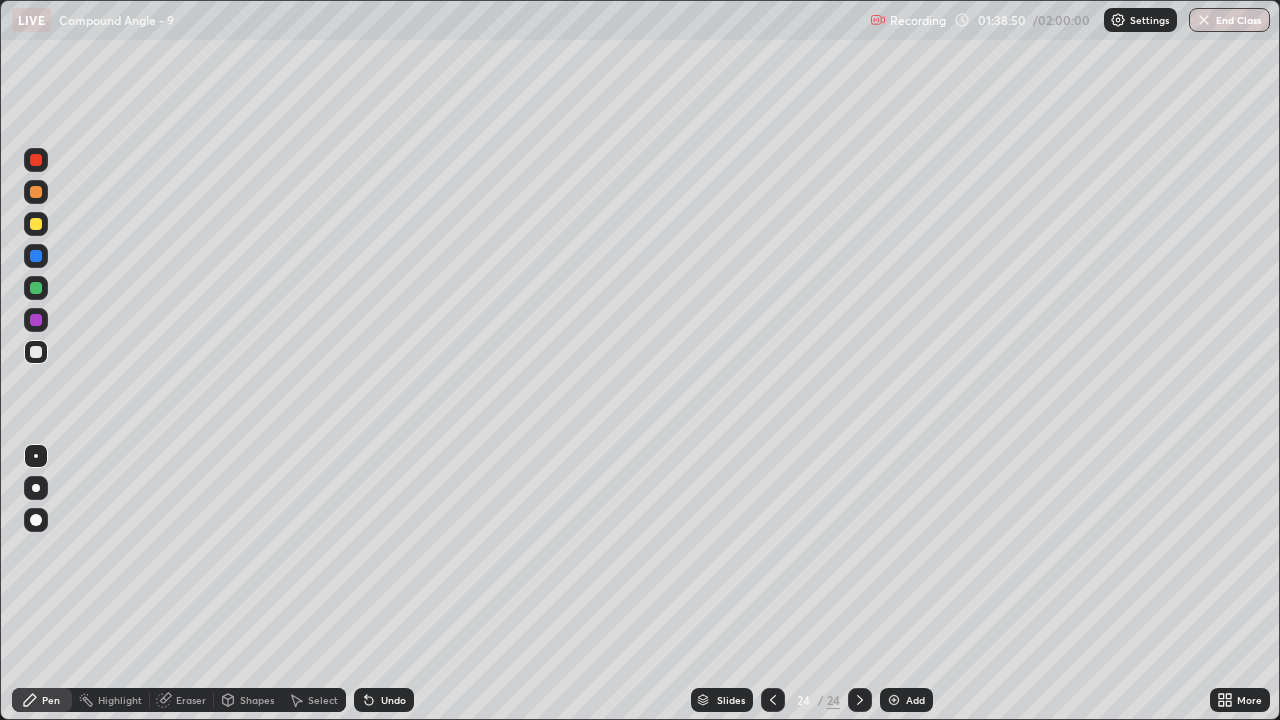 click at bounding box center [36, 352] 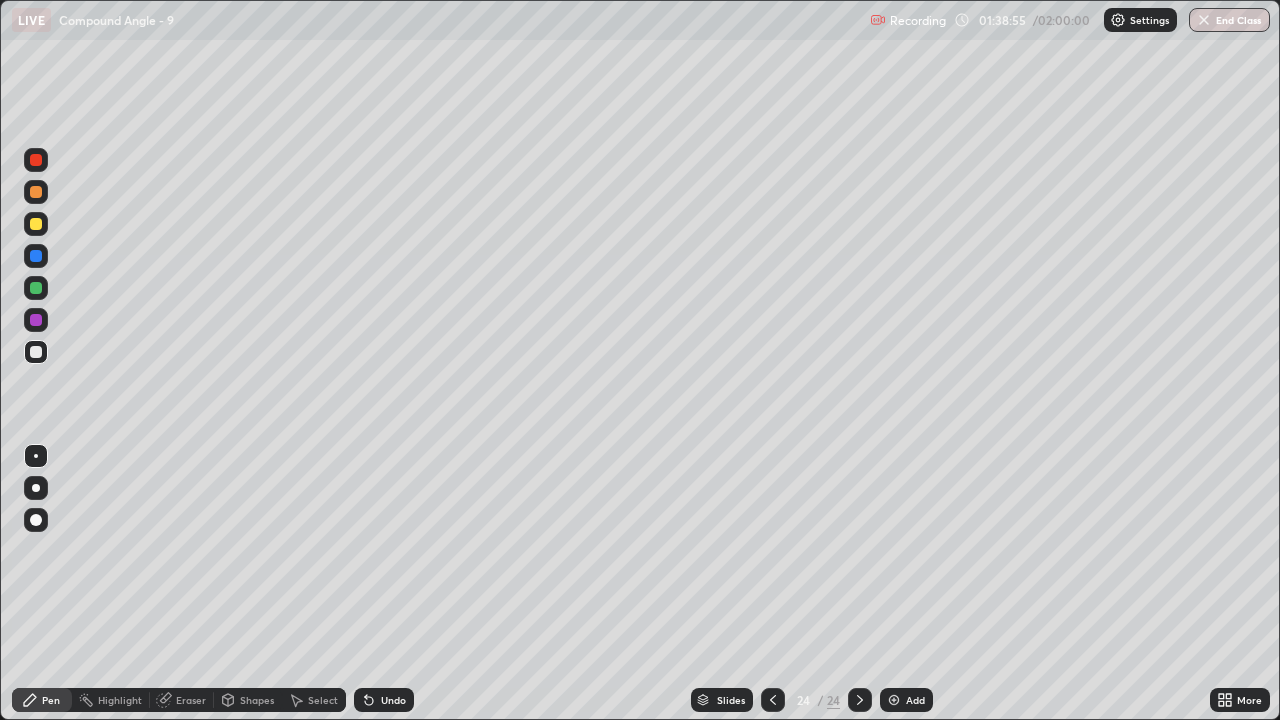 click 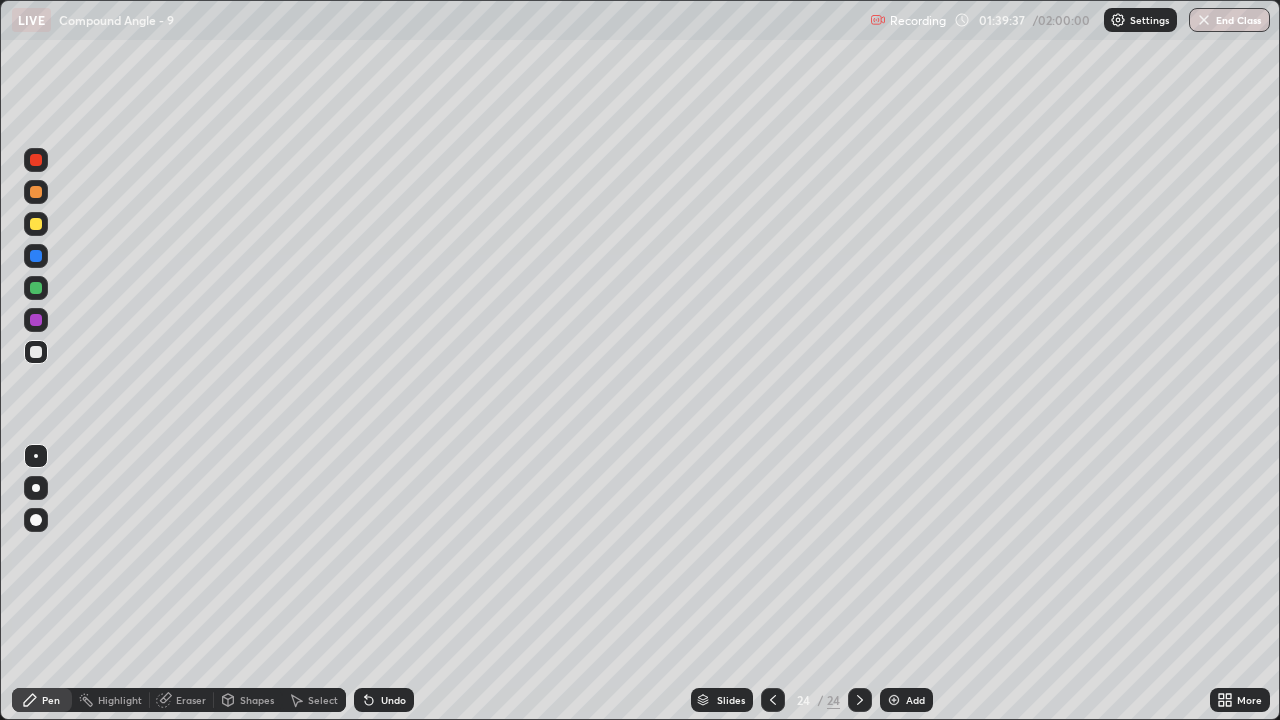 click on "Select" at bounding box center [314, 700] 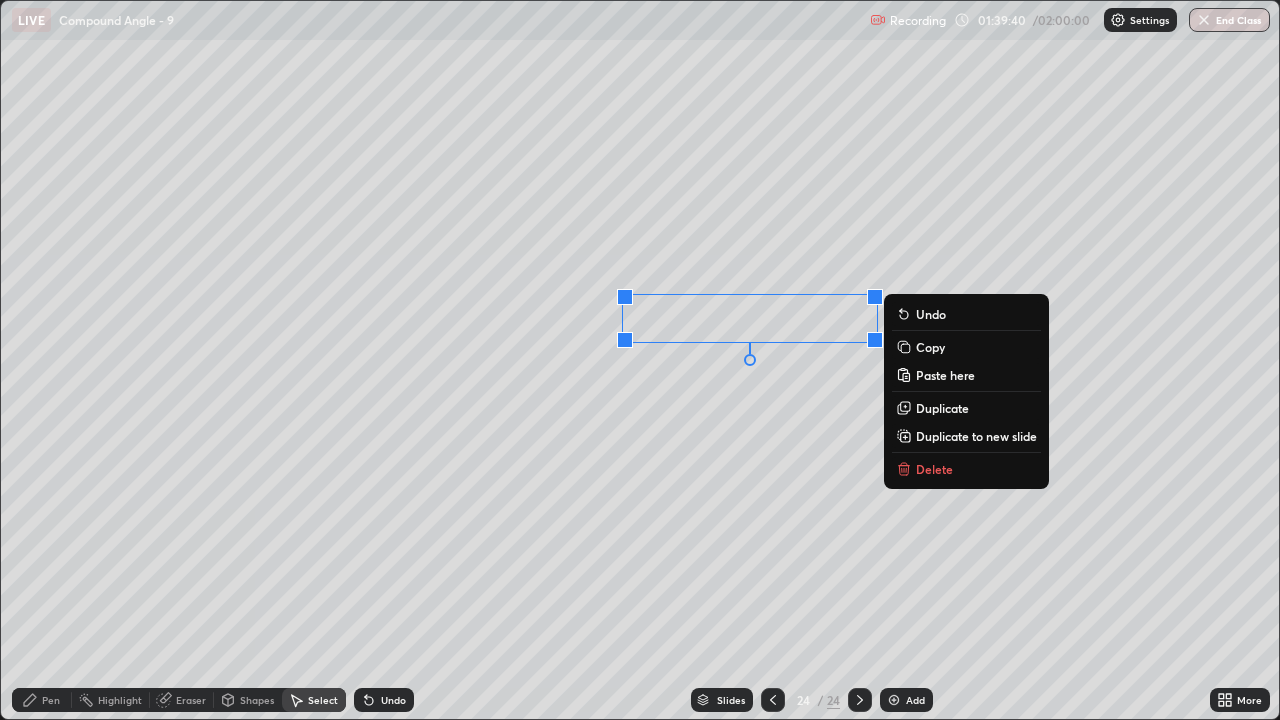 click on "0 ° Undo Copy Paste here Duplicate Duplicate to new slide Delete" at bounding box center (640, 360) 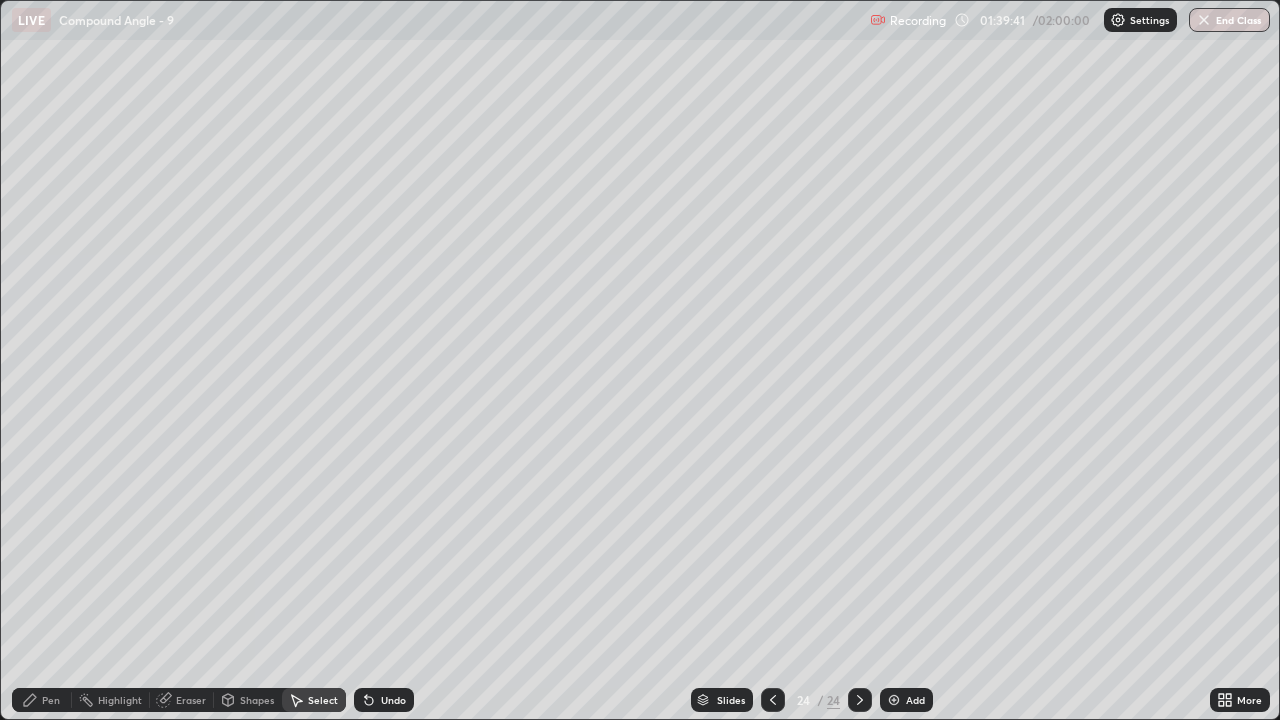 click on "Pen" at bounding box center (42, 700) 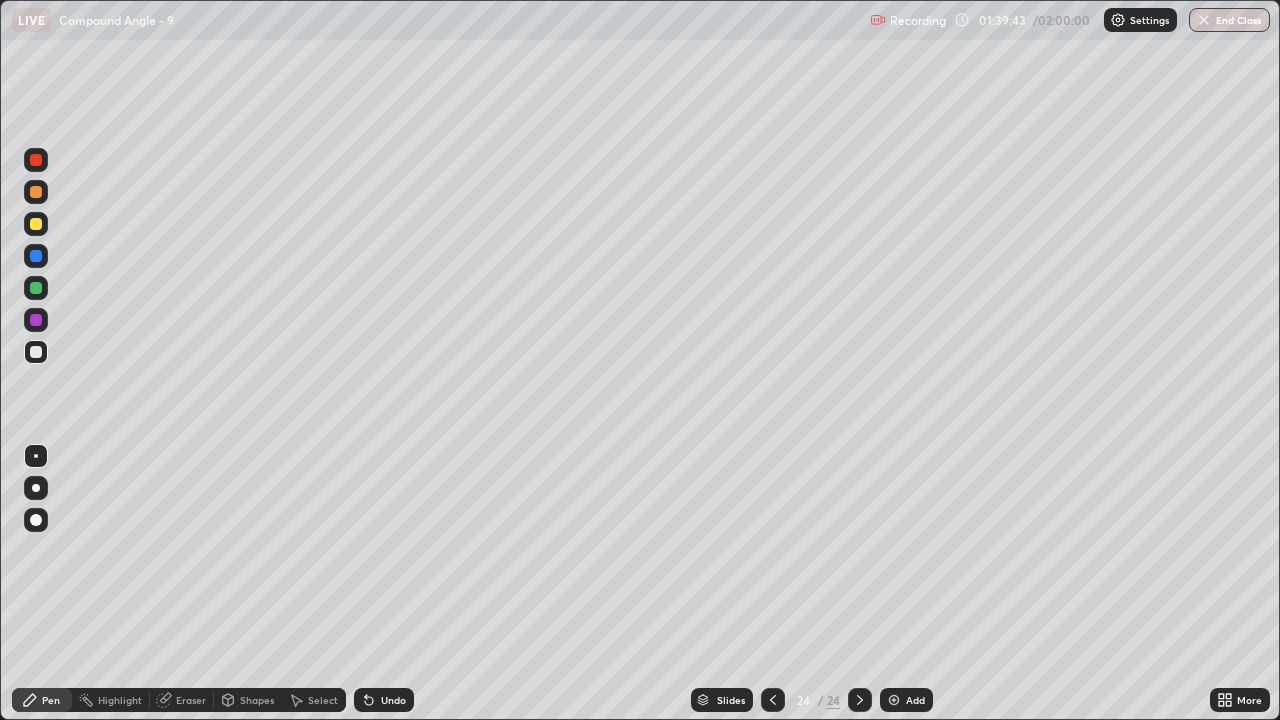 click on "Eraser" at bounding box center [191, 700] 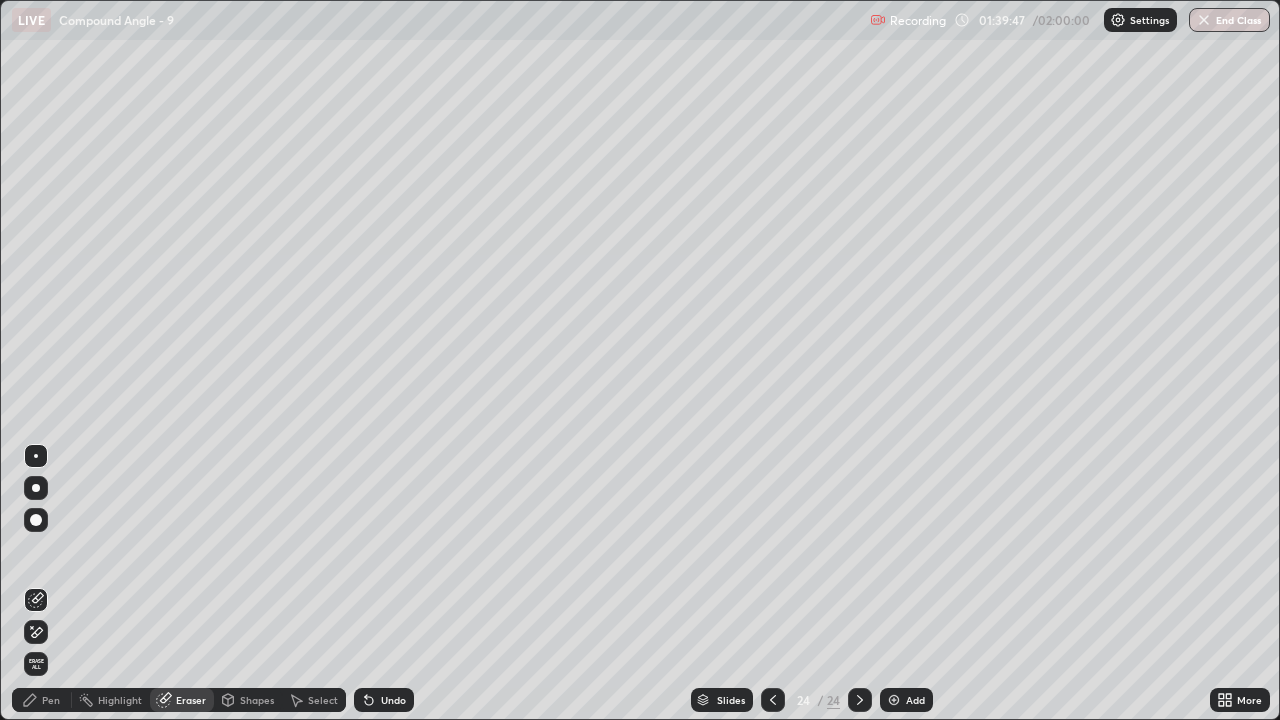 click on "Pen" at bounding box center [42, 700] 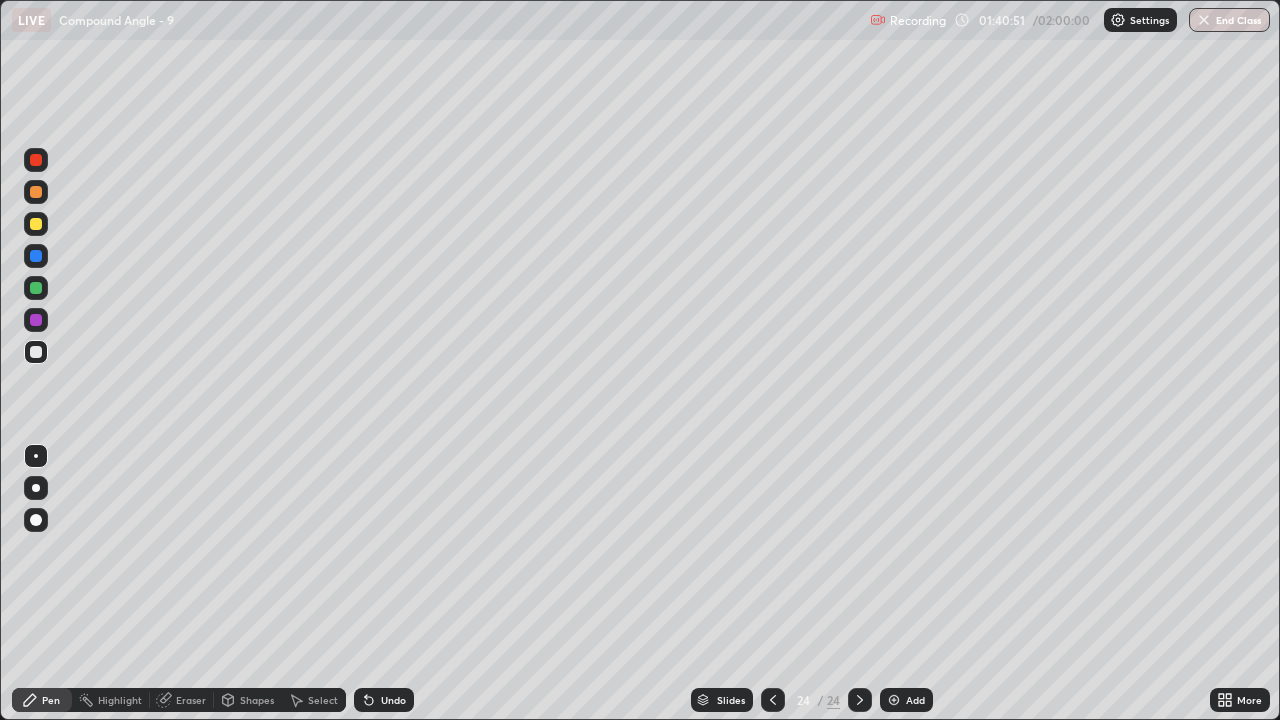 click 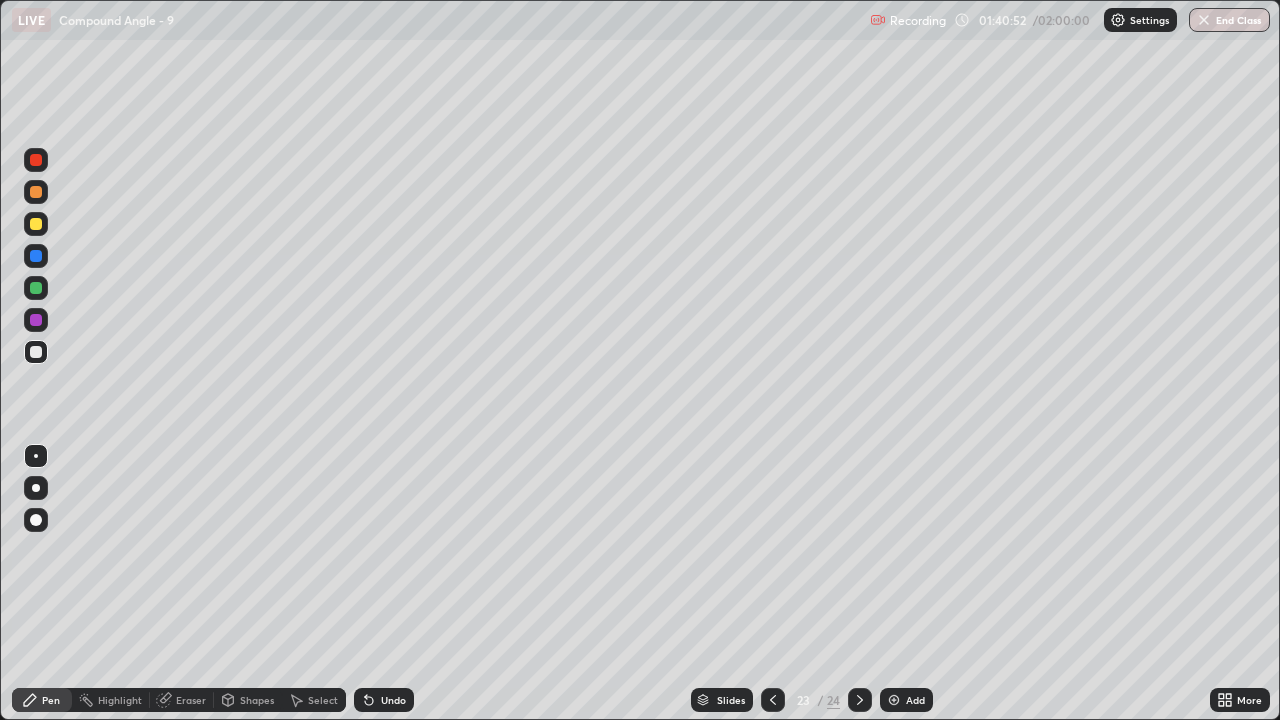click at bounding box center [773, 700] 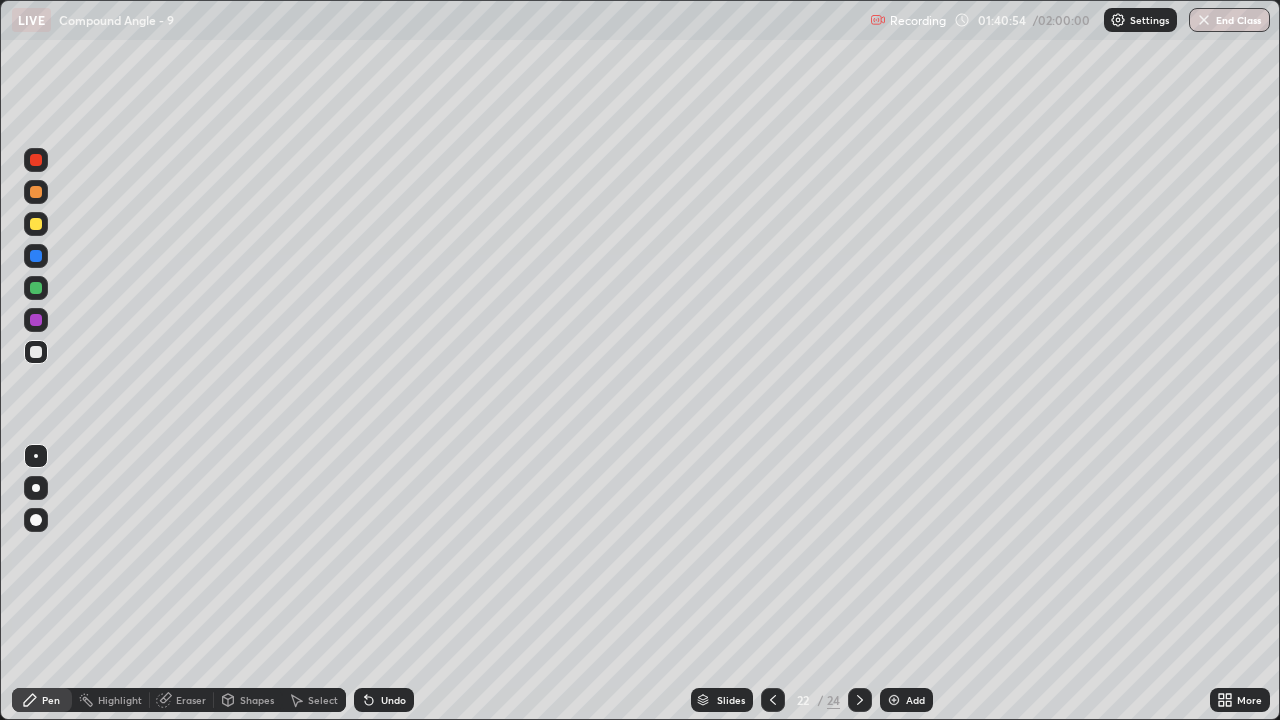 click 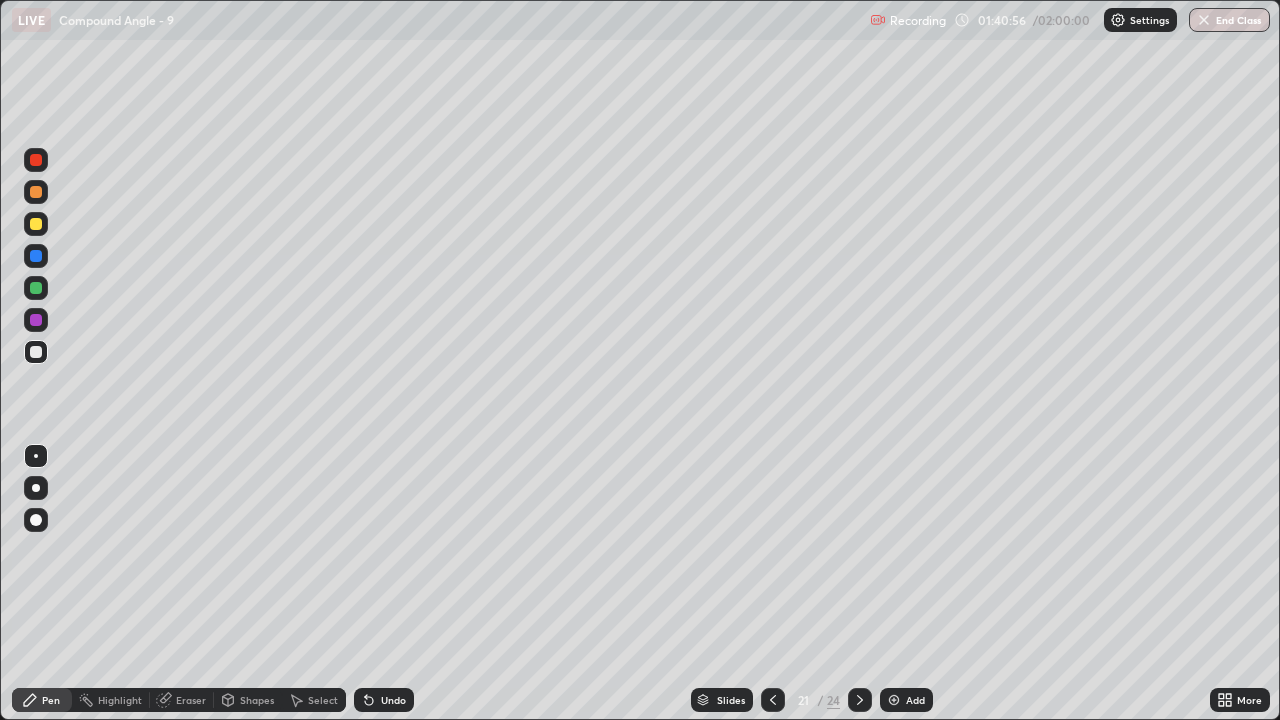 click on "Select" at bounding box center (323, 700) 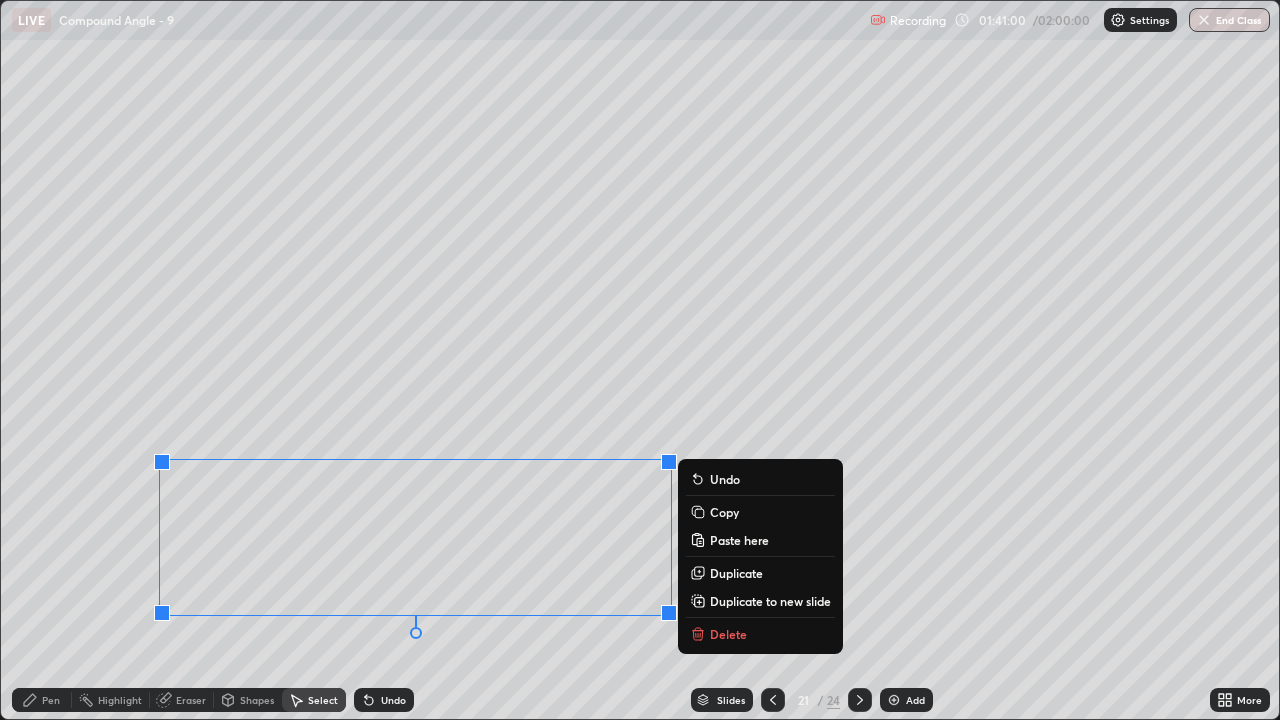 click on "Copy" at bounding box center [760, 512] 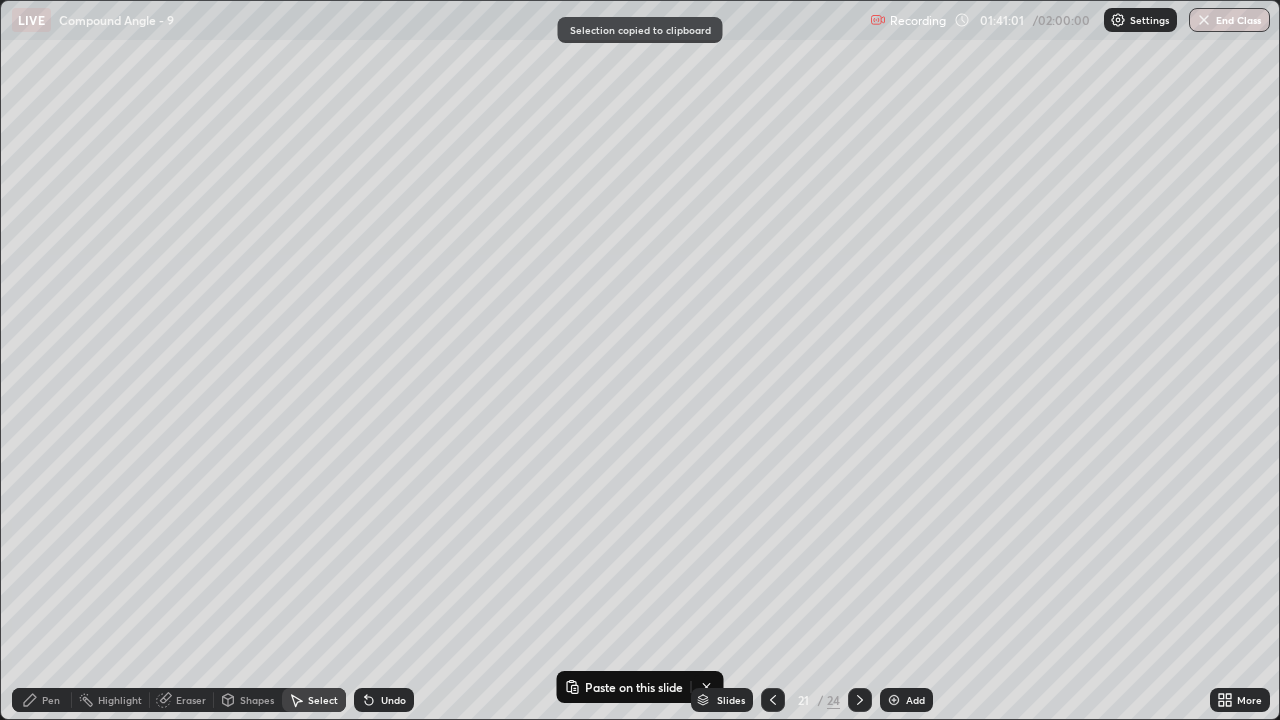 click 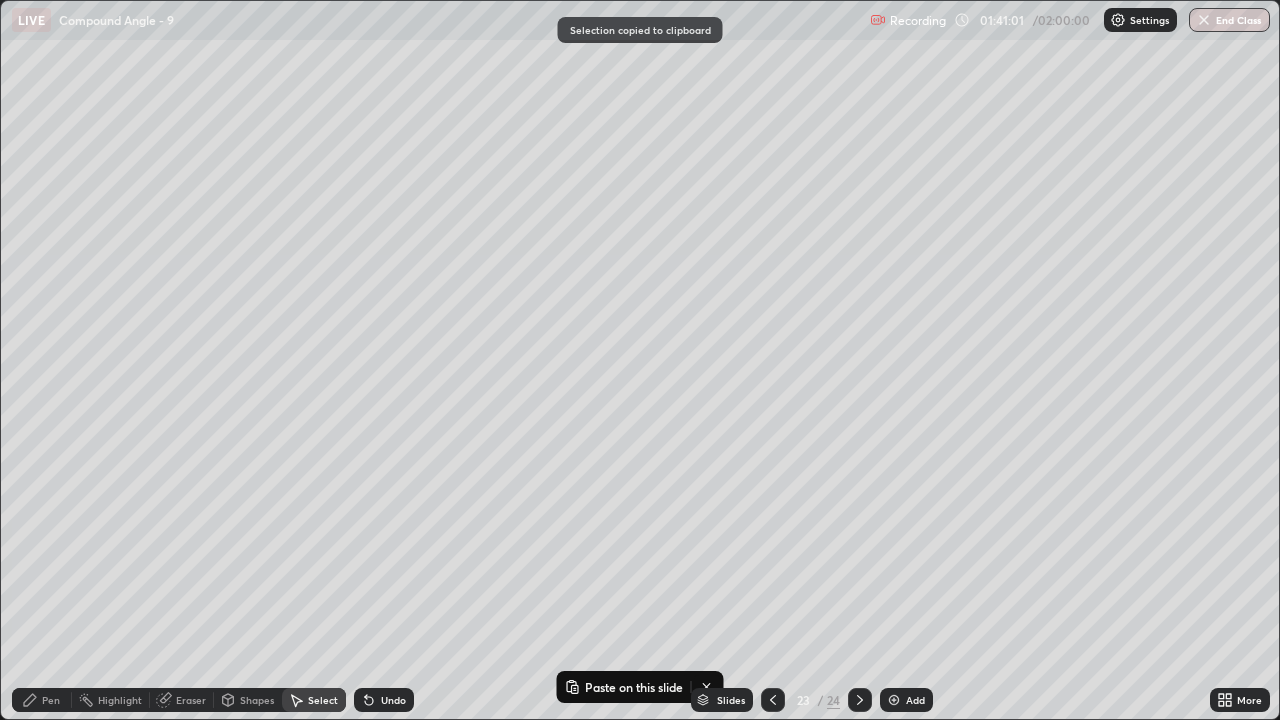 click 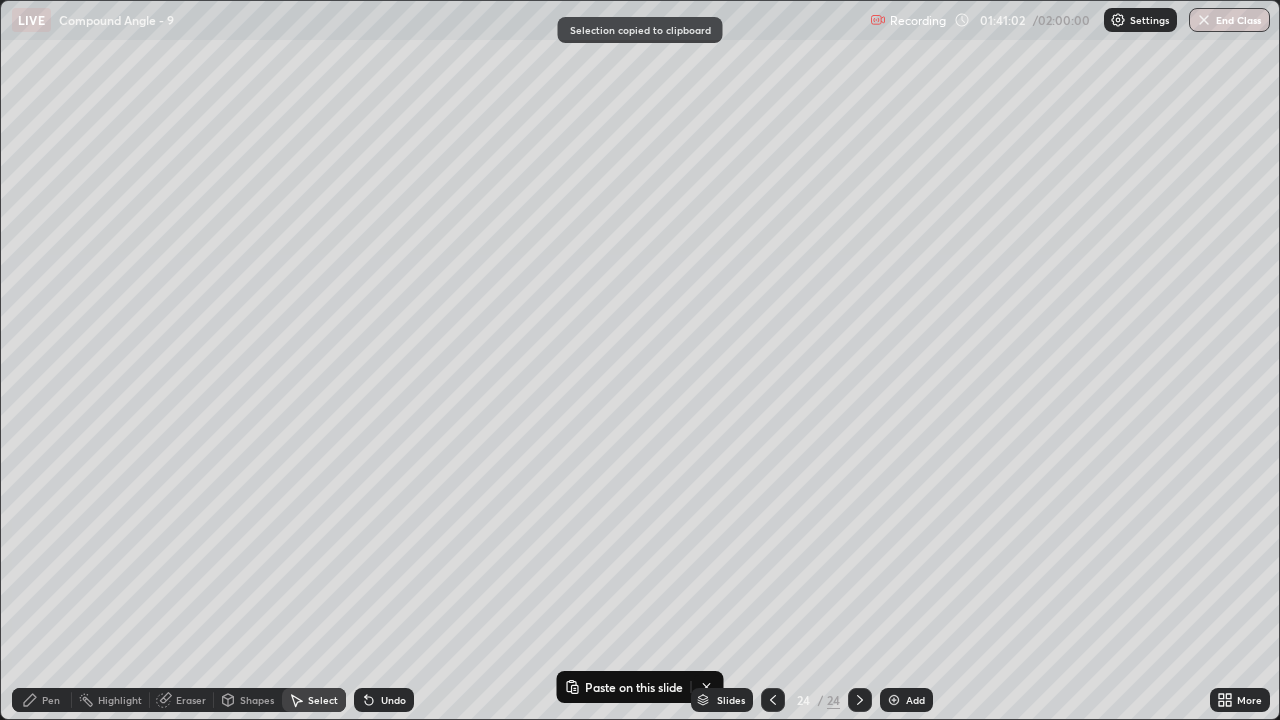 click 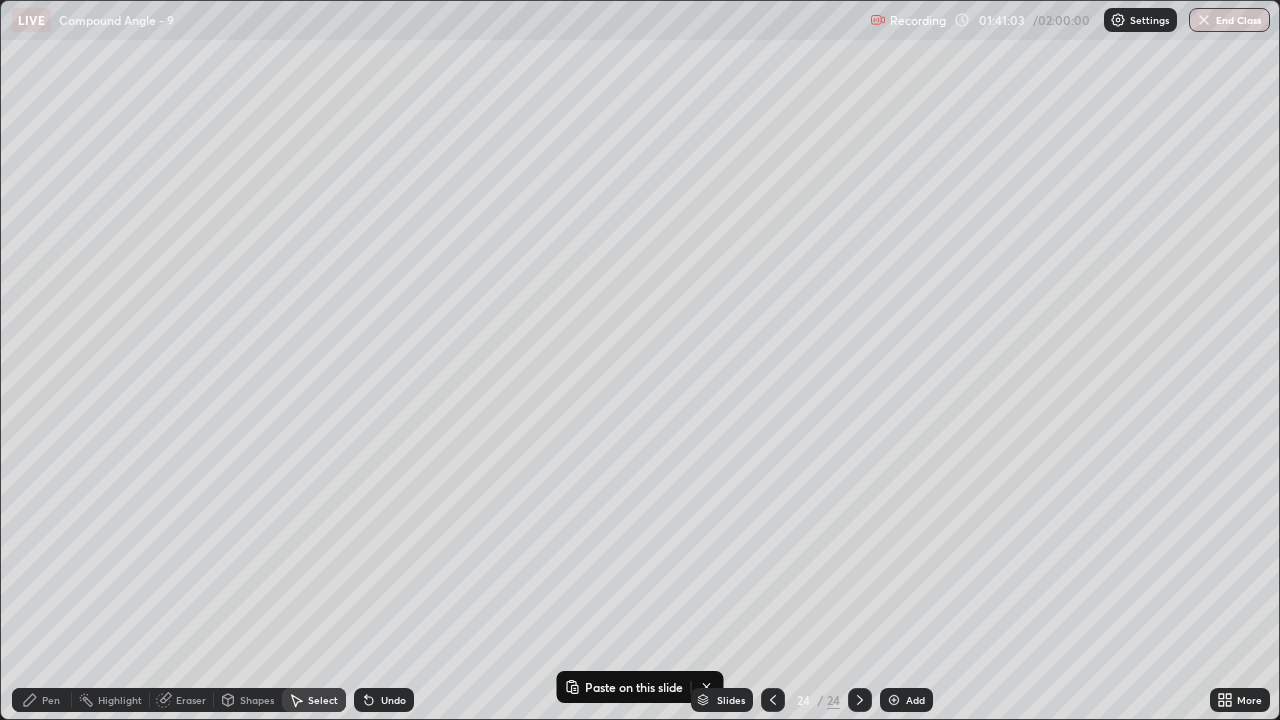 click on "Add" at bounding box center [915, 700] 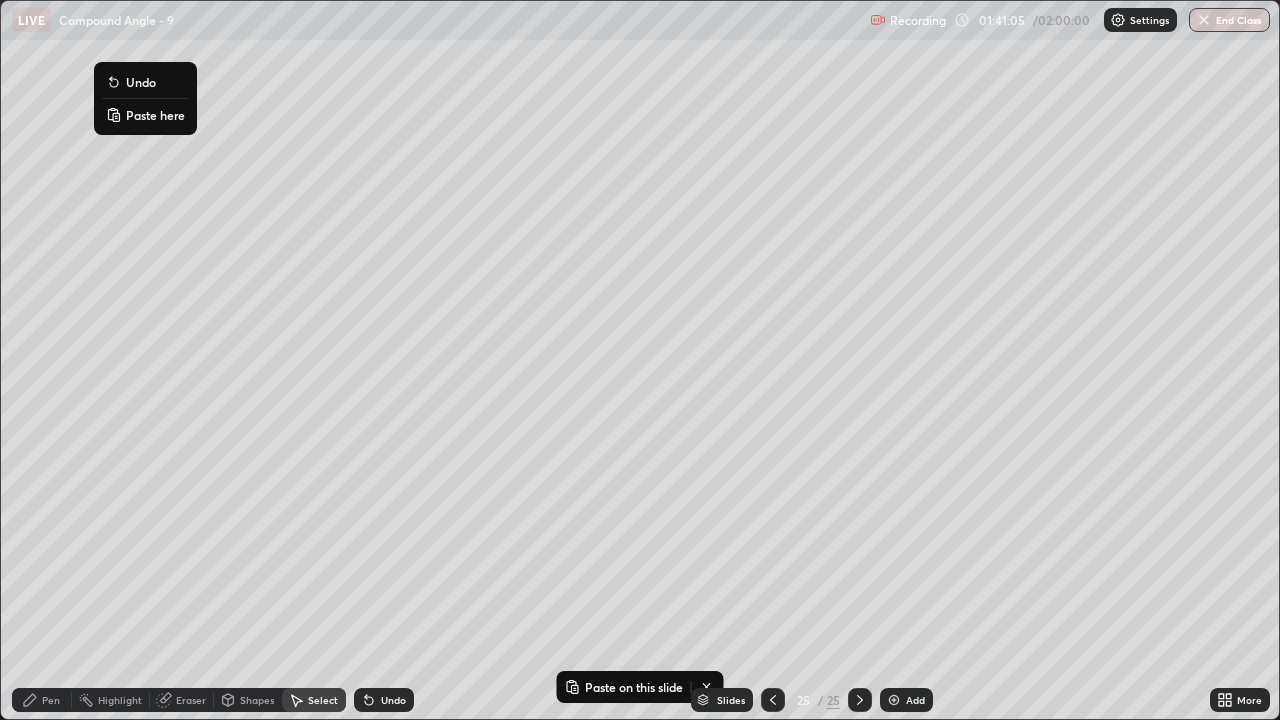 click on "Paste here" at bounding box center [155, 115] 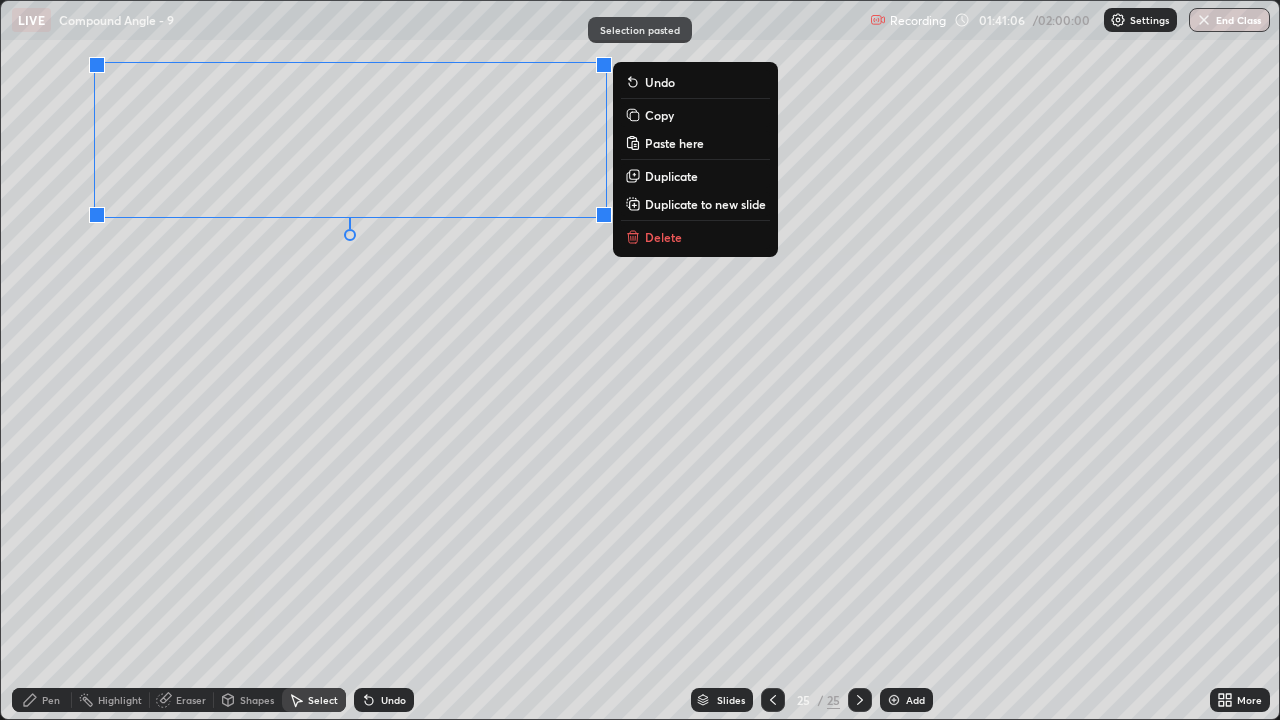 click on "0 ° Undo Copy Paste here Duplicate Duplicate to new slide Delete" at bounding box center [640, 360] 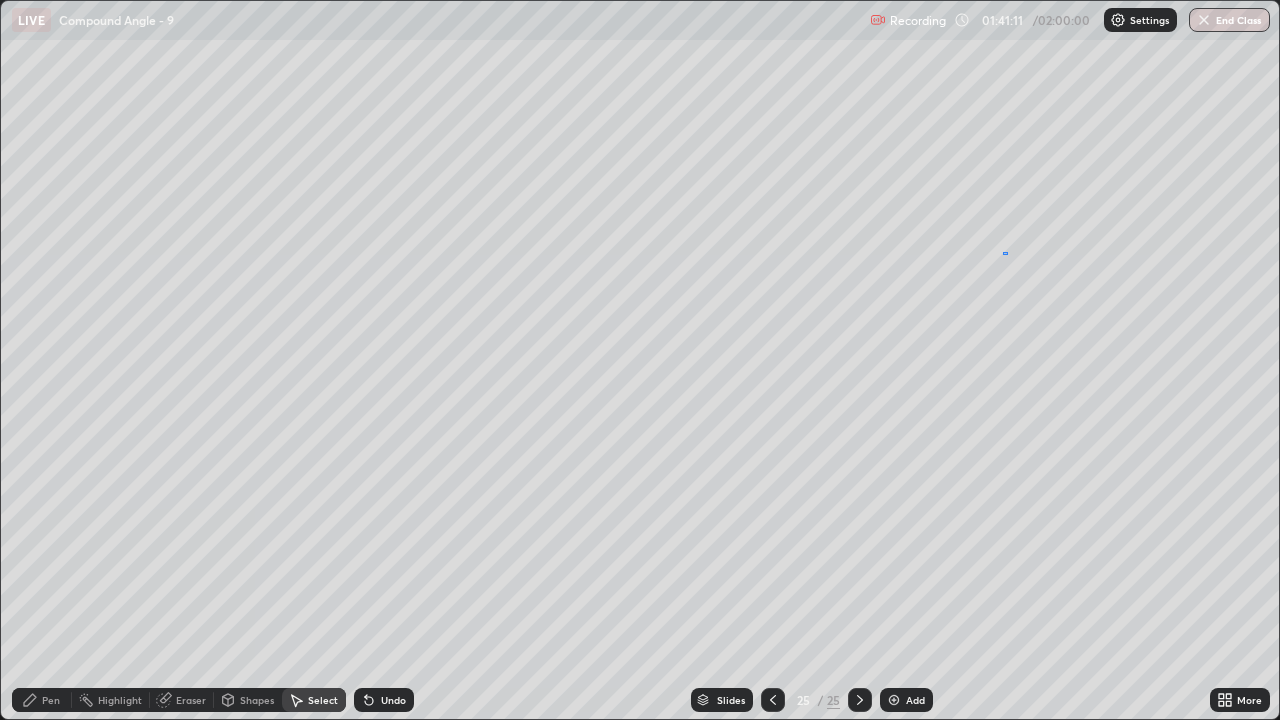 click on "0 ° Undo Copy Paste here Duplicate Duplicate to new slide Delete" at bounding box center [640, 360] 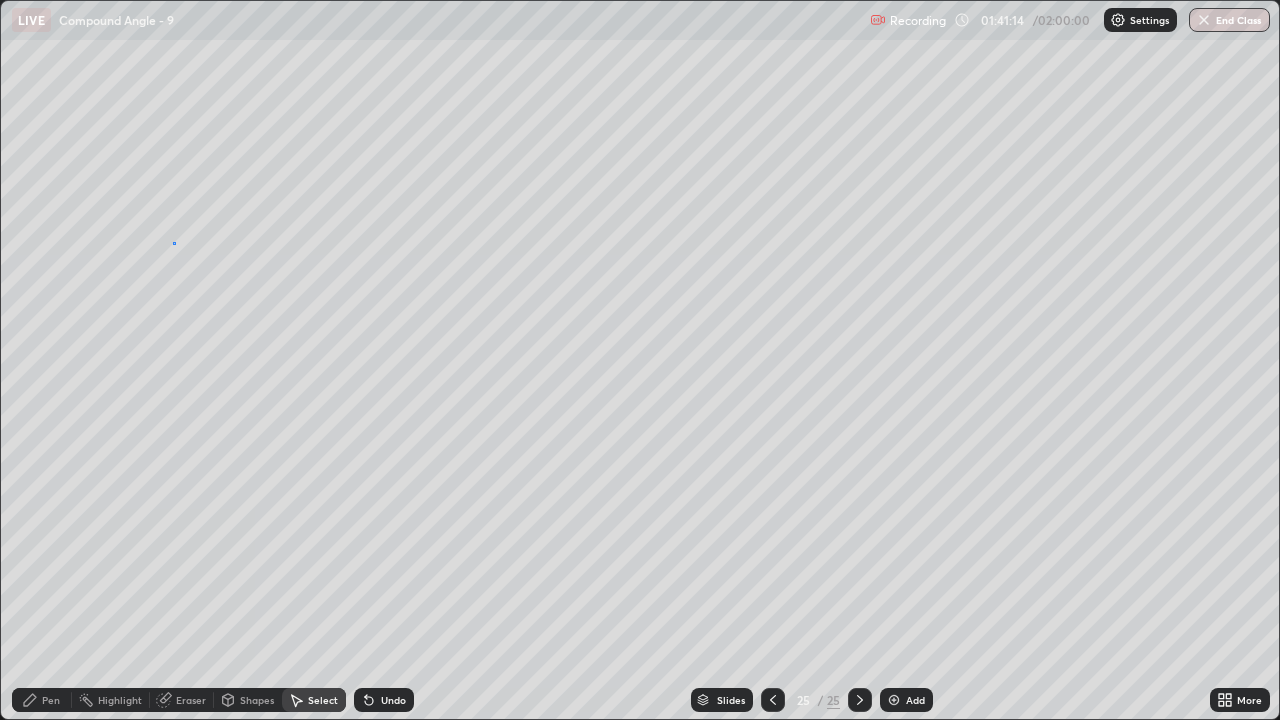 click on "0 ° Undo Copy Paste here Duplicate Duplicate to new slide Delete" at bounding box center [640, 360] 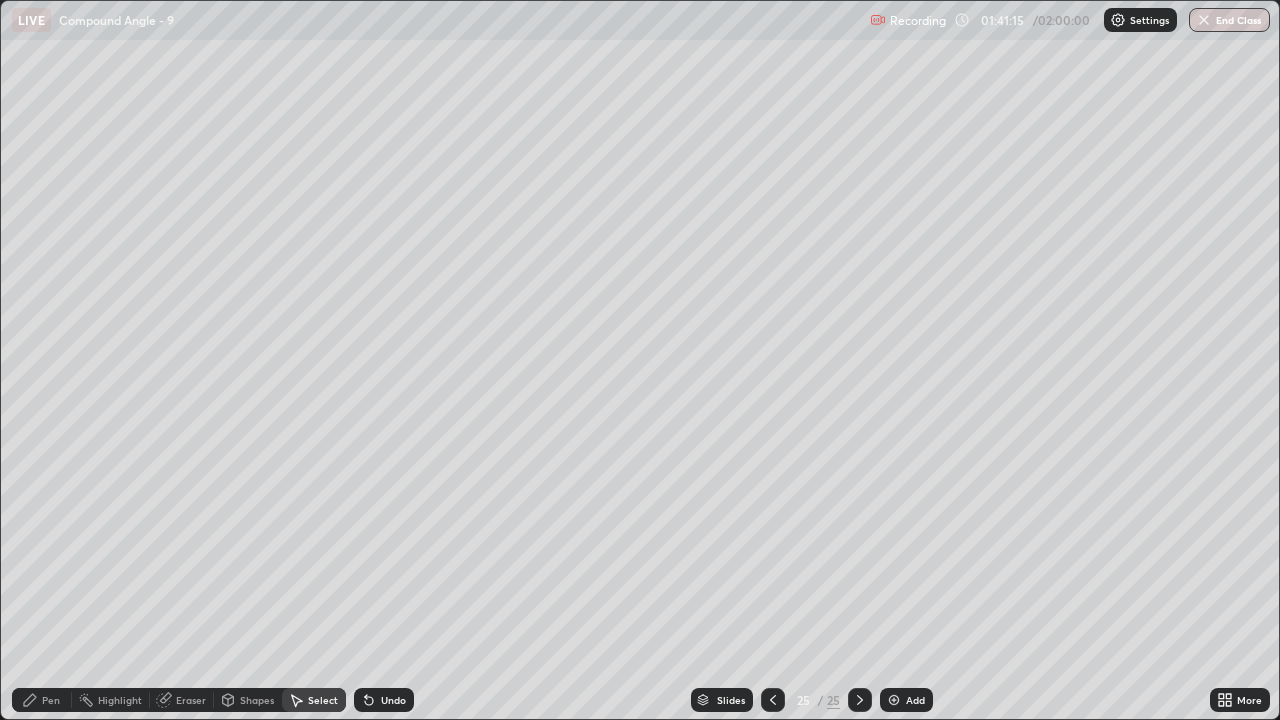 click on "Pen" at bounding box center (51, 700) 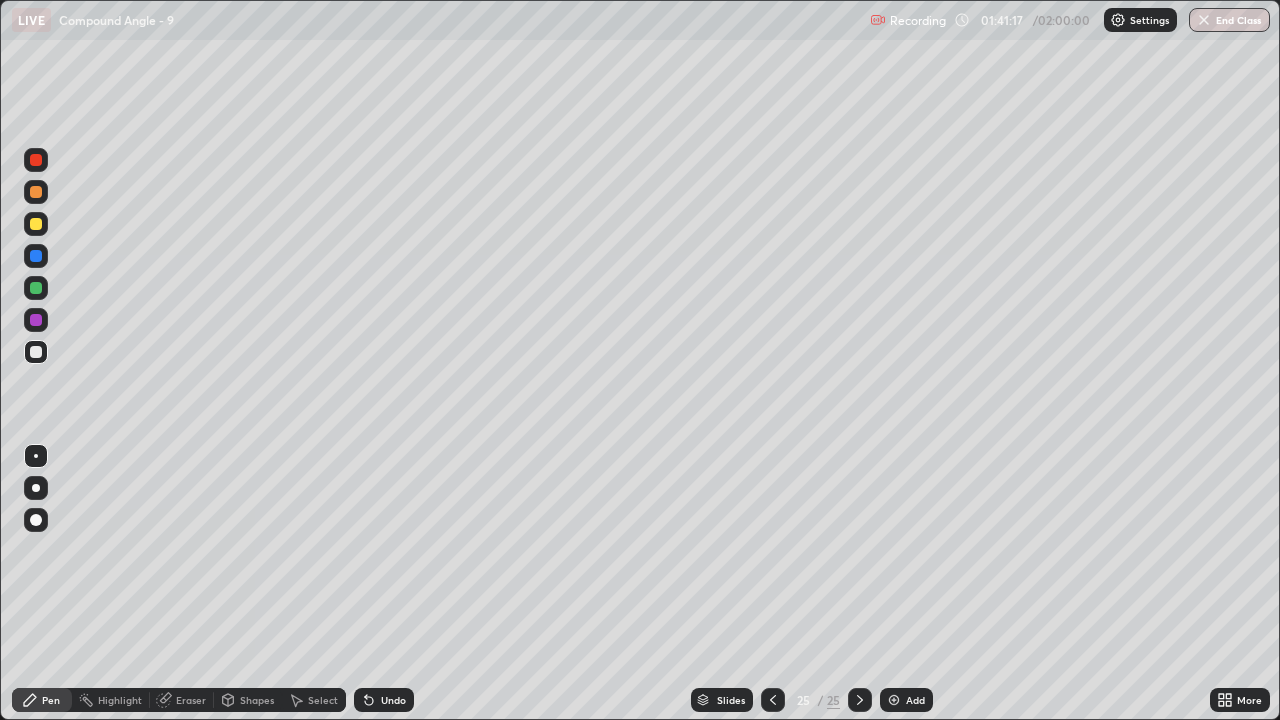 click on "Select" at bounding box center (323, 700) 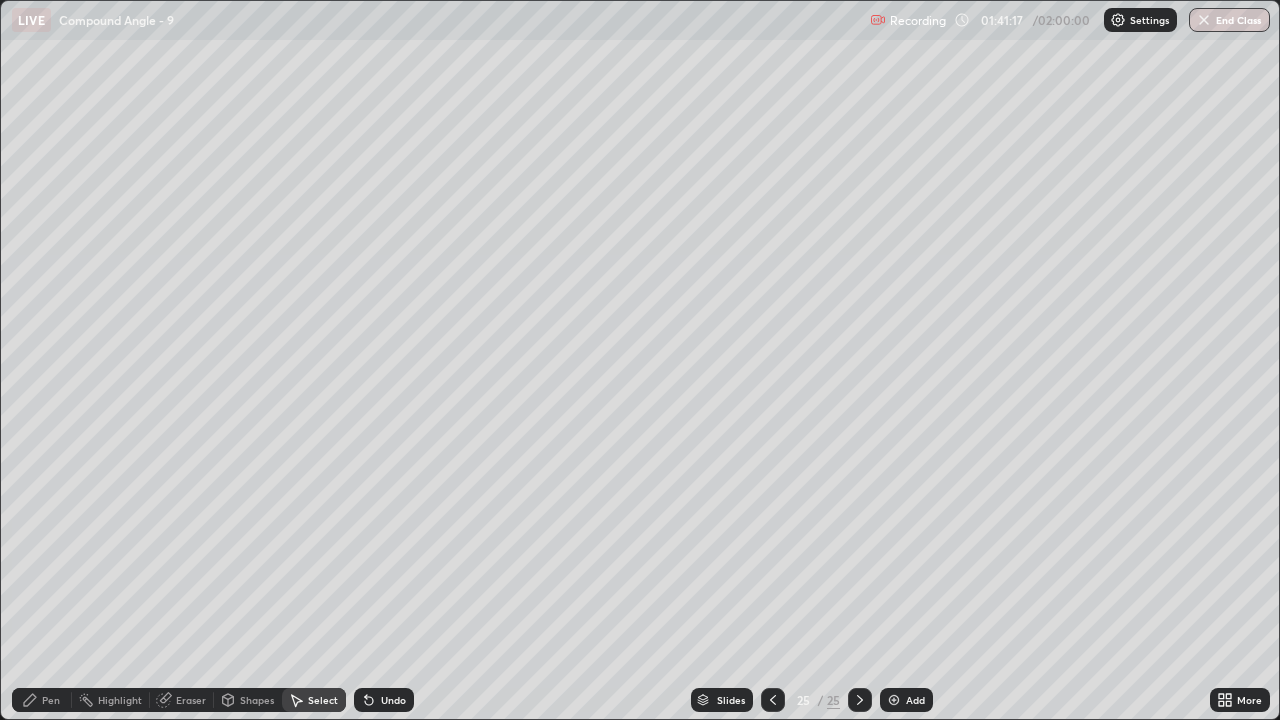 click on "Shapes" at bounding box center (257, 700) 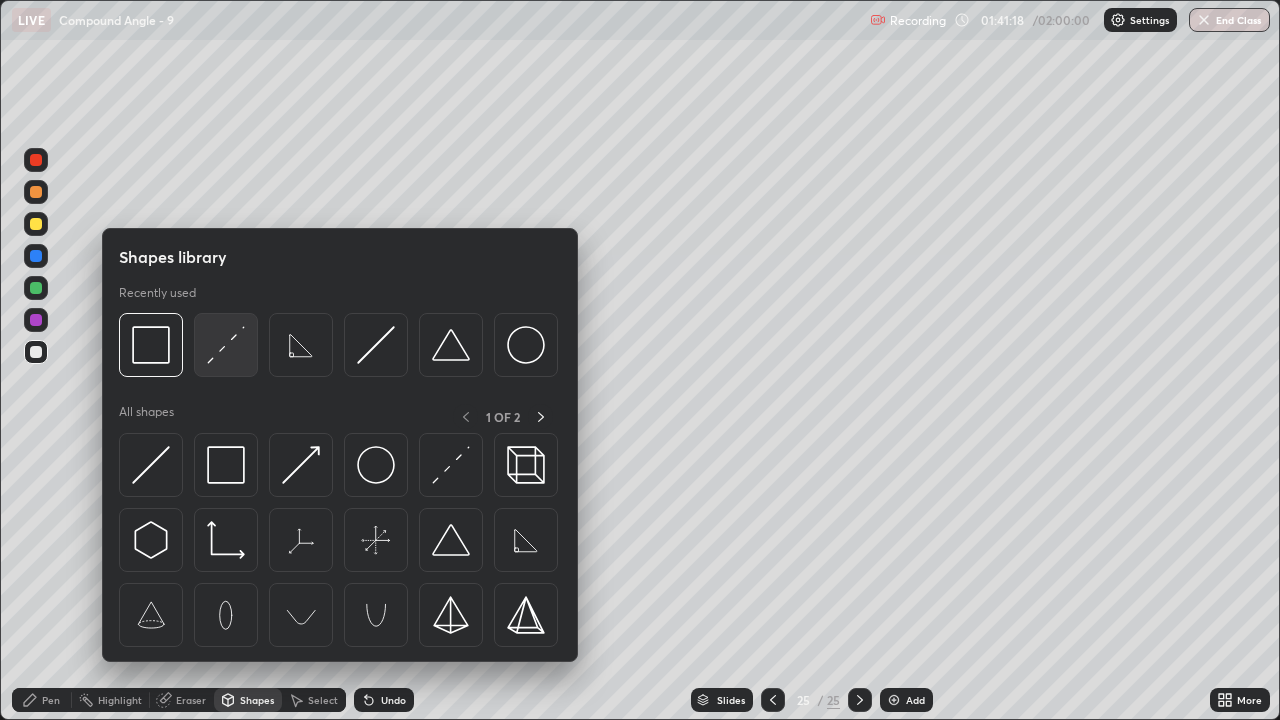 click at bounding box center (226, 345) 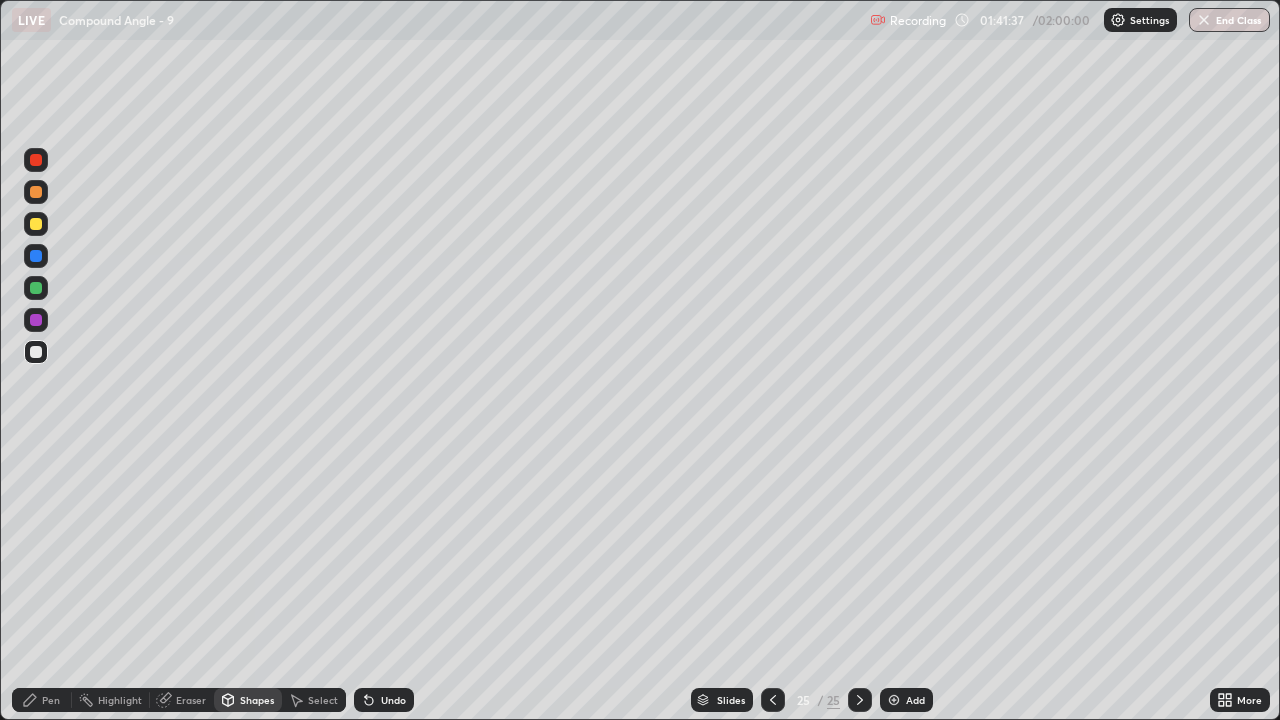 click 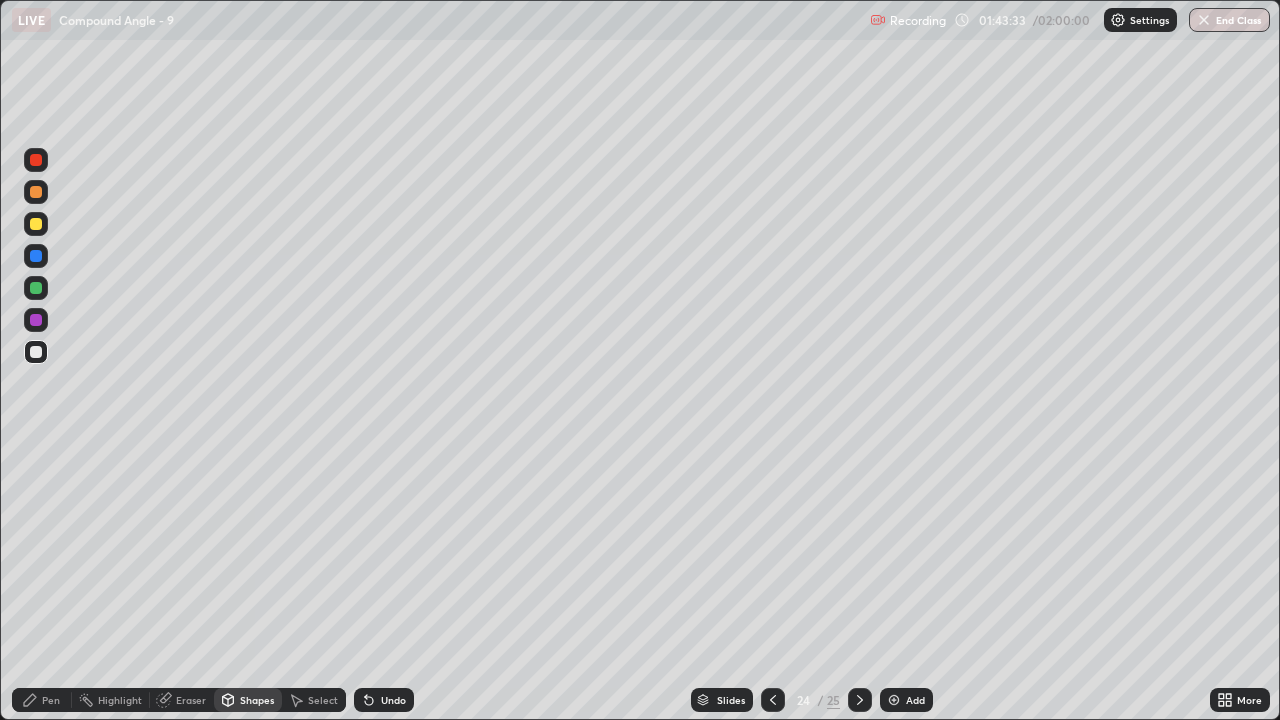 click at bounding box center (860, 700) 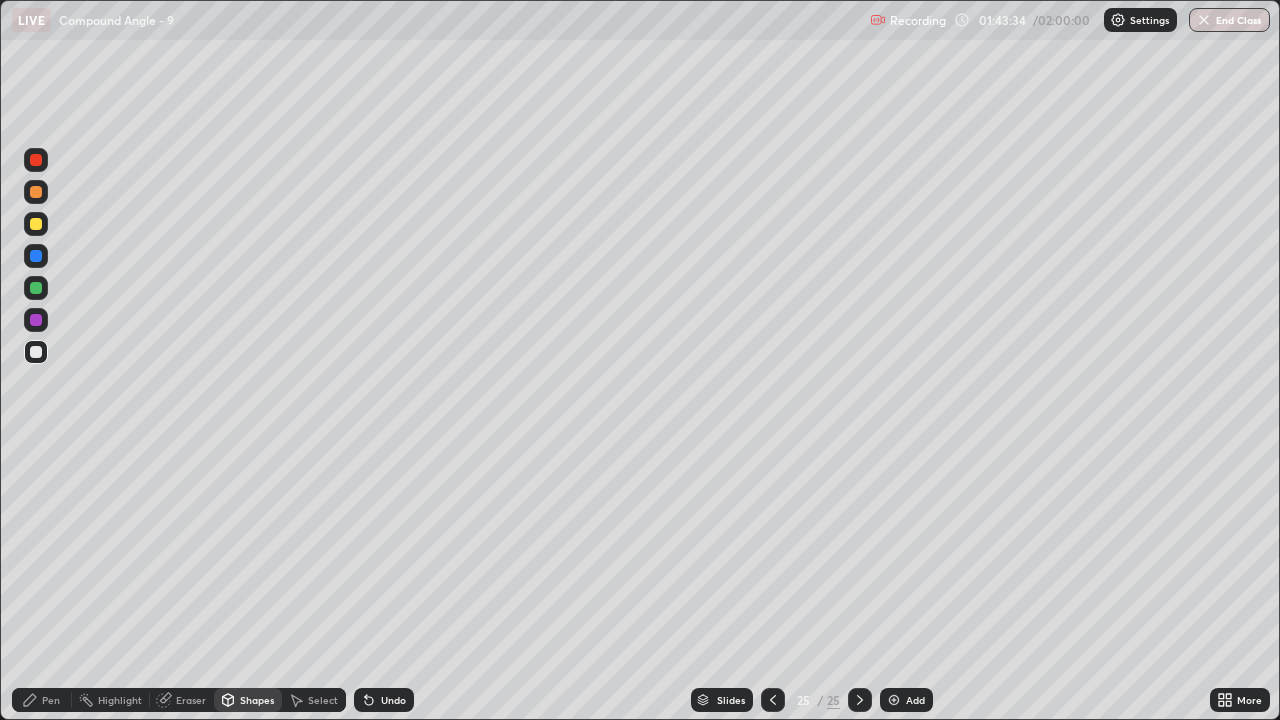 click on "Pen" at bounding box center (51, 700) 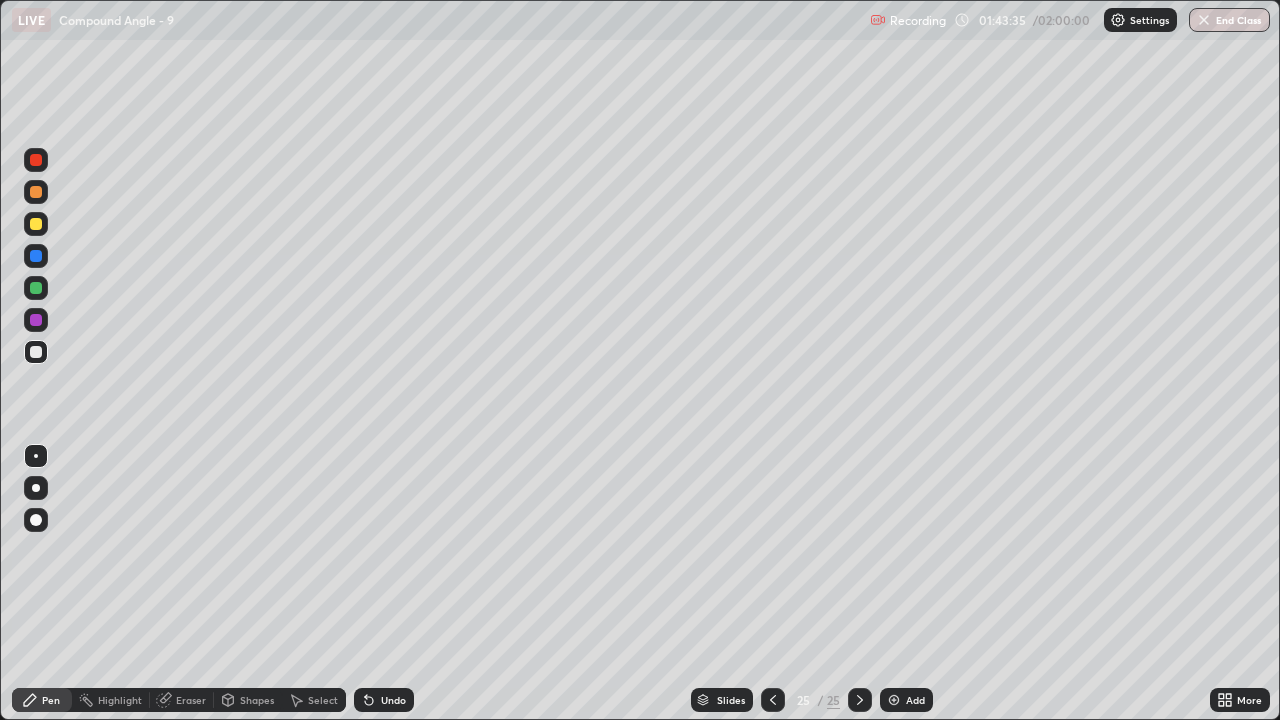 click at bounding box center [36, 352] 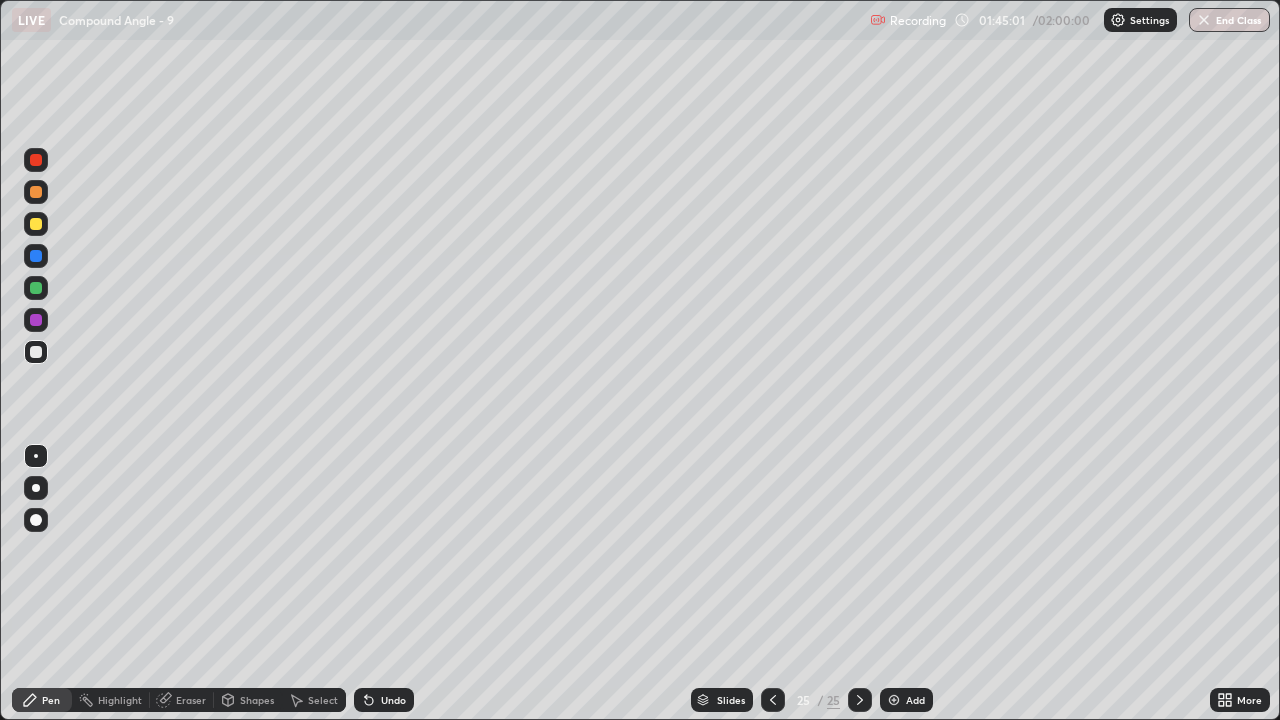 click on "Select" at bounding box center [323, 700] 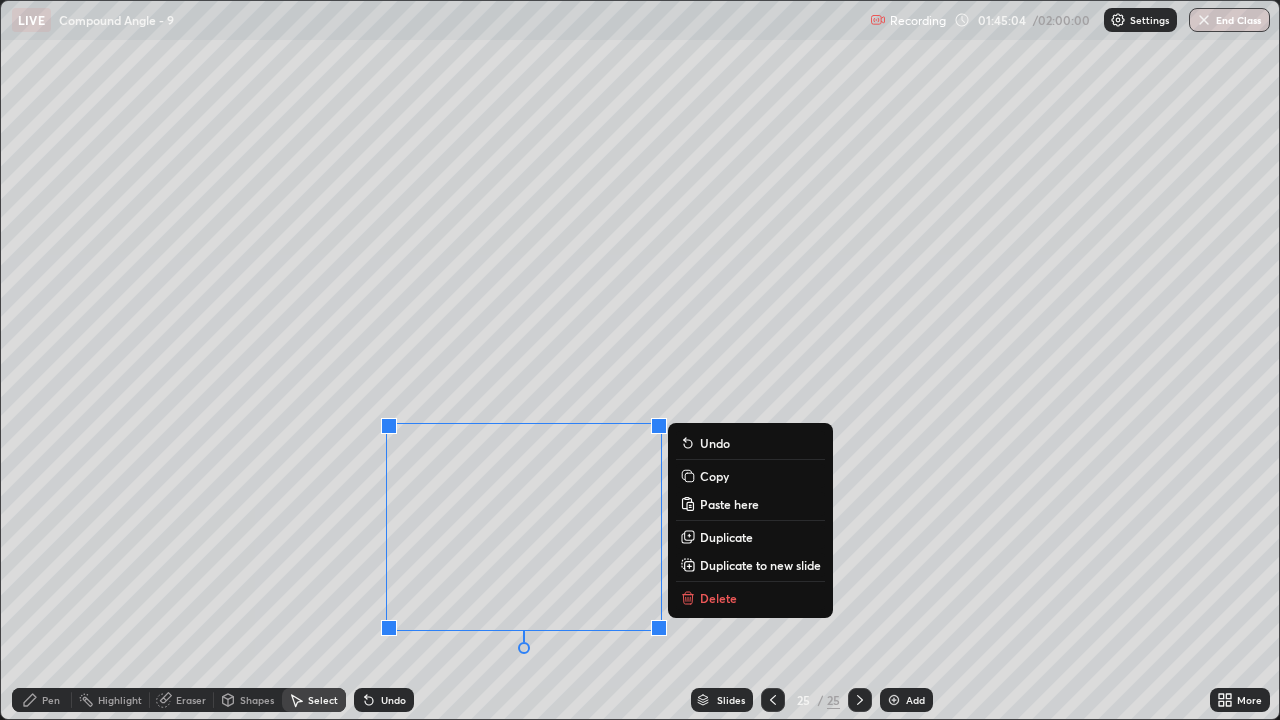 click on "Delete" at bounding box center (718, 598) 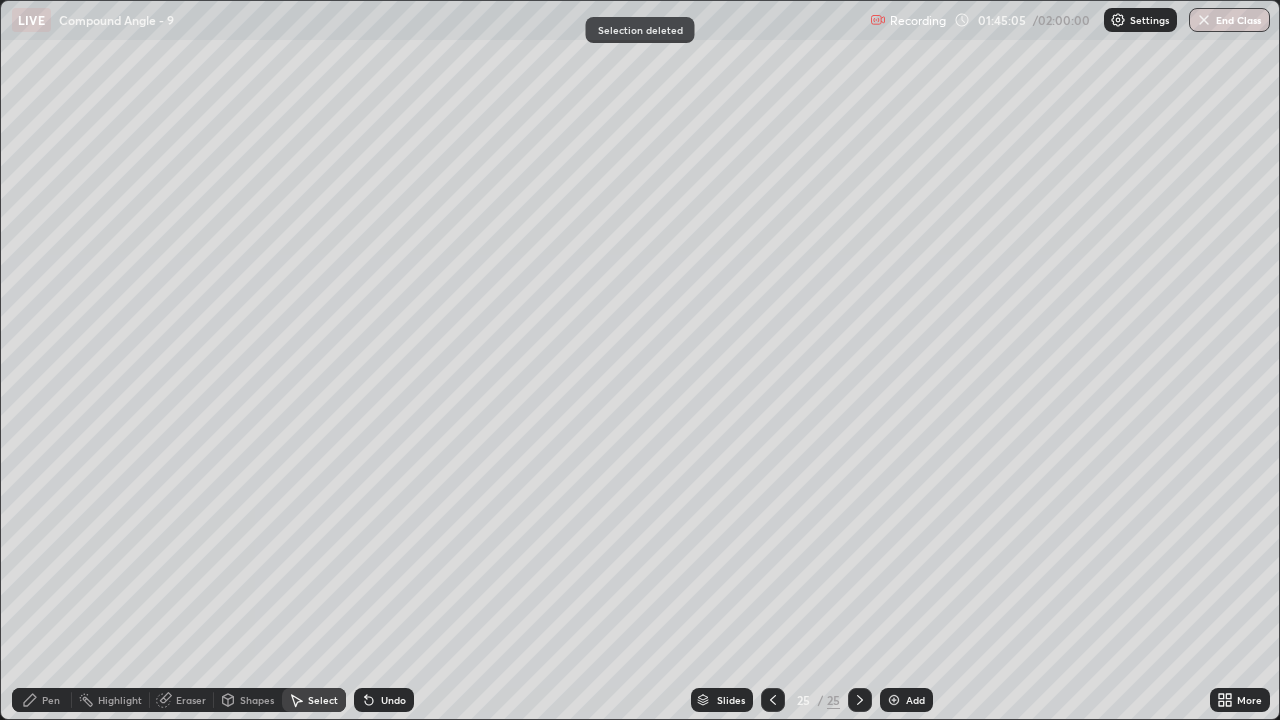 click on "Pen" at bounding box center [42, 700] 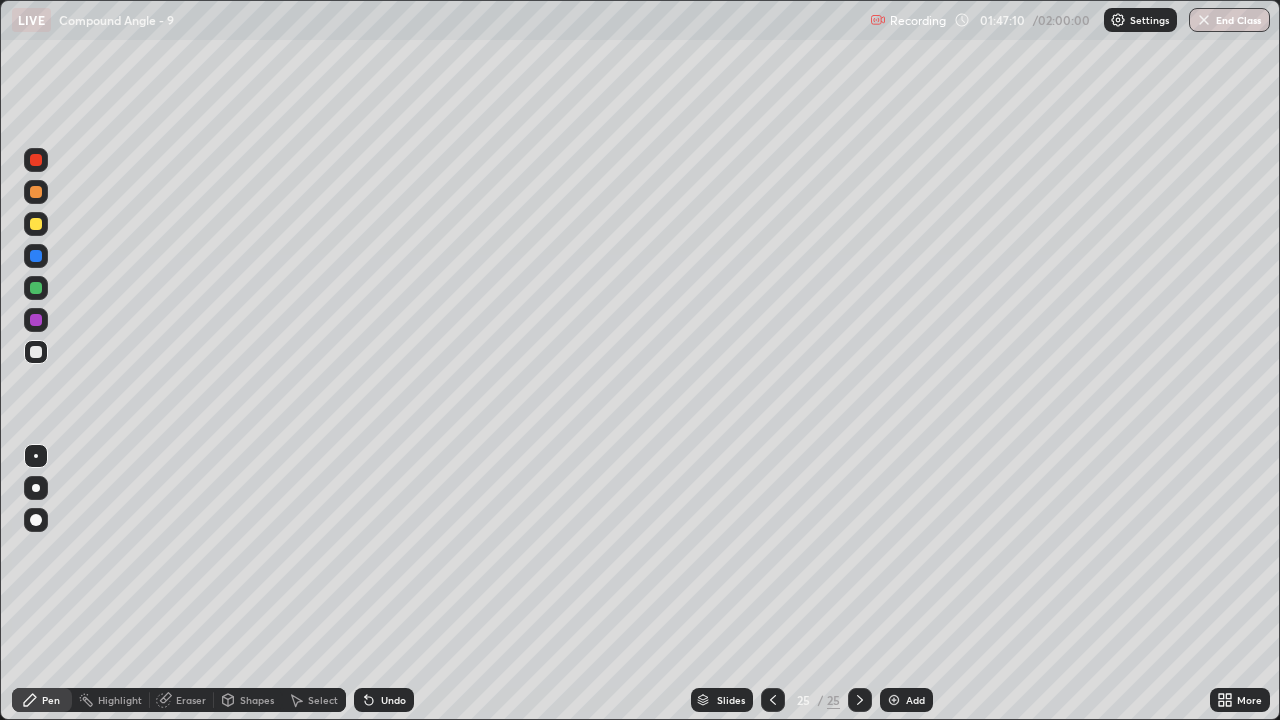click on "Add" at bounding box center [906, 700] 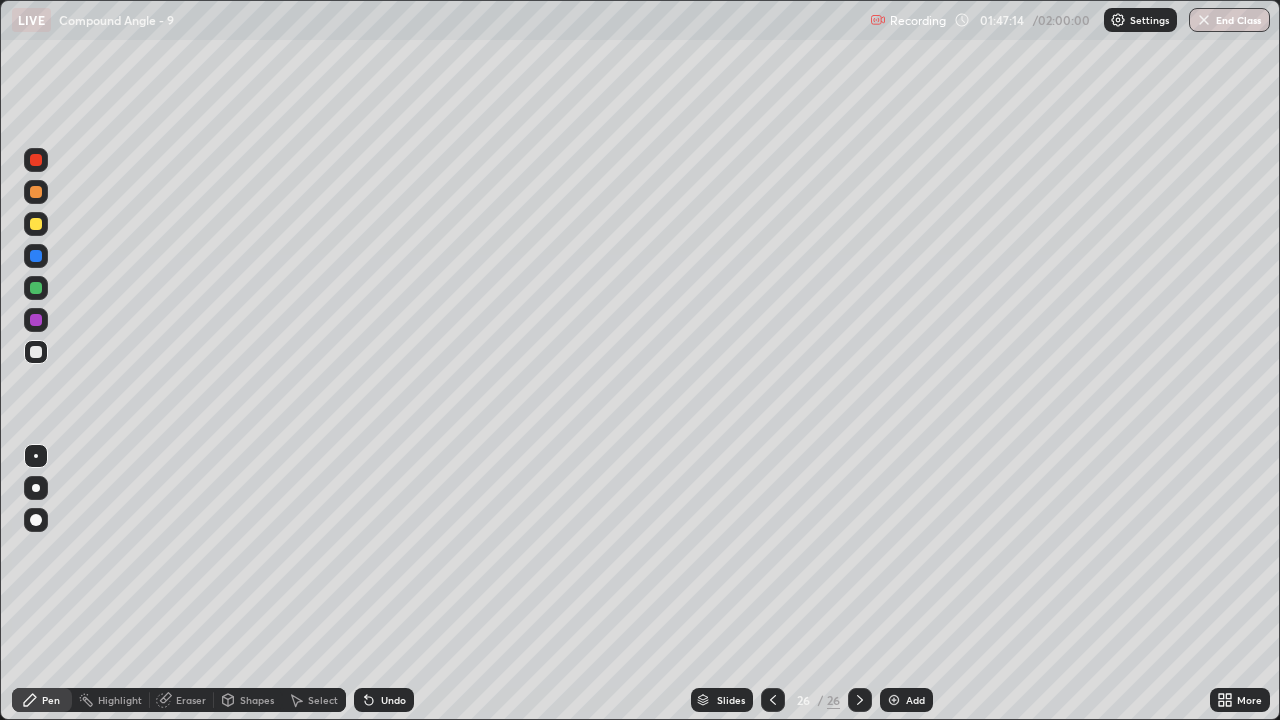 click 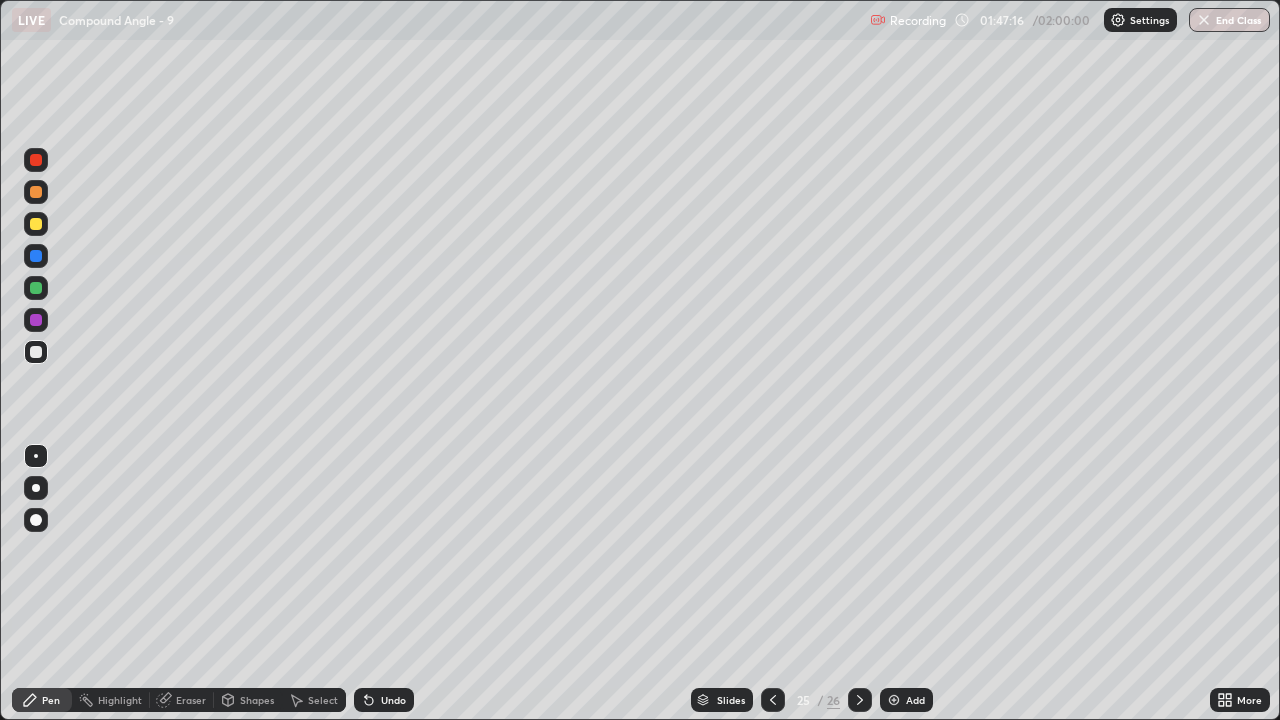click 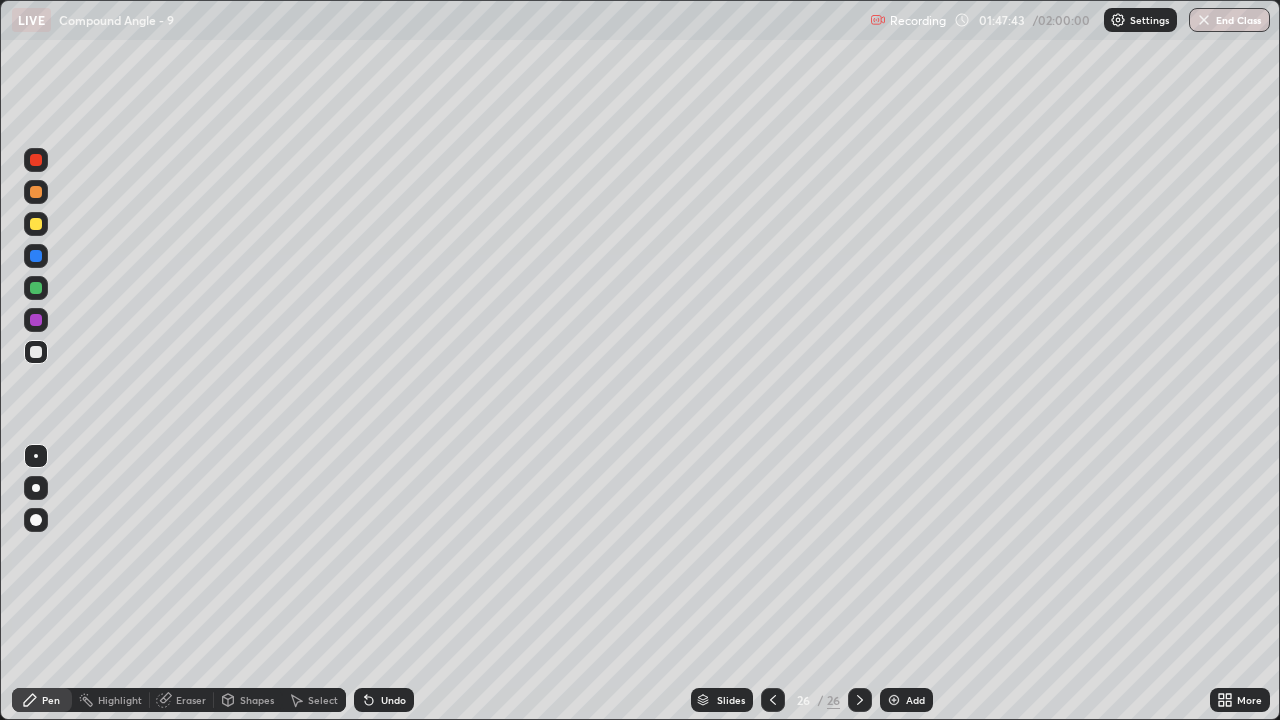 click on "Undo" at bounding box center (393, 700) 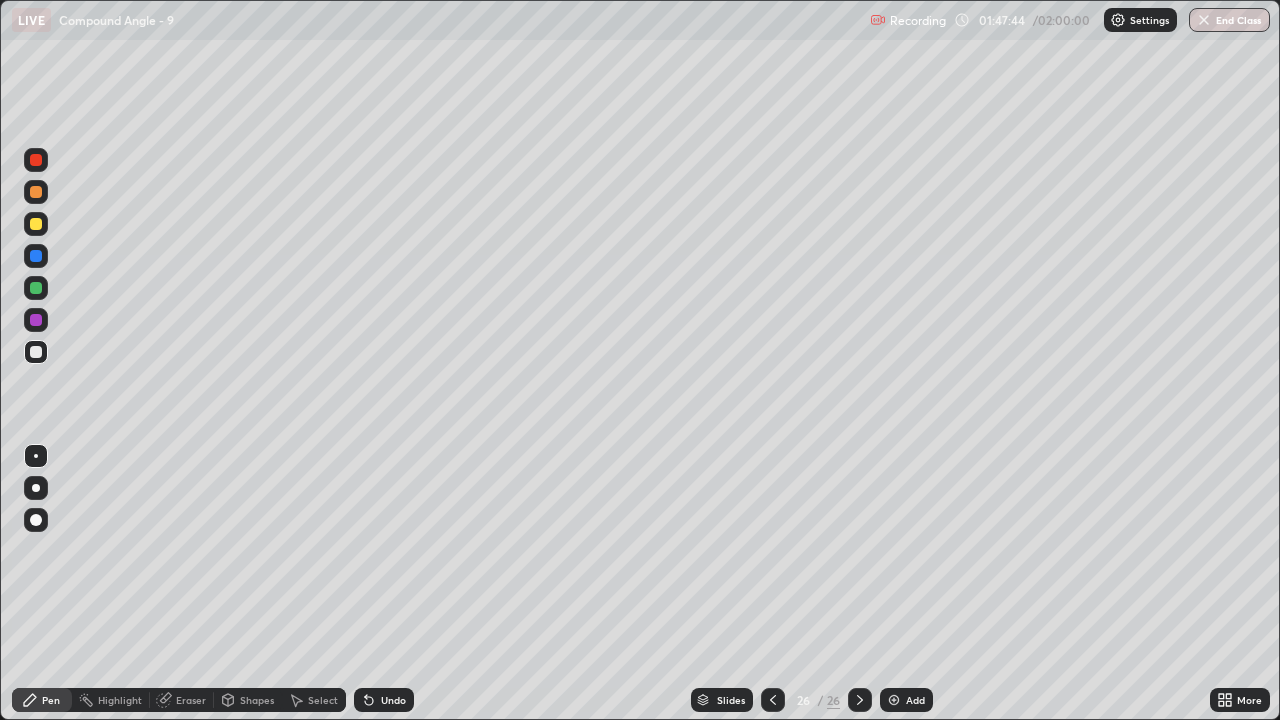 click on "Undo" at bounding box center [384, 700] 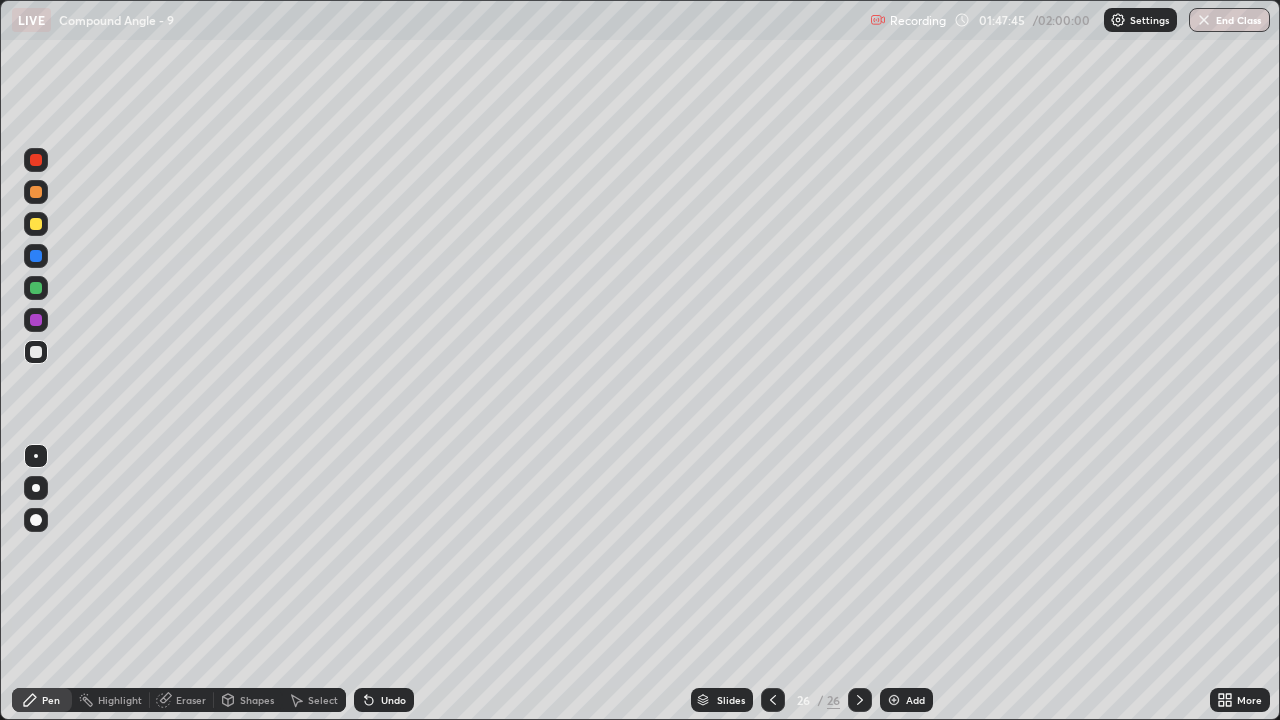 click on "Undo" at bounding box center [384, 700] 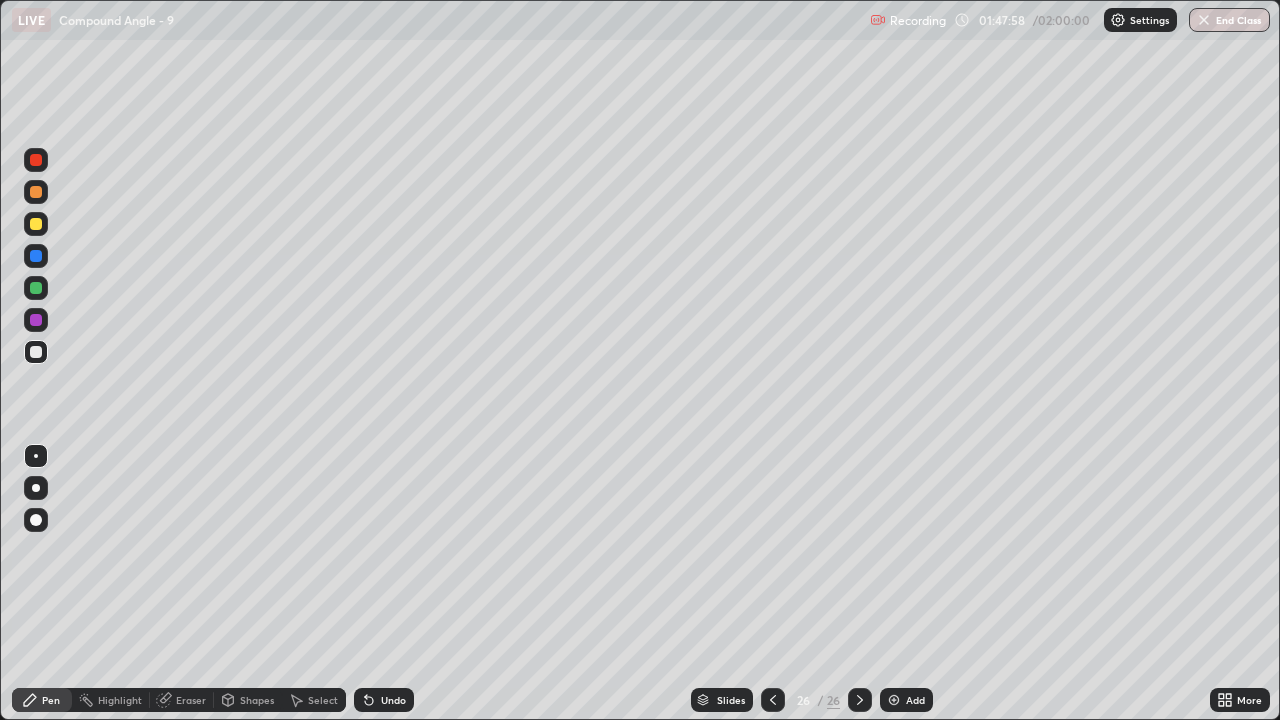 click 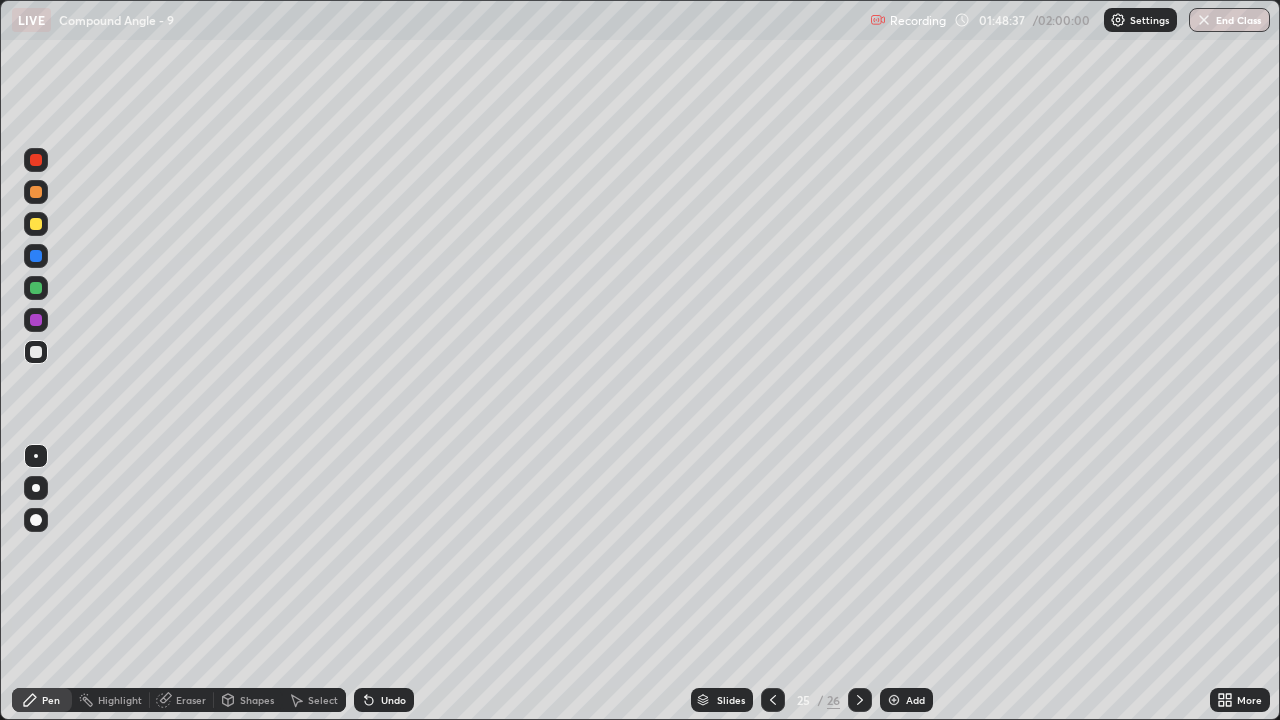 click at bounding box center [773, 700] 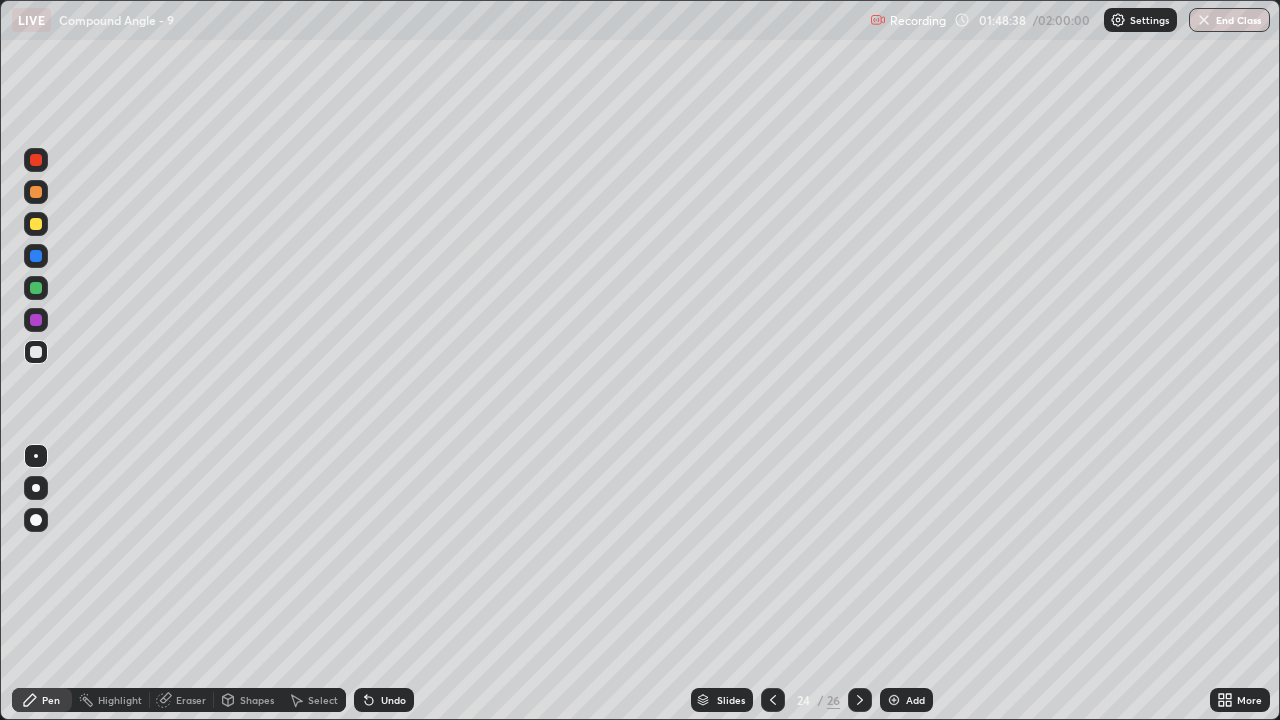 click 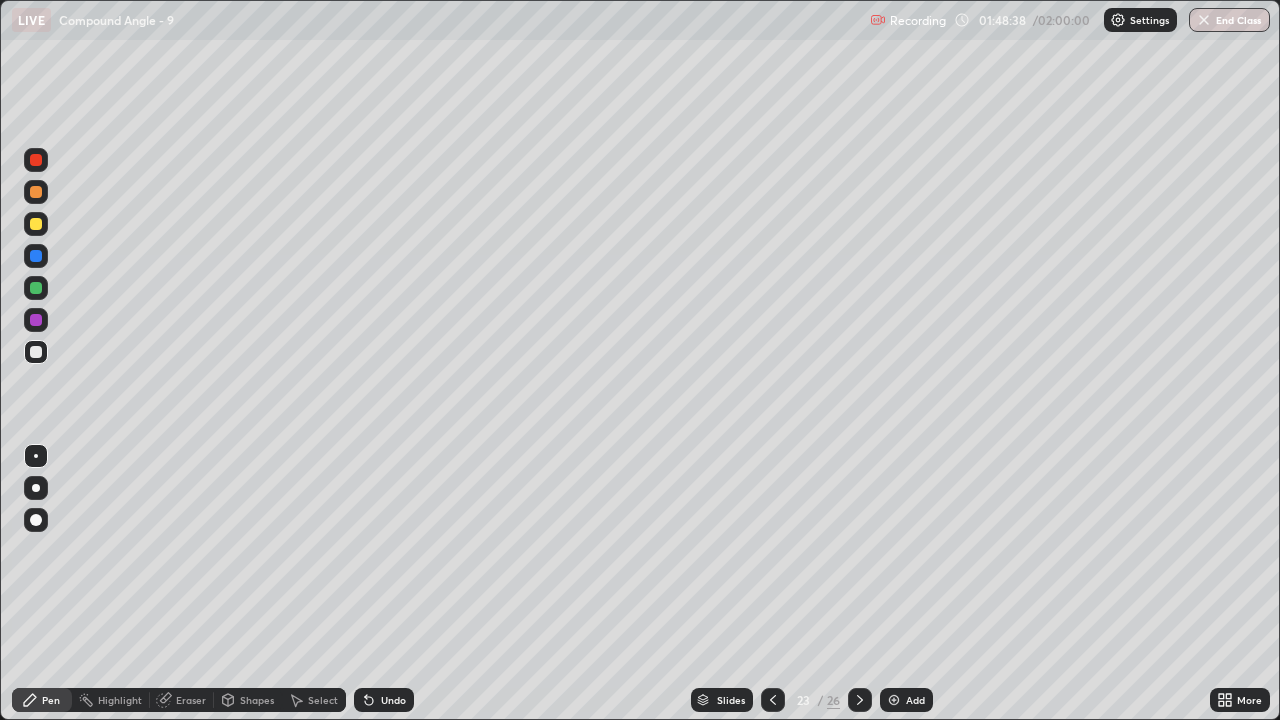 click 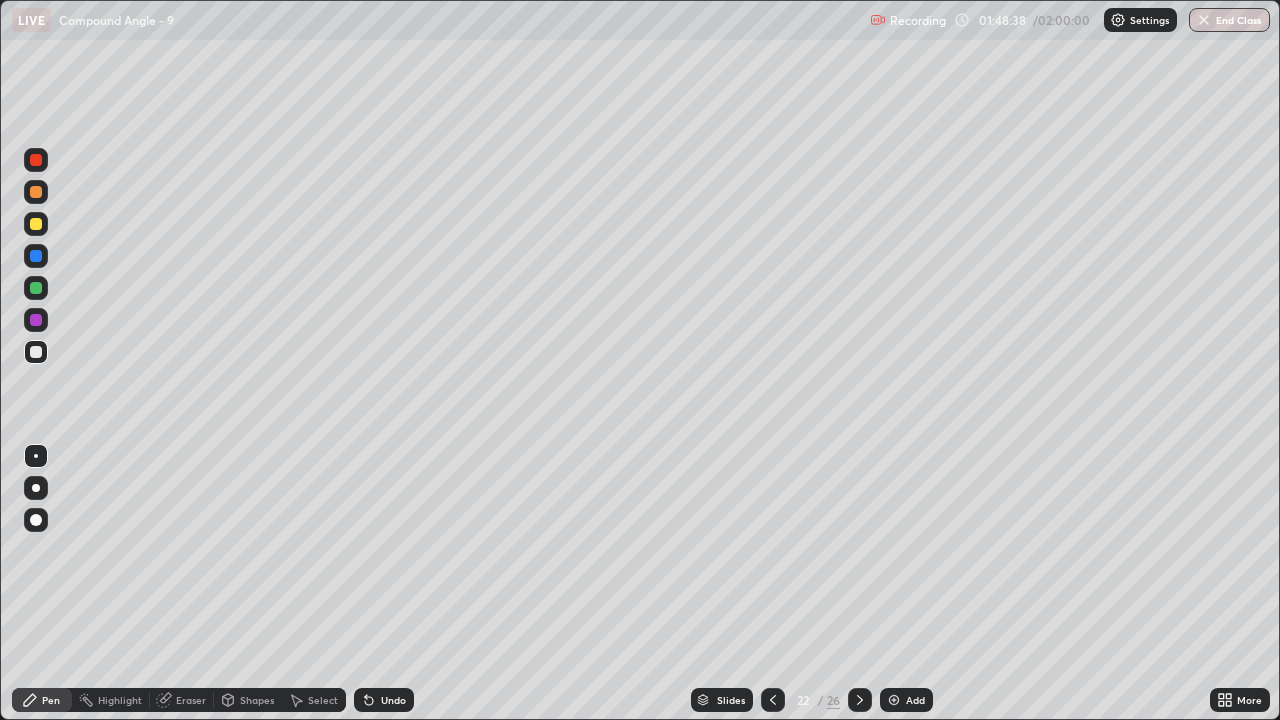 click 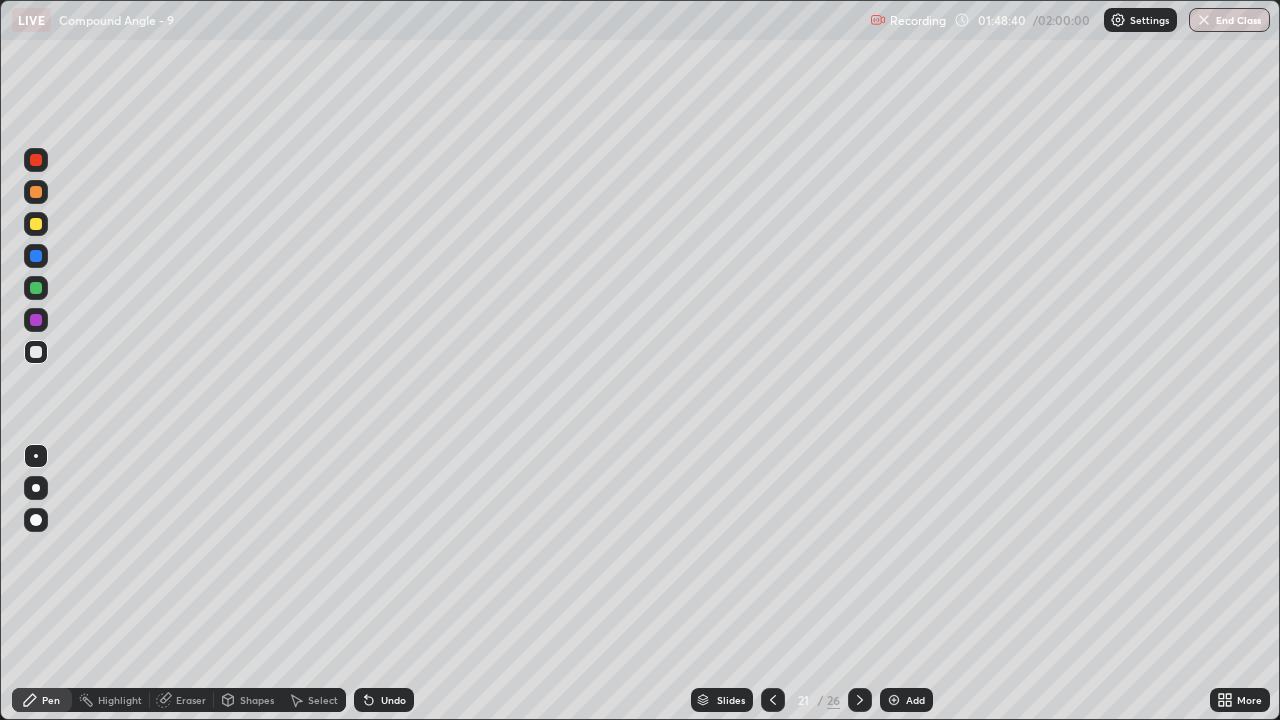 click on "Select" at bounding box center (323, 700) 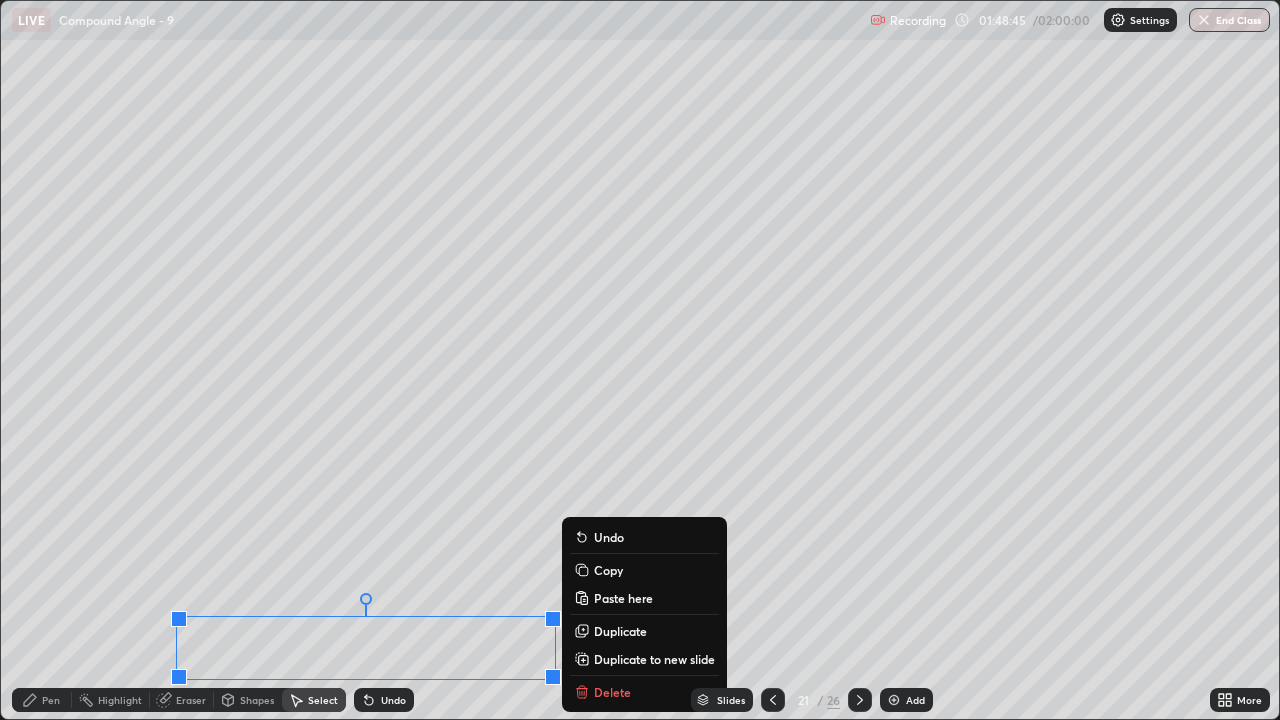 click on "Copy" at bounding box center (644, 570) 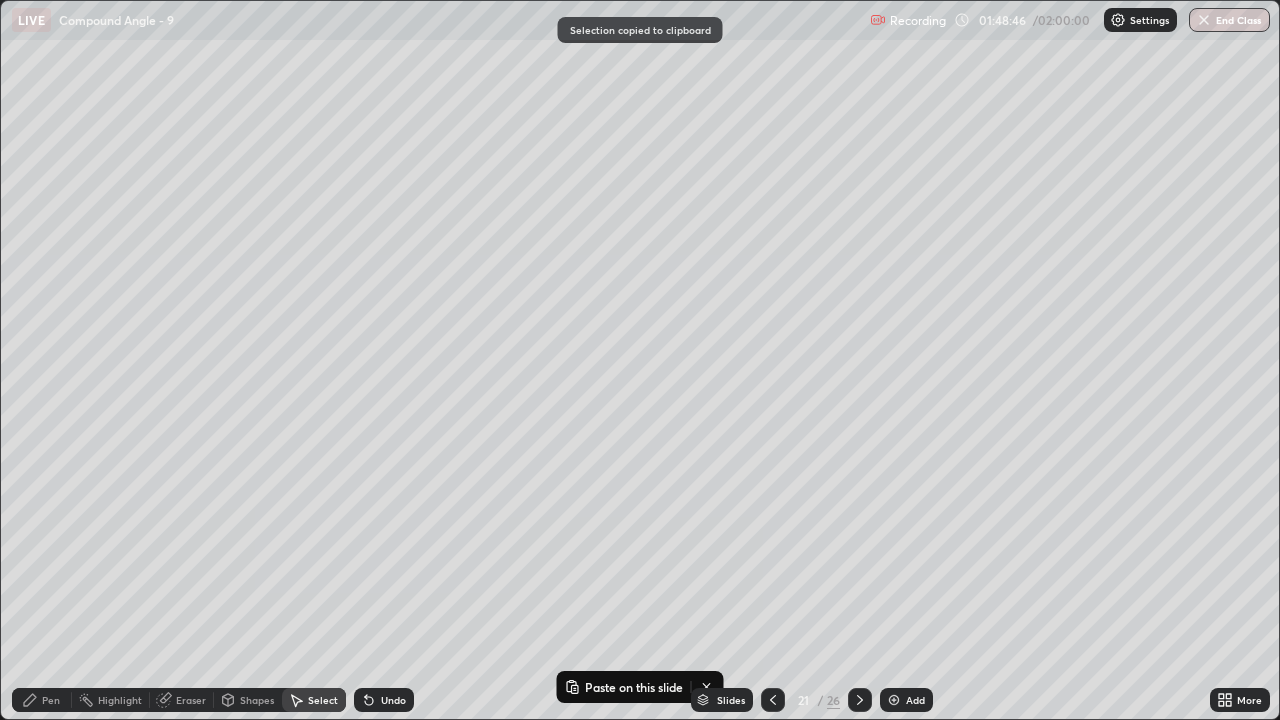 click 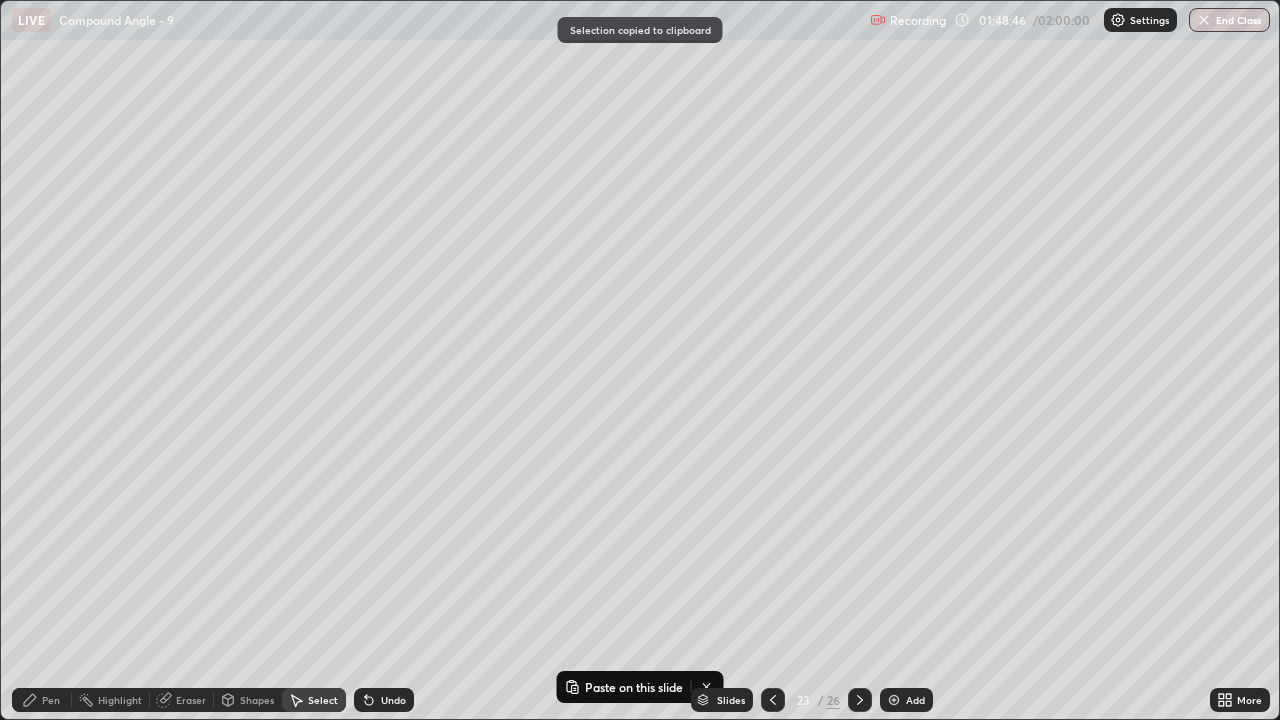 click 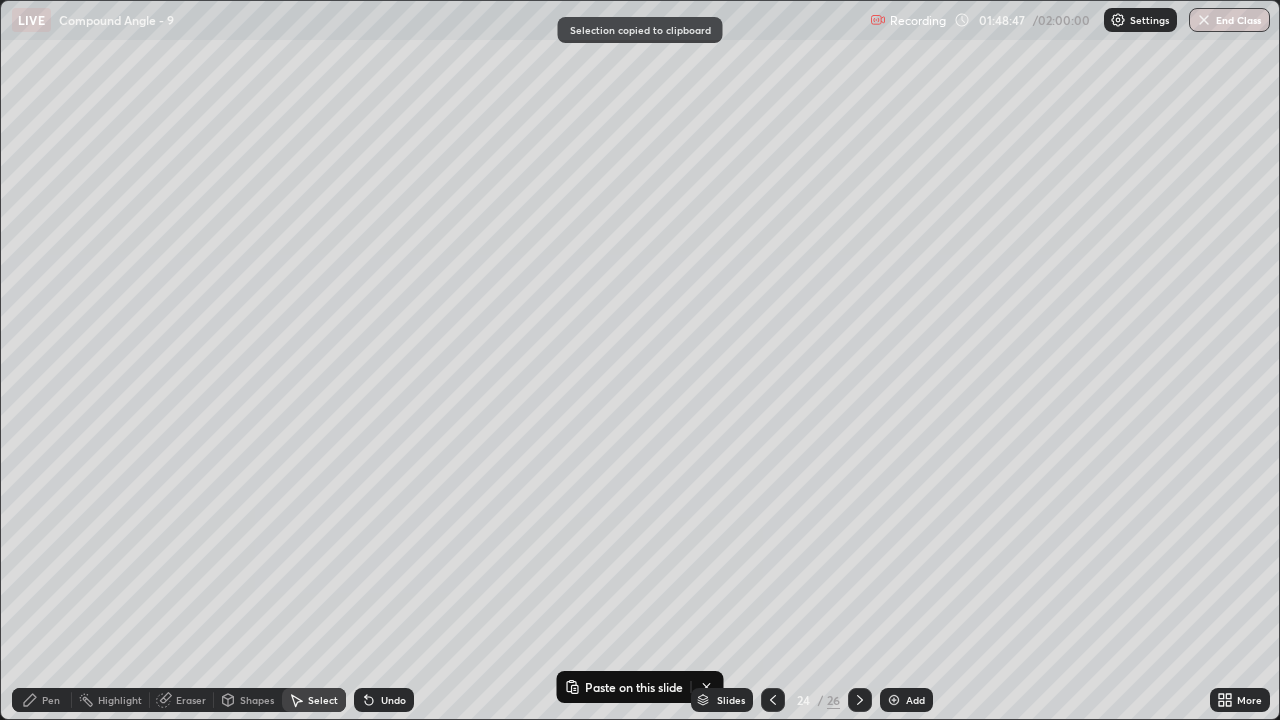 click 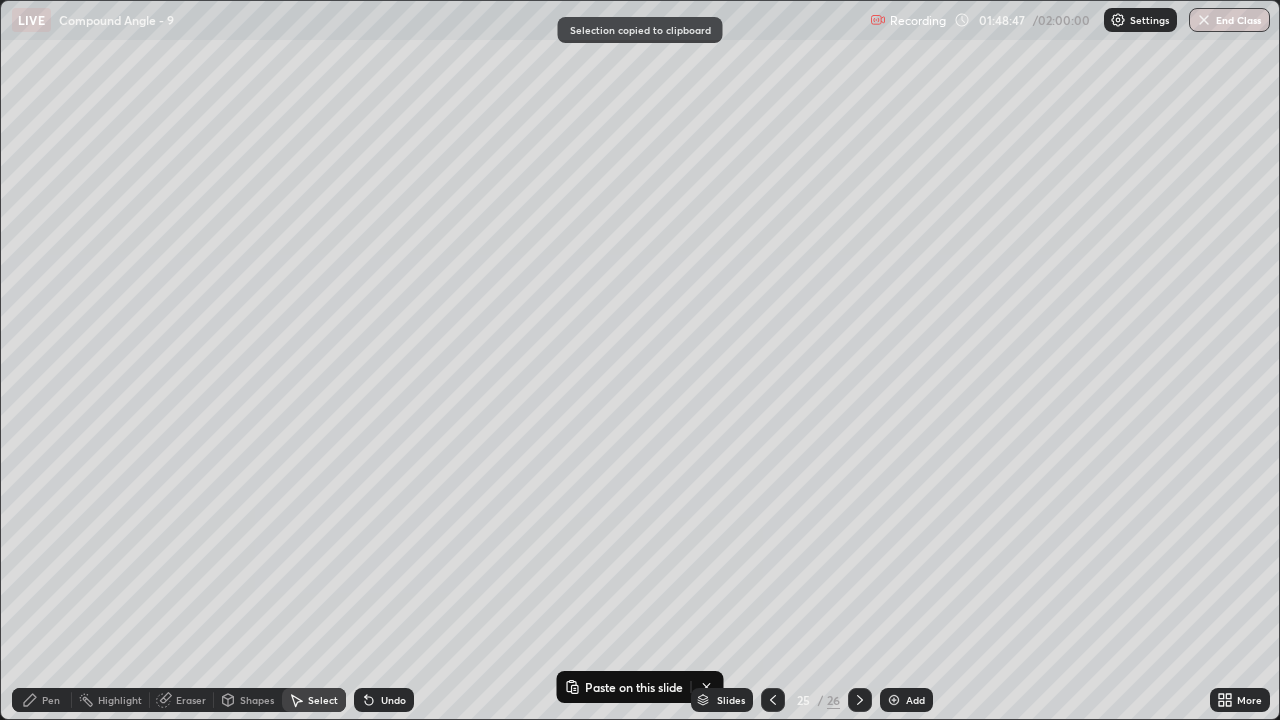 click 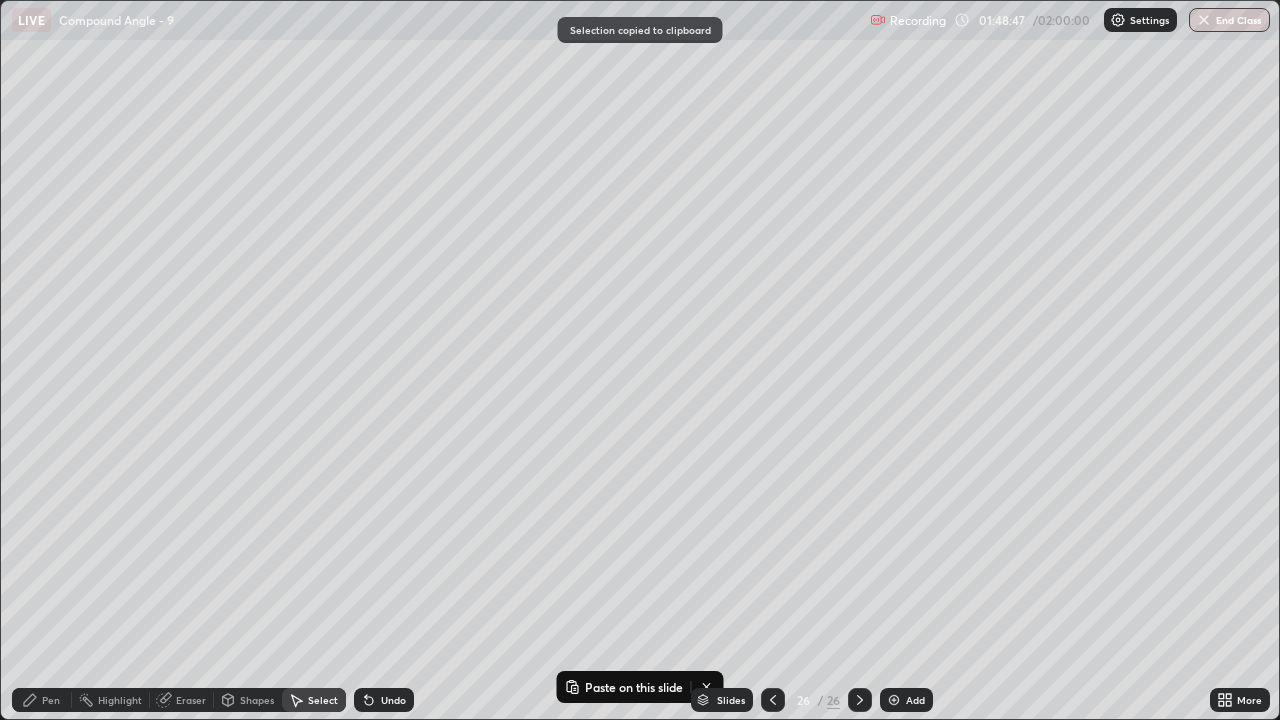 click at bounding box center (860, 700) 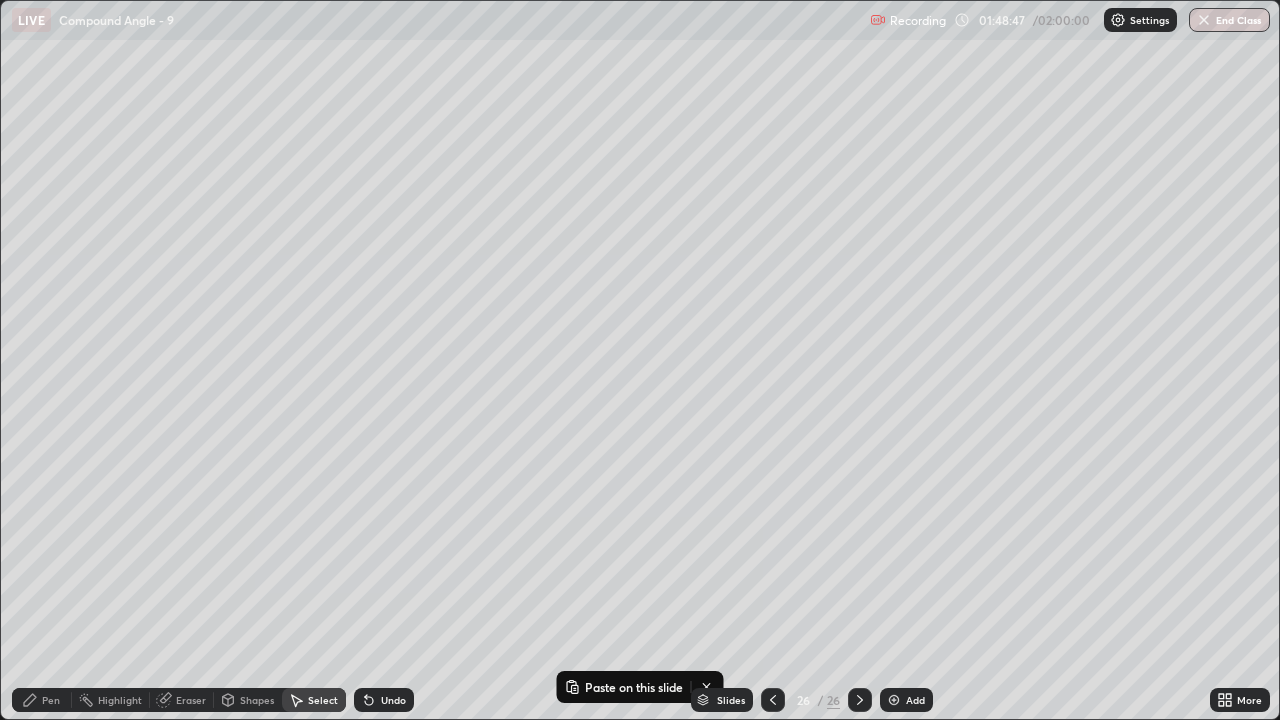 click at bounding box center (860, 700) 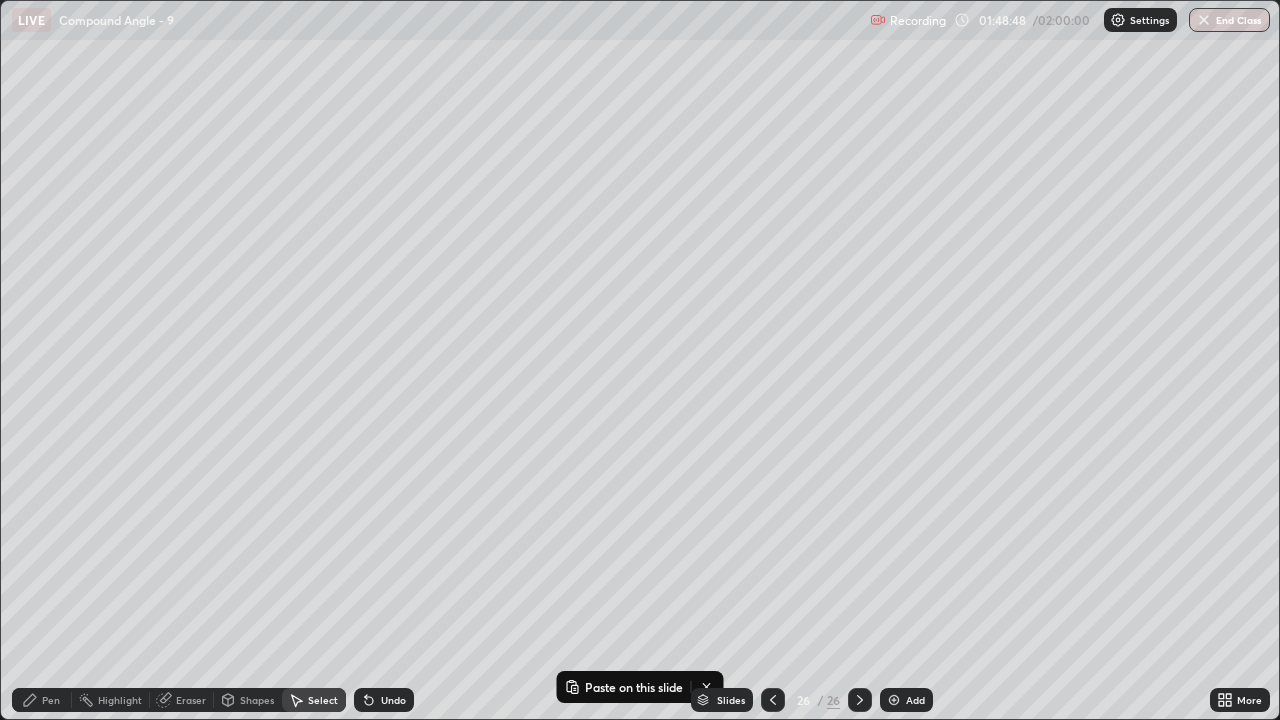 click at bounding box center (860, 700) 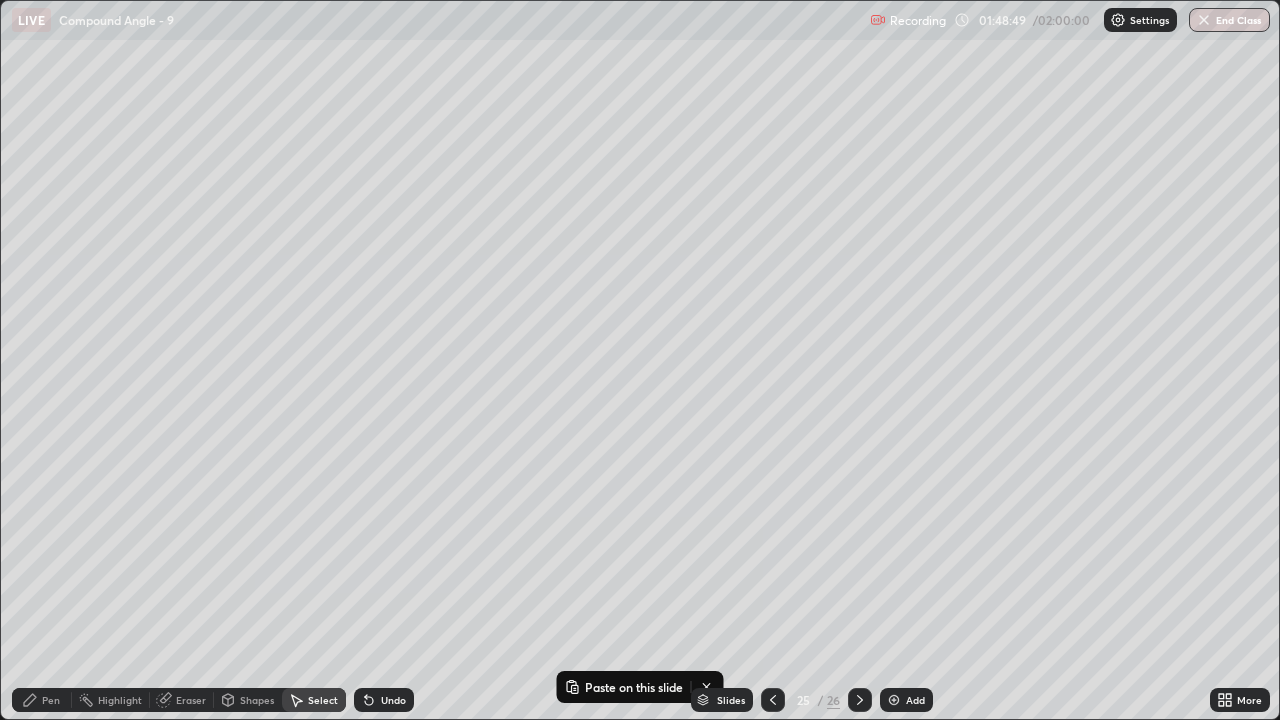 click at bounding box center (894, 700) 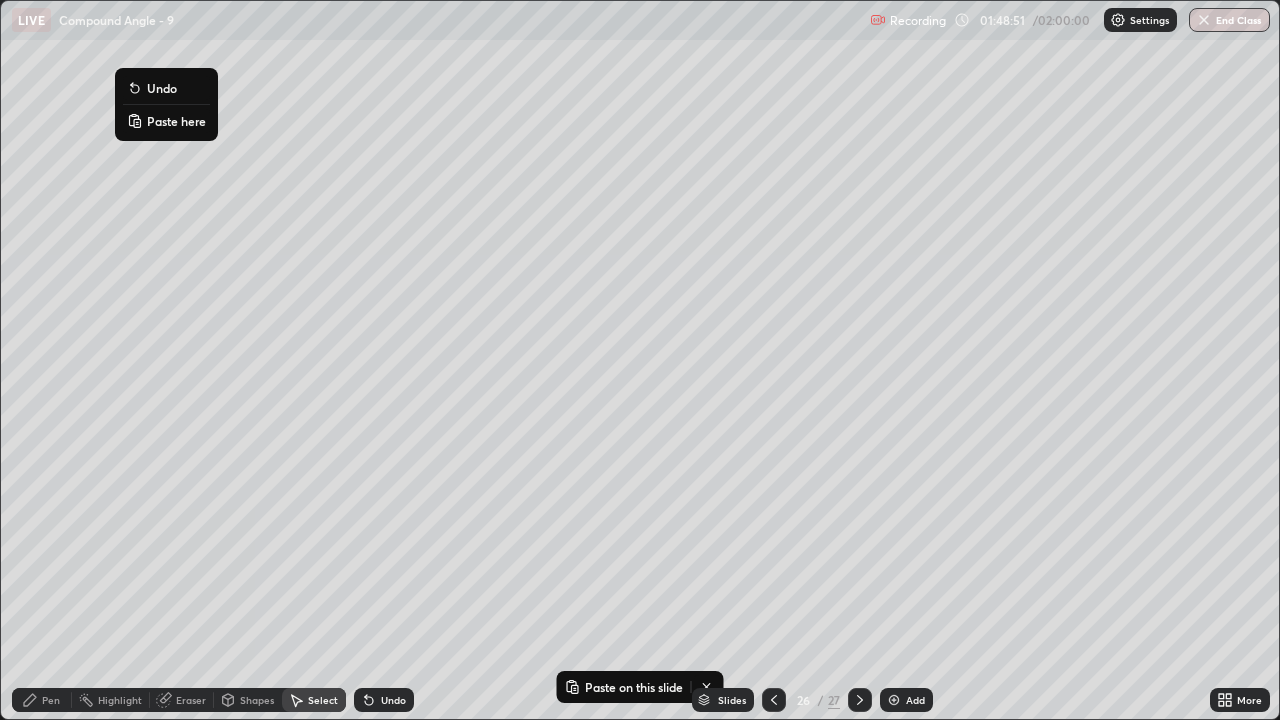 click on "Paste here" at bounding box center (176, 121) 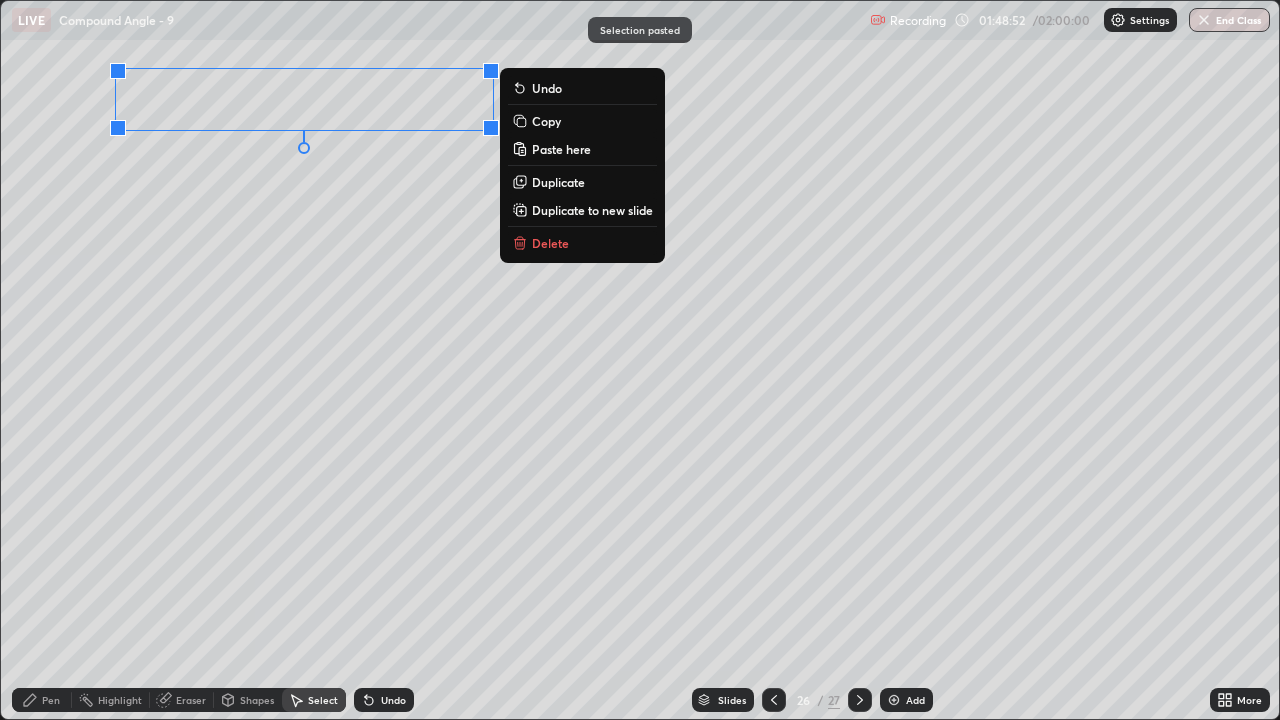 click on "0 ° Undo Copy Paste here Duplicate Duplicate to new slide Delete" at bounding box center (640, 360) 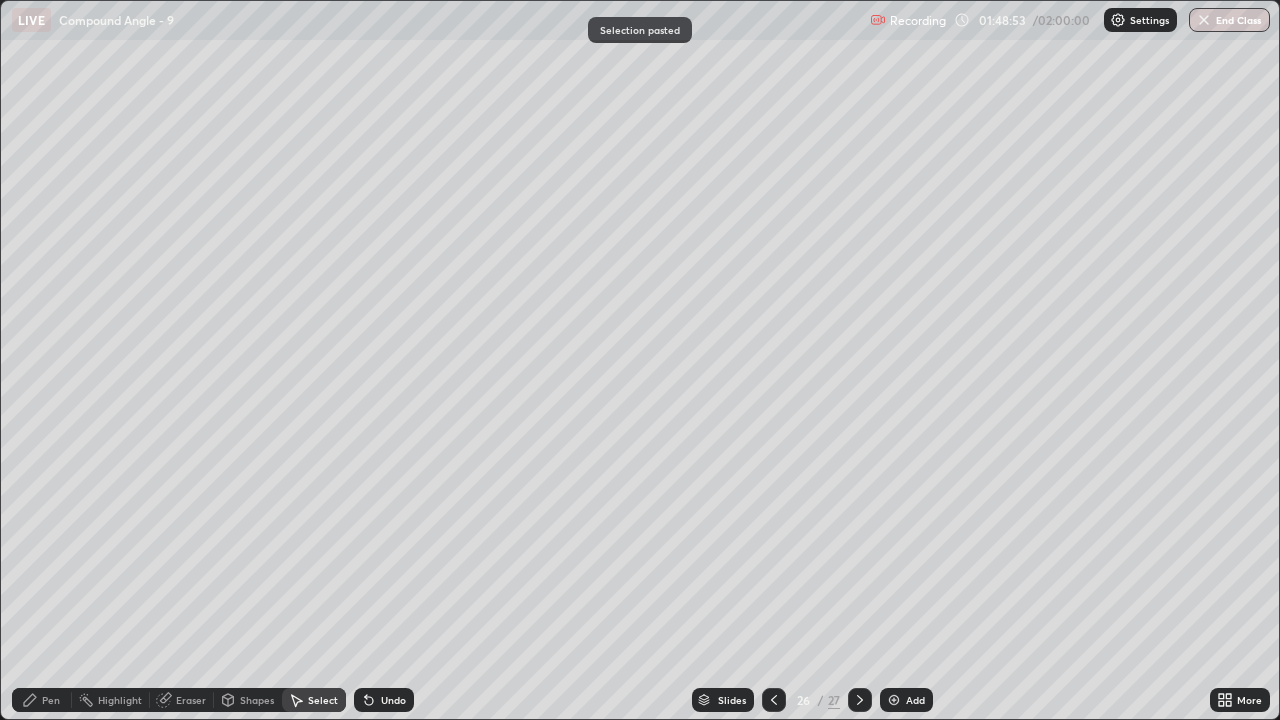 click 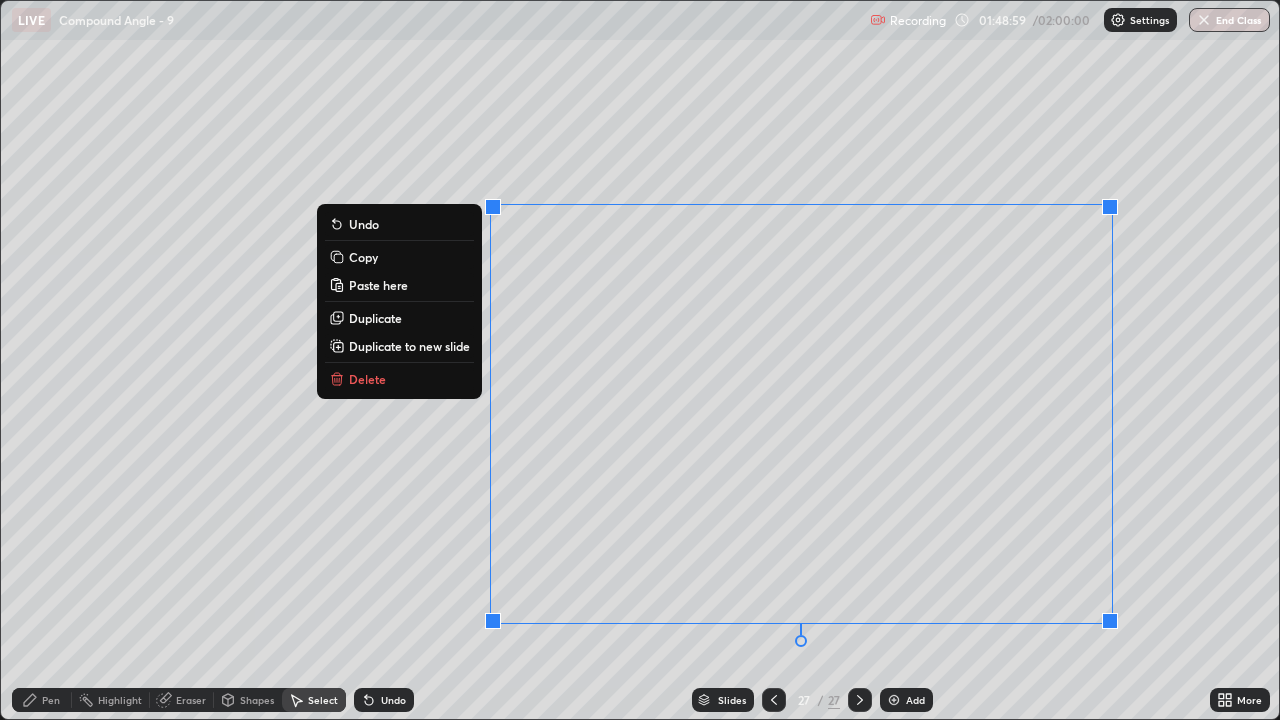 click on "Delete" at bounding box center [399, 379] 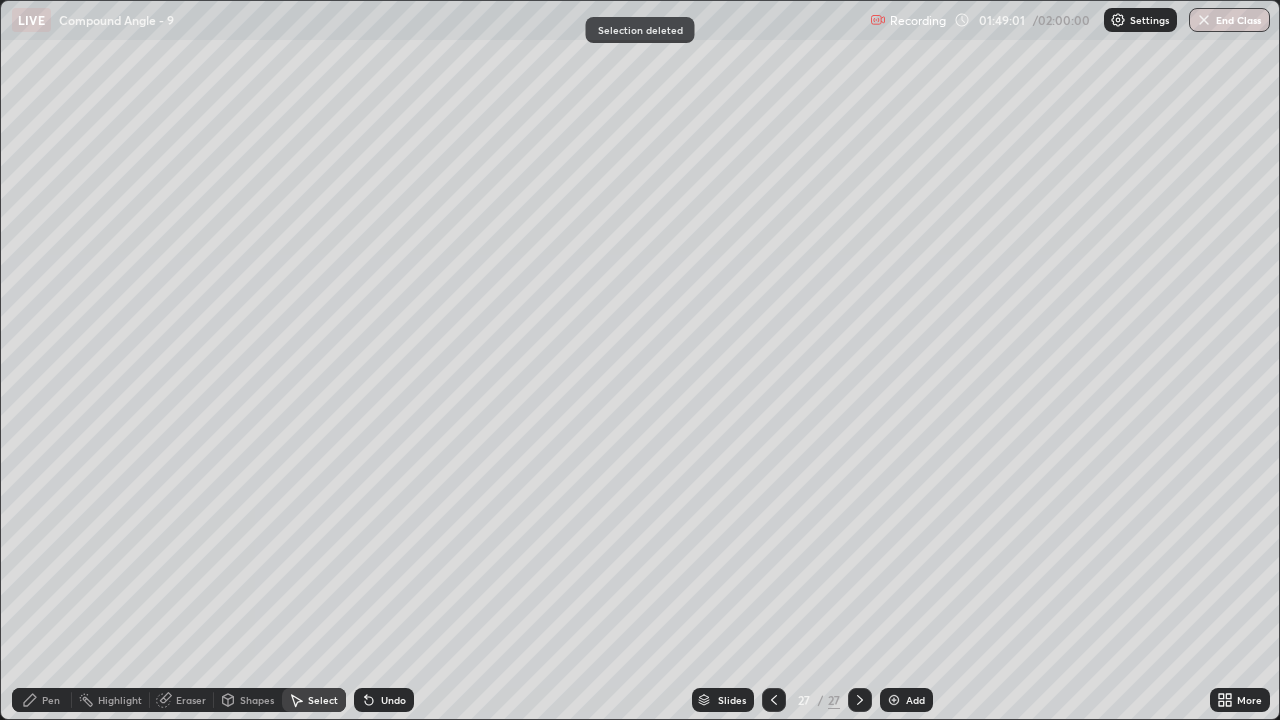click 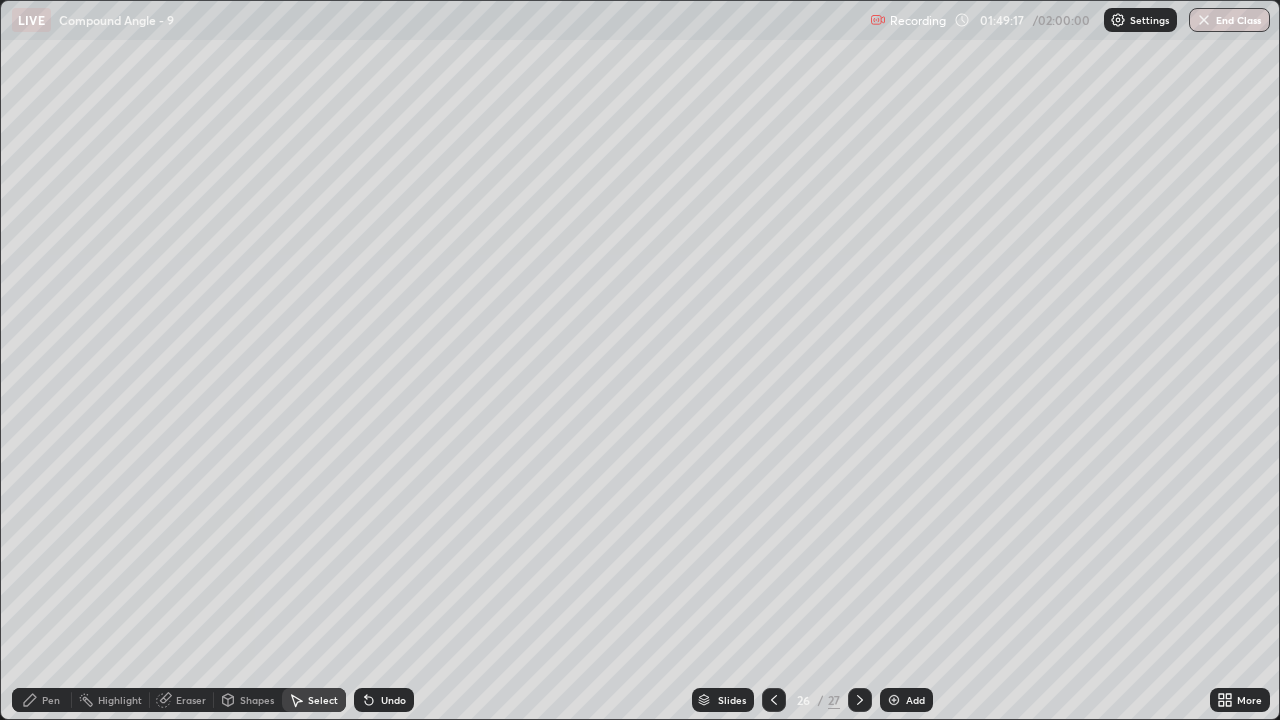 click on "Pen" at bounding box center (51, 700) 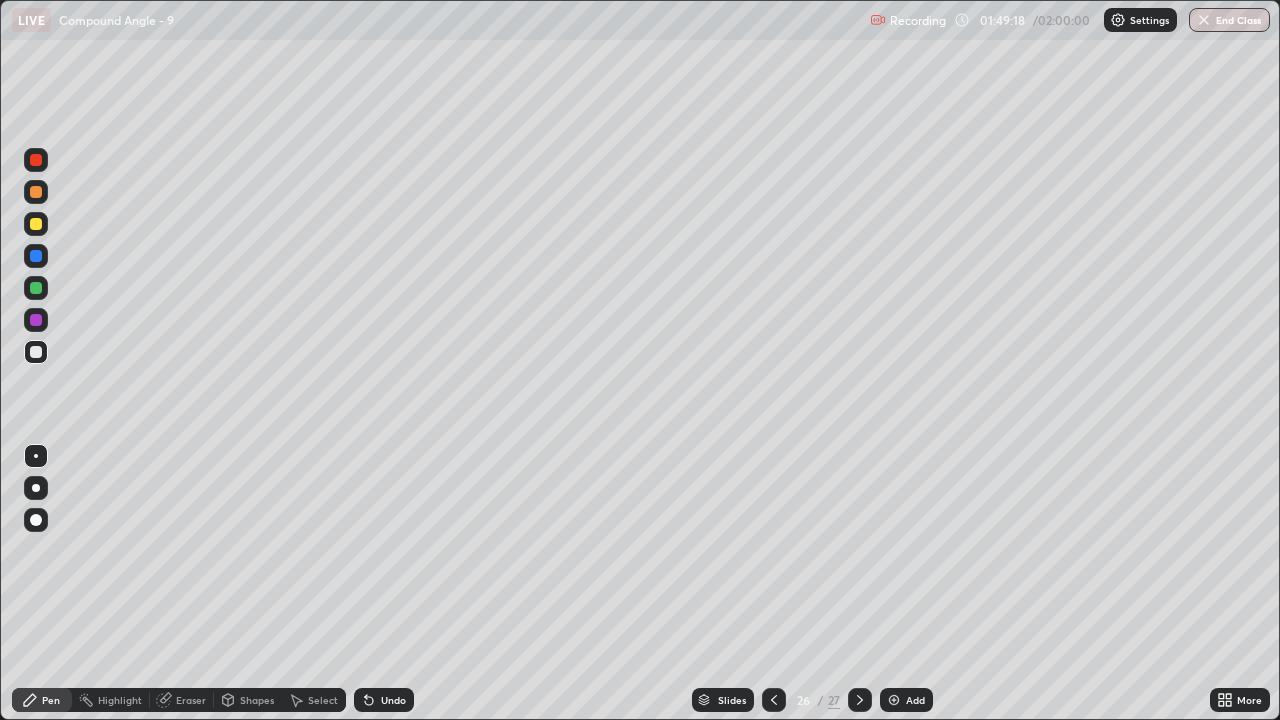 click at bounding box center [36, 224] 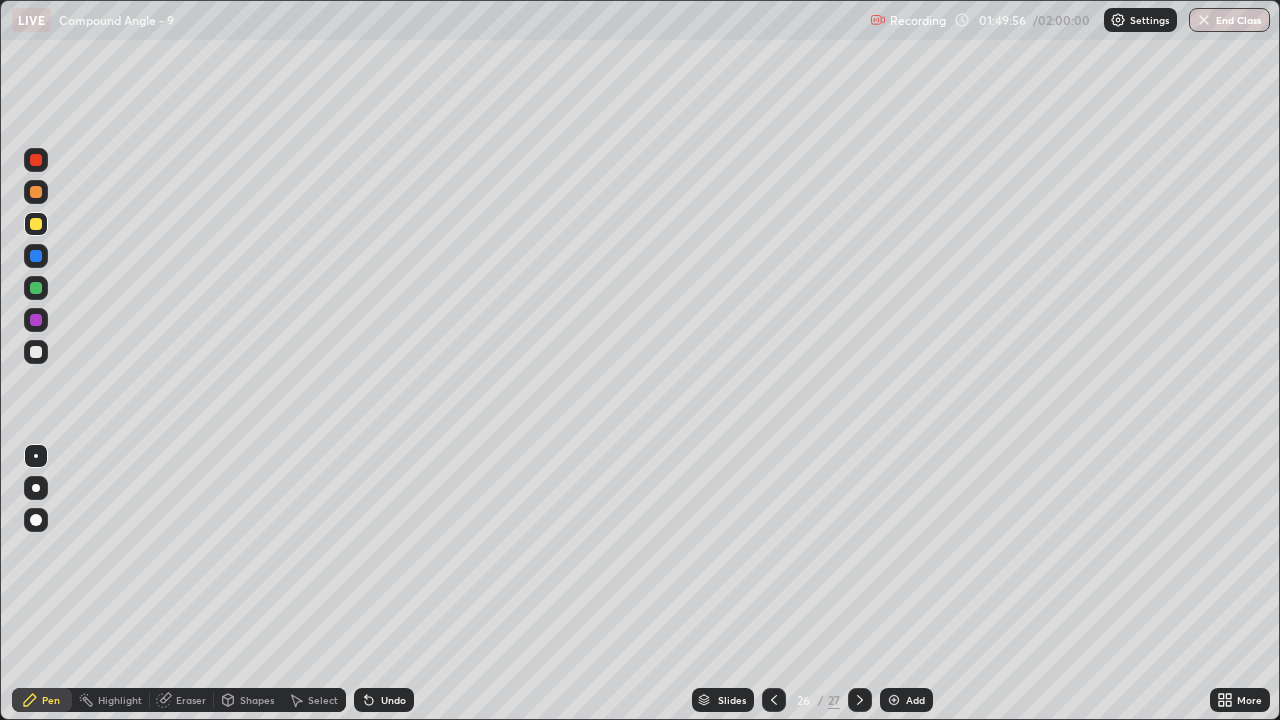 click 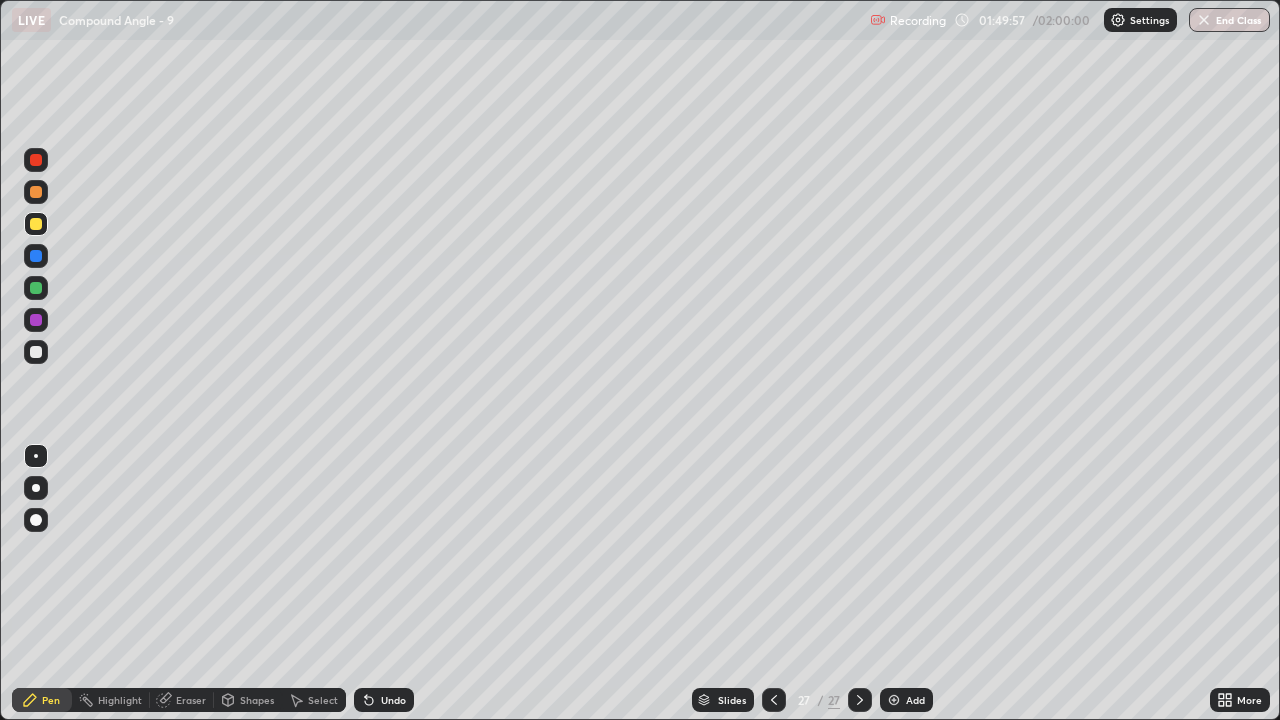 click at bounding box center (36, 288) 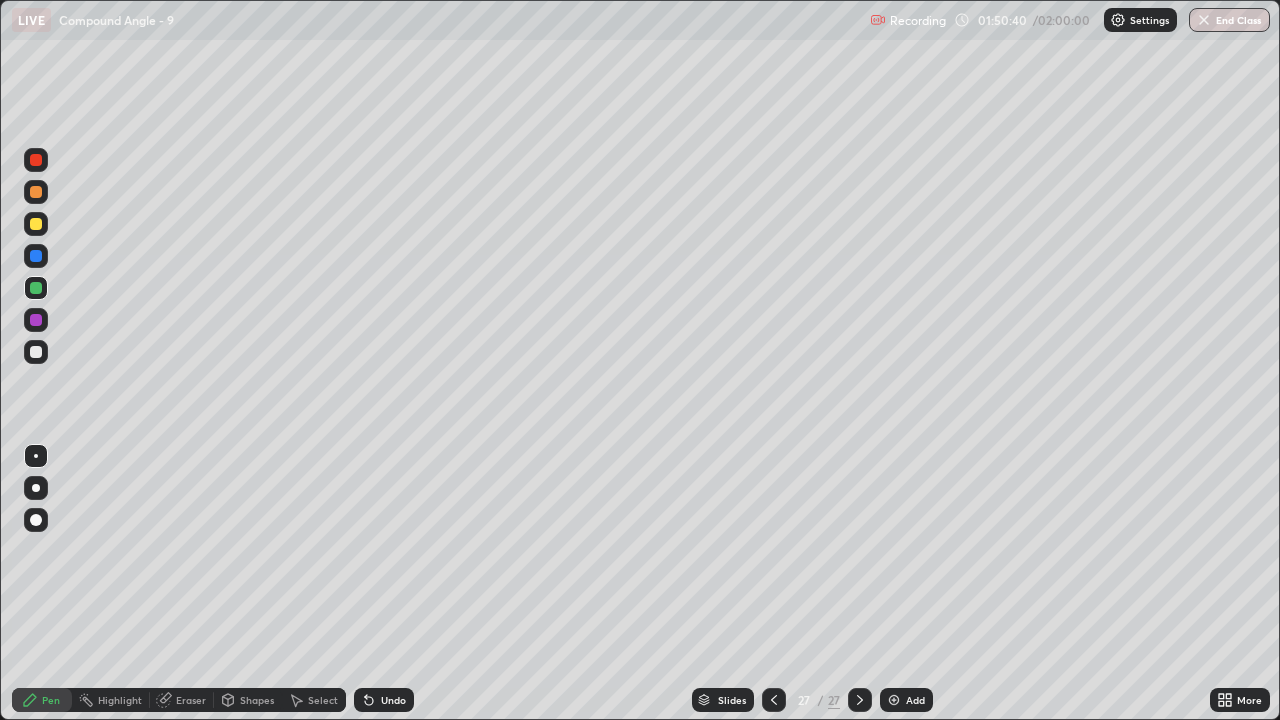 click on "Undo" at bounding box center [393, 700] 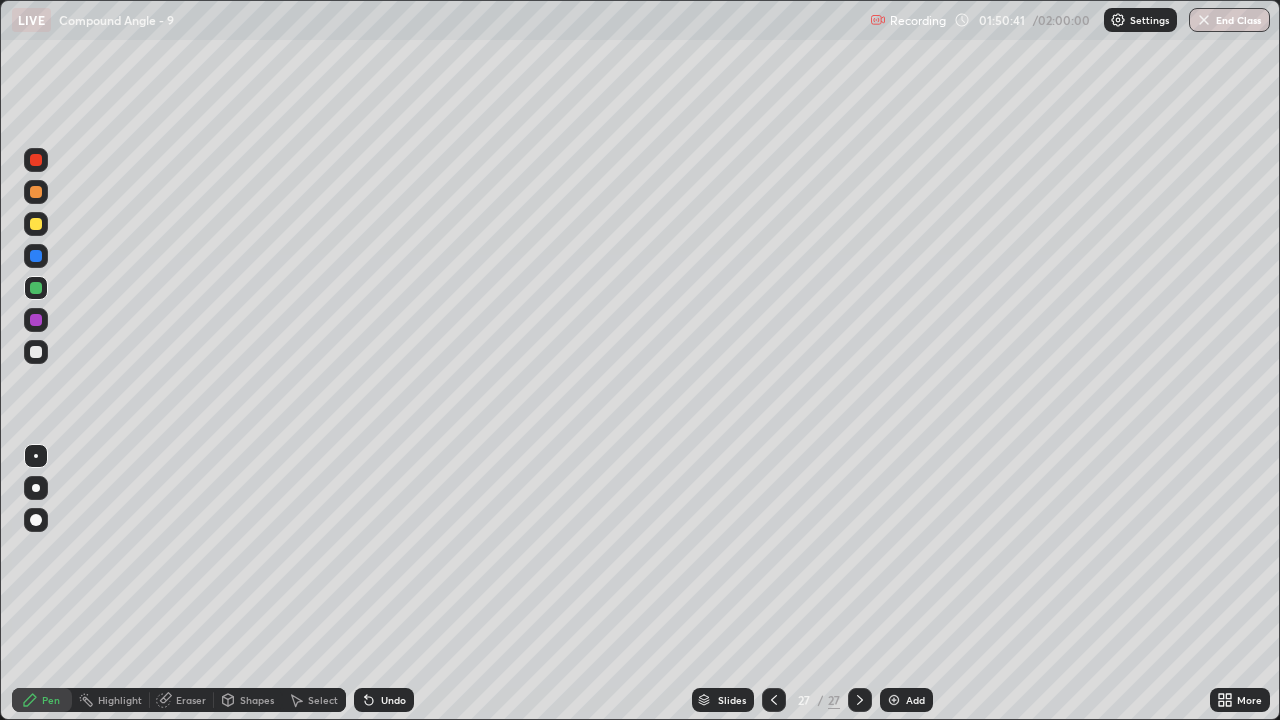 click on "Undo" at bounding box center (393, 700) 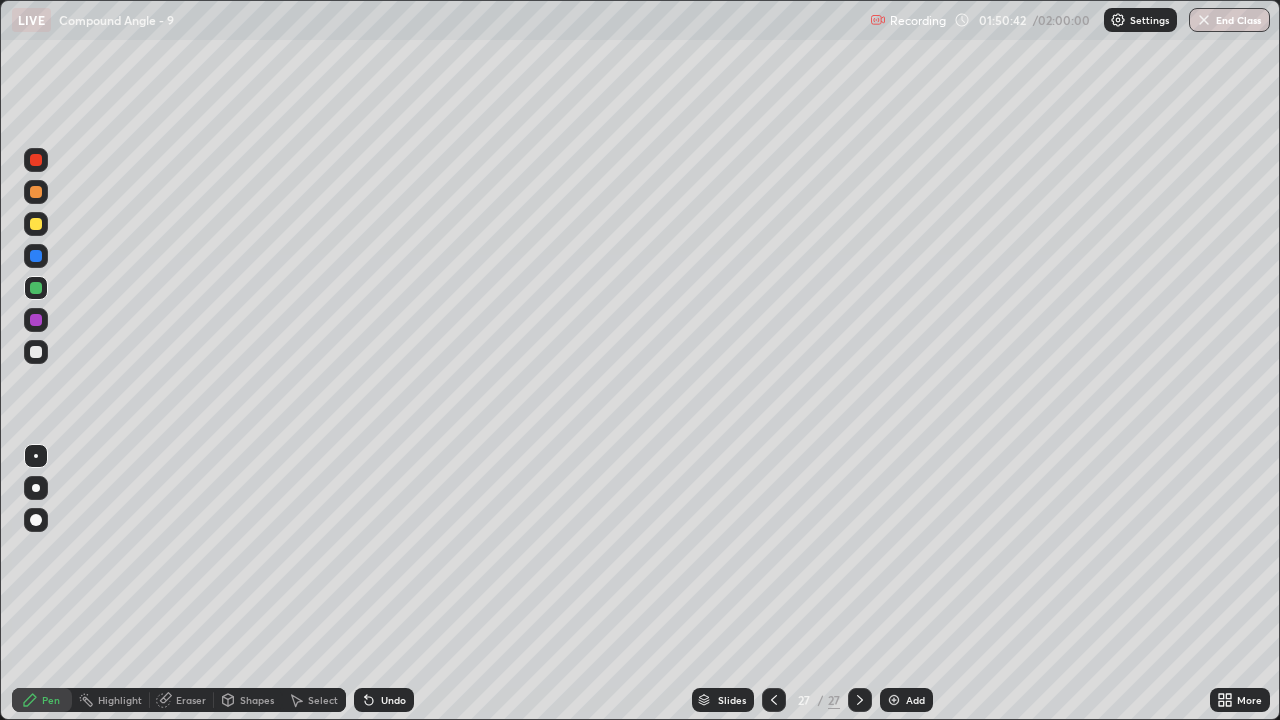 click 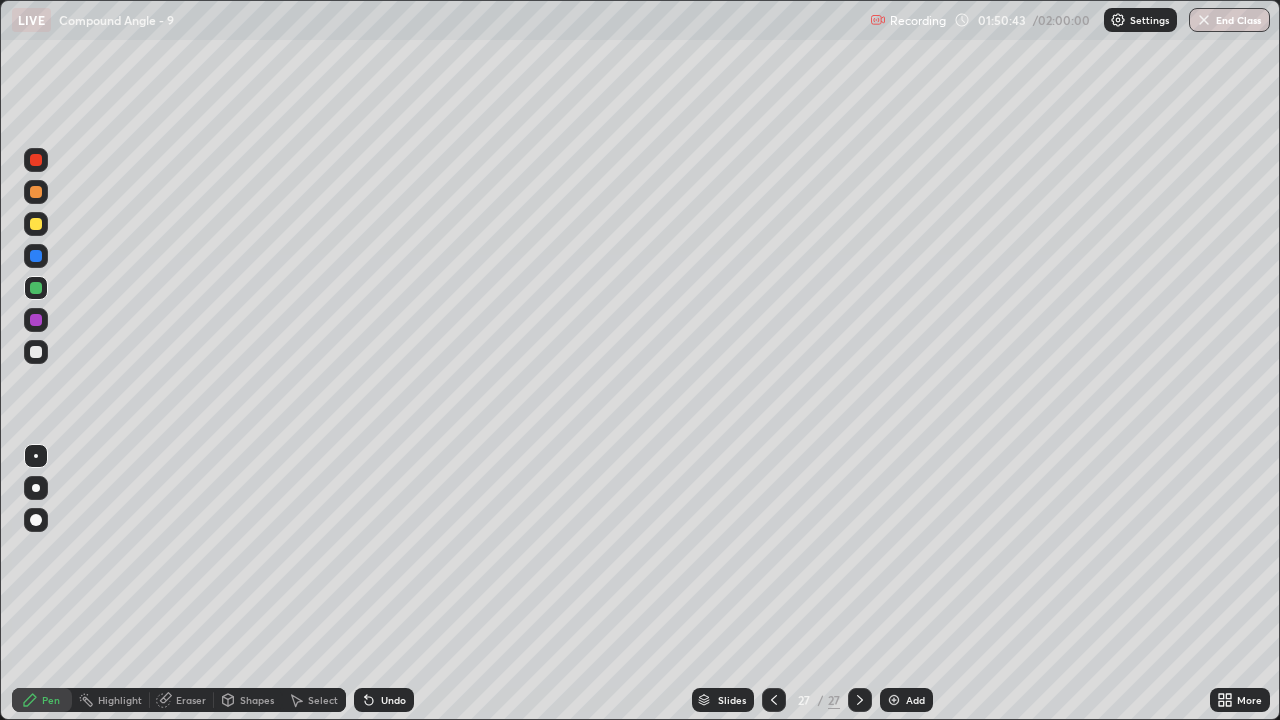 click on "Undo" at bounding box center (384, 700) 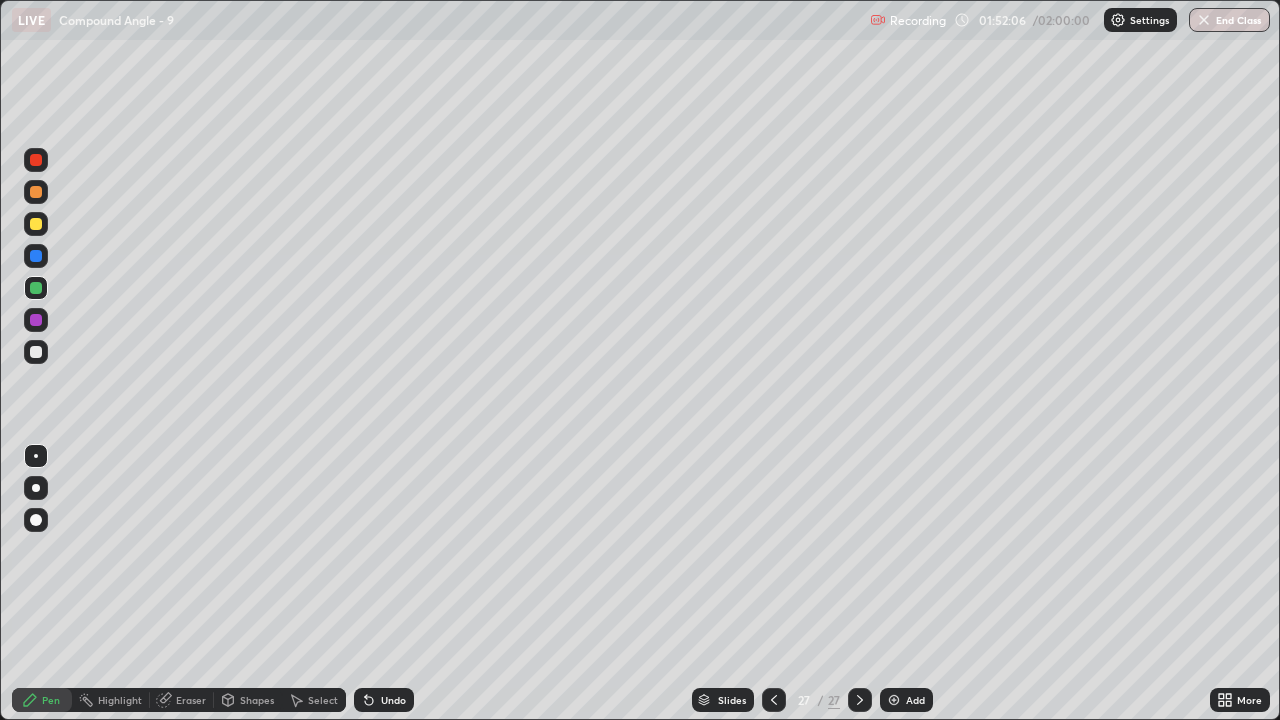 click 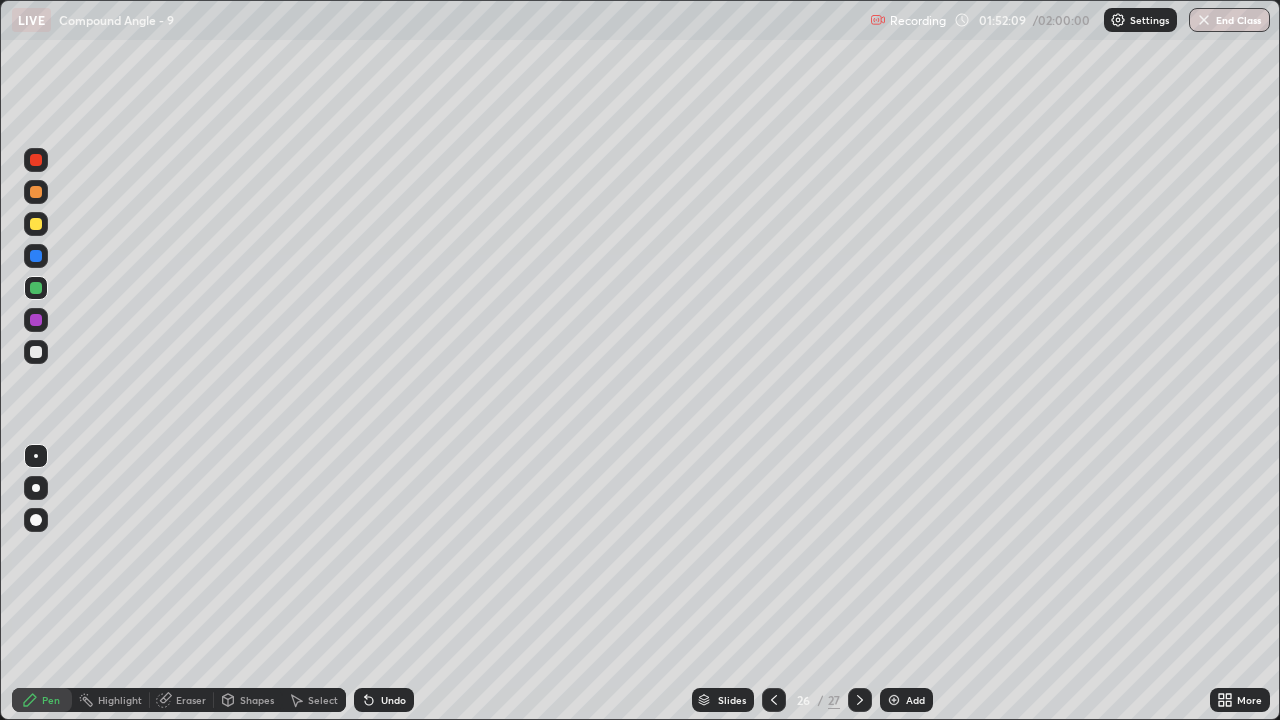 click 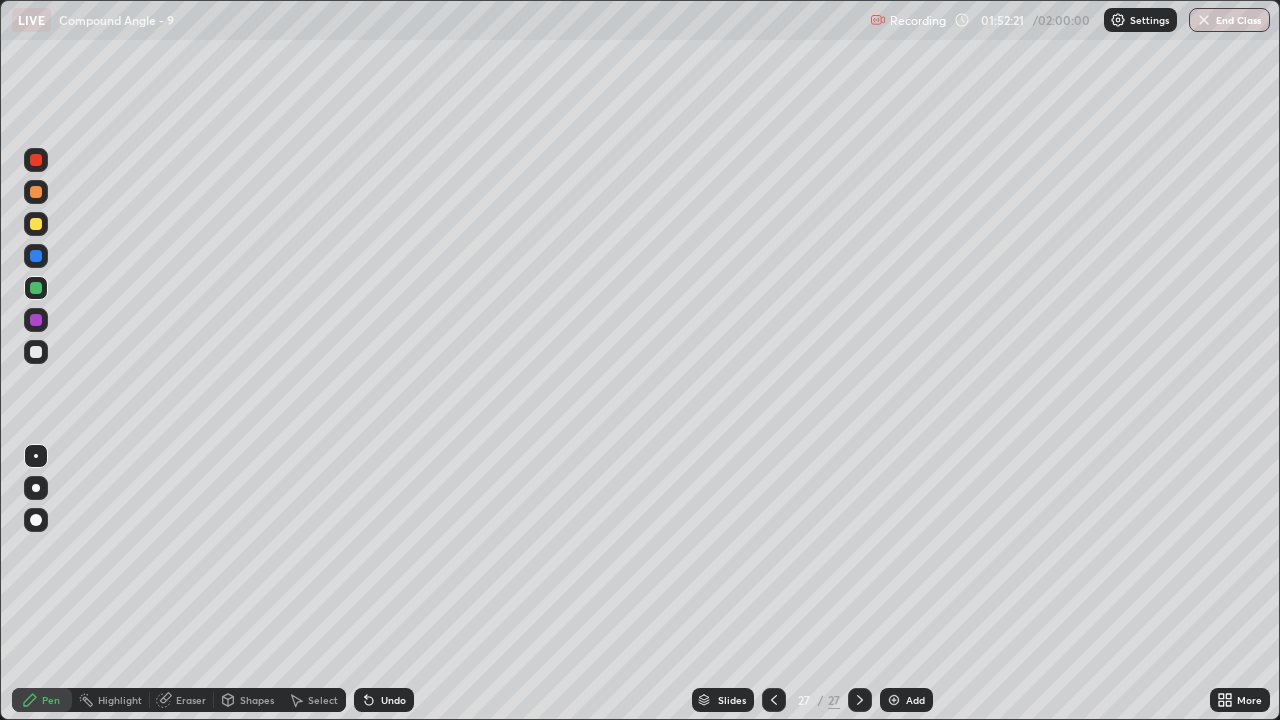 click at bounding box center (860, 700) 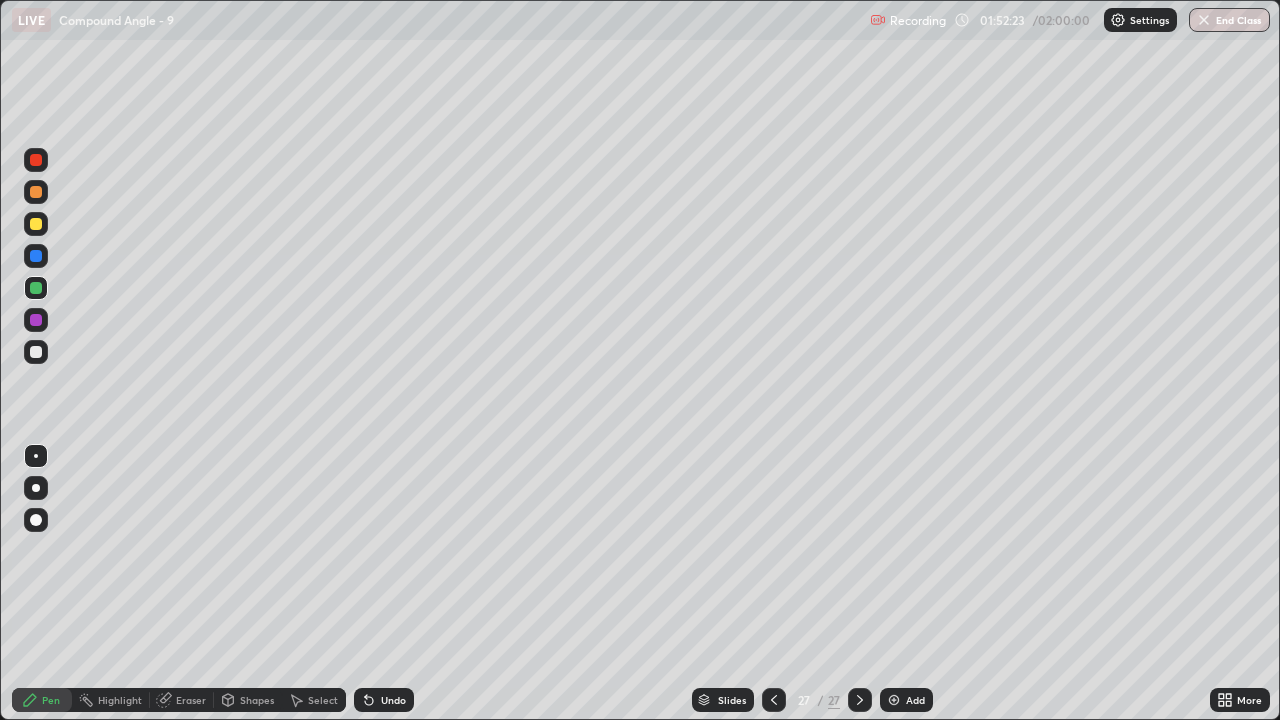 click 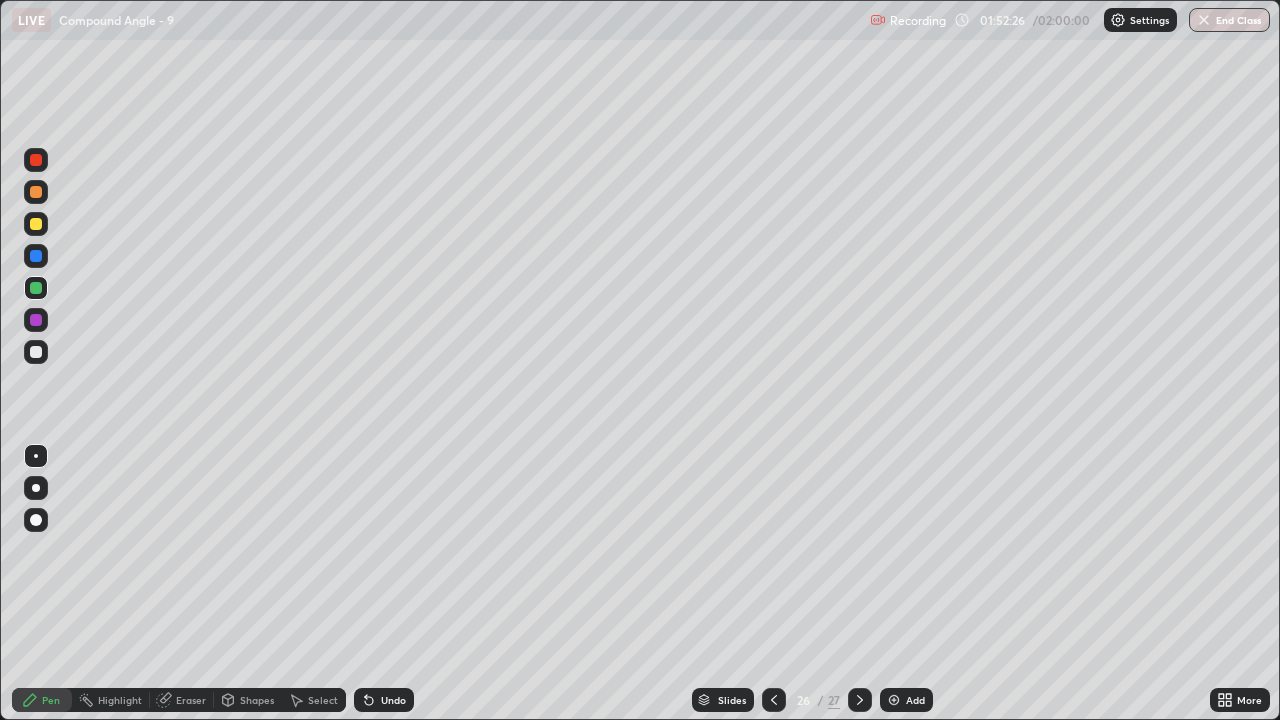 click at bounding box center (36, 352) 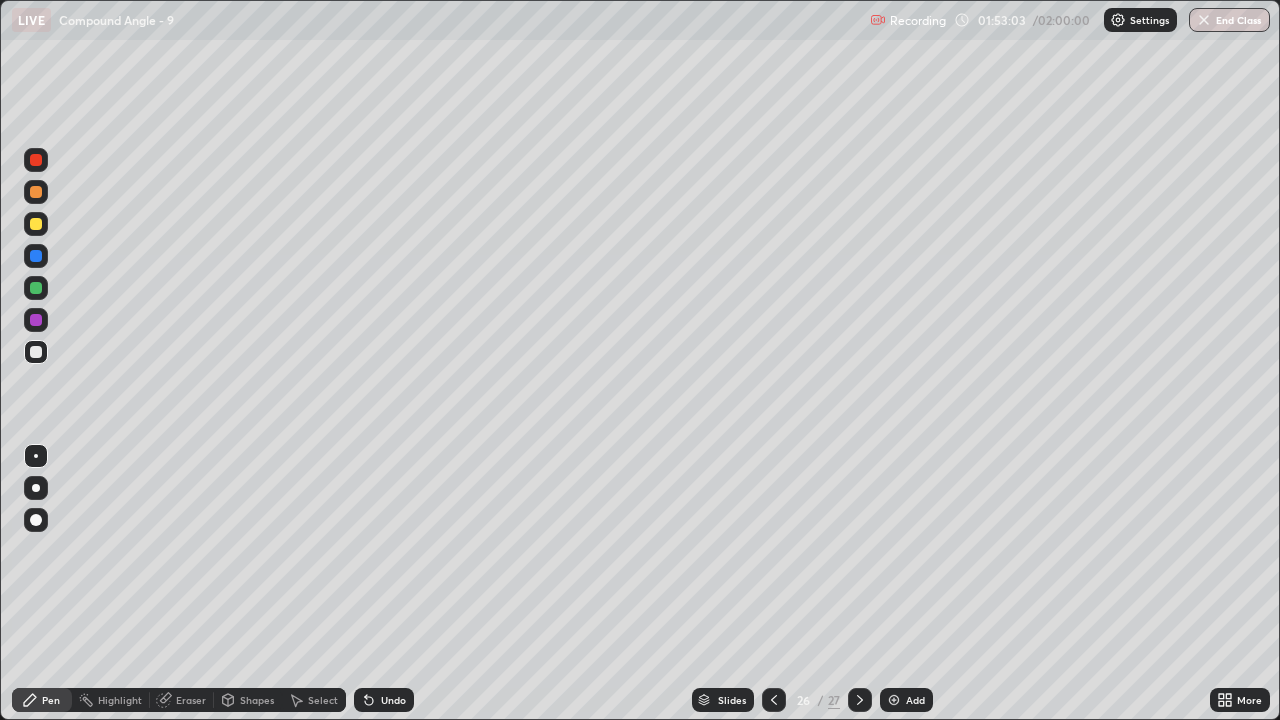 scroll, scrollTop: 0, scrollLeft: 0, axis: both 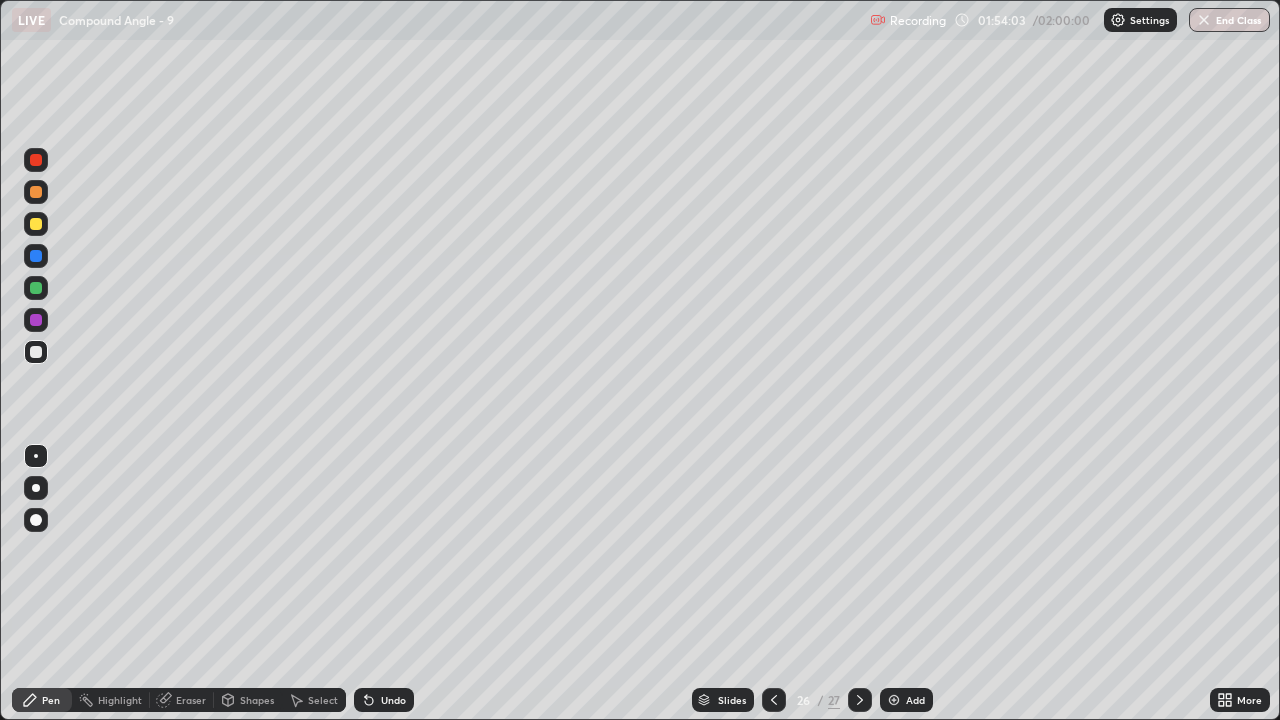 click on "Select" at bounding box center (323, 700) 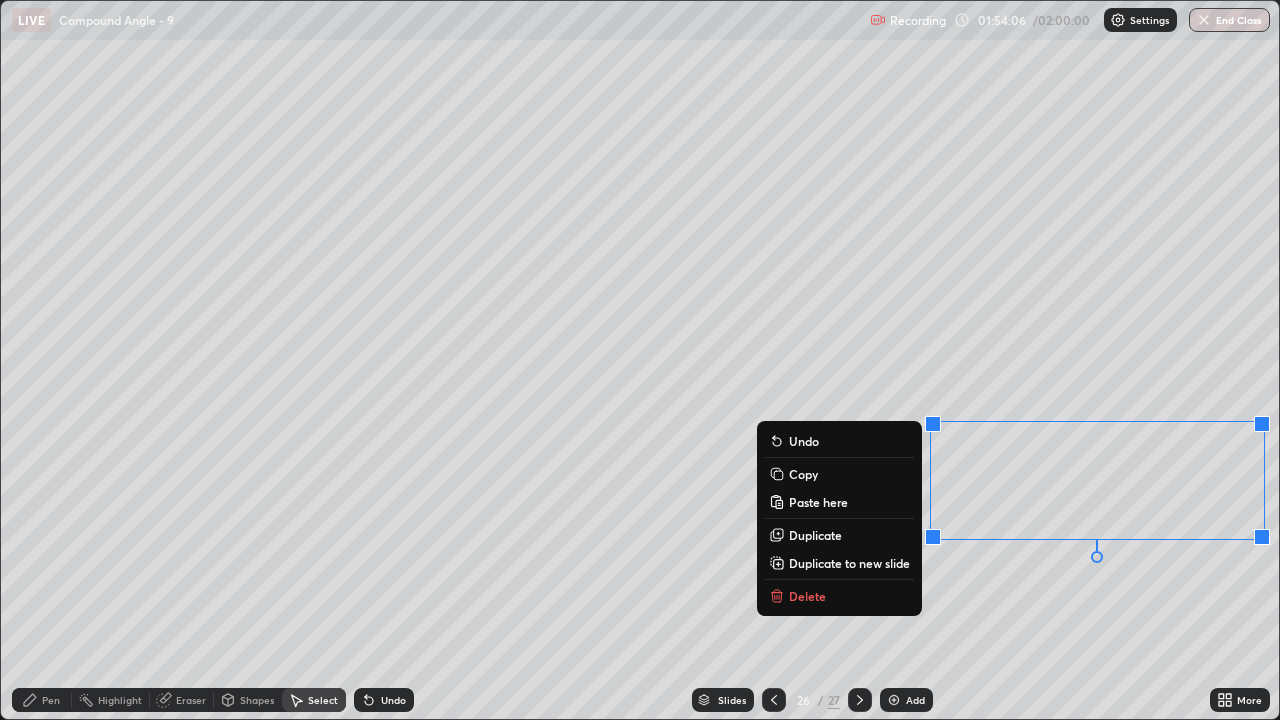 click on "Delete" at bounding box center [807, 596] 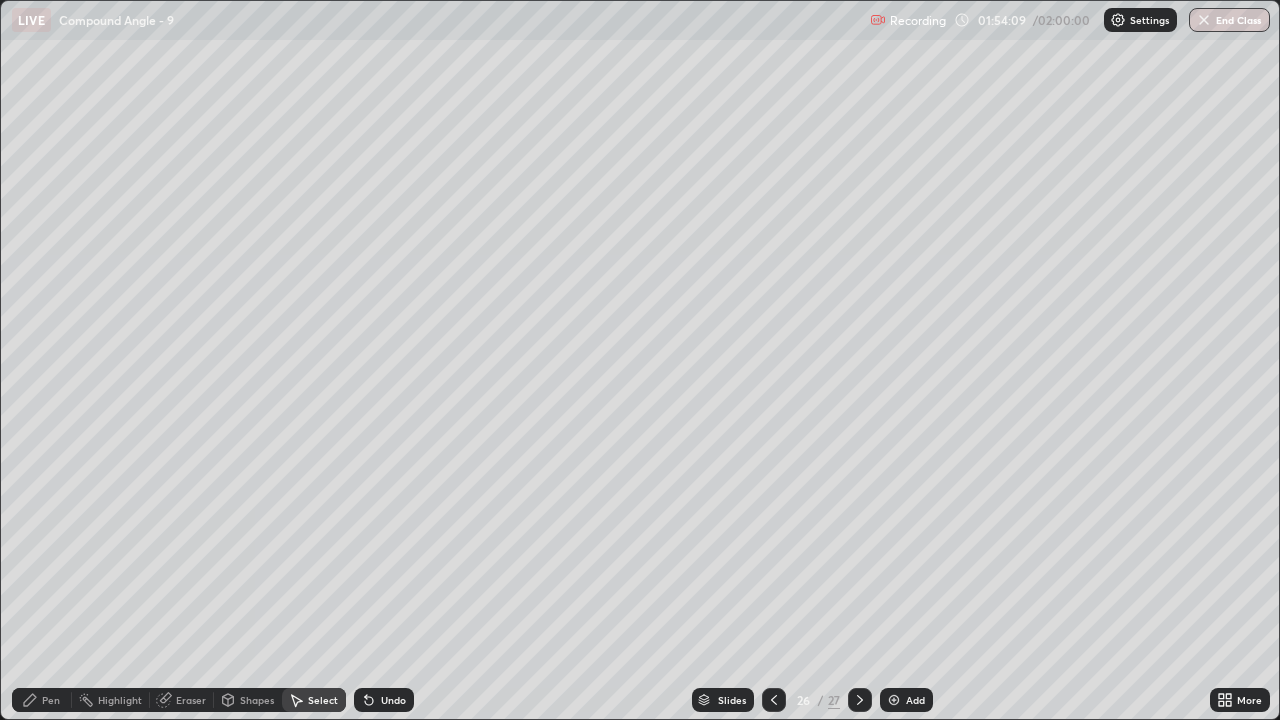 click on "Pen" at bounding box center (51, 700) 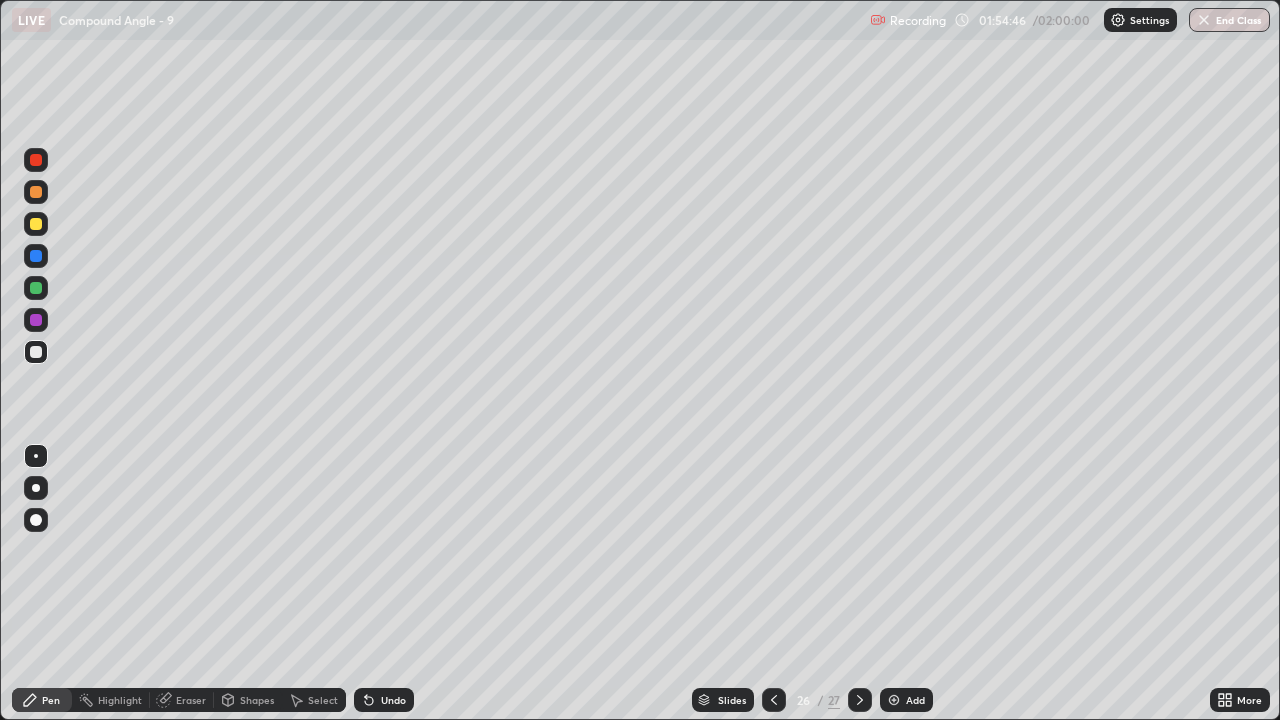 click on "Select" at bounding box center [323, 700] 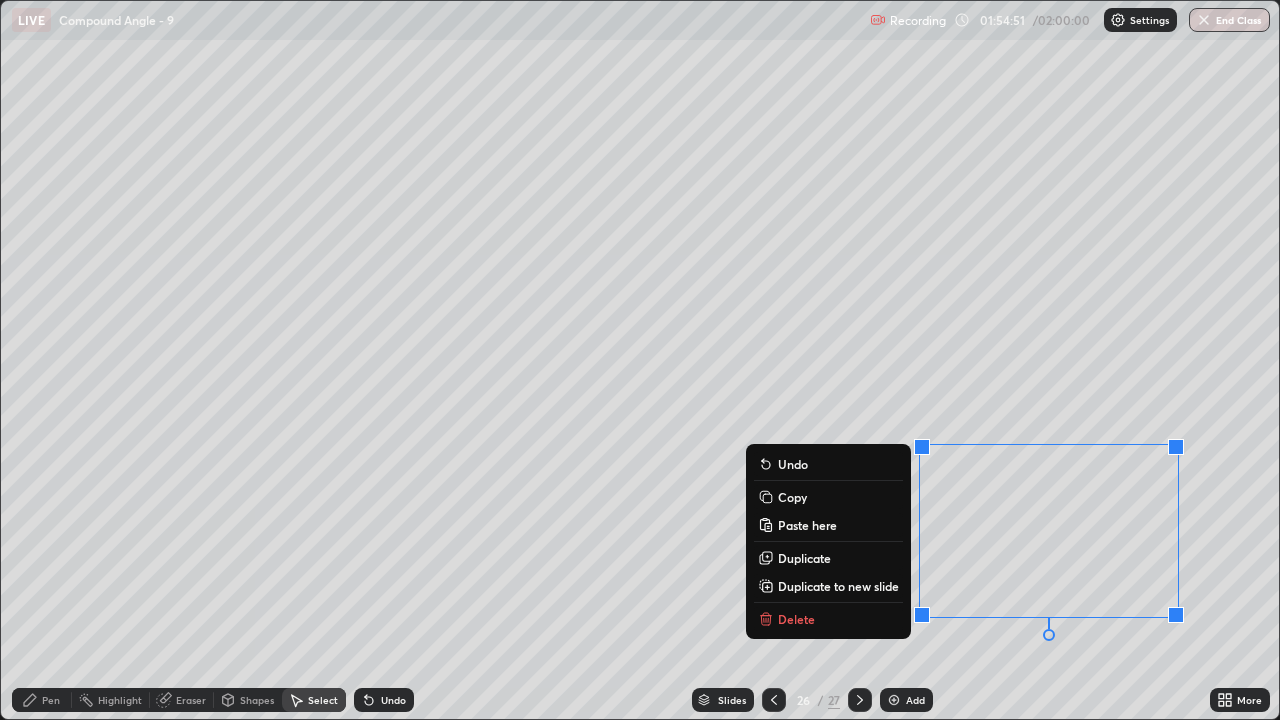 click on "0 ° Undo Copy Paste here Duplicate Duplicate to new slide Delete" at bounding box center (640, 360) 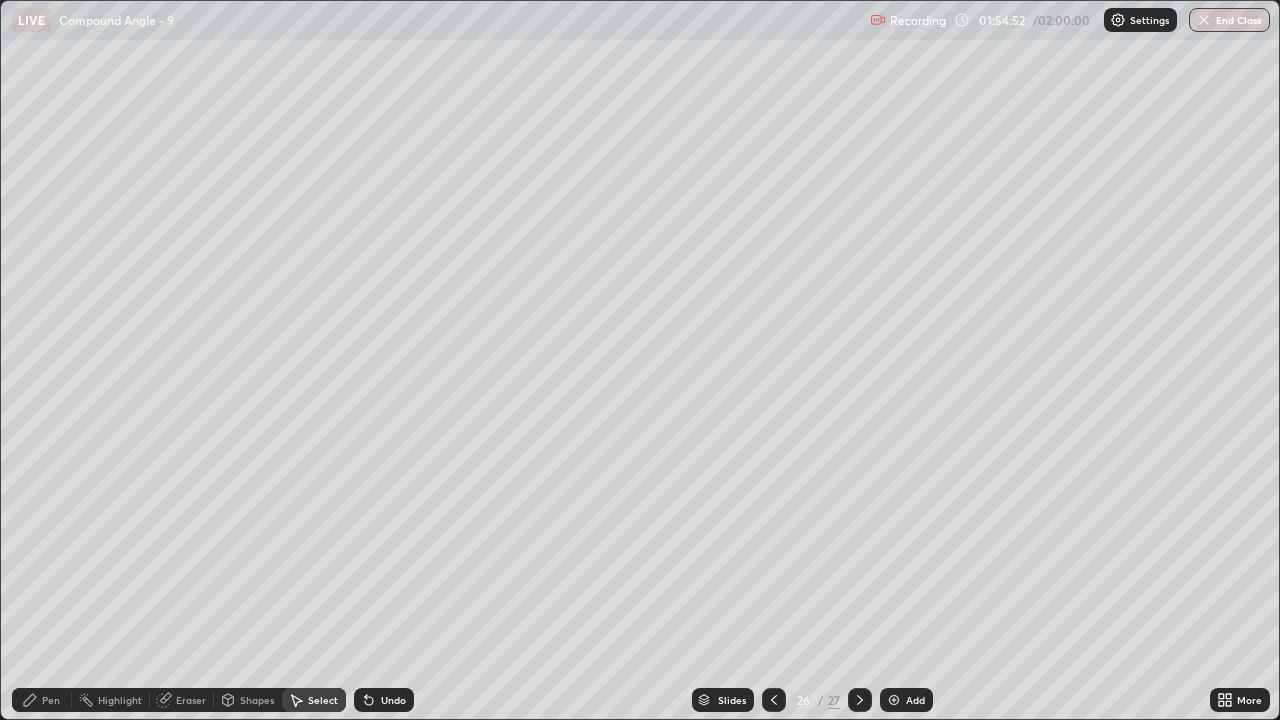 click on "Pen" at bounding box center [42, 700] 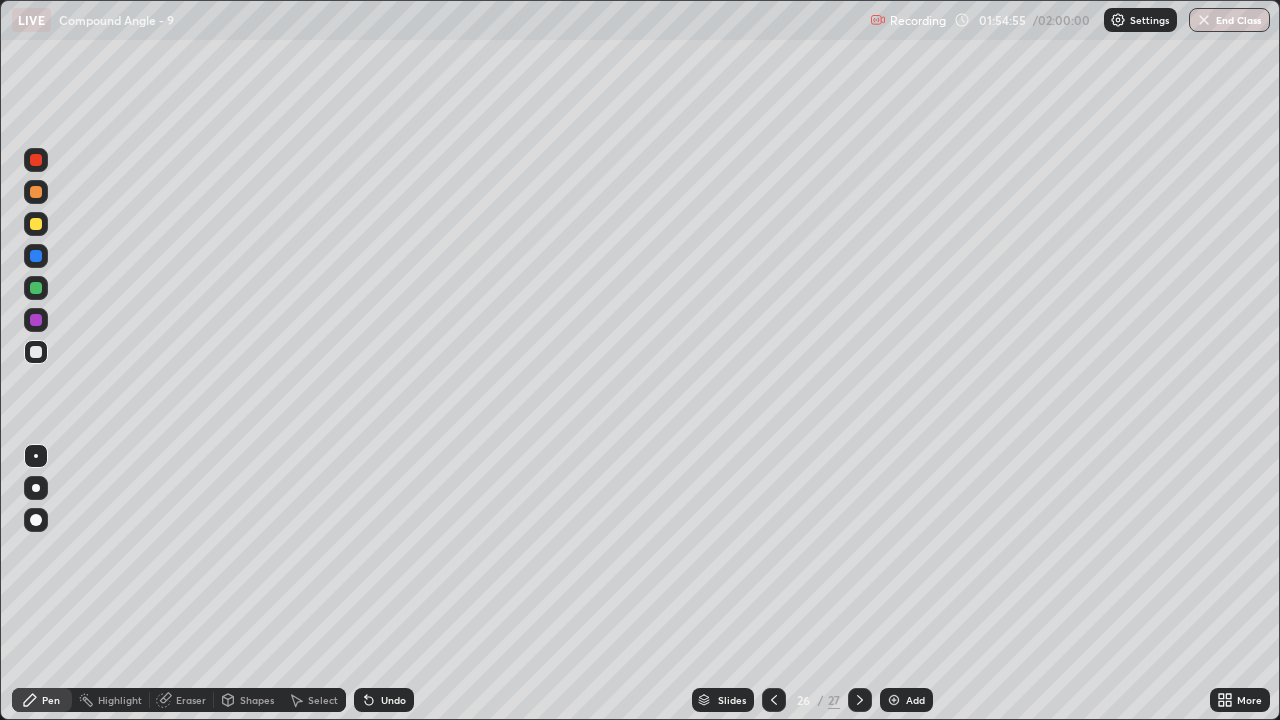 click on "Eraser" at bounding box center (191, 700) 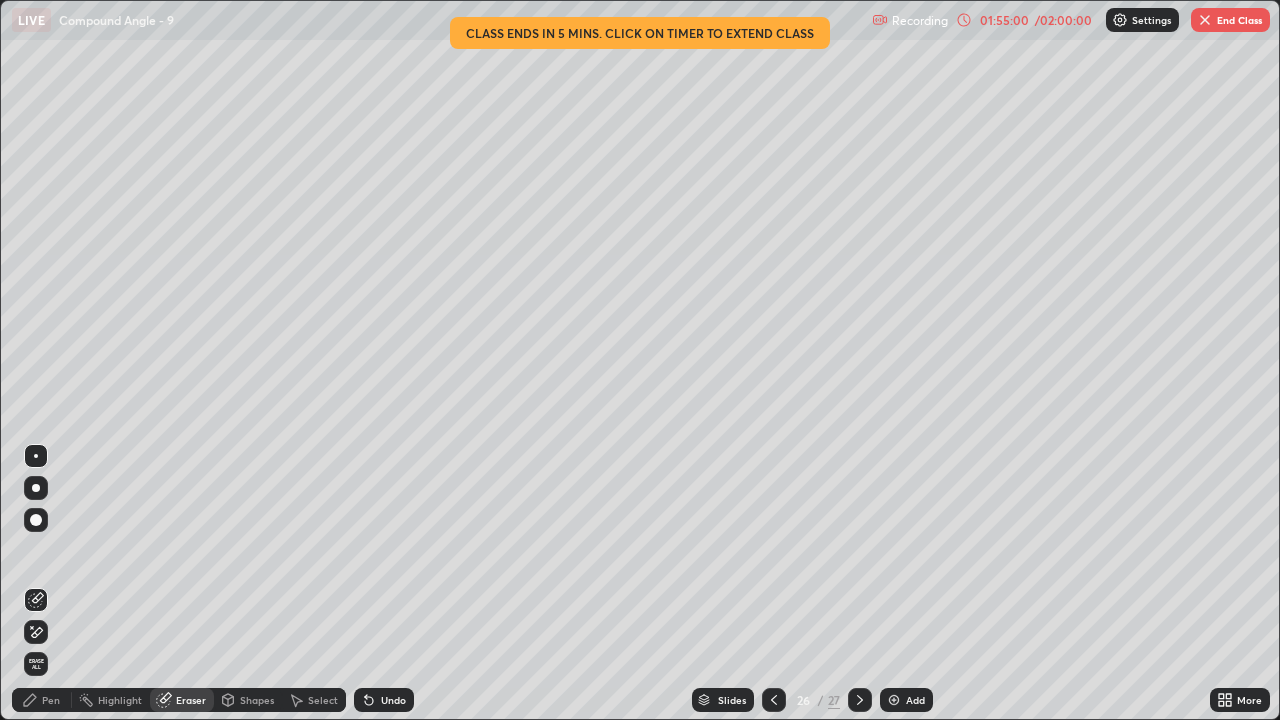 click on "Pen" at bounding box center [51, 700] 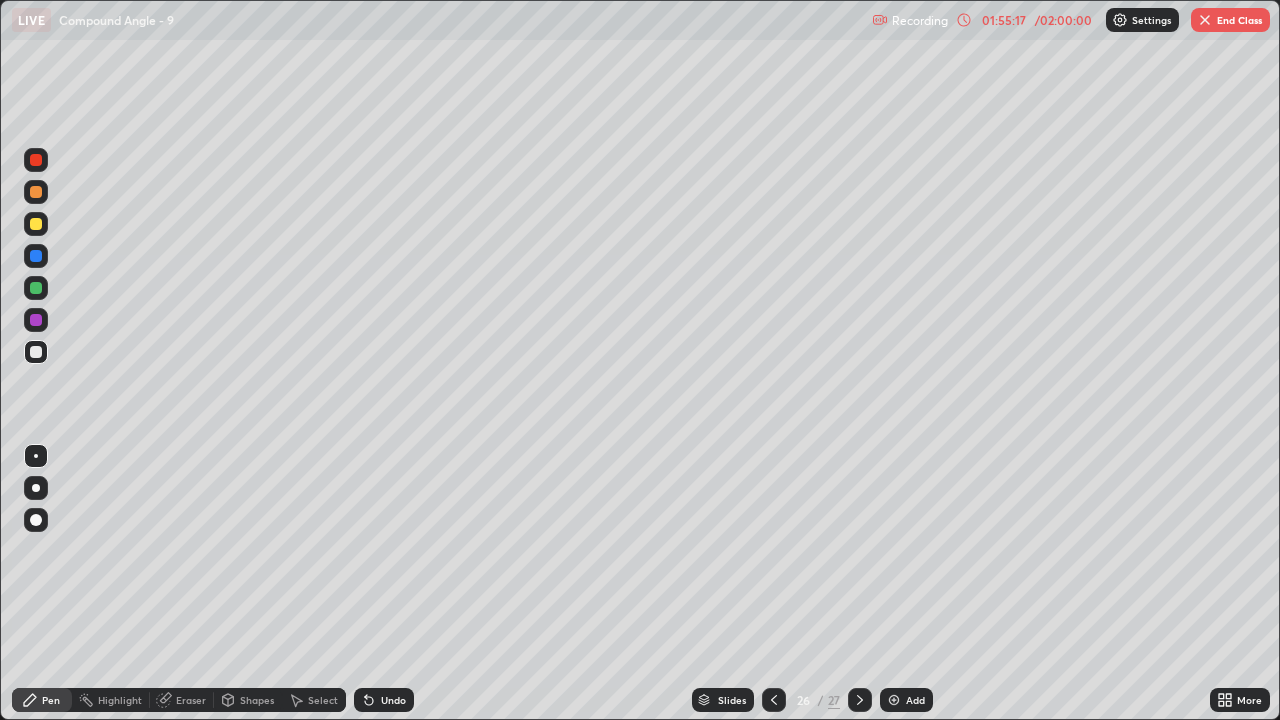 click 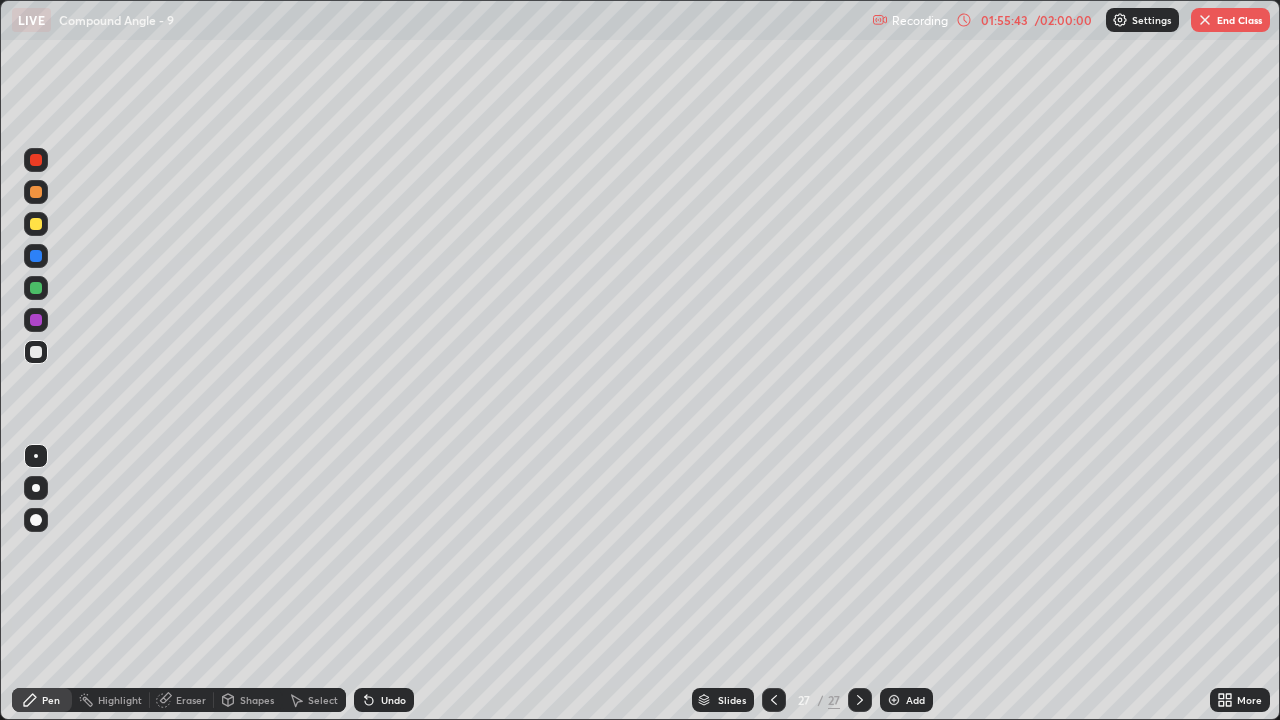click on "End Class" at bounding box center (1230, 20) 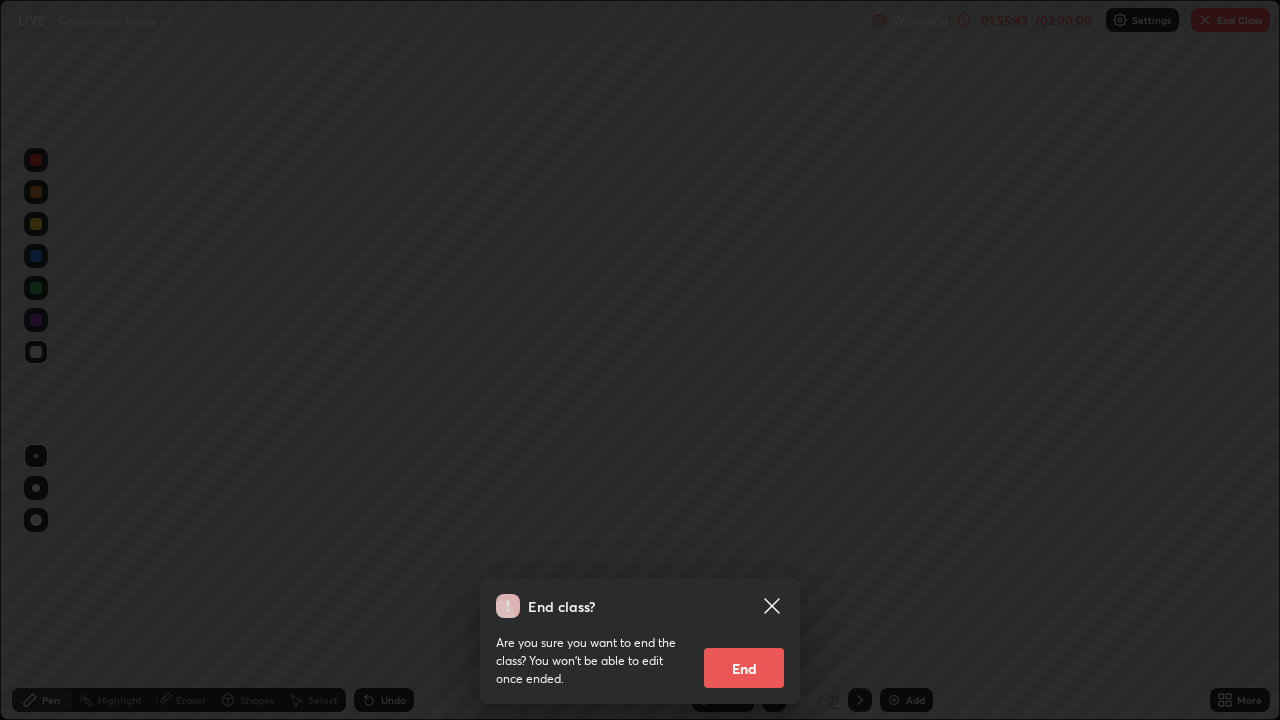 click on "End" at bounding box center [744, 668] 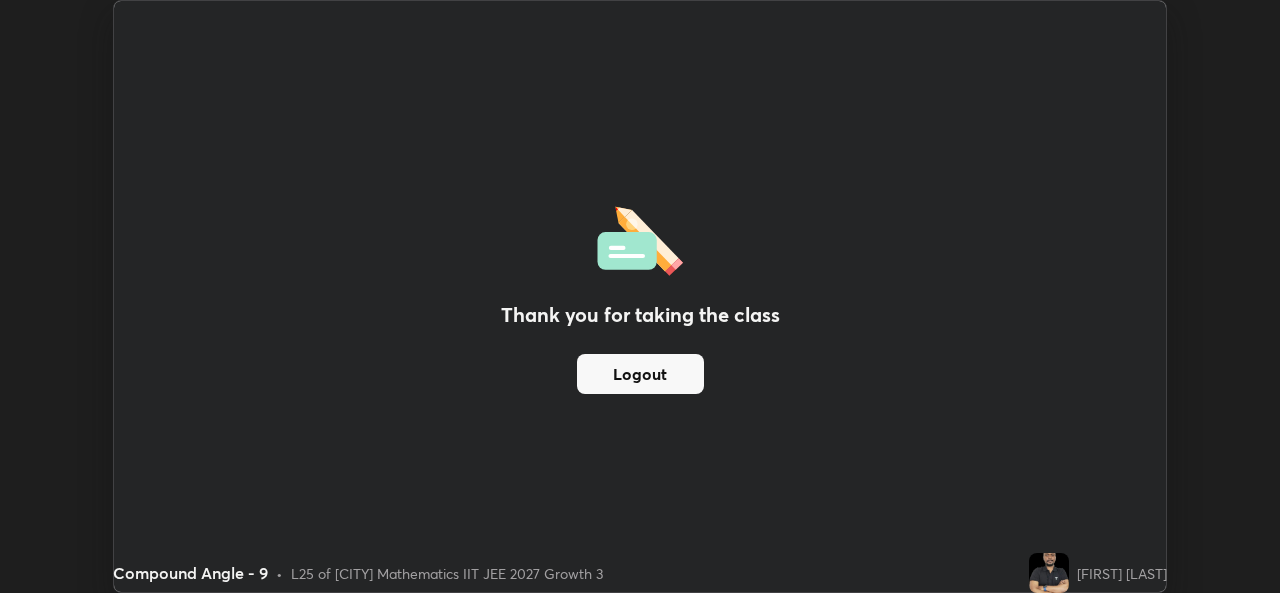 scroll, scrollTop: 593, scrollLeft: 1280, axis: both 